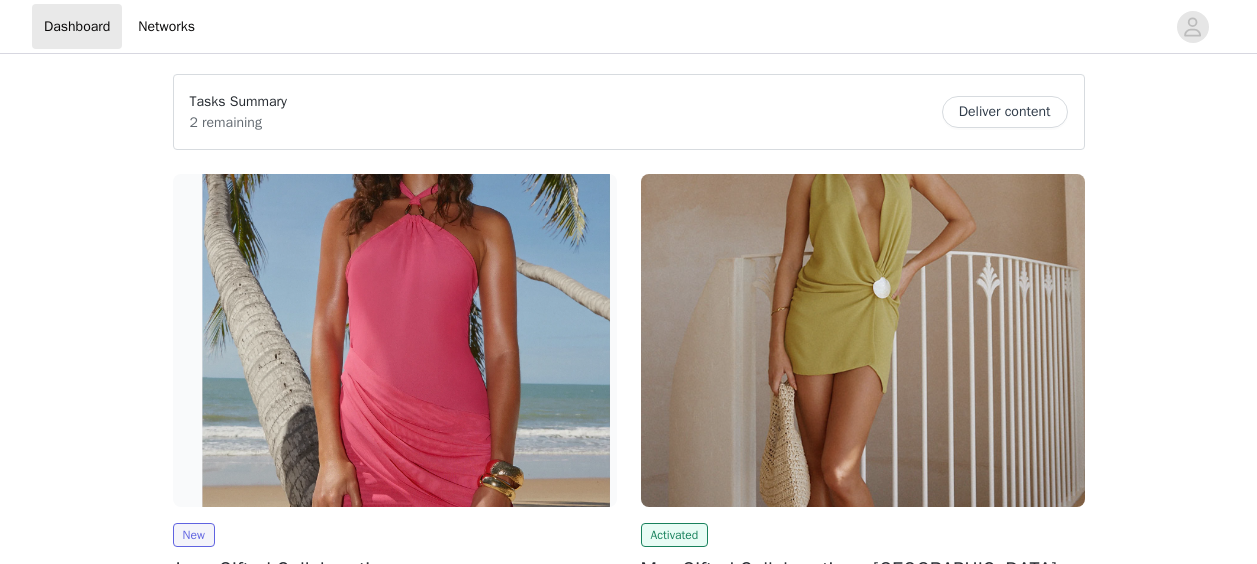 scroll, scrollTop: 0, scrollLeft: 0, axis: both 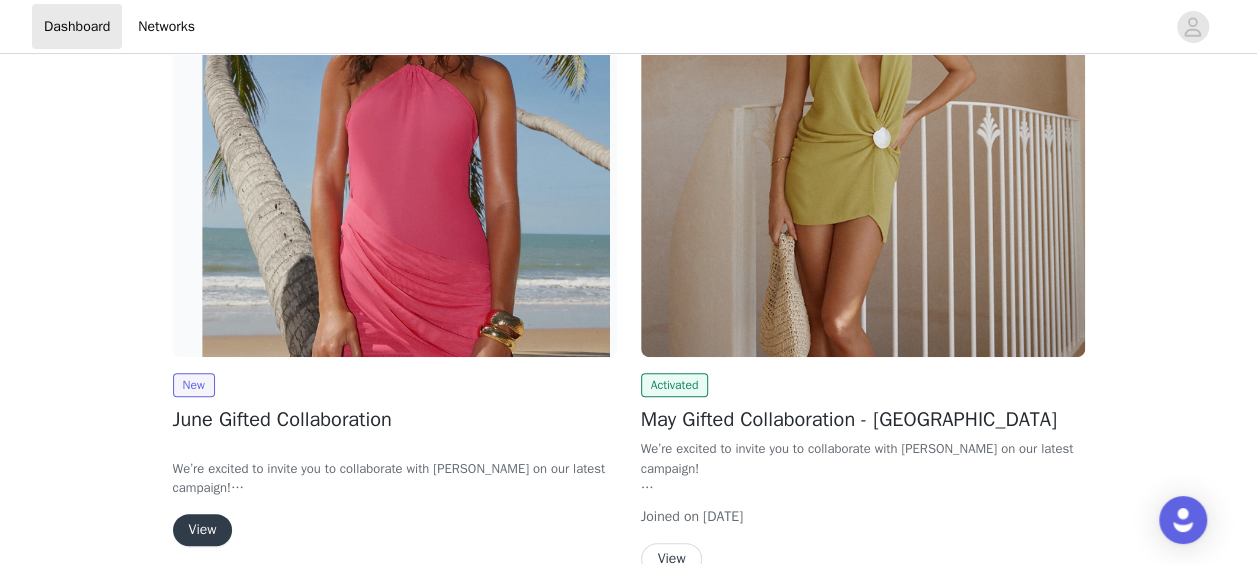 click on "View" at bounding box center (203, 530) 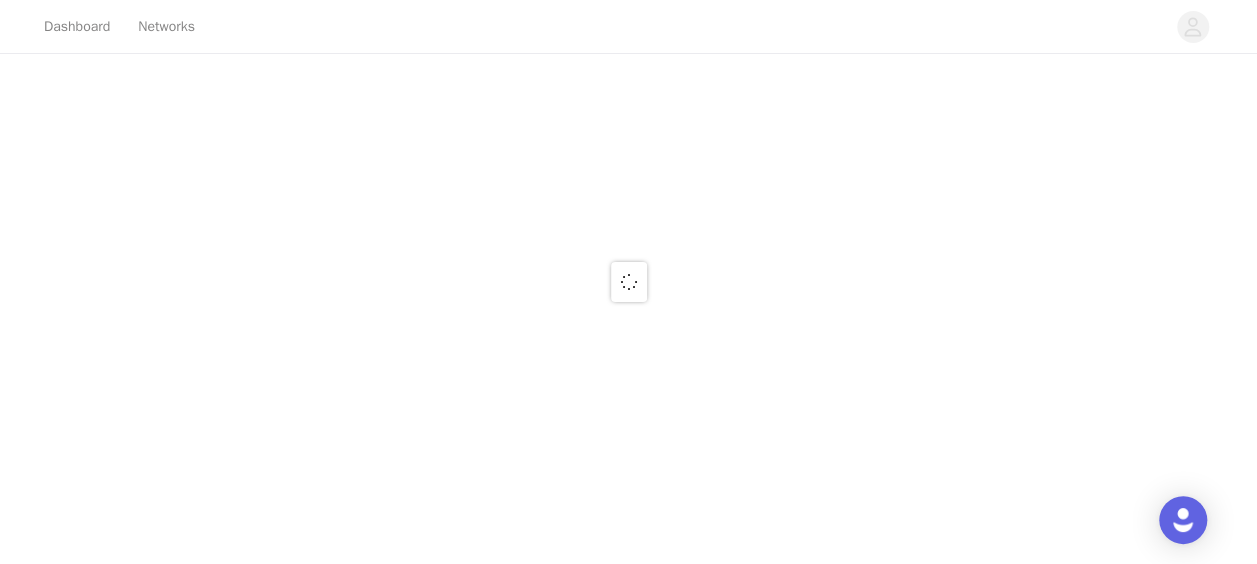 scroll, scrollTop: 0, scrollLeft: 0, axis: both 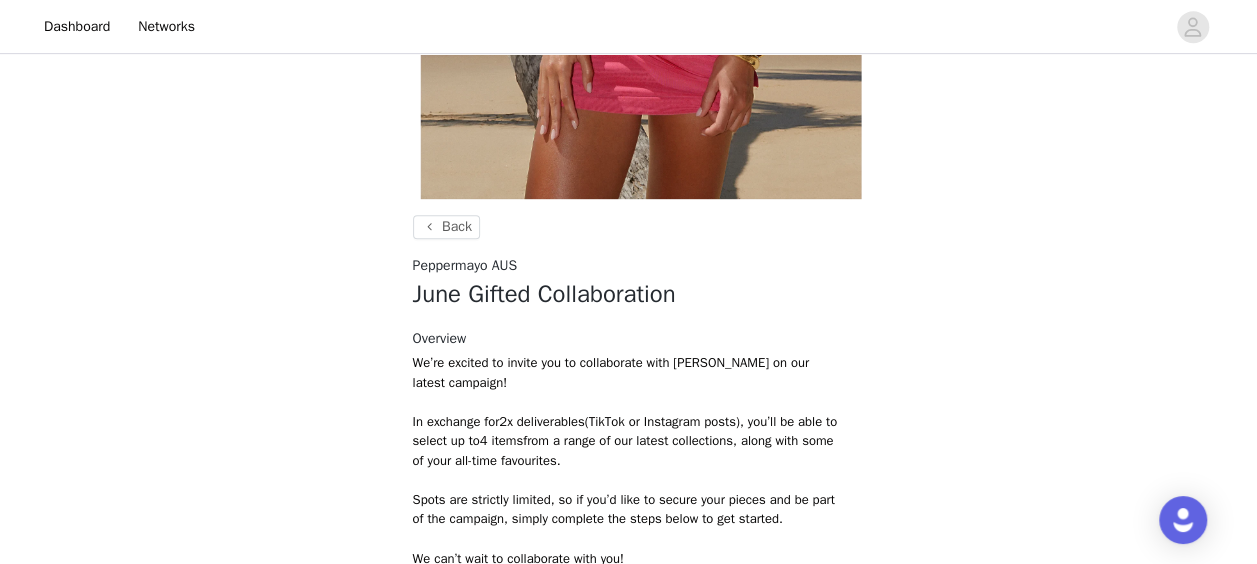 click on "Back     Peppermayo AUS
June Gifted Collaboration
Overview
We’re excited to invite you to collaborate with Peppermayo on our latest campaign!
In exchange for  2x deliverables  (TikTok or Instagram posts), you’ll be able to select up to  4   items  from a range of our latest collections, along with some of your all-time favourites.
Spots are strictly limited, so if you’d like to secure your pieces and be part of the campaign, simply complete the steps below to get started.
We can’t wait to collaborate with you!
Select your styles!   Please note that the sizes are in AU Sizes. Australian Sizing is 2 sizes up, so a US0 = AU4, US4 = AU8. Peppermayo Size Guide: https://peppermayo.com/pages/sizing   Deliverables       TikTok   (2)     IG Reel   (2)     IG Post   (2)" at bounding box center [628, 206] 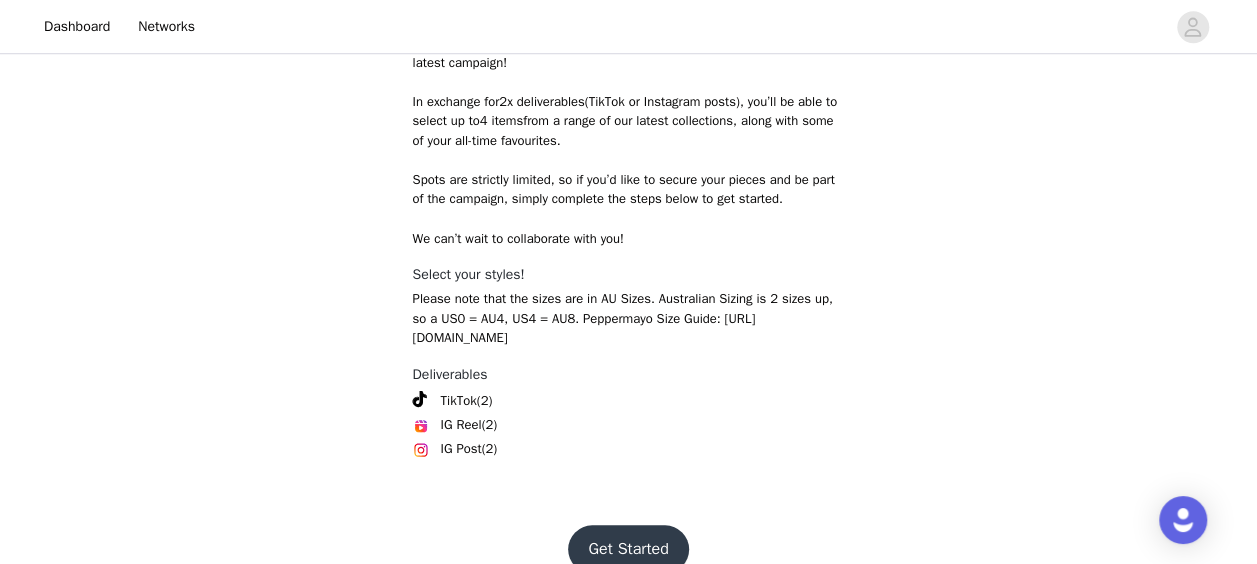 scroll, scrollTop: 818, scrollLeft: 0, axis: vertical 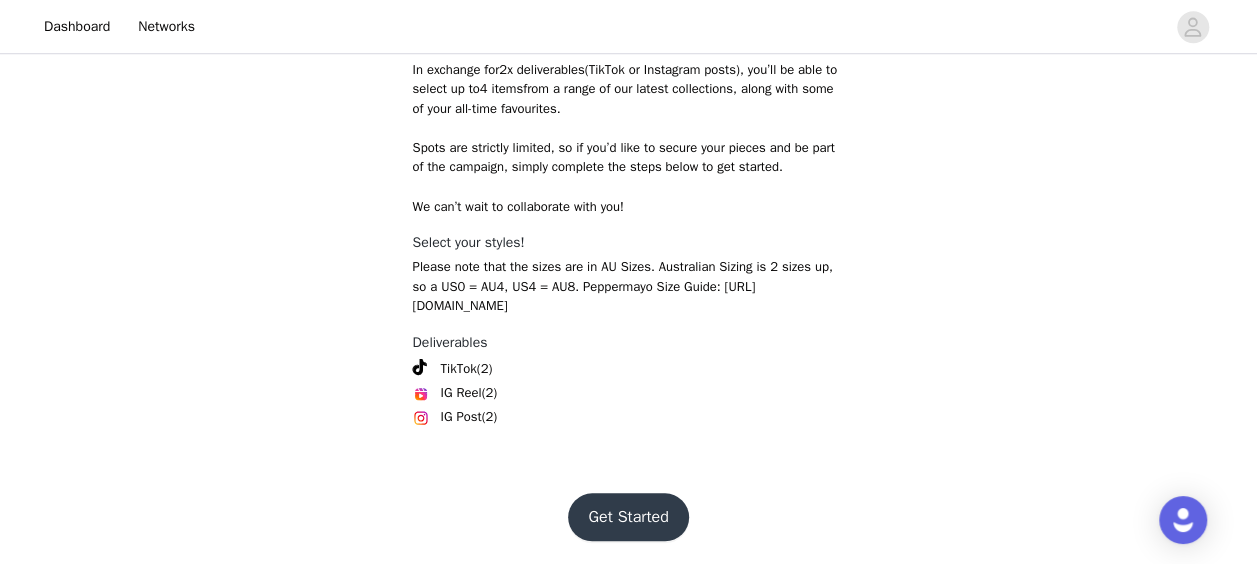 click on "Get Started" at bounding box center (628, 517) 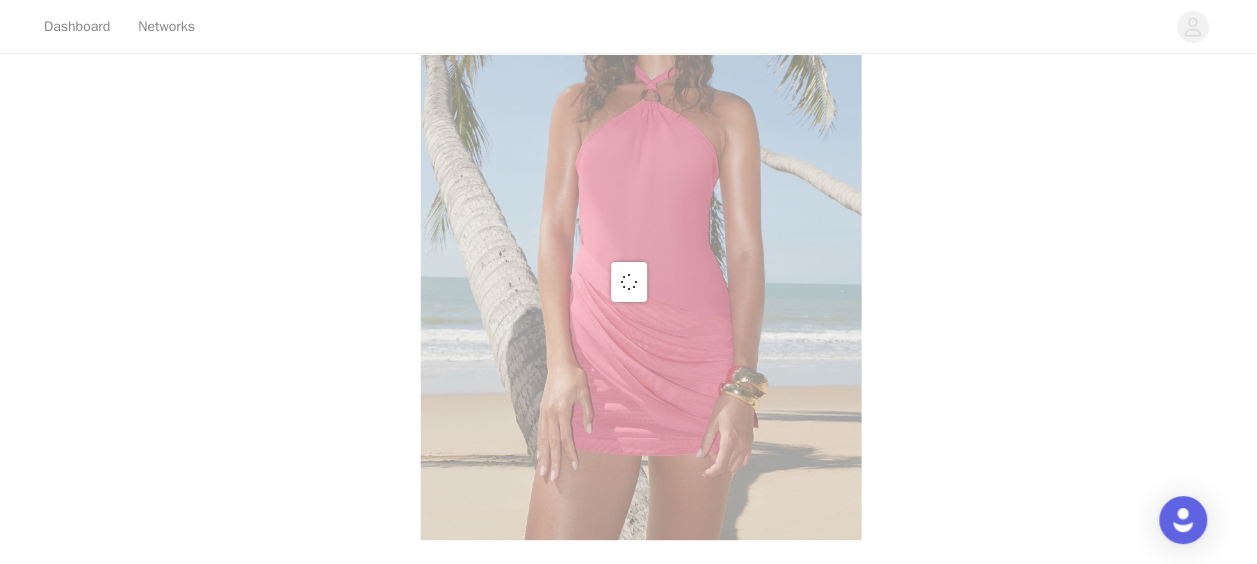 scroll, scrollTop: 818, scrollLeft: 0, axis: vertical 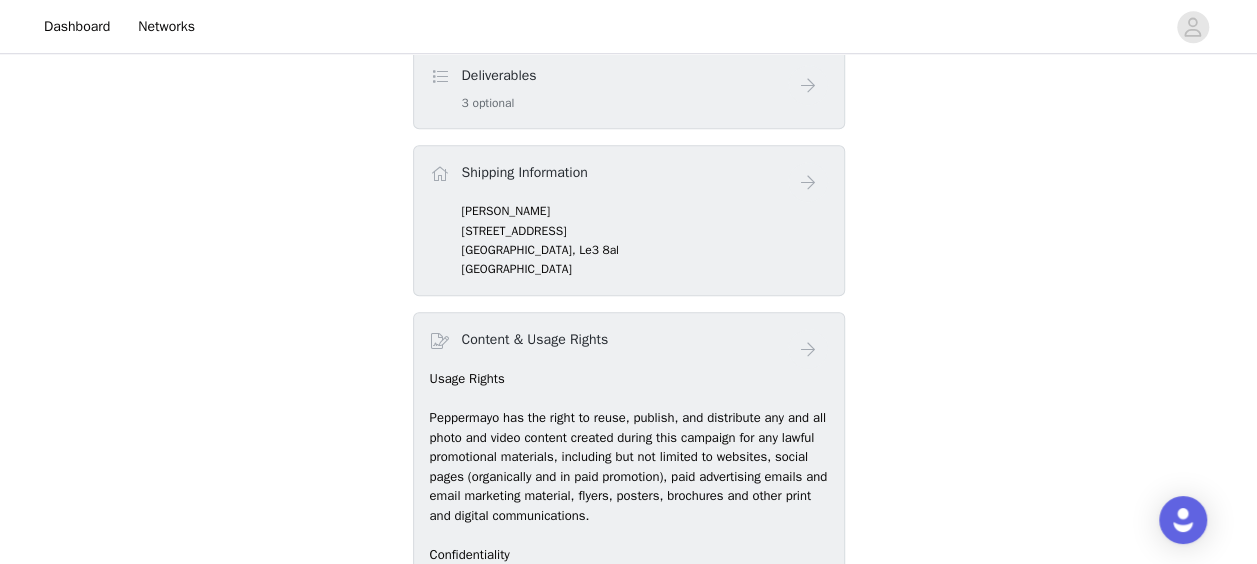 click on "[PERSON_NAME]" at bounding box center [645, 211] 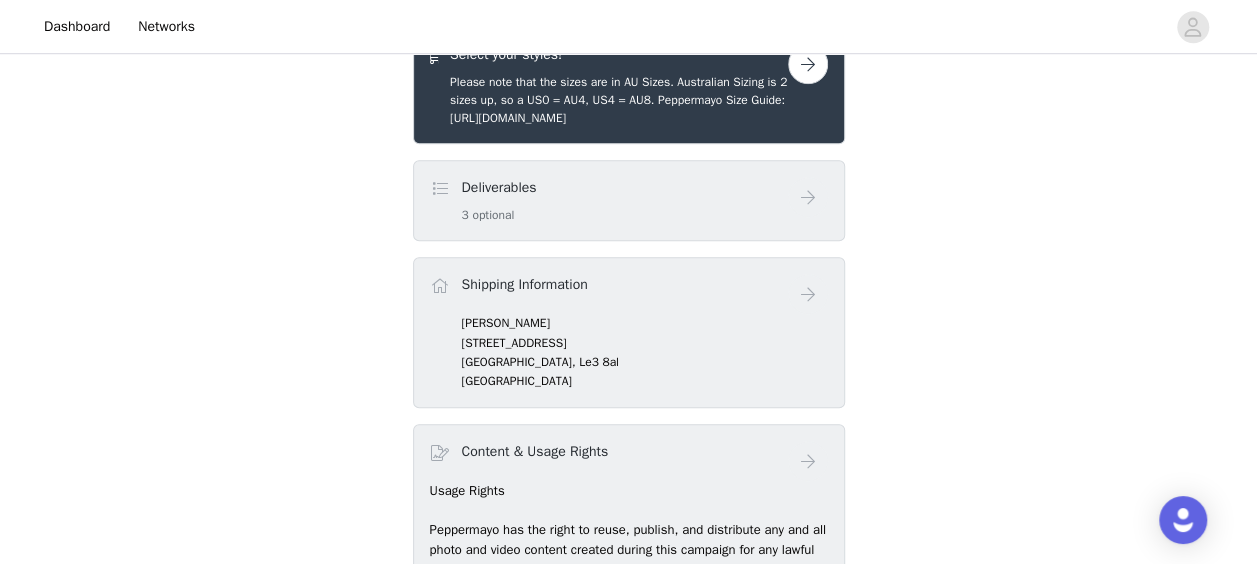 scroll, scrollTop: 709, scrollLeft: 0, axis: vertical 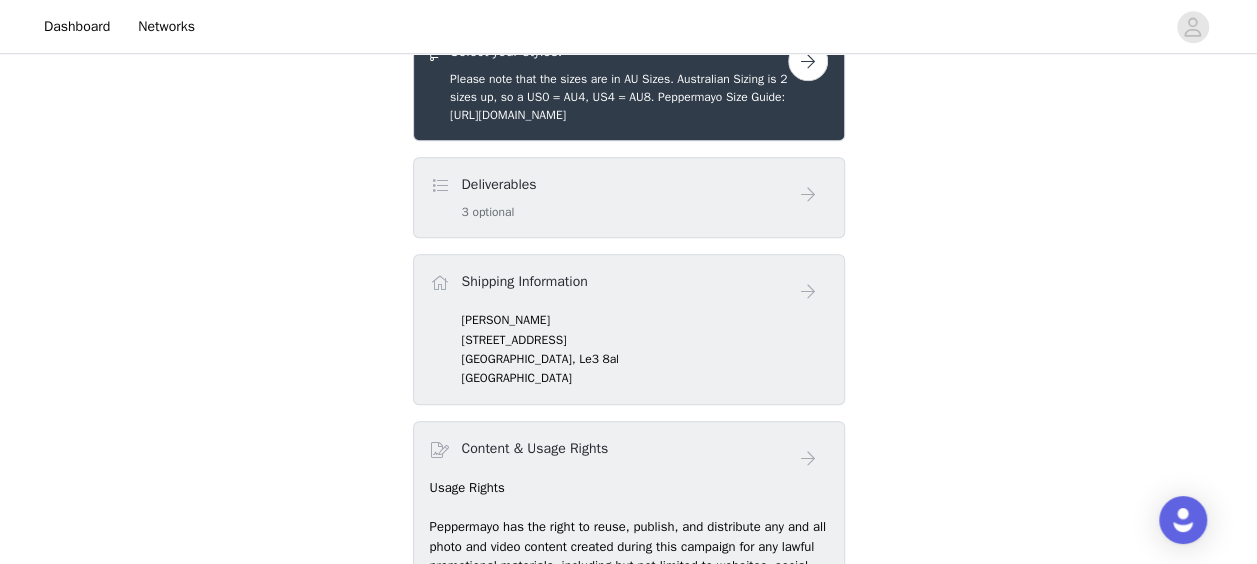 click on "Shipping Information" at bounding box center [525, 281] 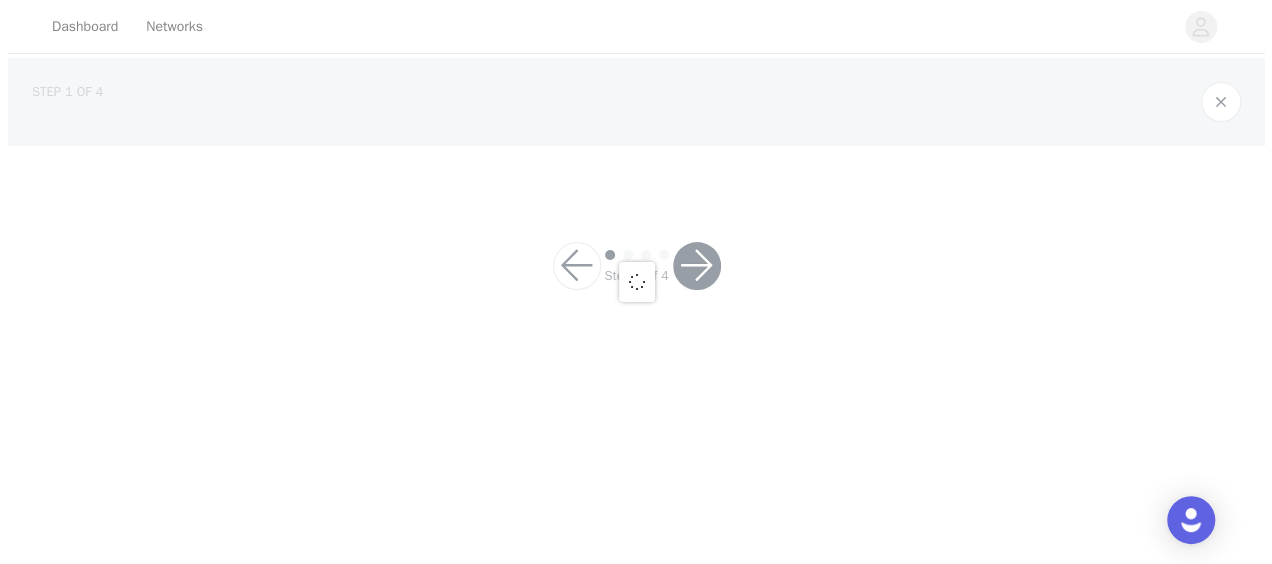 scroll, scrollTop: 0, scrollLeft: 0, axis: both 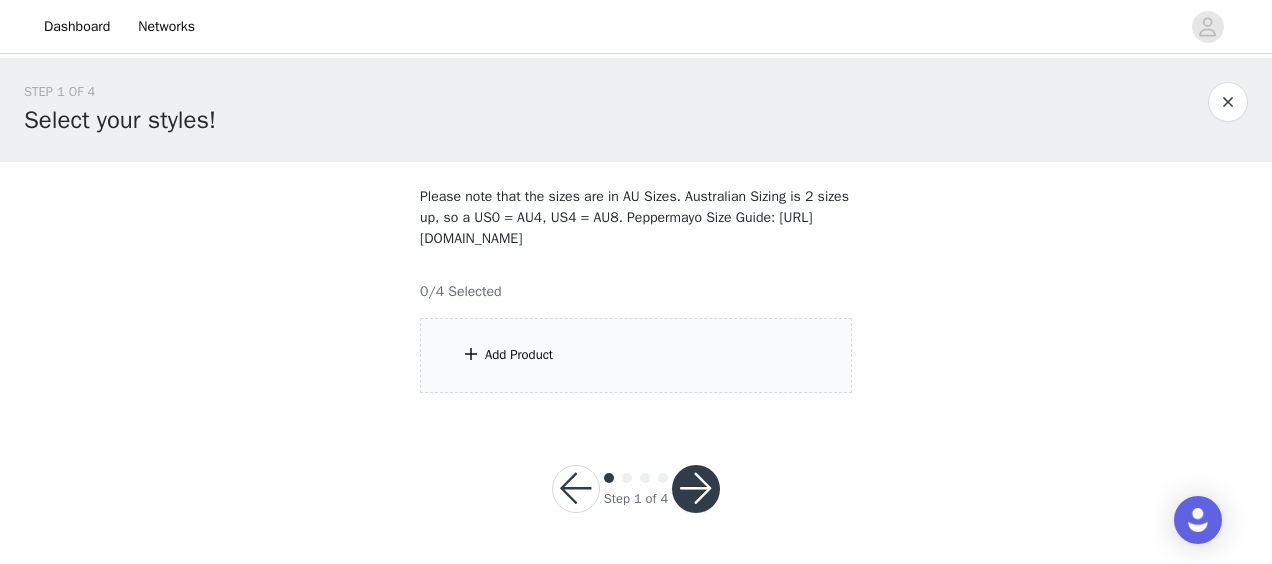click on "Add Product" at bounding box center (636, 355) 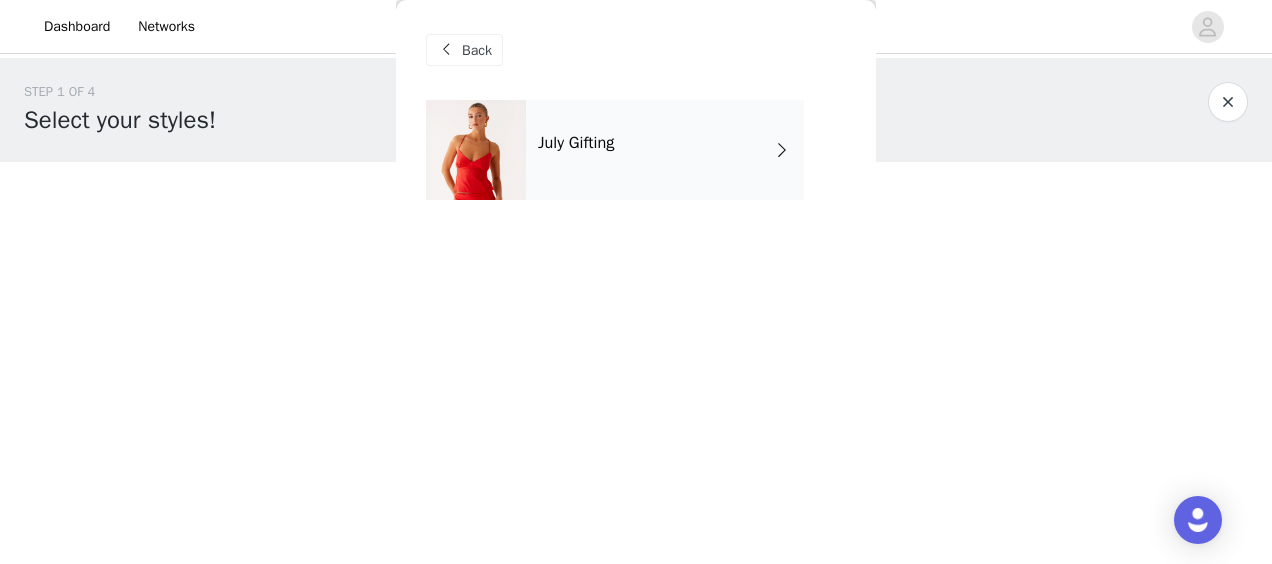 click on "July Gifting" at bounding box center (665, 150) 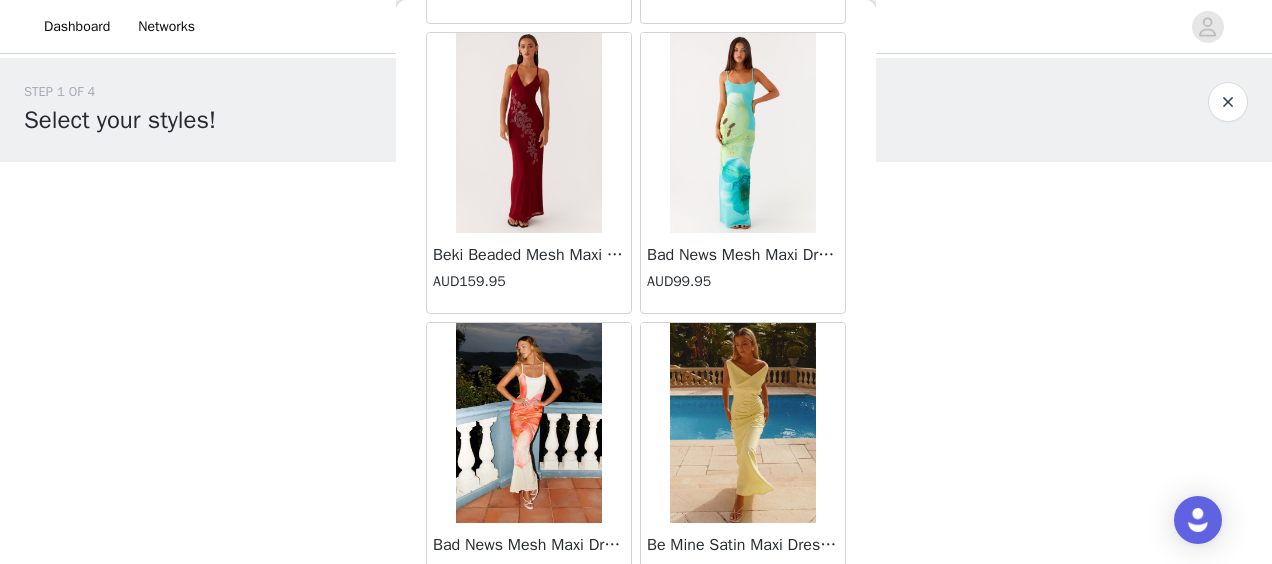 scroll, scrollTop: 2489, scrollLeft: 0, axis: vertical 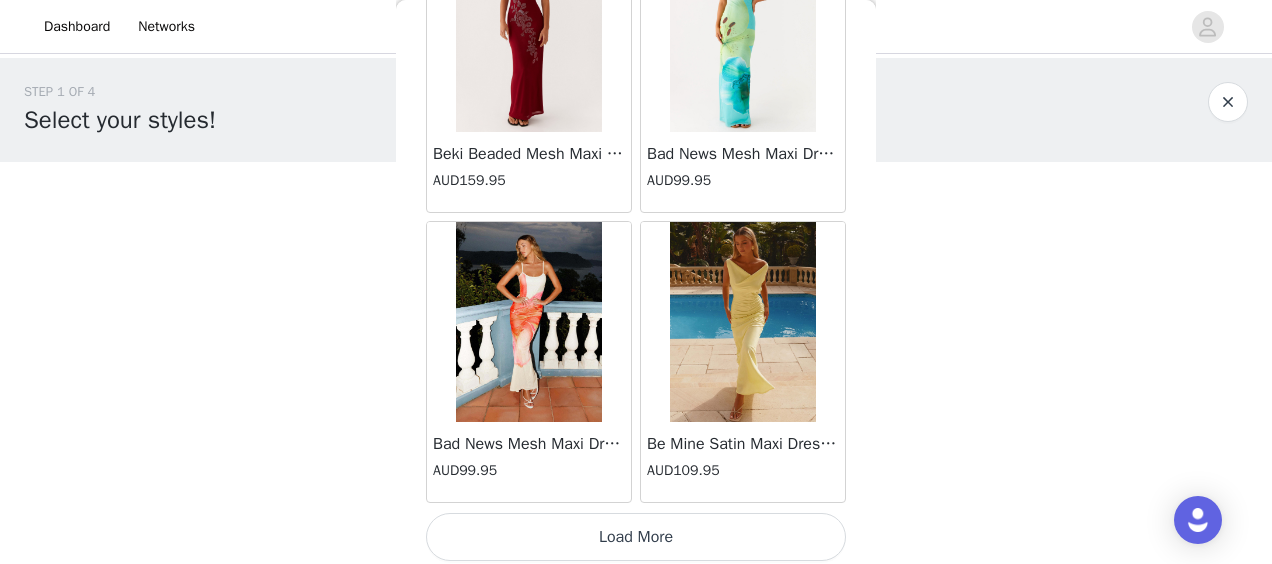 click on "Load More" at bounding box center (636, 537) 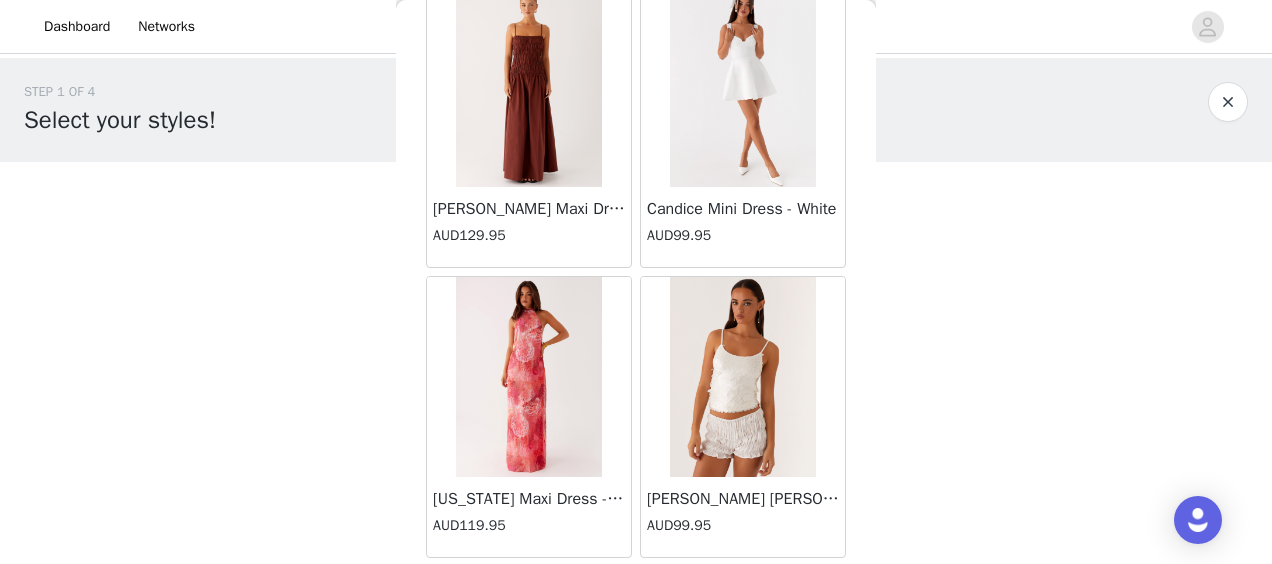 scroll, scrollTop: 5382, scrollLeft: 0, axis: vertical 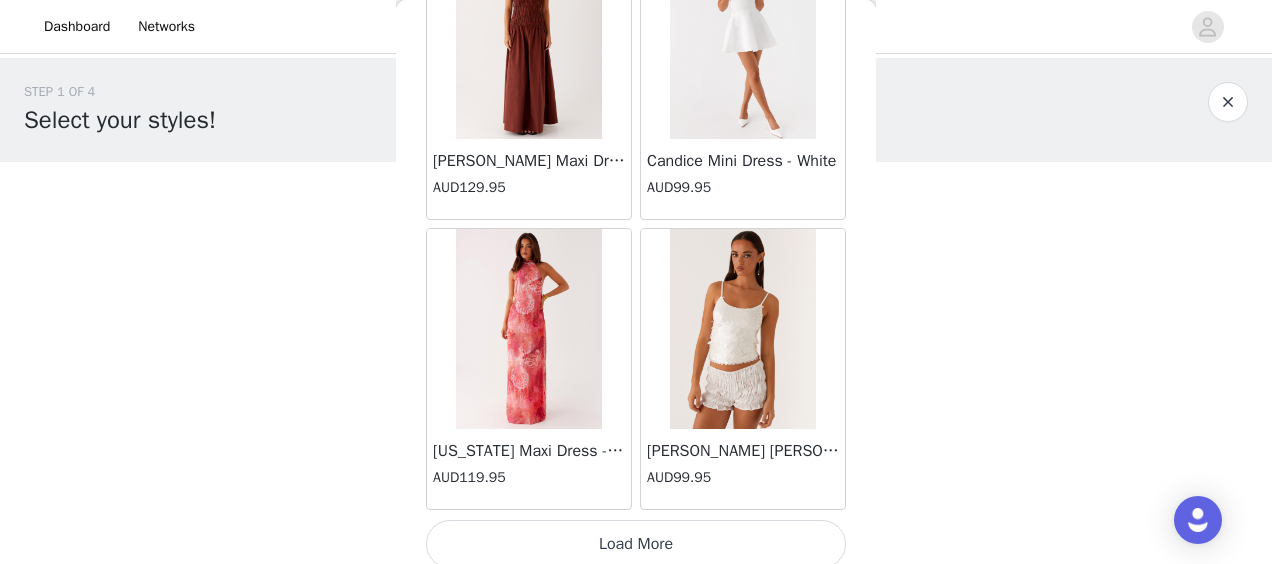 click on "Load More" at bounding box center (636, 544) 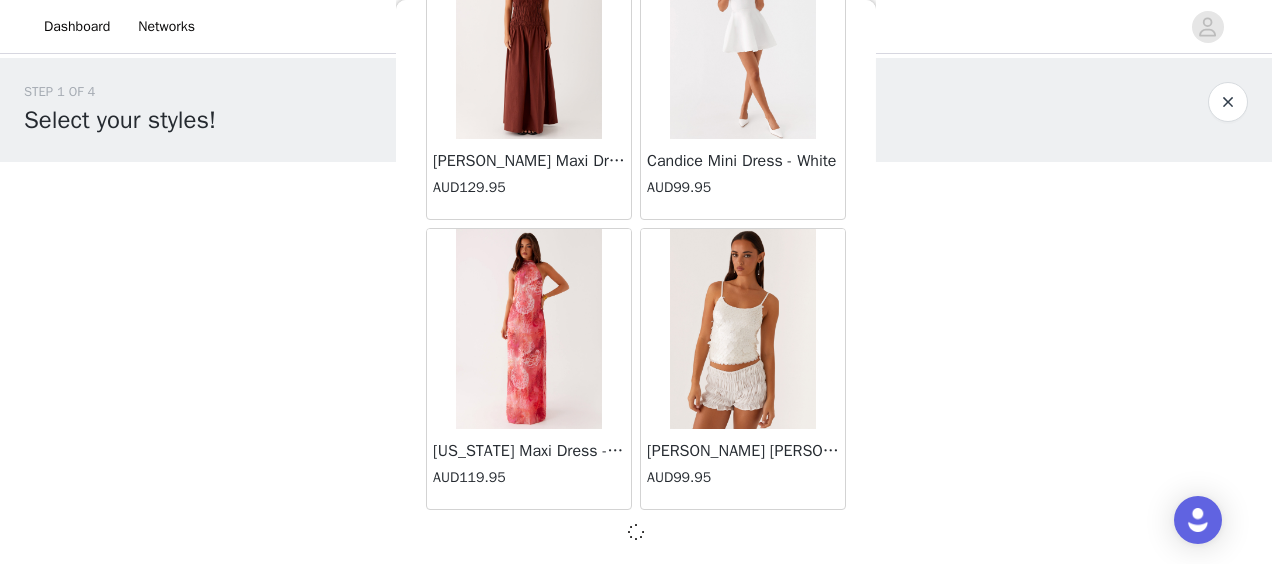 scroll, scrollTop: 5374, scrollLeft: 0, axis: vertical 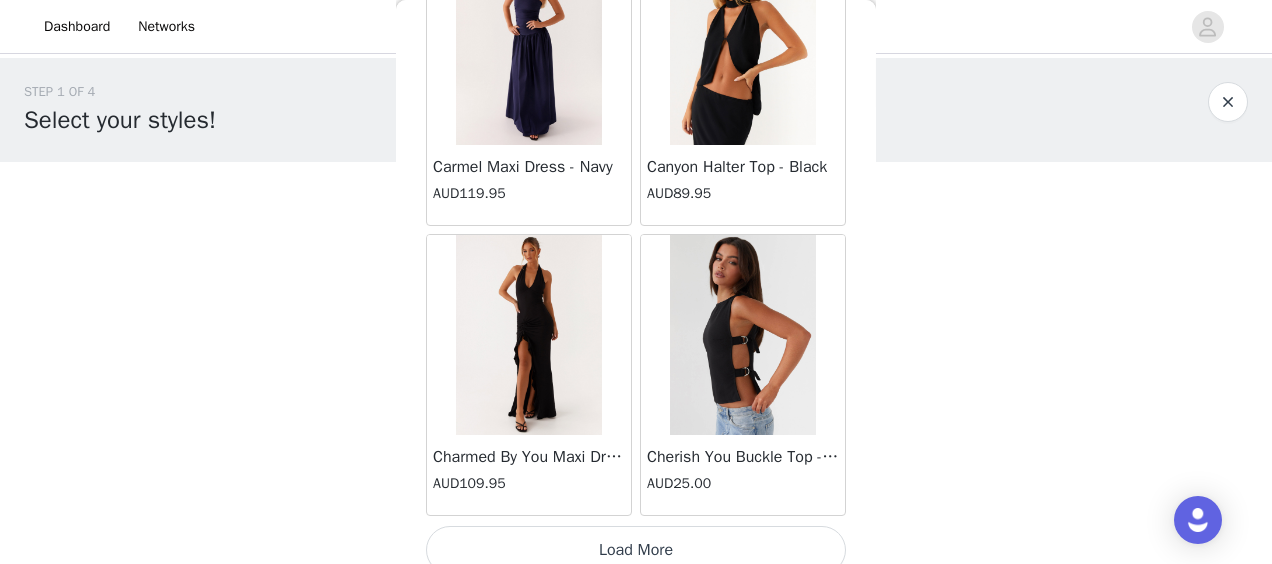 click on "Load More" at bounding box center (636, 550) 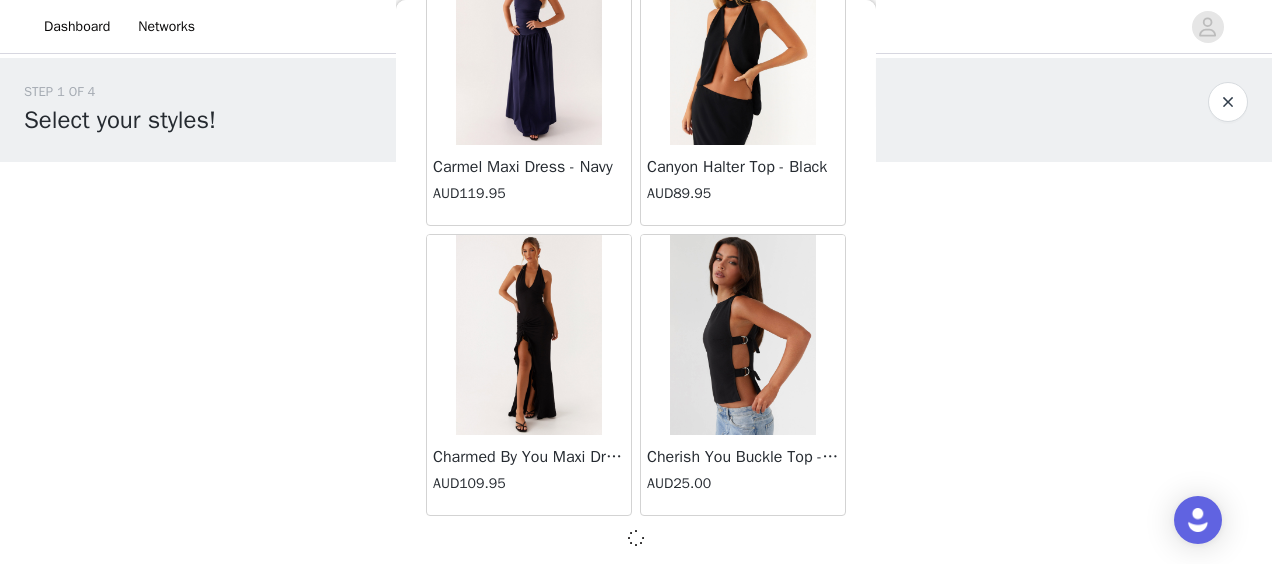 scroll, scrollTop: 8267, scrollLeft: 0, axis: vertical 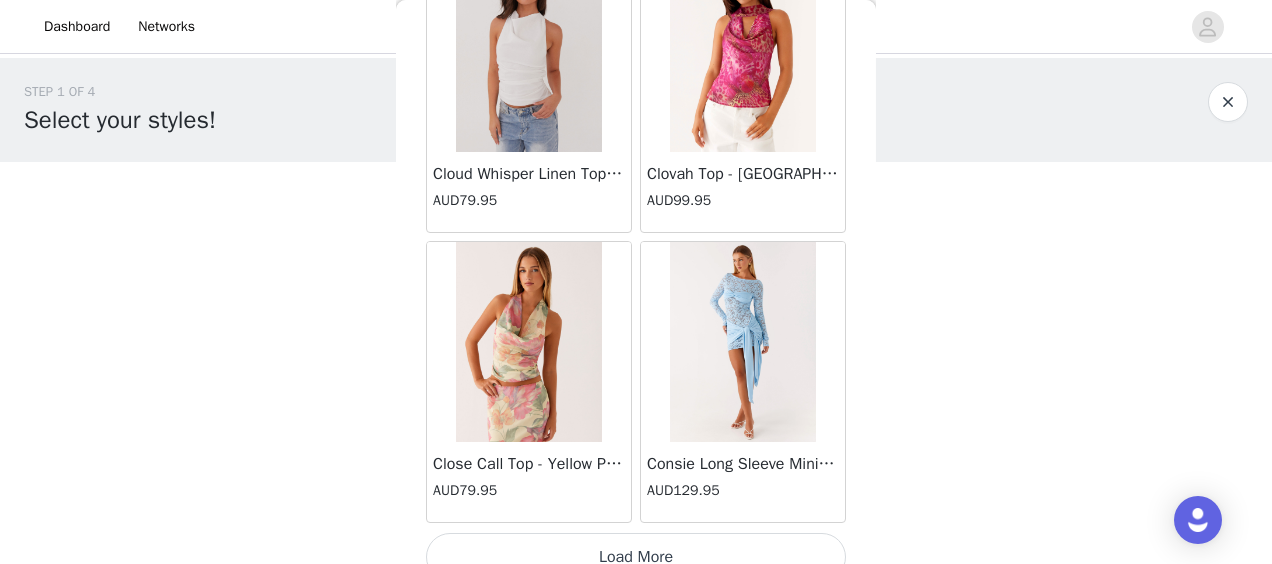 click on "Load More" at bounding box center (636, 557) 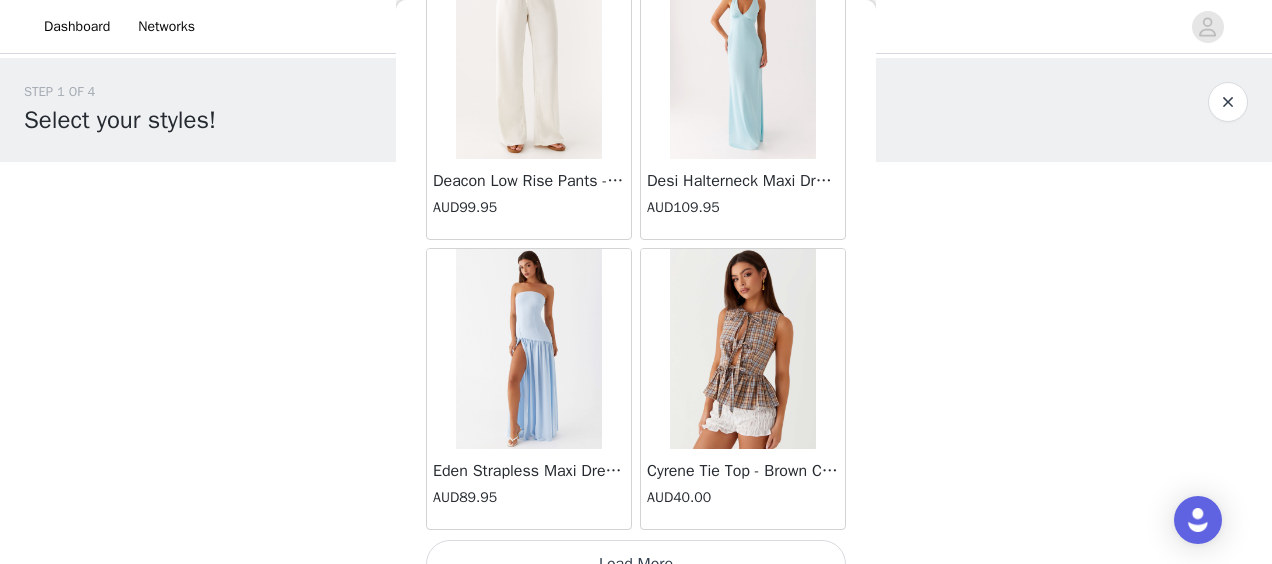 click on "Load More" at bounding box center (636, 564) 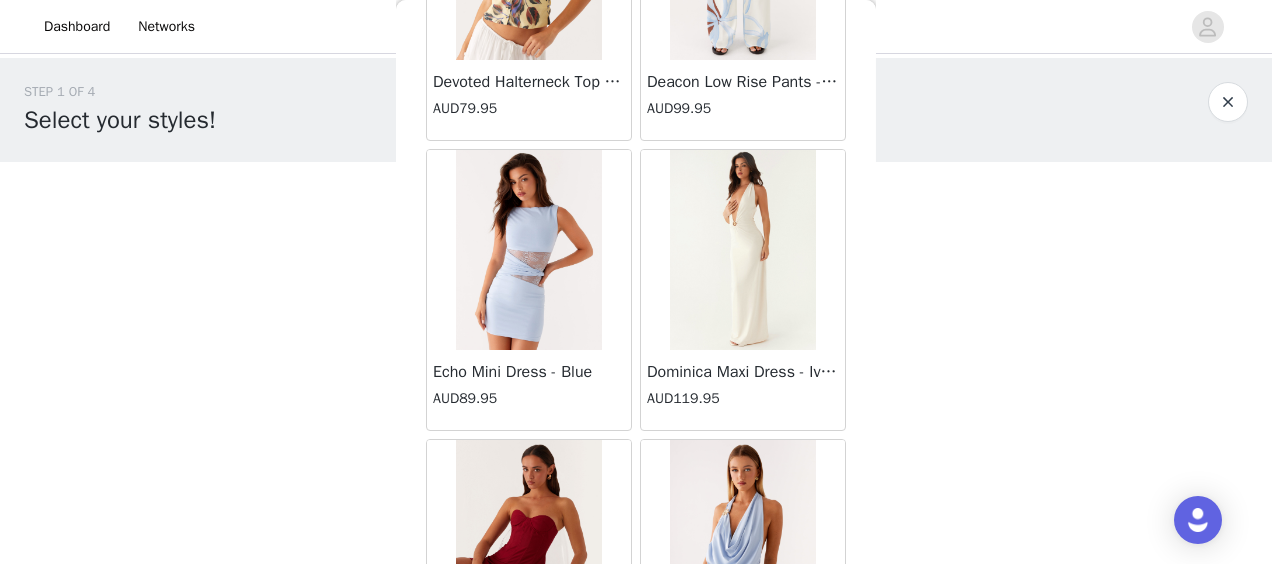 scroll, scrollTop: 16956, scrollLeft: 0, axis: vertical 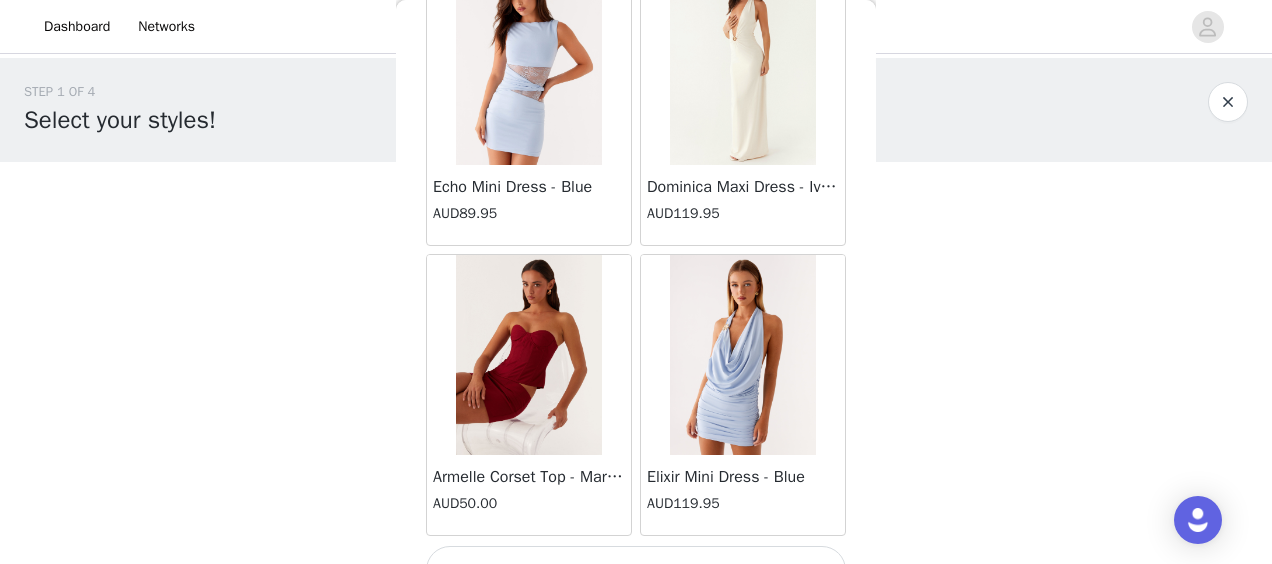 click on "Load More" at bounding box center [636, 570] 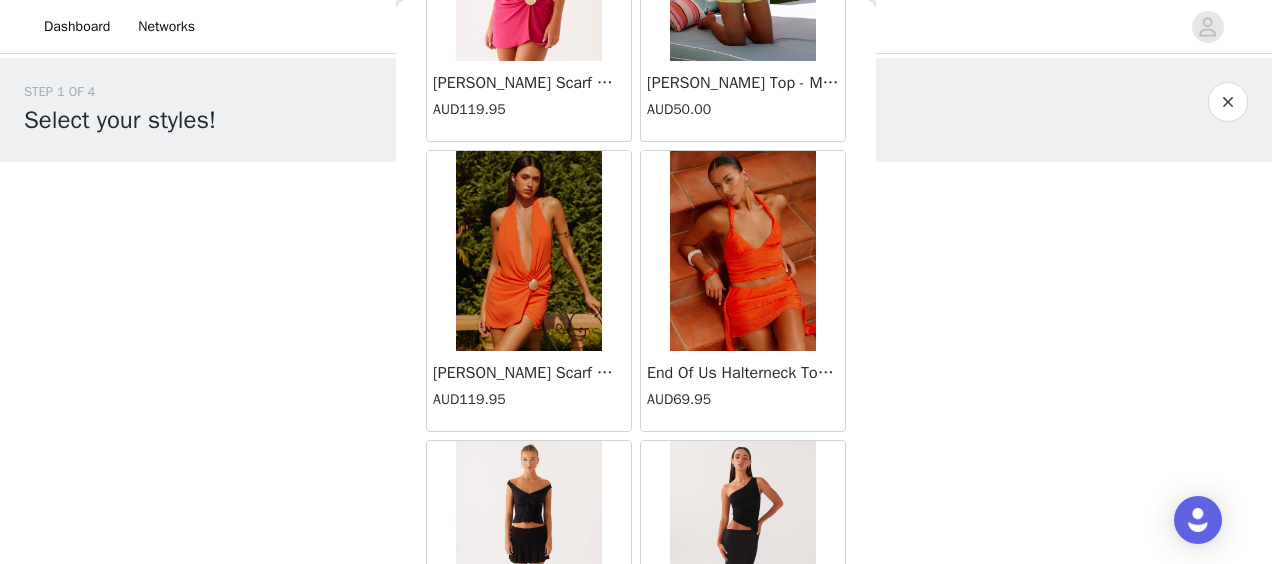 scroll, scrollTop: 19849, scrollLeft: 0, axis: vertical 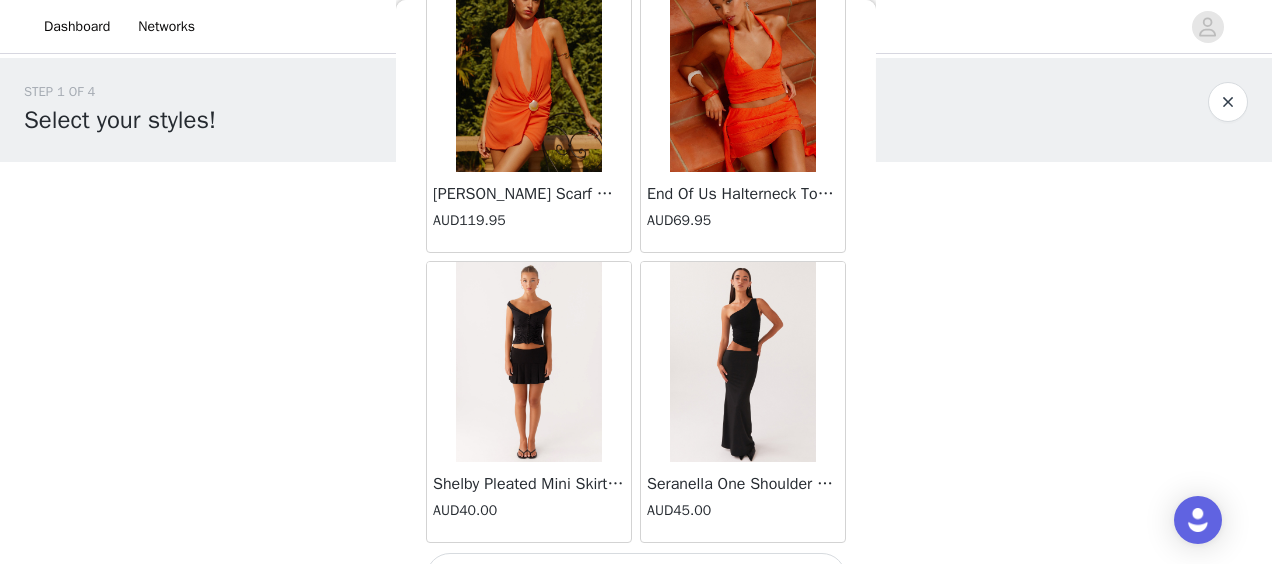 click on "Load More" at bounding box center (636, 577) 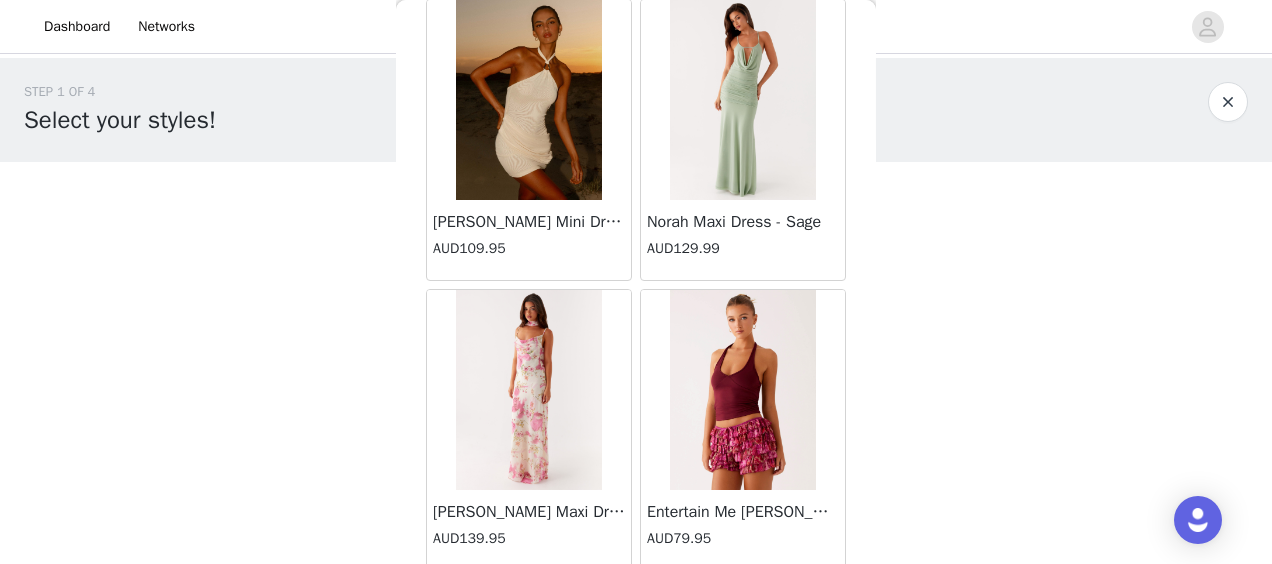 scroll, scrollTop: 22742, scrollLeft: 0, axis: vertical 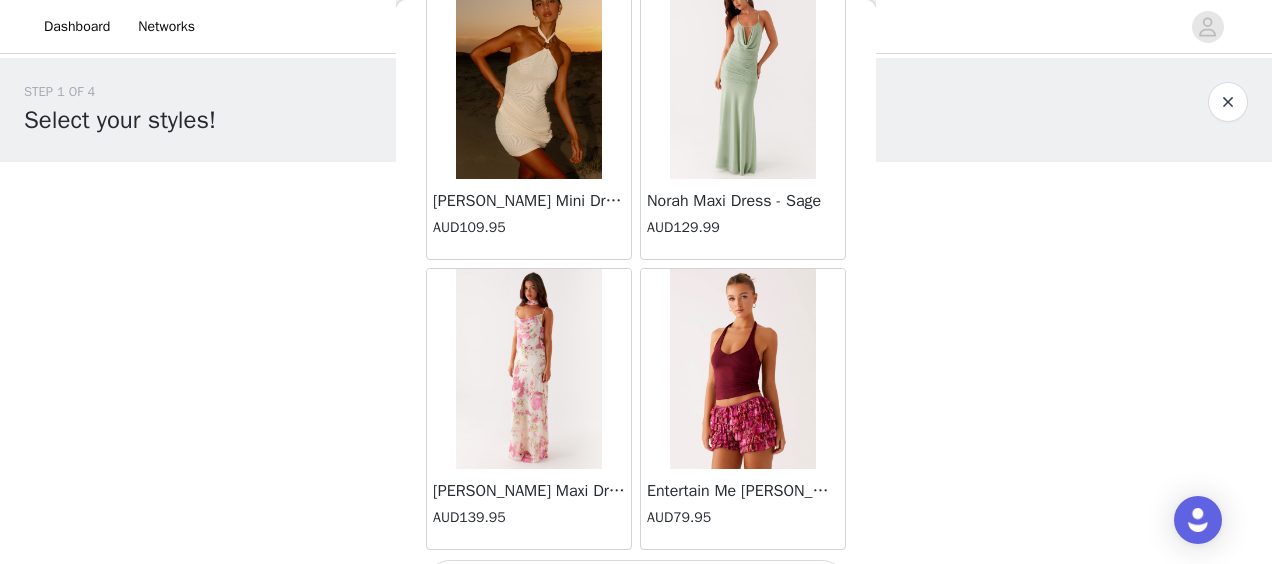 click on "Load More" at bounding box center (636, 584) 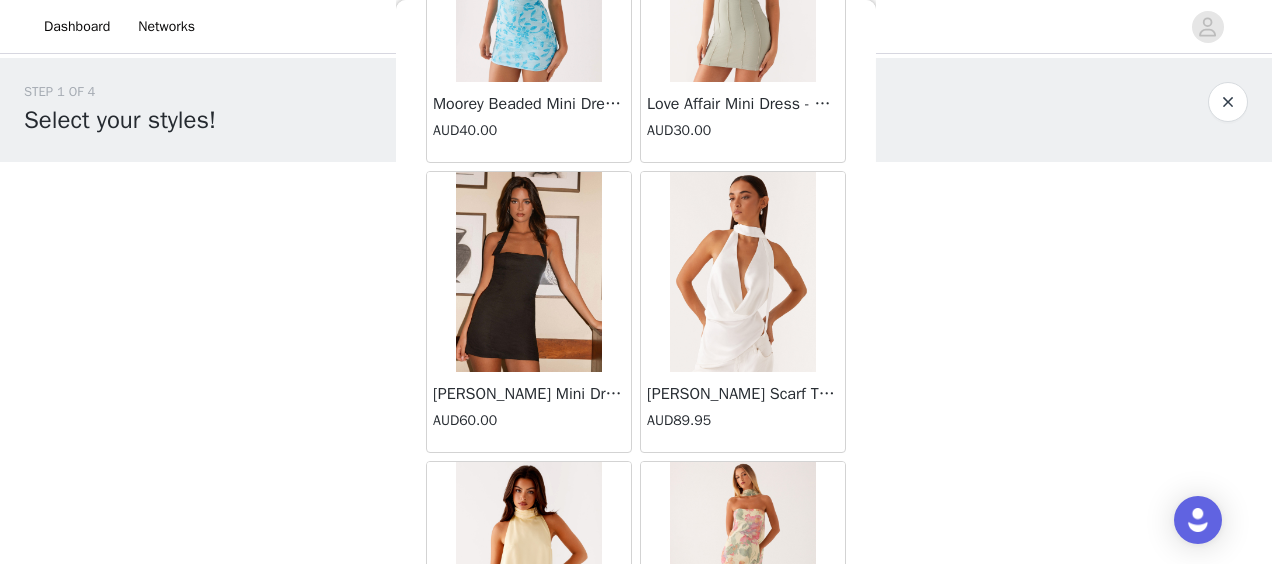 scroll, scrollTop: 25450, scrollLeft: 0, axis: vertical 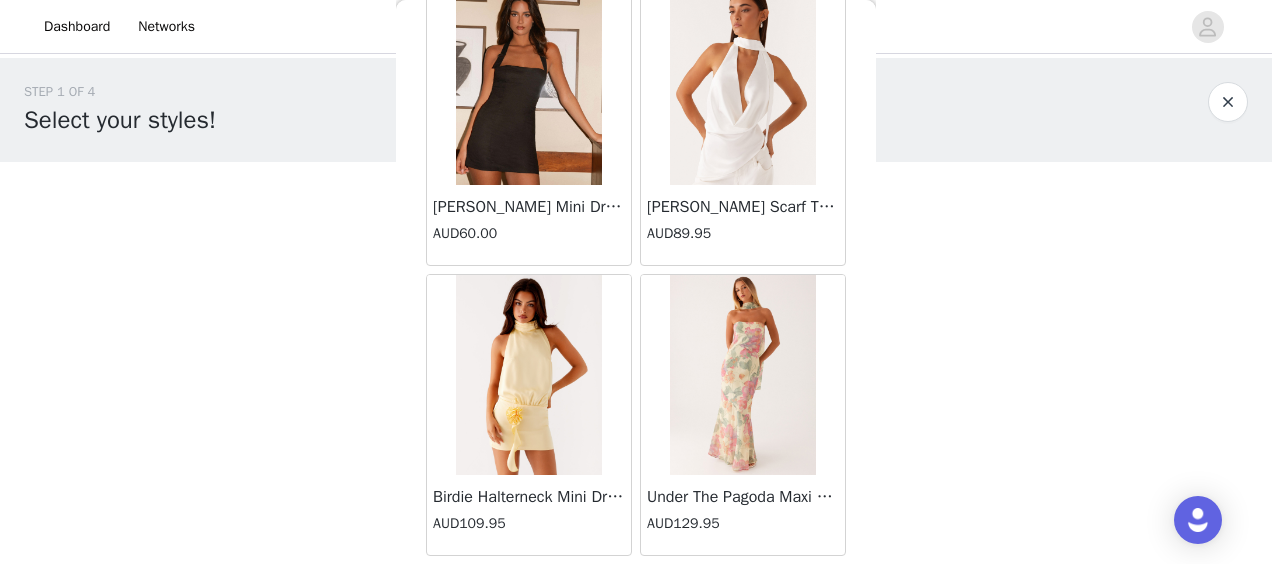 click on "Load More" at bounding box center [636, 590] 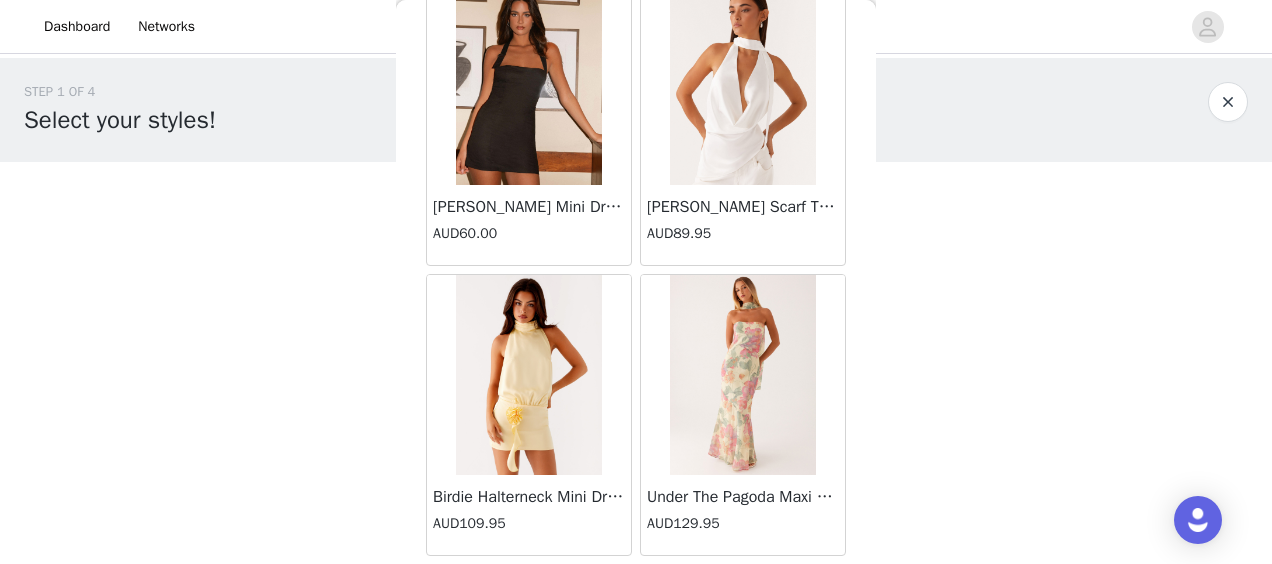 scroll, scrollTop: 25627, scrollLeft: 0, axis: vertical 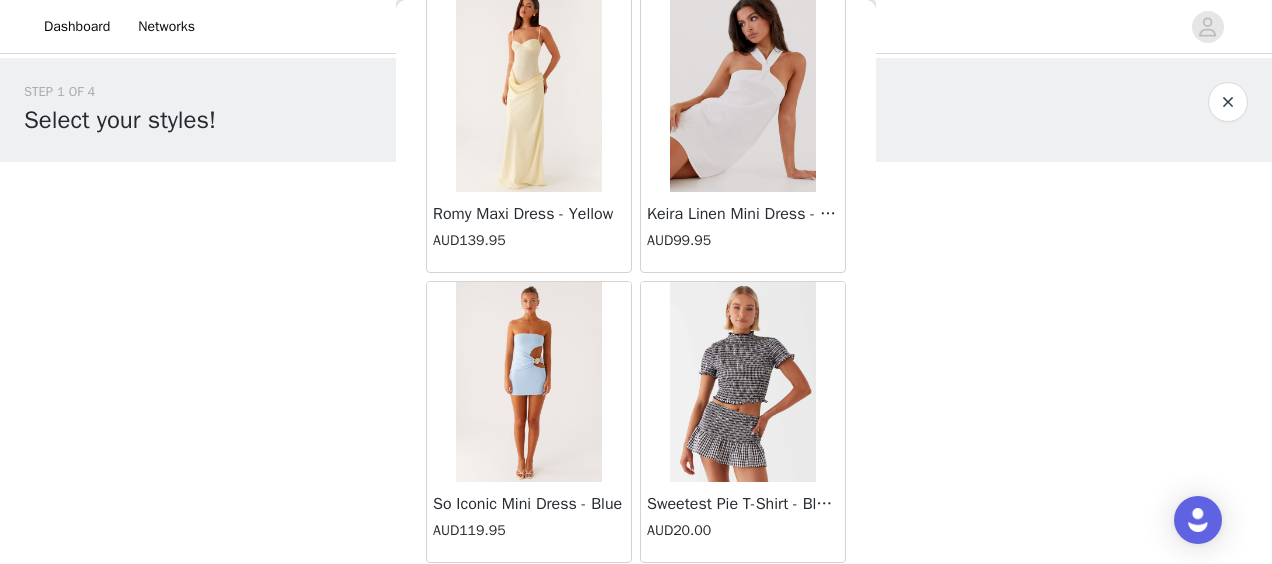 click on "Load More" at bounding box center (636, 597) 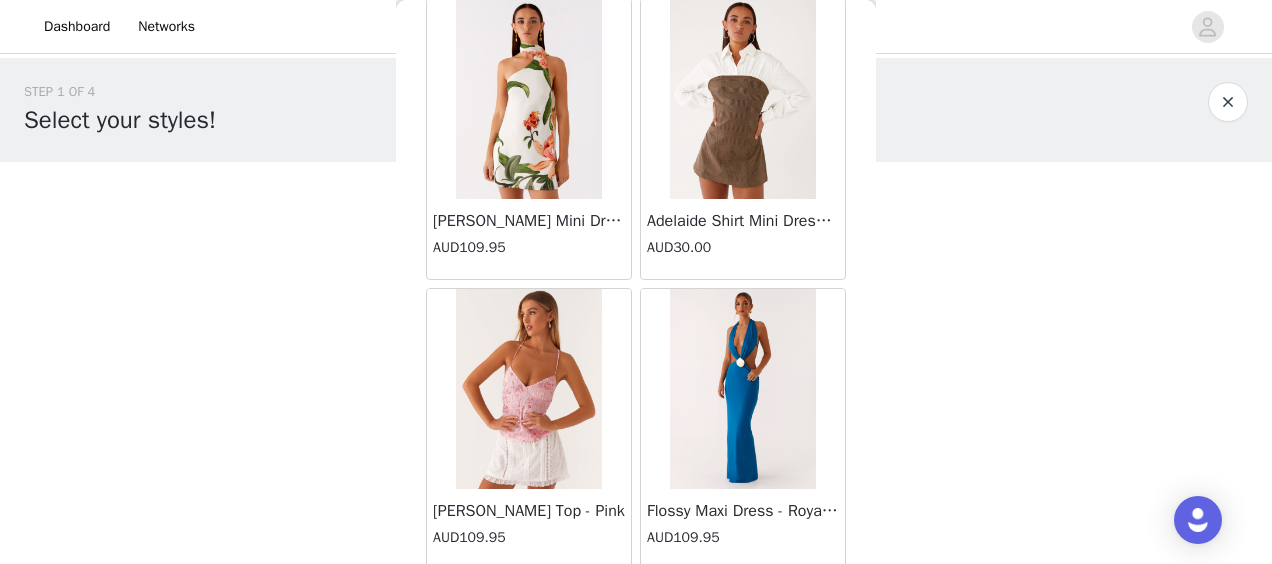 scroll, scrollTop: 29972, scrollLeft: 0, axis: vertical 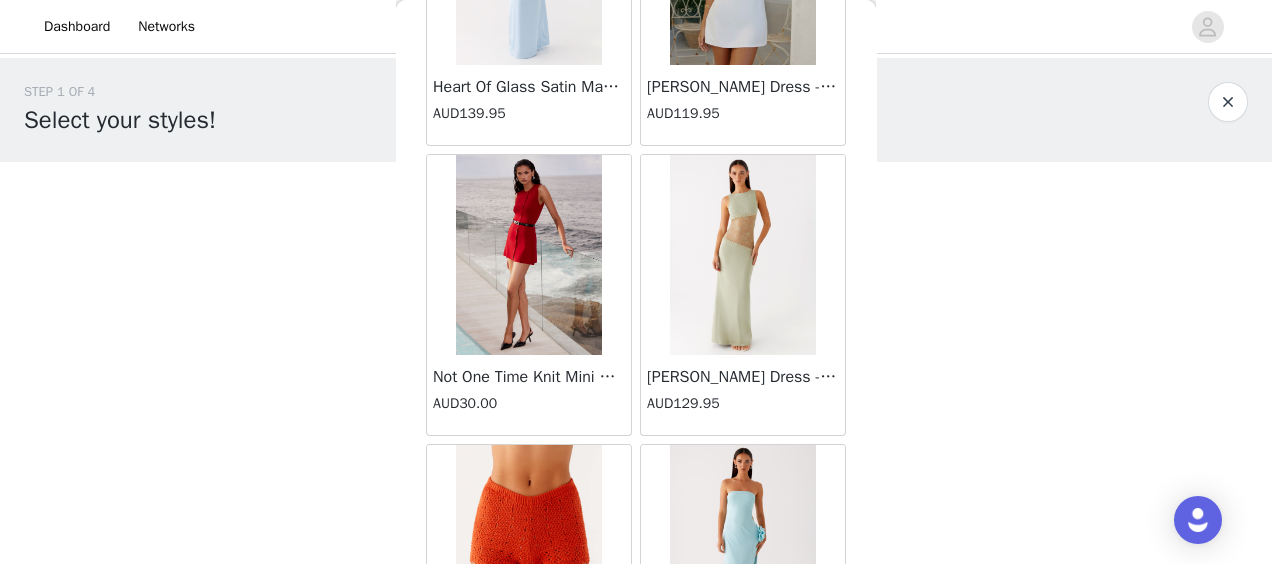 click on "Lucinda Maxi Dress - Sage   AUD129.95" at bounding box center (743, 395) 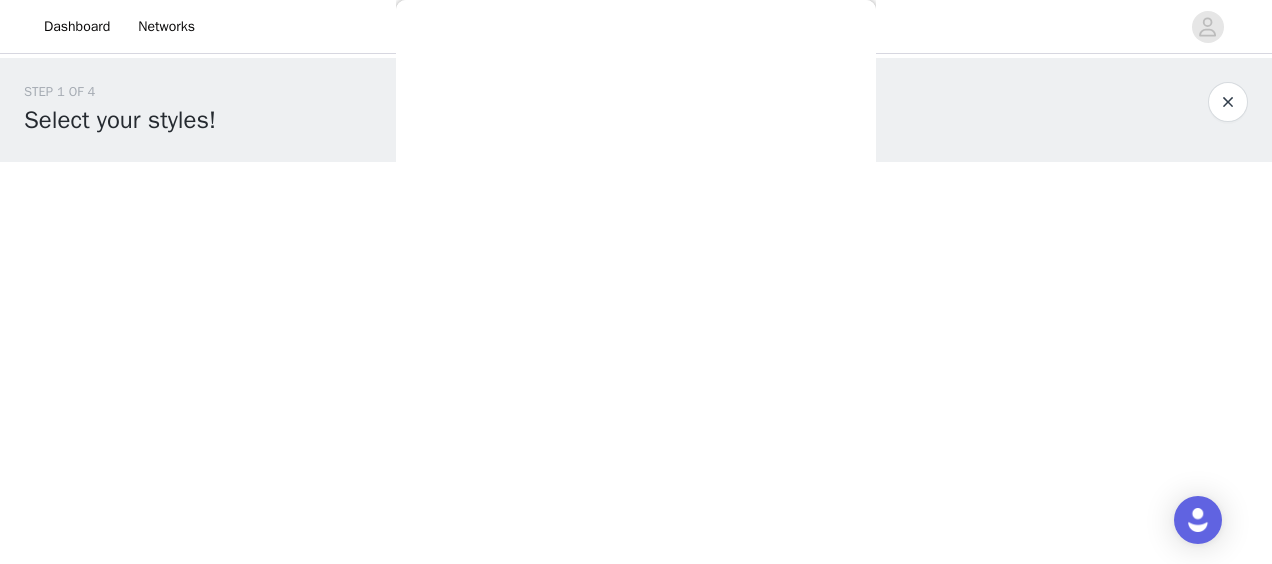 scroll, scrollTop: 0, scrollLeft: 0, axis: both 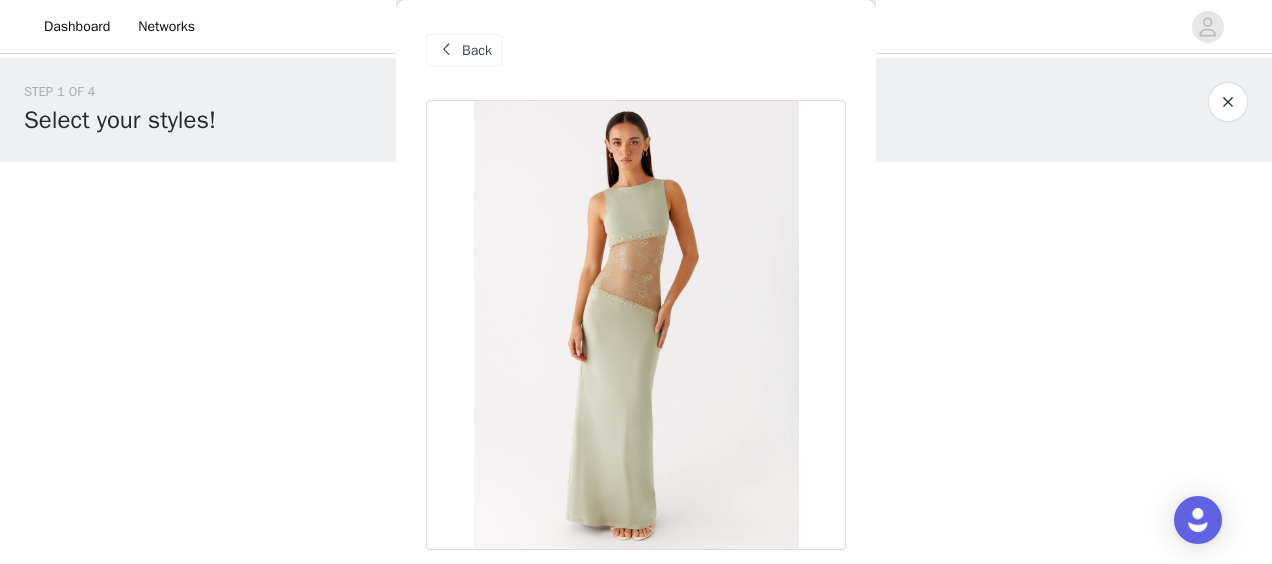 click on "Back" at bounding box center [477, 50] 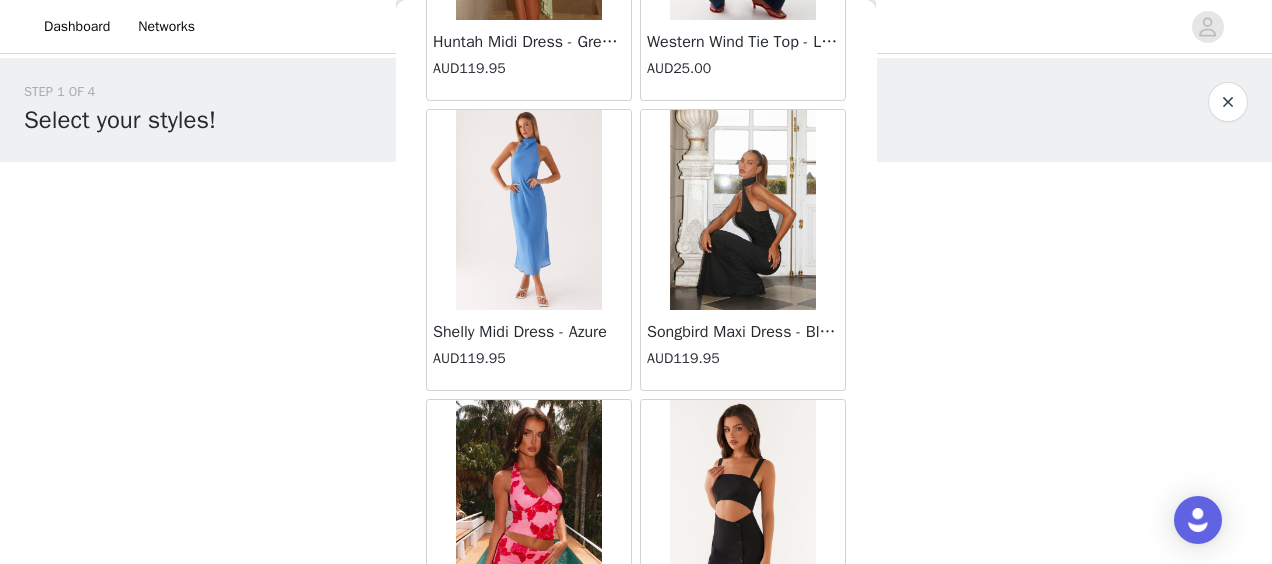 scroll, scrollTop: 31422, scrollLeft: 0, axis: vertical 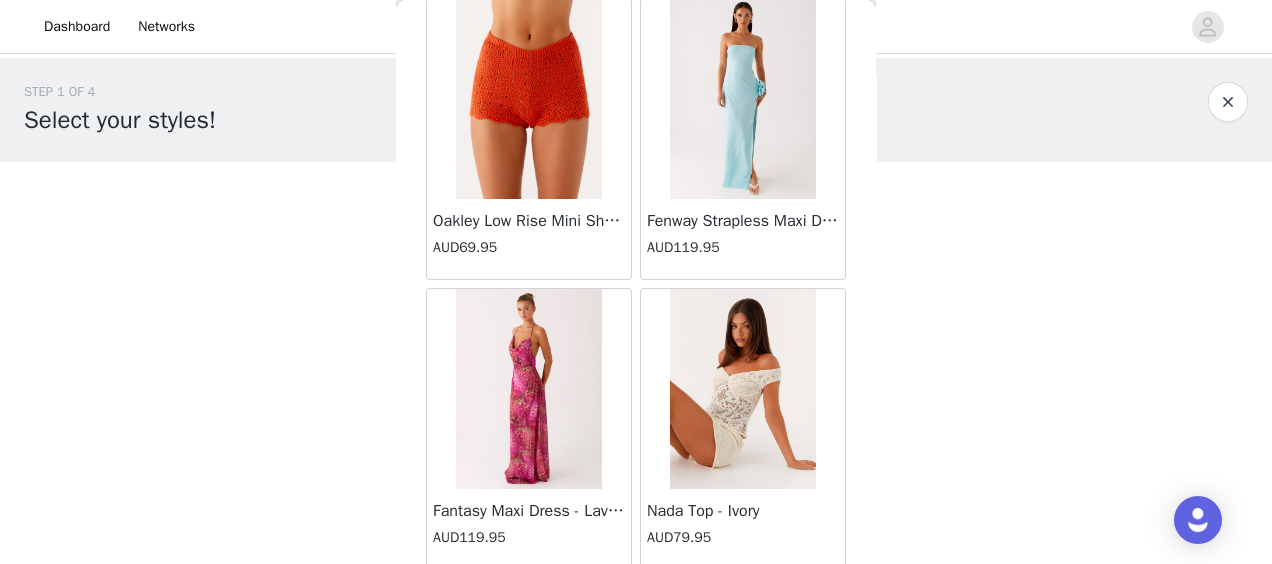 click on "Load More" at bounding box center (636, 604) 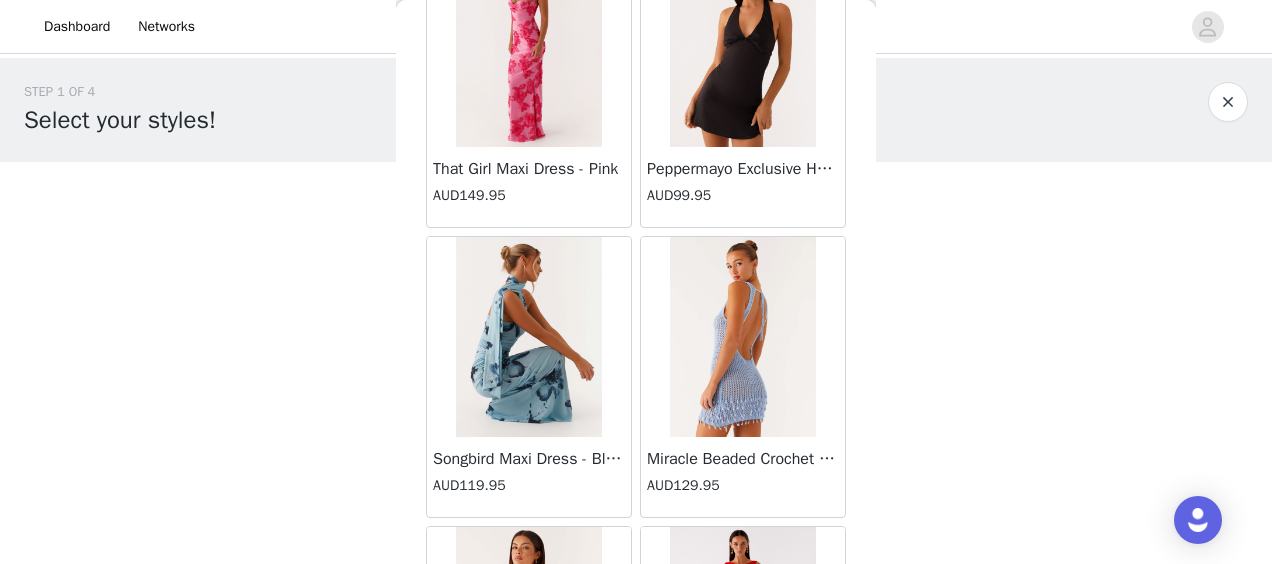scroll, scrollTop: 33524, scrollLeft: 0, axis: vertical 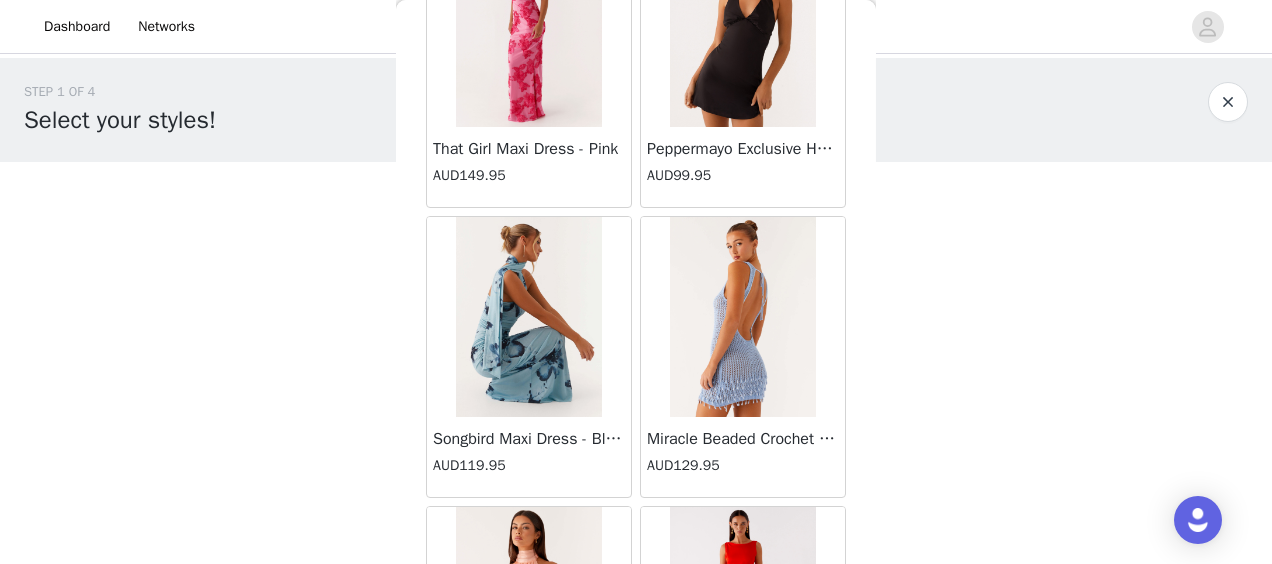 click on "AUD129.95" at bounding box center (743, 465) 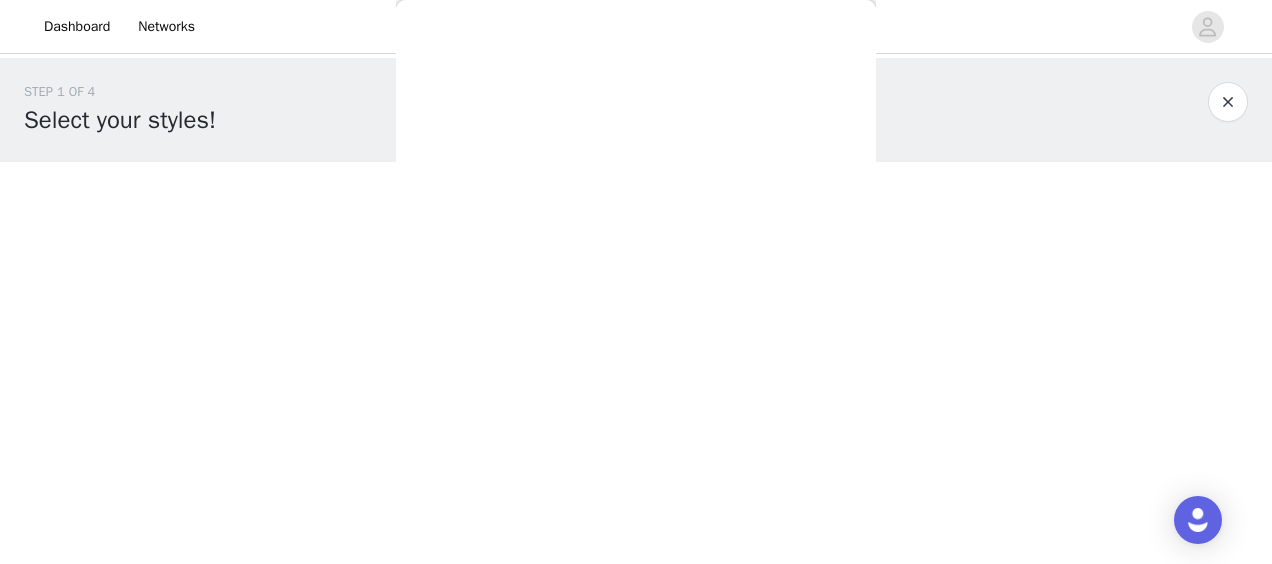 scroll, scrollTop: 0, scrollLeft: 0, axis: both 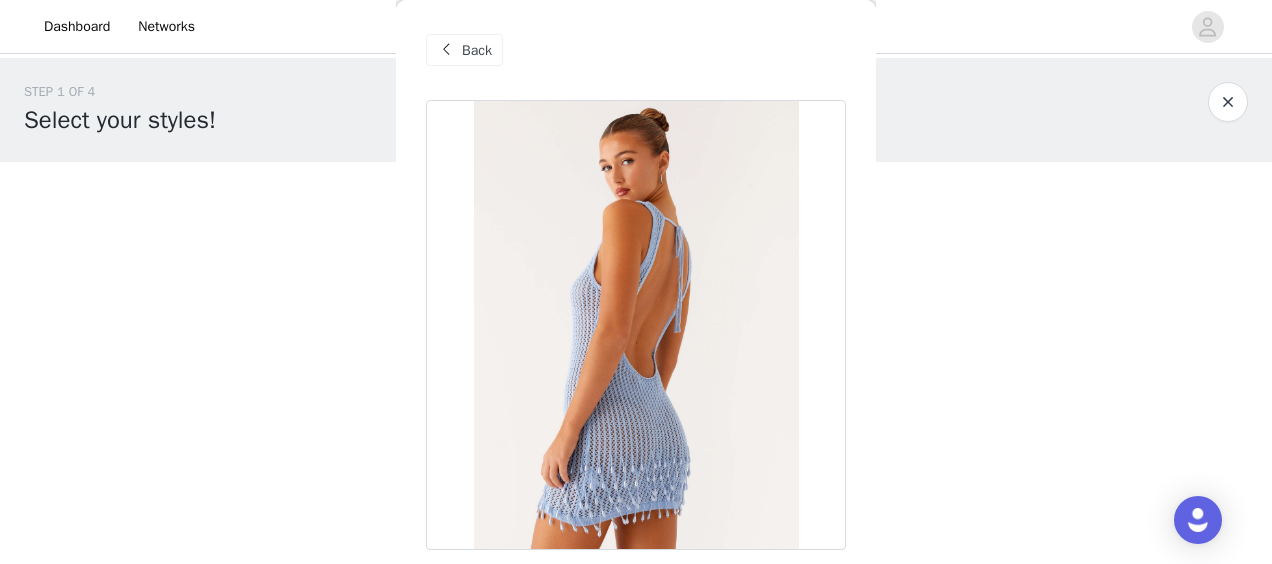 click on "Back" at bounding box center (464, 50) 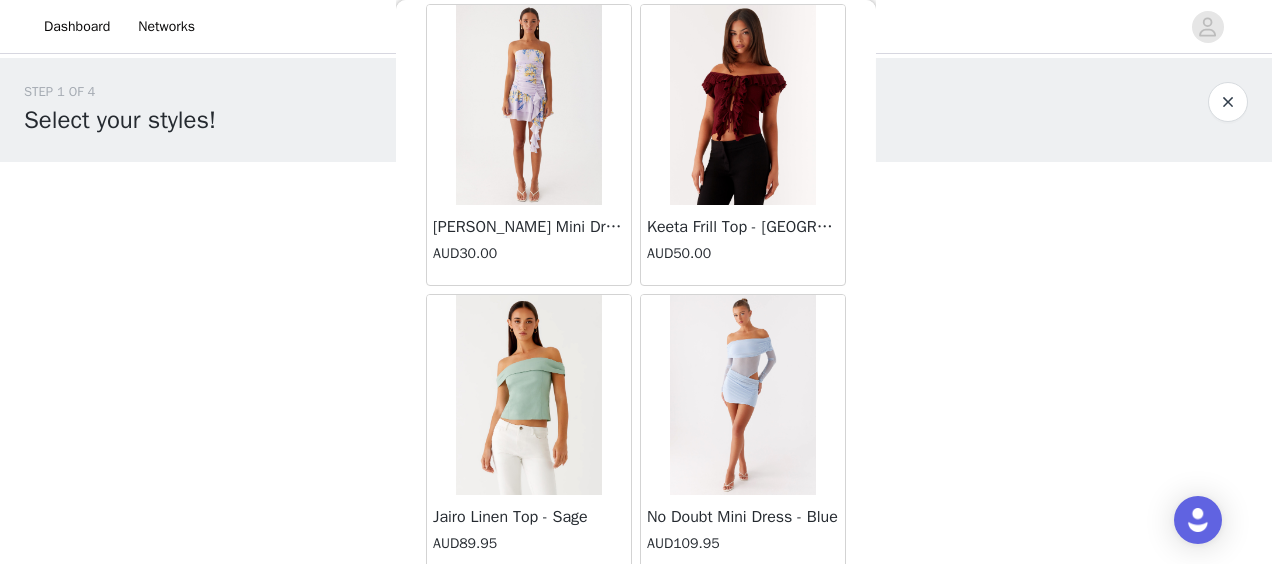 click on "Load More" at bounding box center (636, 610) 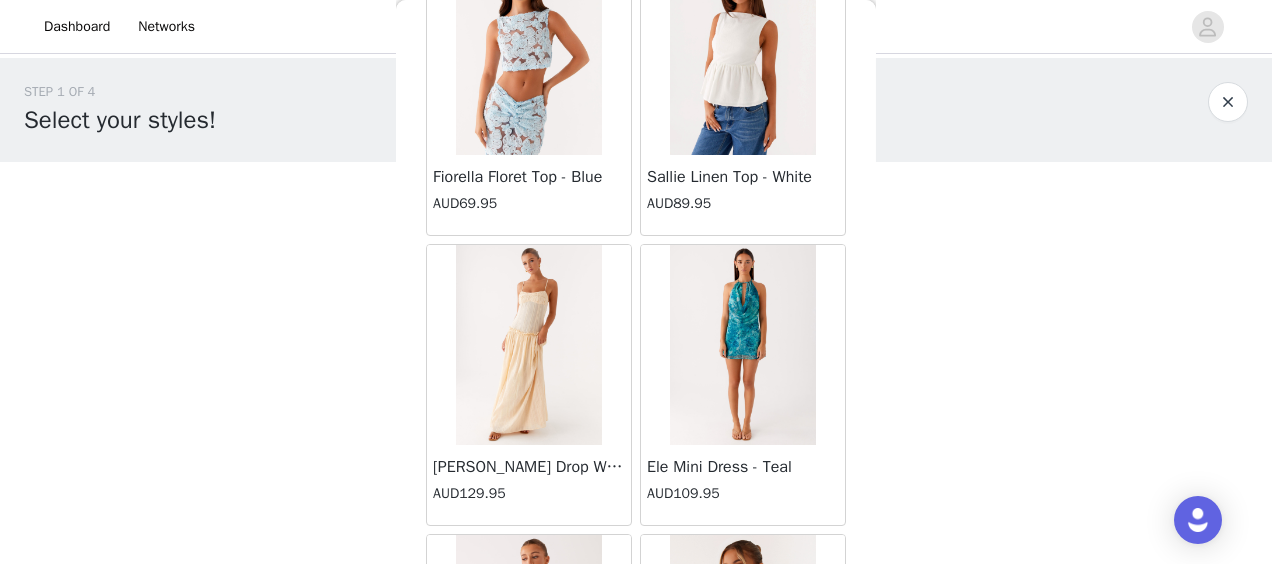scroll, scrollTop: 37209, scrollLeft: 0, axis: vertical 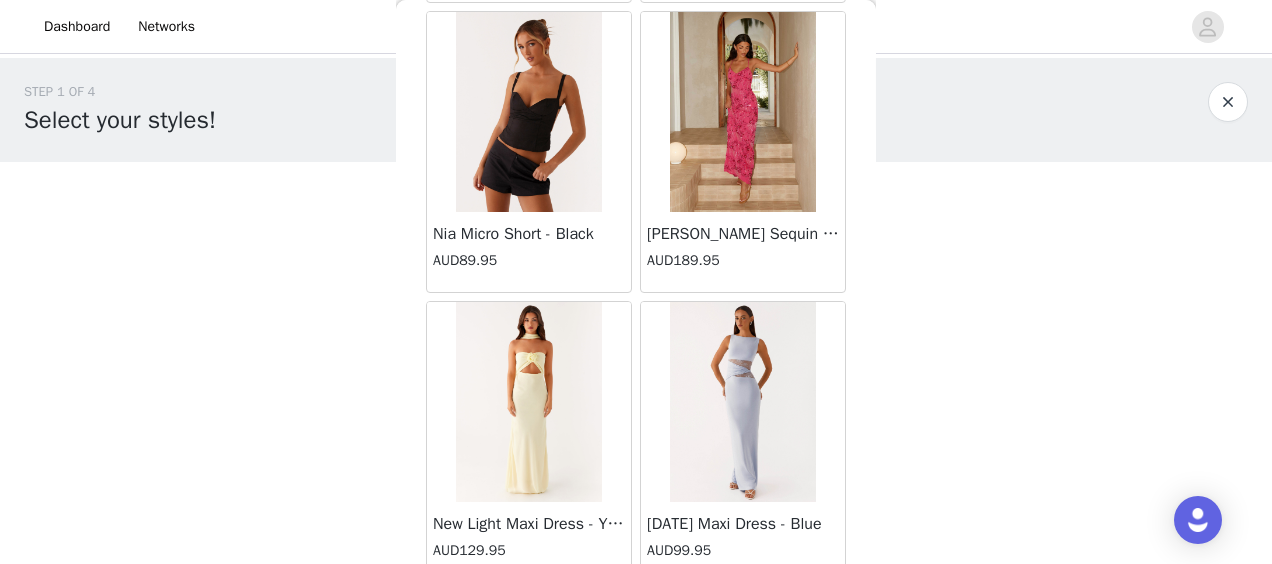 click on "Load More" at bounding box center [636, 617] 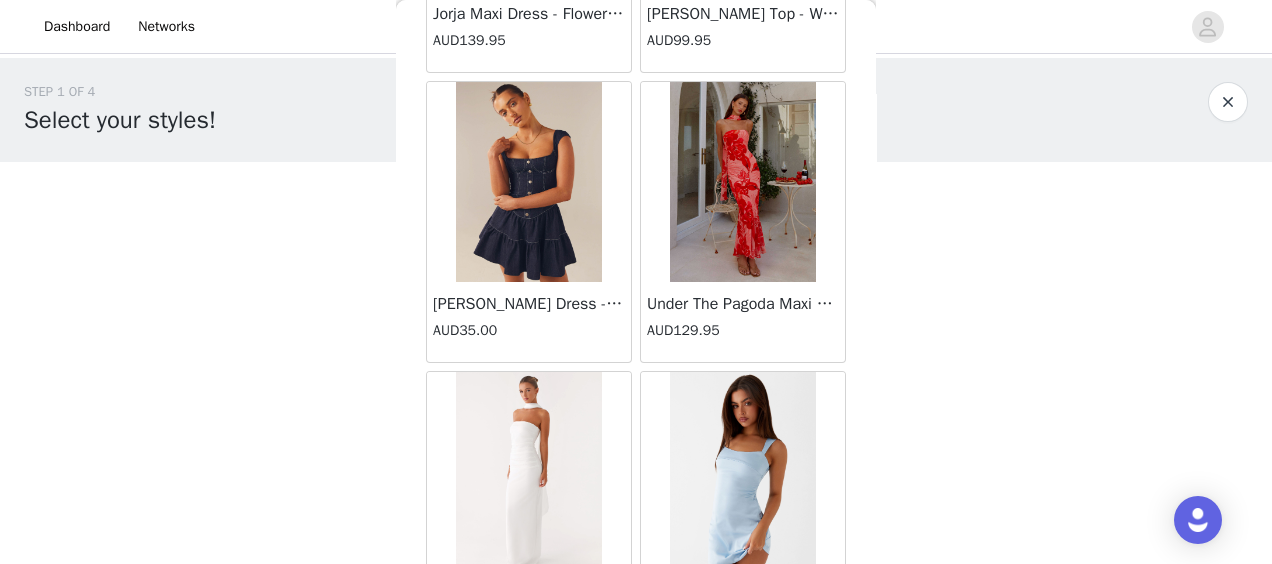 scroll, scrollTop: 40102, scrollLeft: 0, axis: vertical 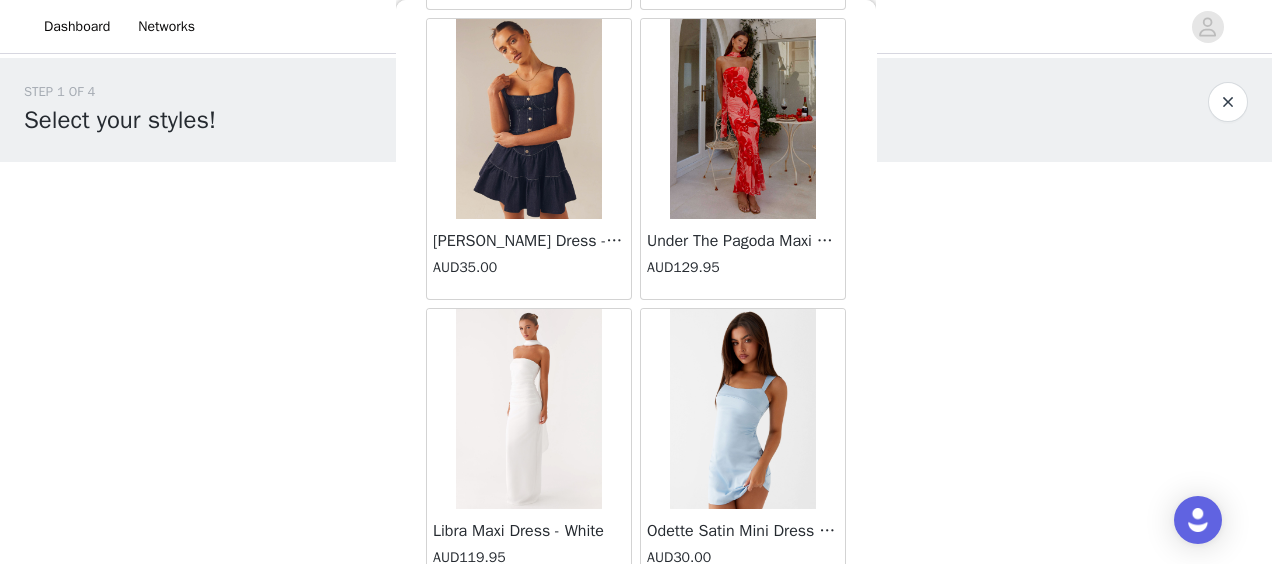 click on "Load More" at bounding box center (636, 624) 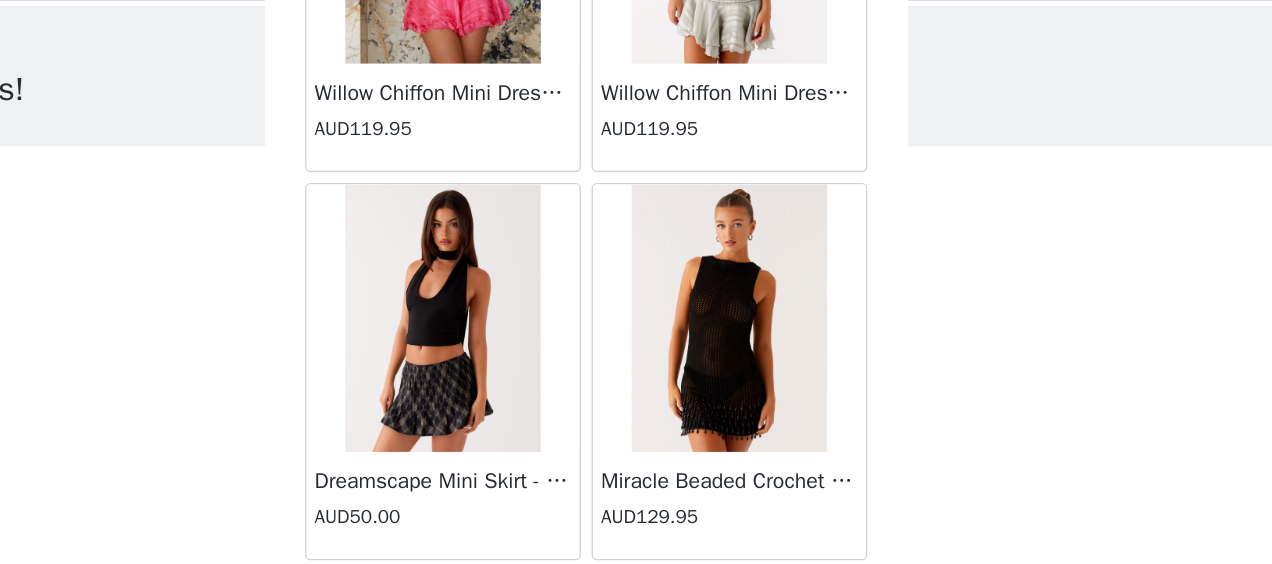 scroll, scrollTop: 41668, scrollLeft: 0, axis: vertical 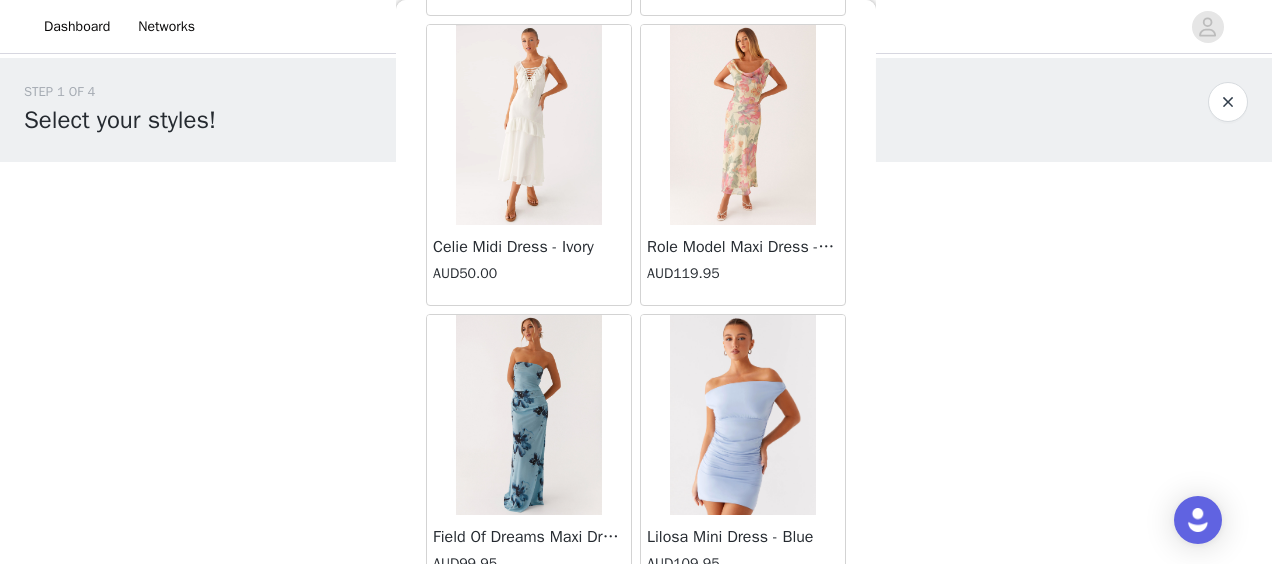 click on "Load More" at bounding box center [636, 630] 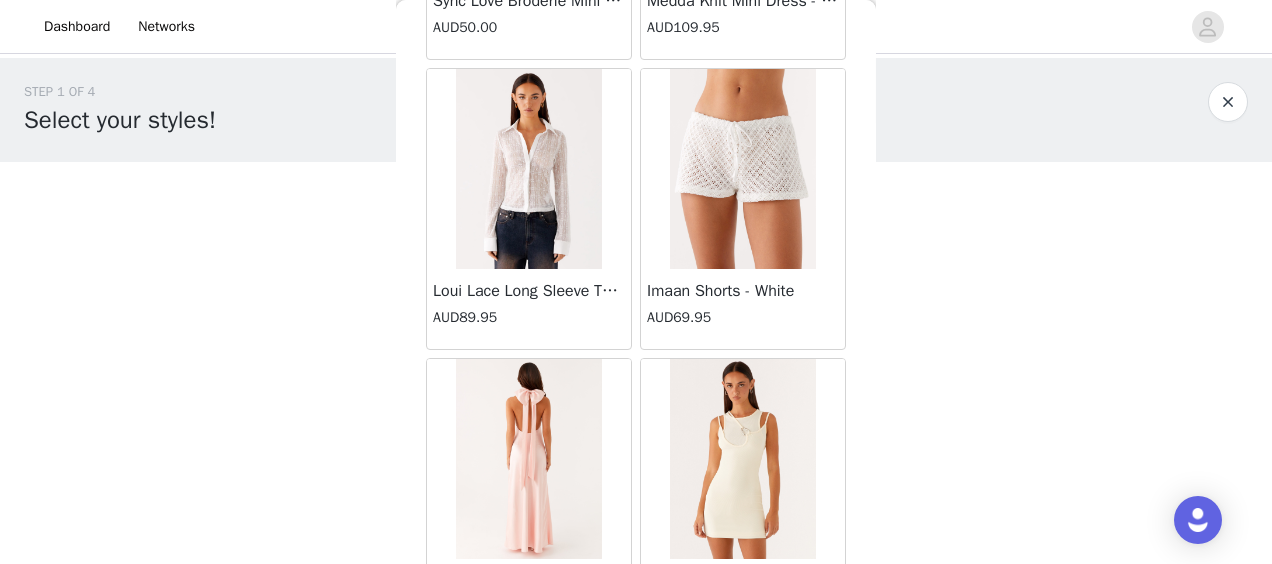 scroll, scrollTop: 45889, scrollLeft: 0, axis: vertical 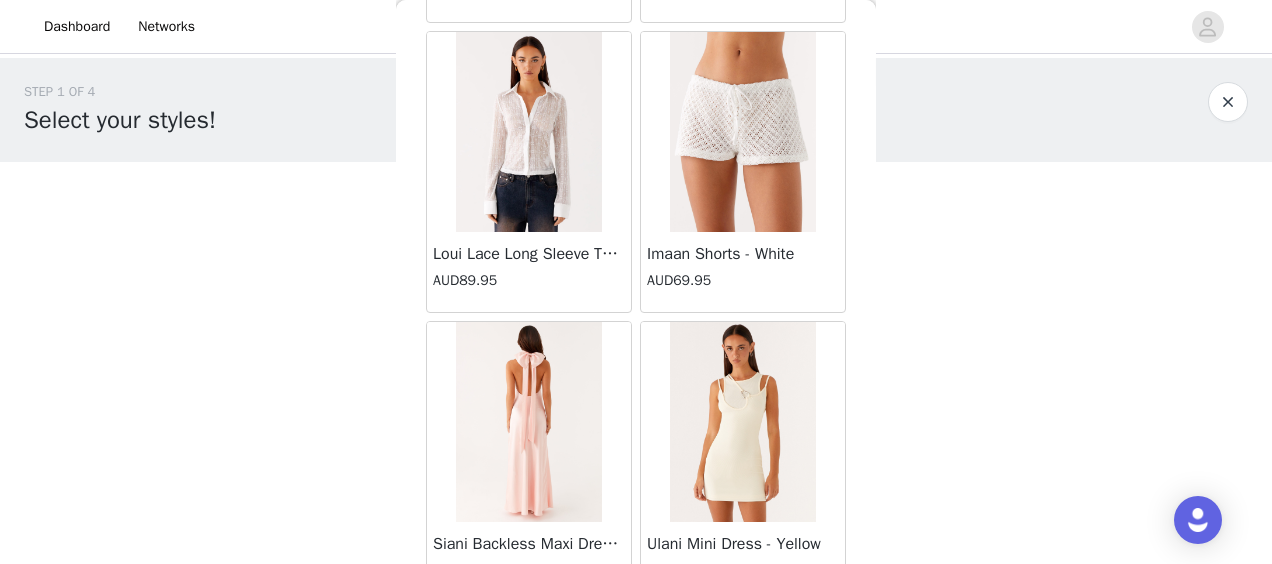 click on "Load More" at bounding box center (636, 637) 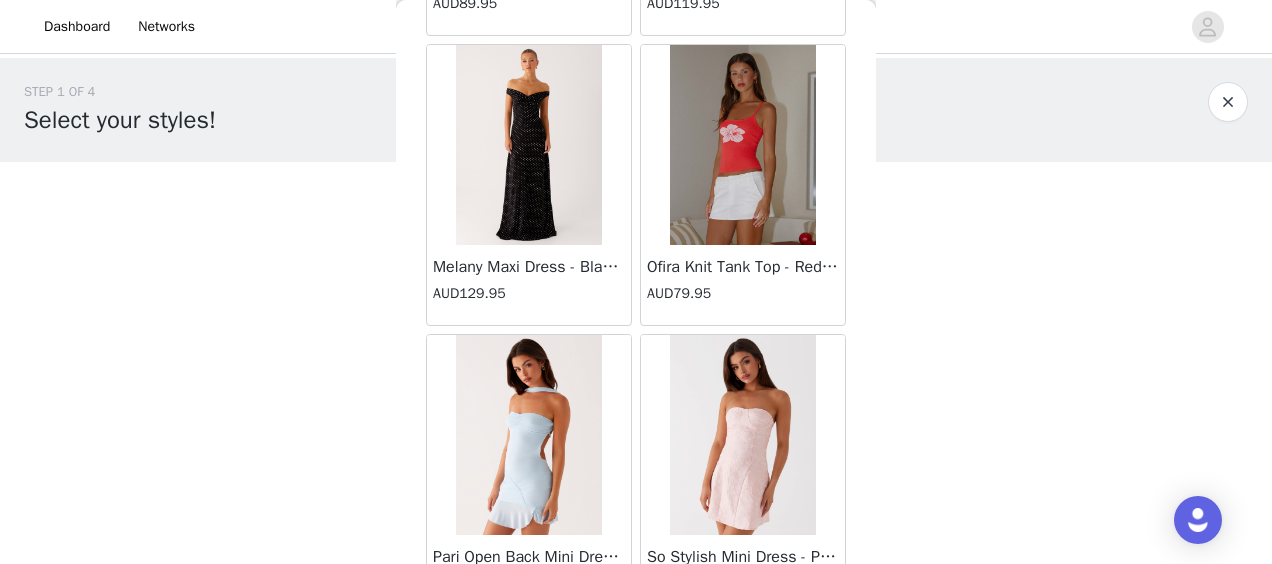 scroll, scrollTop: 48782, scrollLeft: 0, axis: vertical 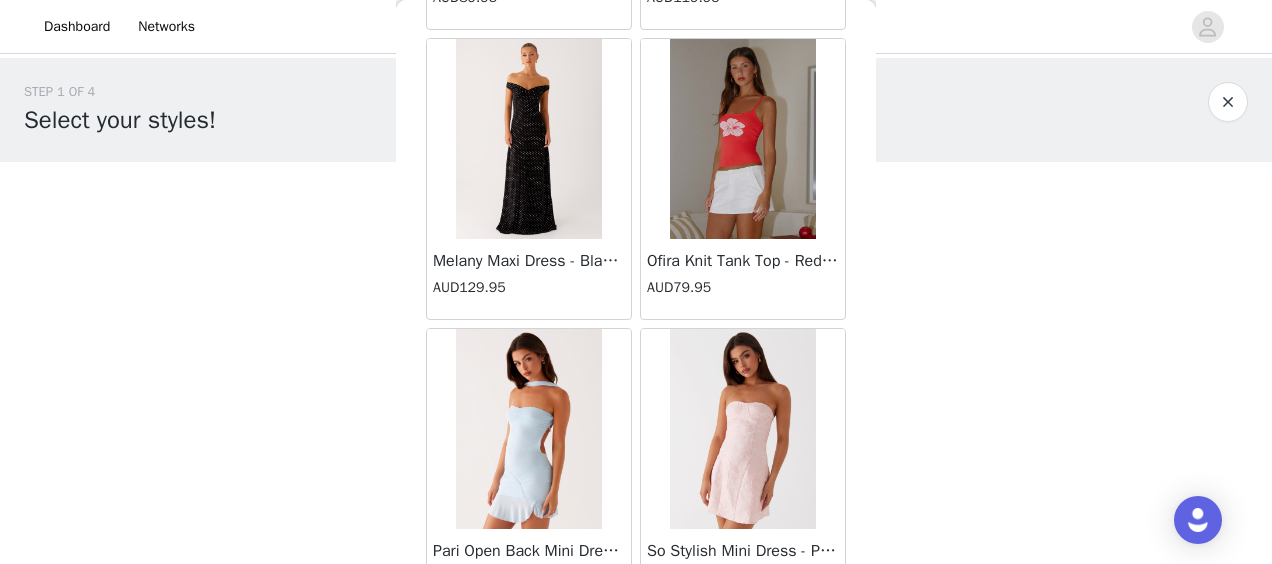 click on "Load More" at bounding box center (636, 644) 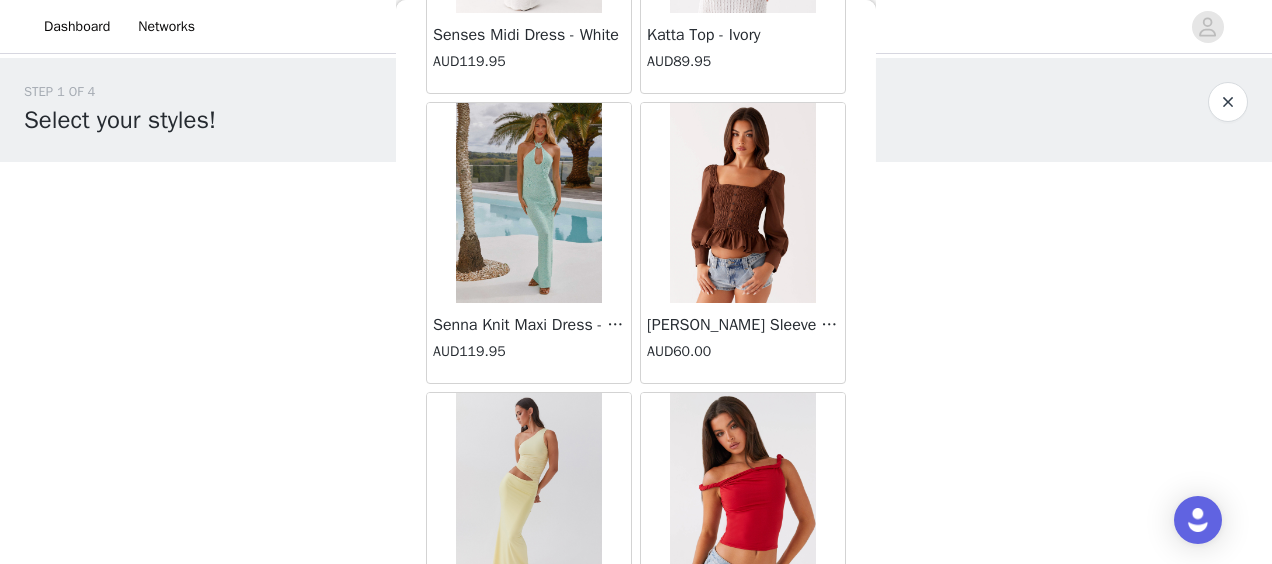 scroll, scrollTop: 51676, scrollLeft: 0, axis: vertical 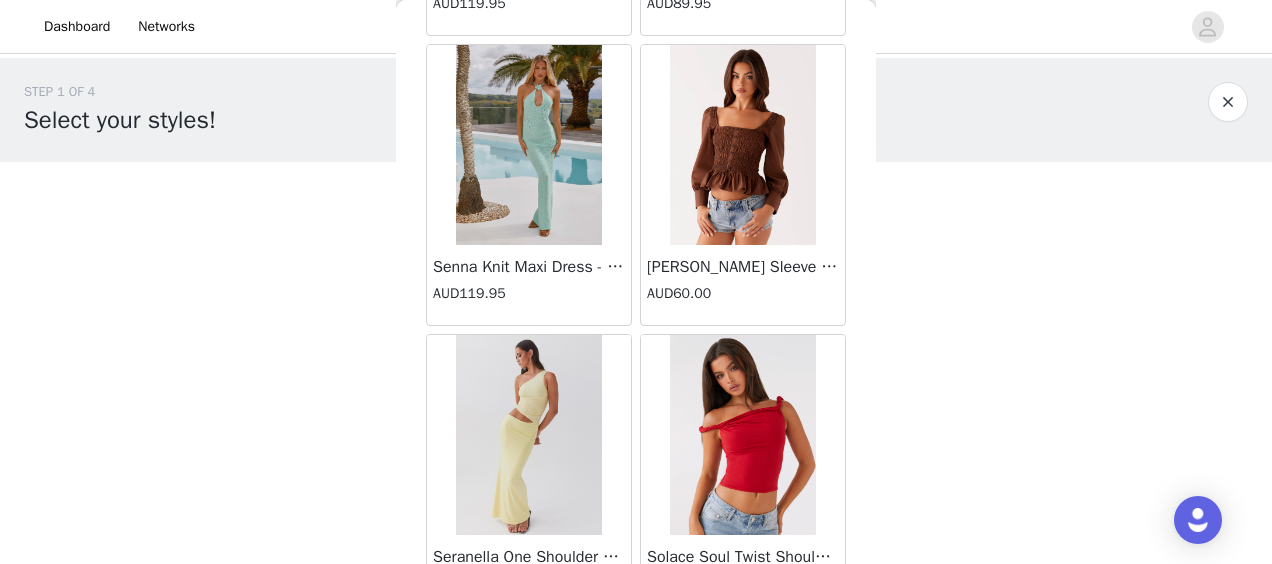click on "Load More" at bounding box center [636, 650] 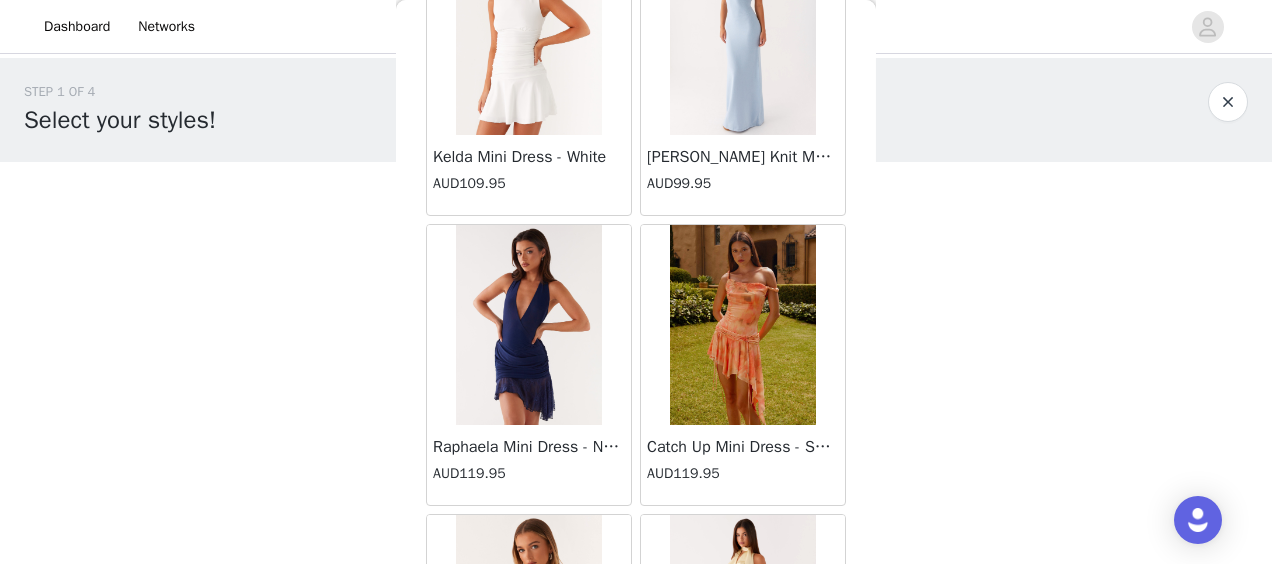 scroll, scrollTop: 54569, scrollLeft: 0, axis: vertical 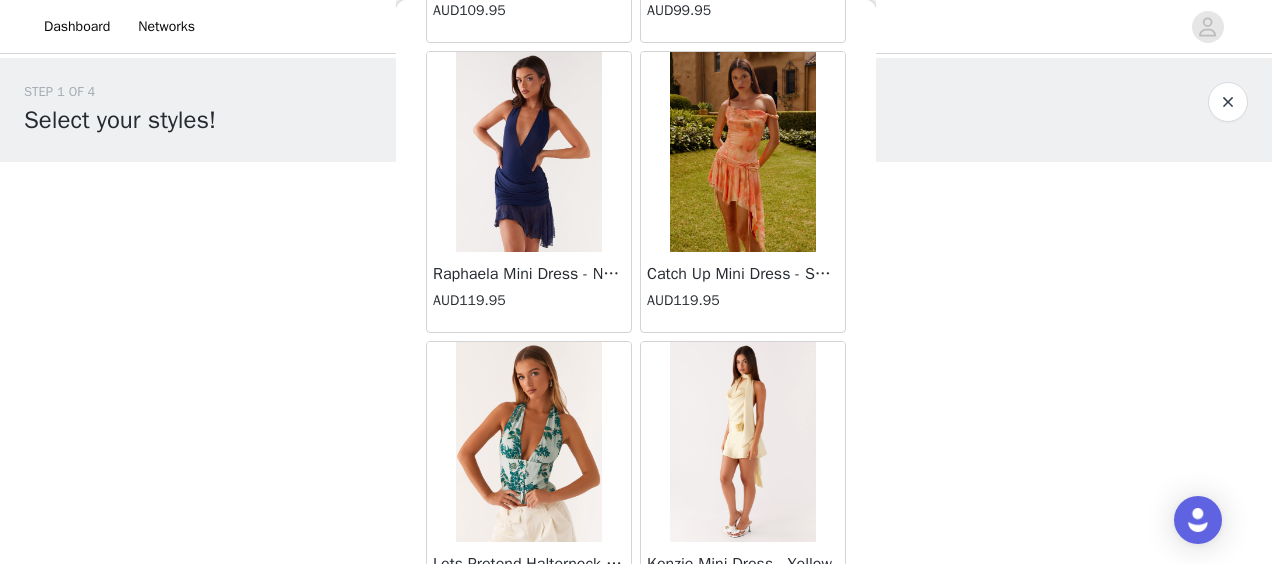 click on "Load More" at bounding box center (636, 657) 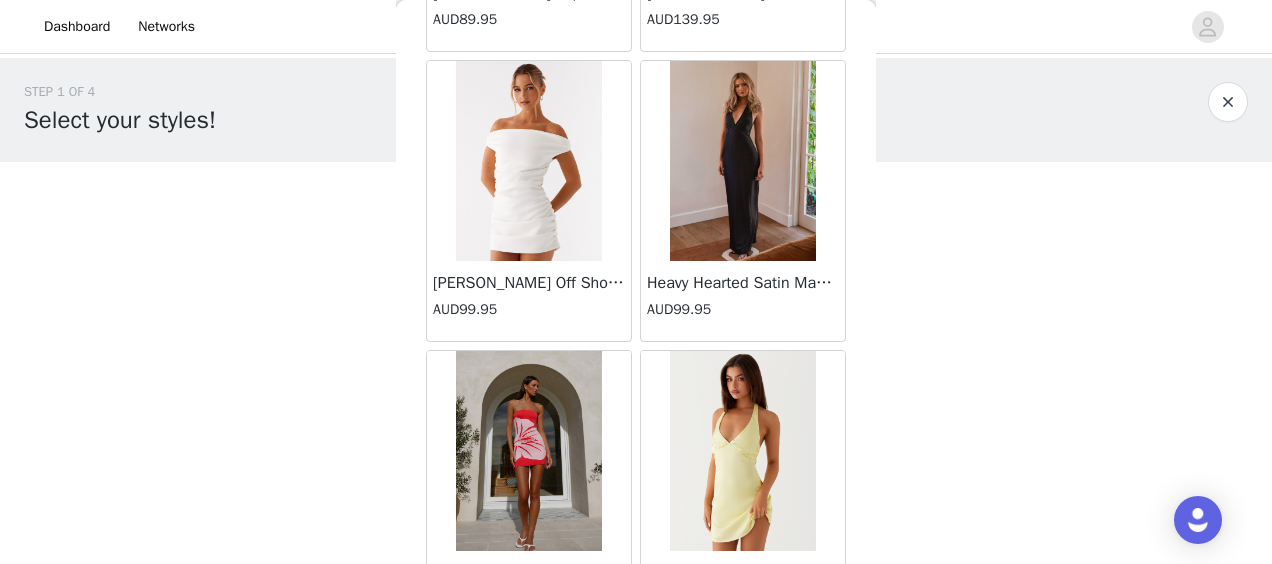 scroll, scrollTop: 57462, scrollLeft: 0, axis: vertical 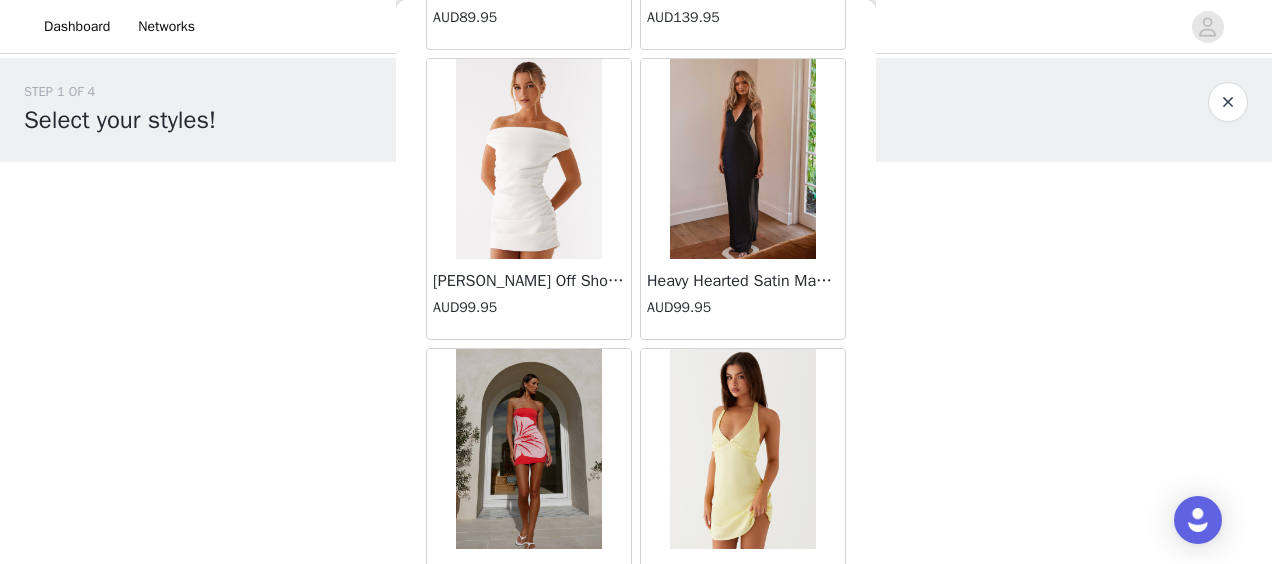 click on "Load More" at bounding box center [636, 664] 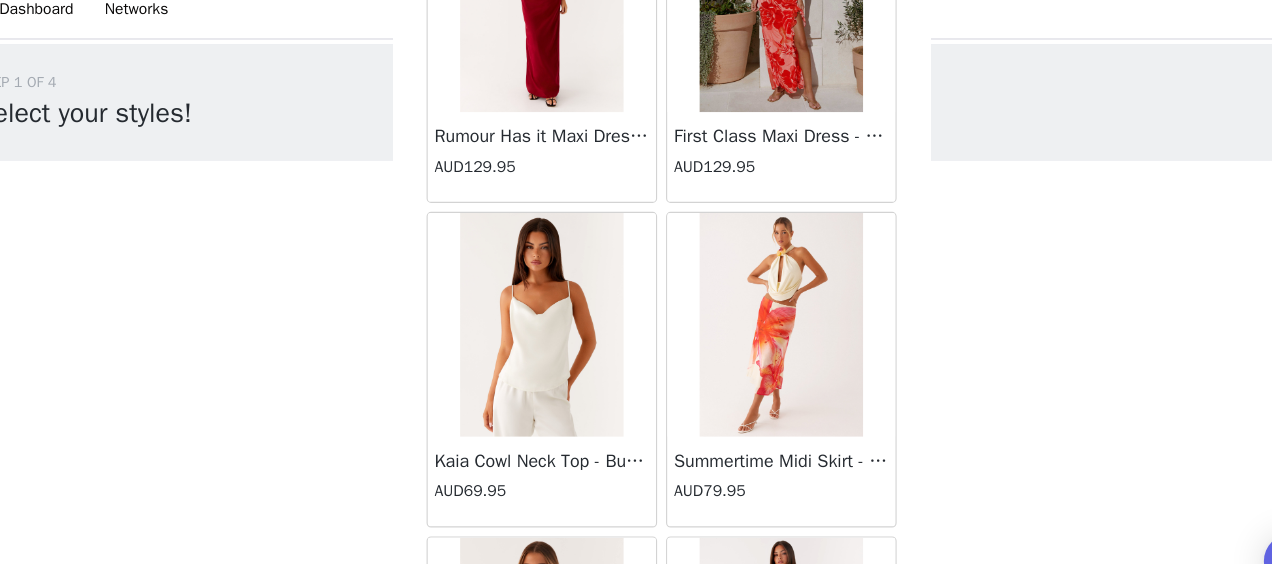scroll, scrollTop: 58461, scrollLeft: 0, axis: vertical 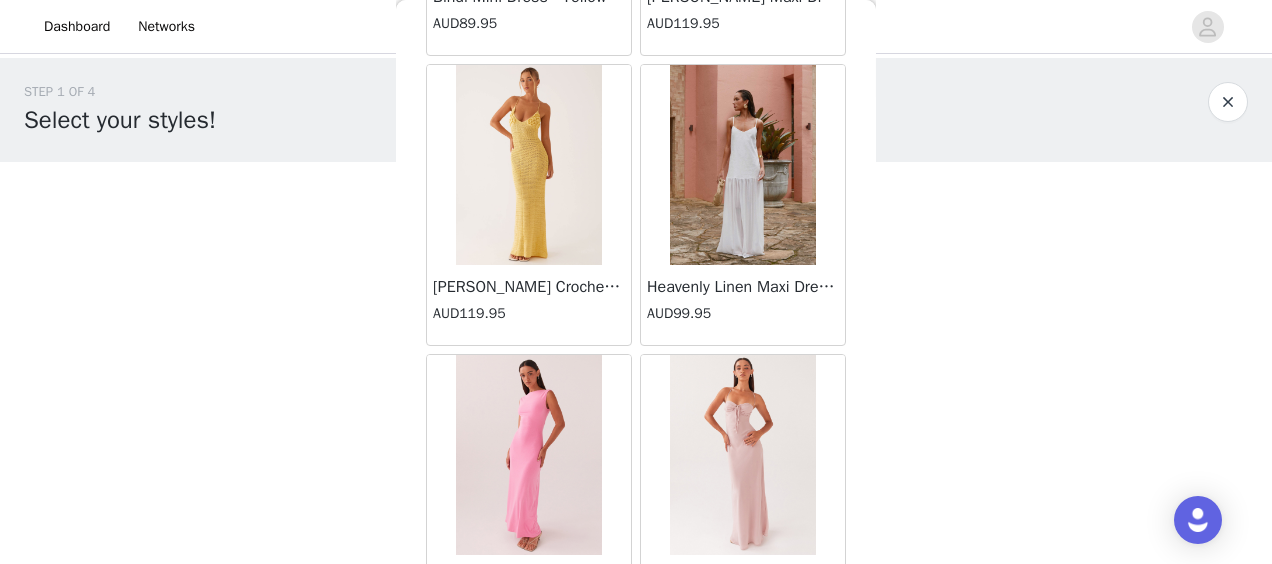 click on "Load More" at bounding box center [636, 670] 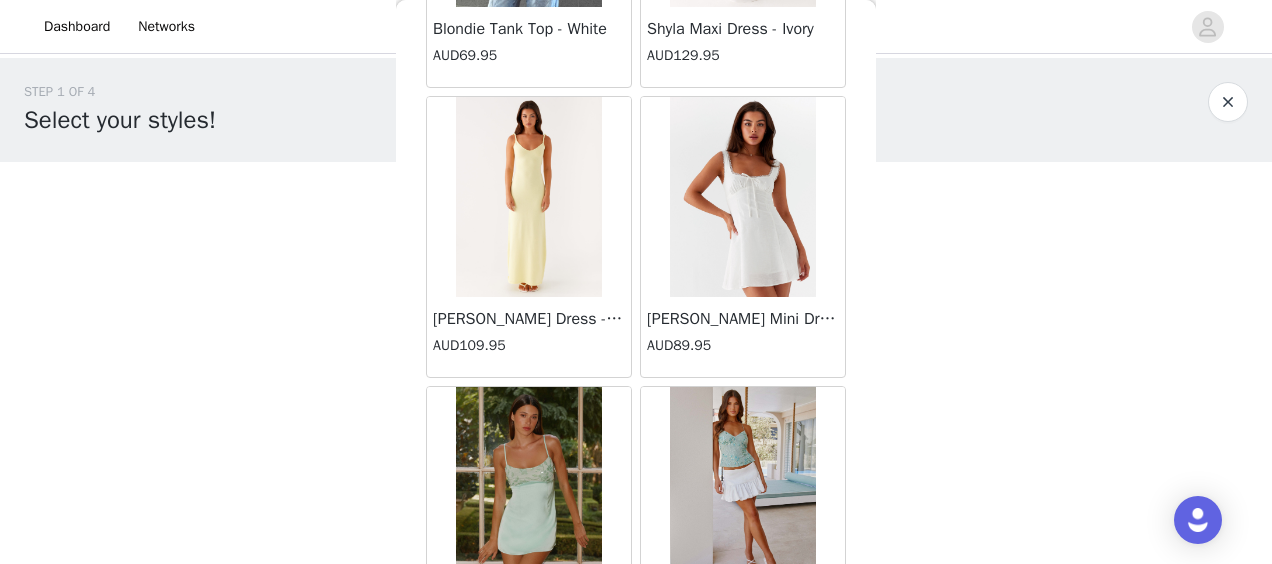 scroll, scrollTop: 63249, scrollLeft: 0, axis: vertical 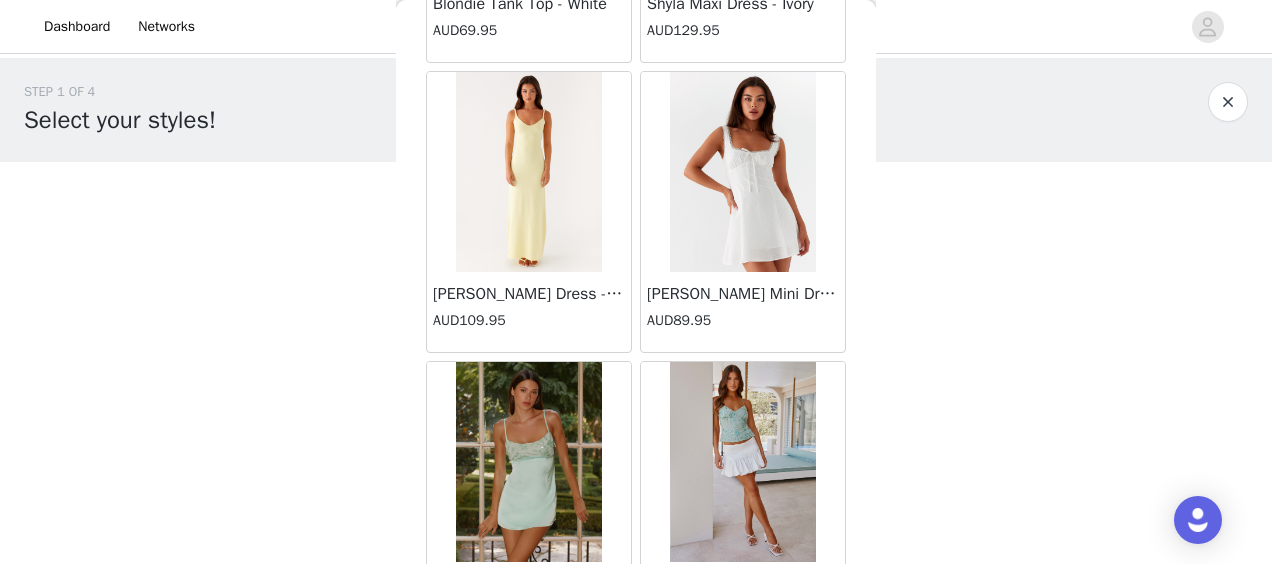 click on "Load More" at bounding box center [636, 677] 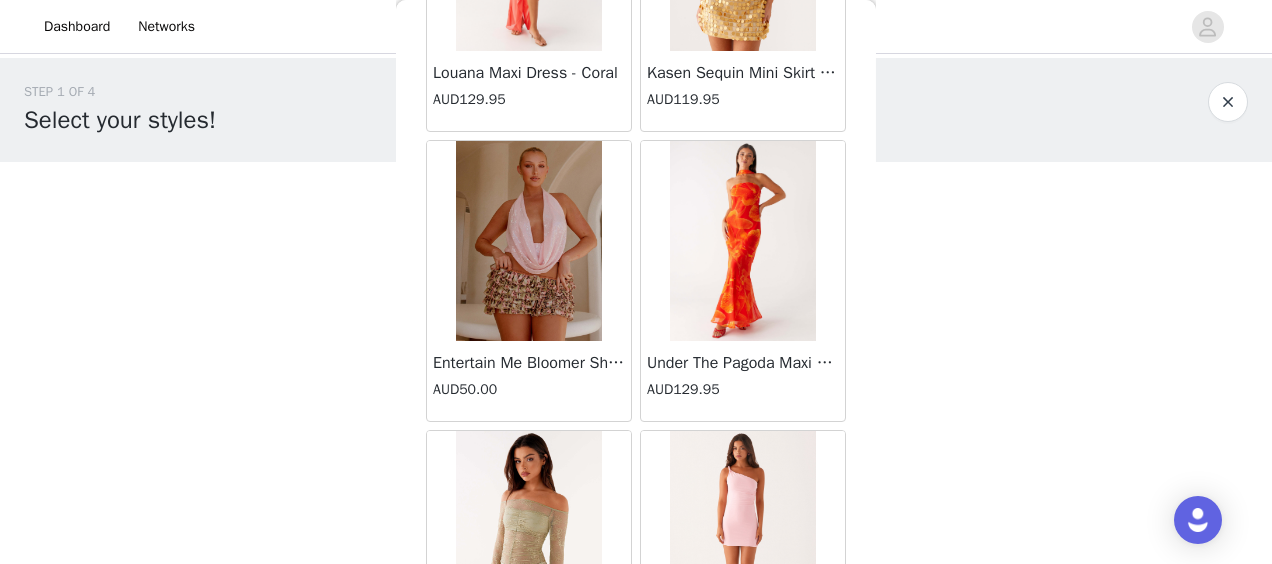 scroll, scrollTop: 64050, scrollLeft: 0, axis: vertical 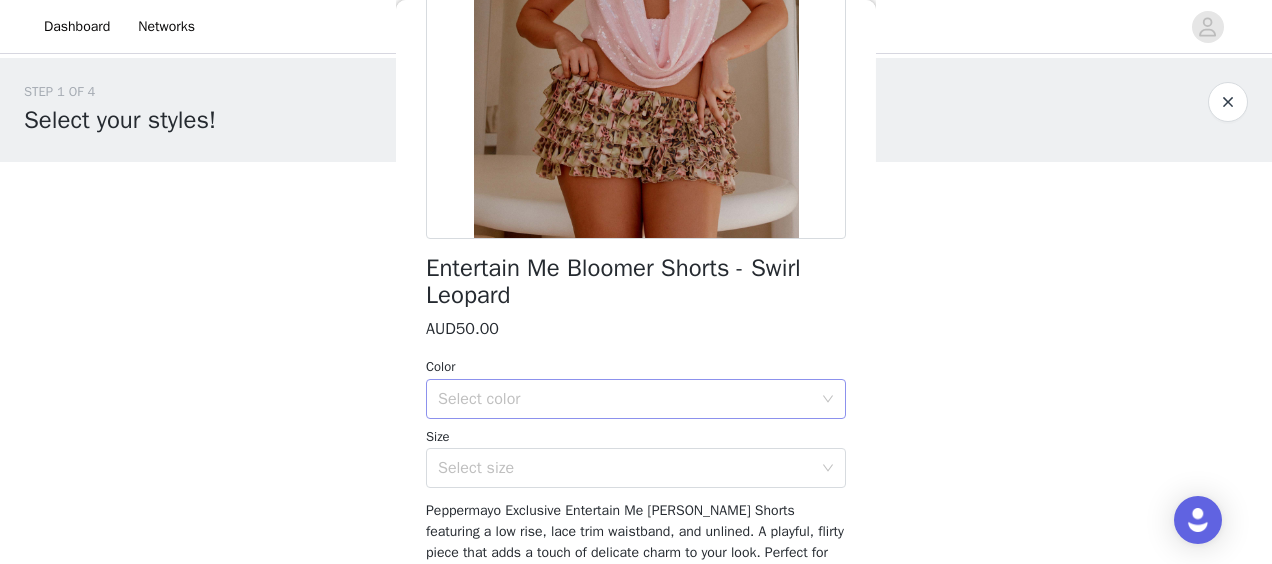 click on "Select color" at bounding box center (625, 399) 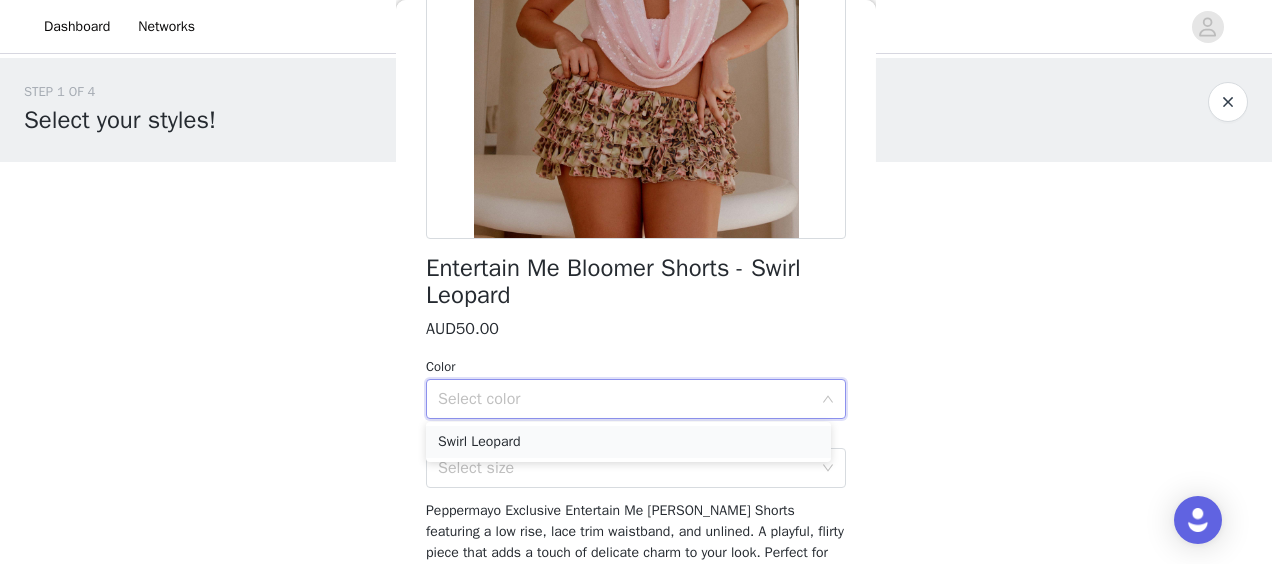 click on "Swirl Leopard" at bounding box center (628, 442) 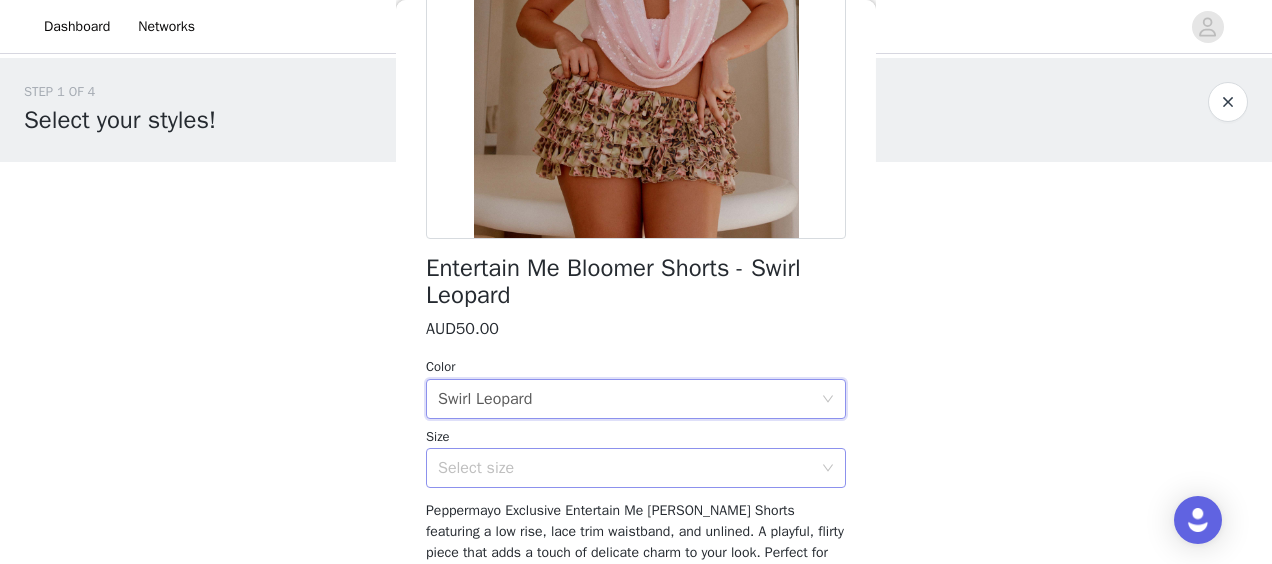 click on "Select size" at bounding box center [625, 468] 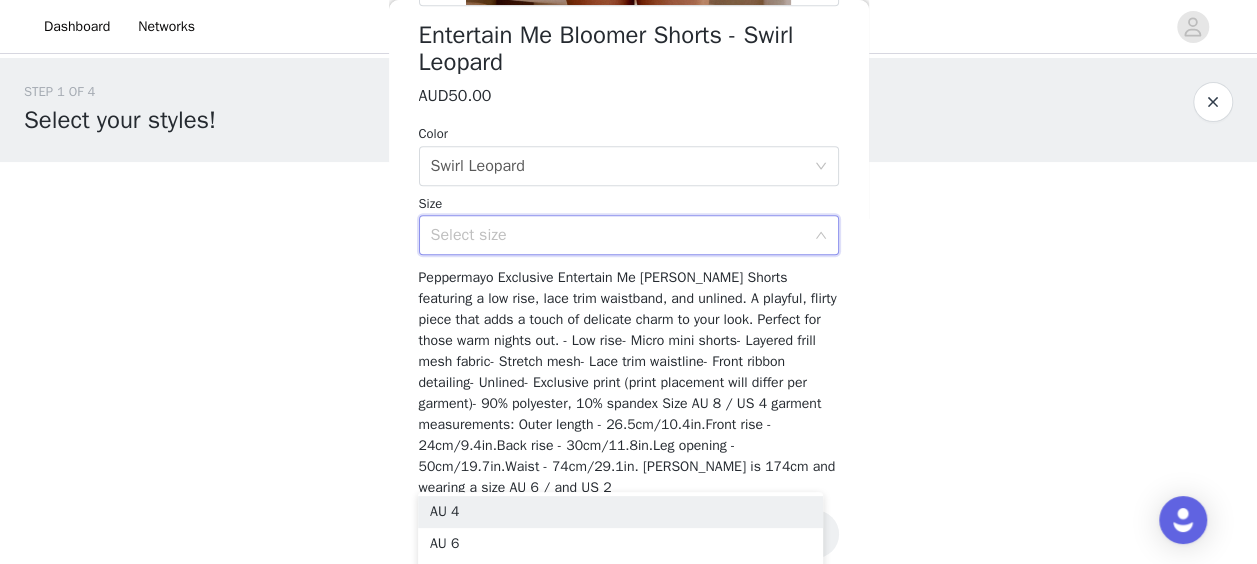 scroll, scrollTop: 562, scrollLeft: 0, axis: vertical 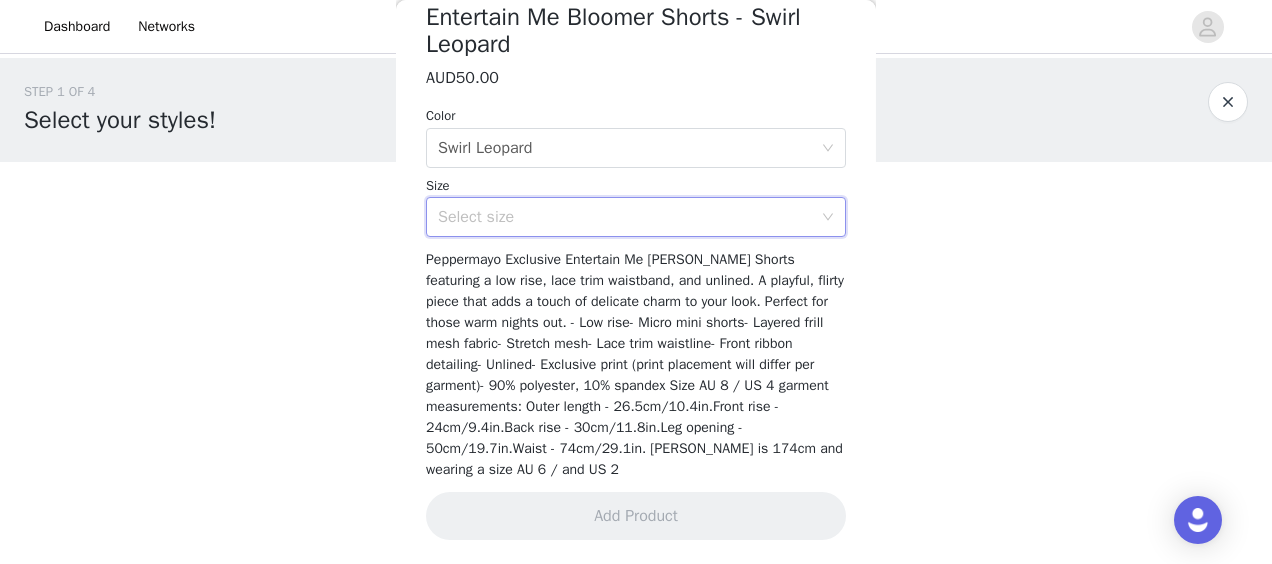 click on "Select size" at bounding box center (625, 217) 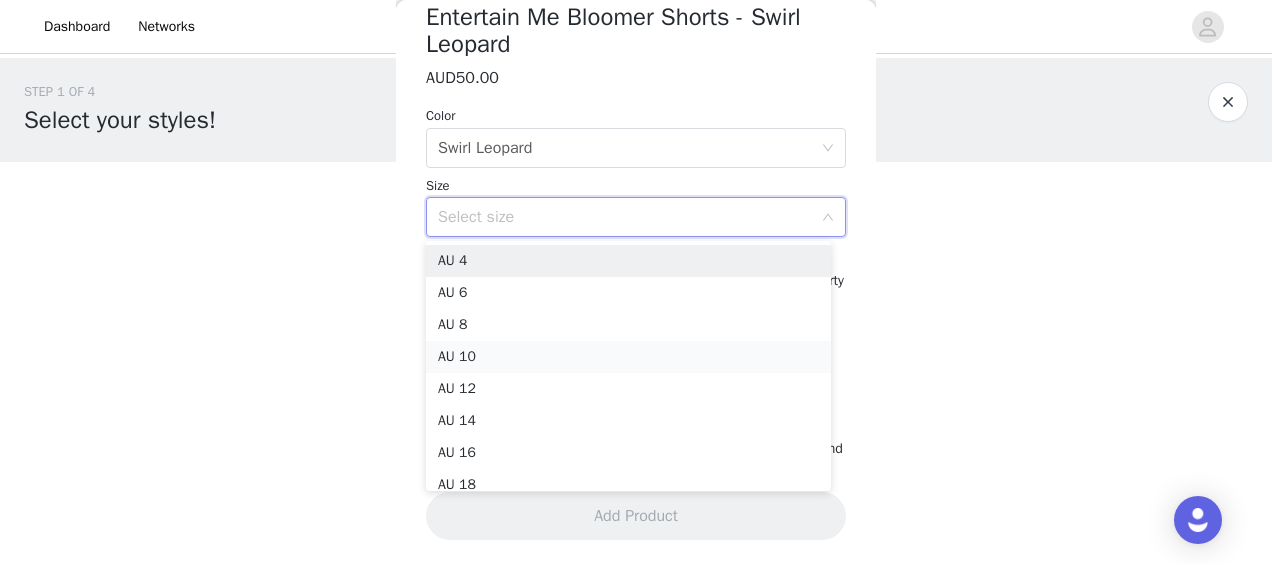 click on "AU 10" at bounding box center [628, 357] 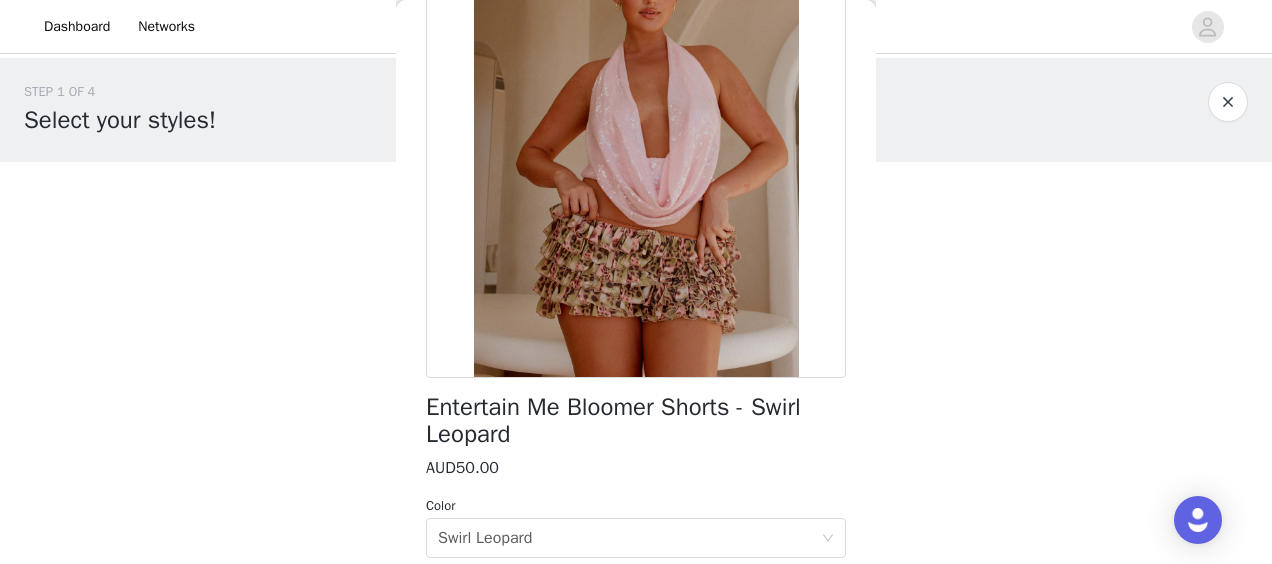 scroll, scrollTop: 166, scrollLeft: 0, axis: vertical 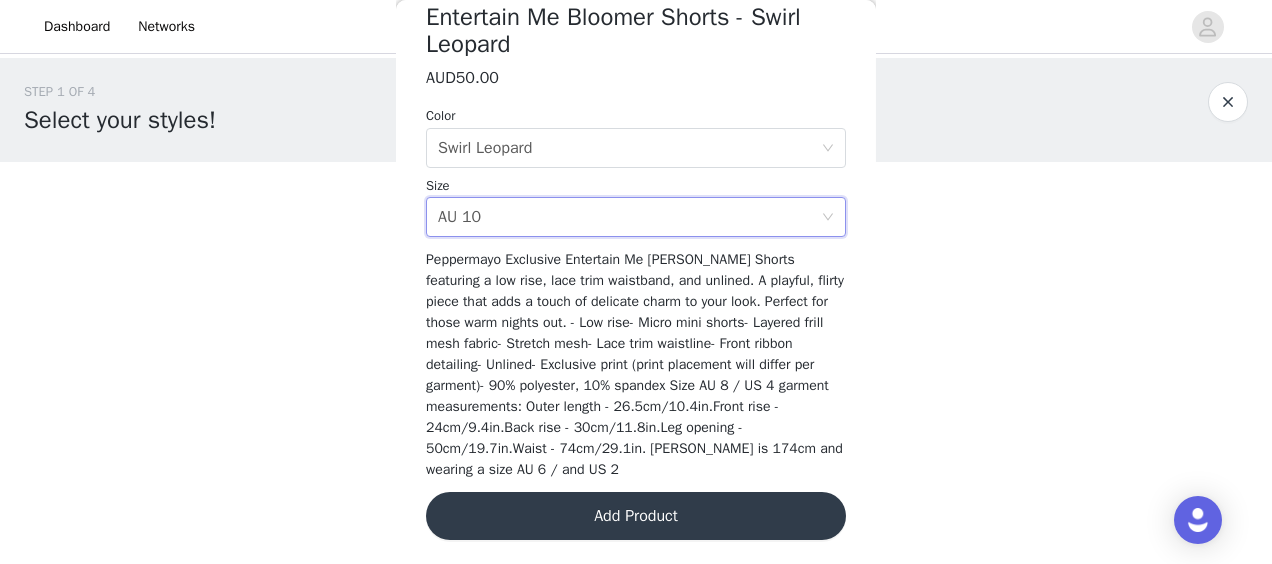 click on "STEP 1 OF 4
Select your styles!" at bounding box center (616, 110) 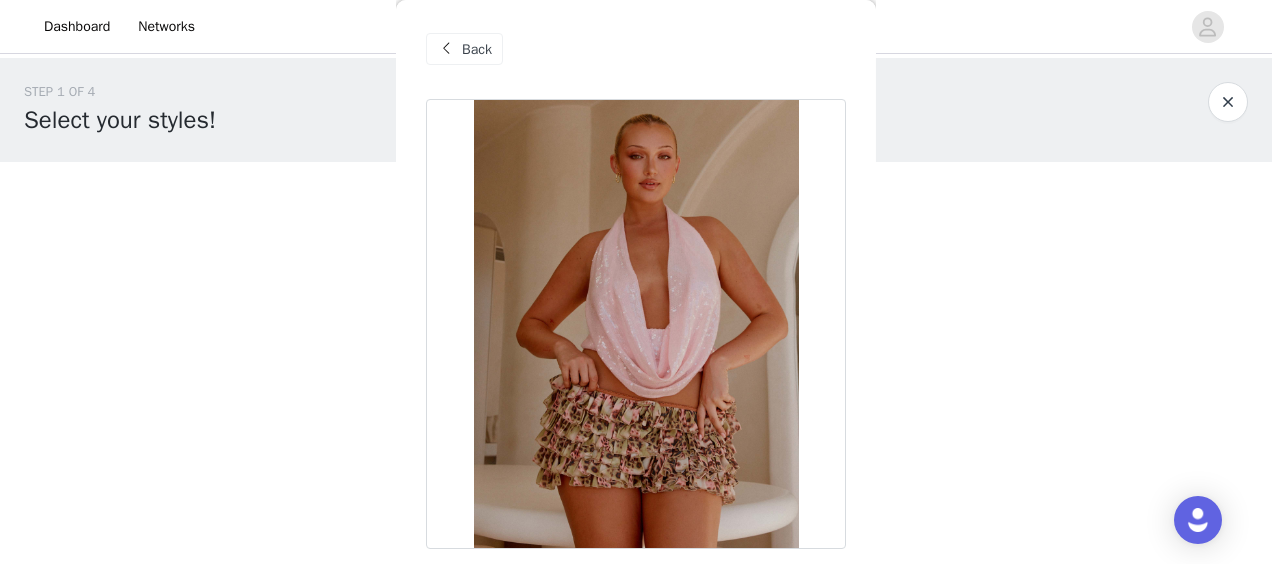 scroll, scrollTop: 0, scrollLeft: 0, axis: both 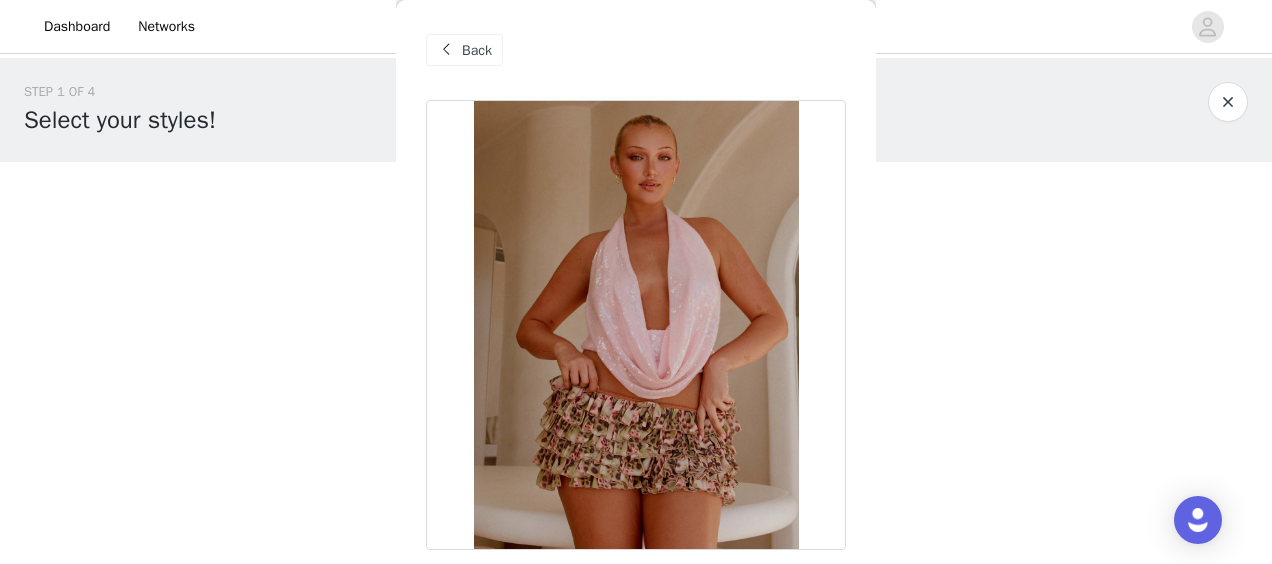 click at bounding box center (446, 50) 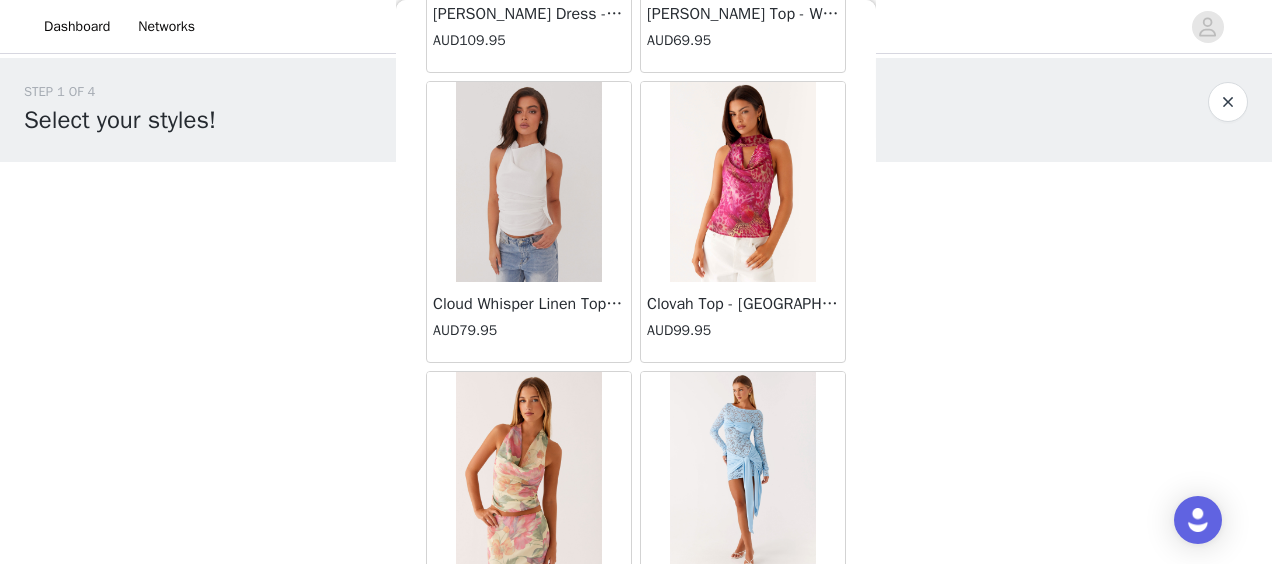 scroll, scrollTop: 11042, scrollLeft: 0, axis: vertical 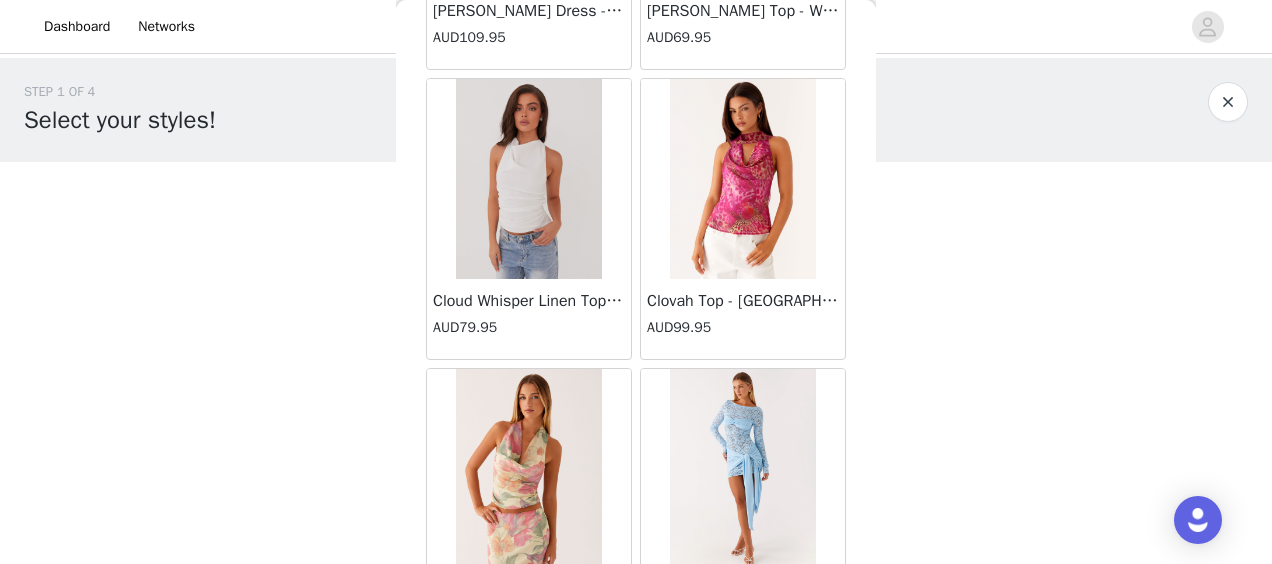 click at bounding box center (742, 179) 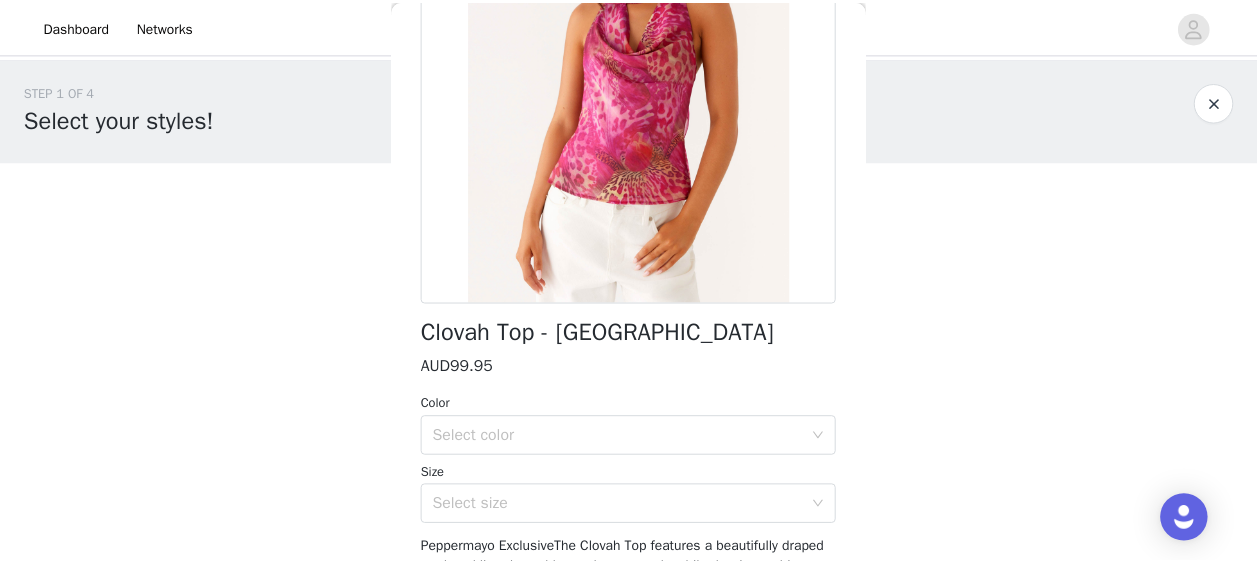 scroll, scrollTop: 246, scrollLeft: 0, axis: vertical 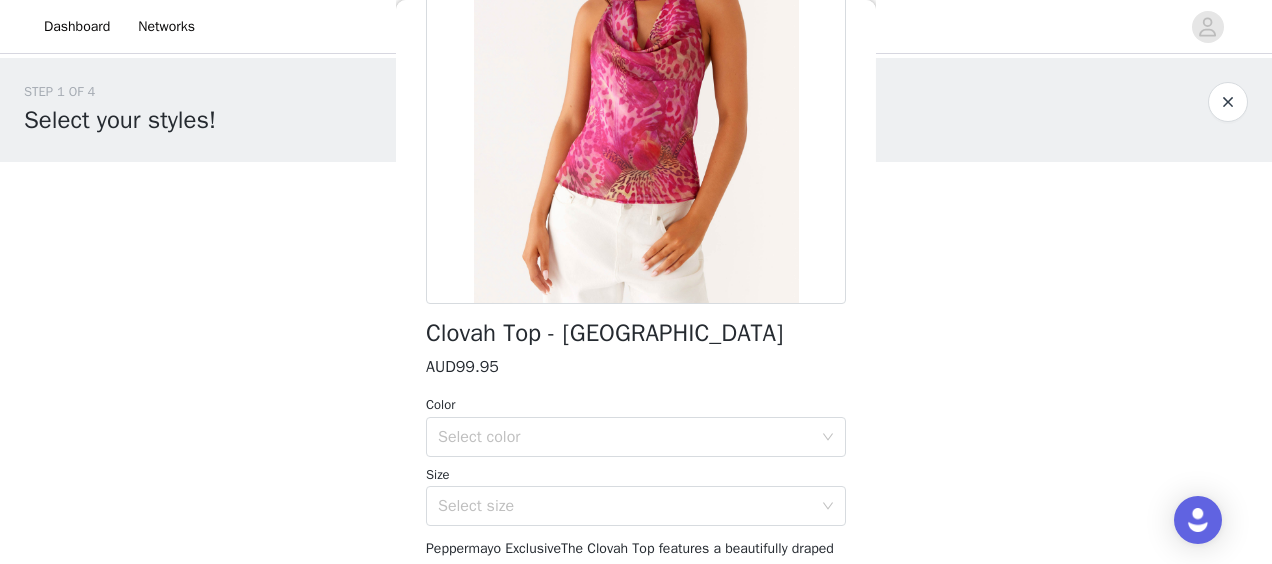 click at bounding box center (1228, 102) 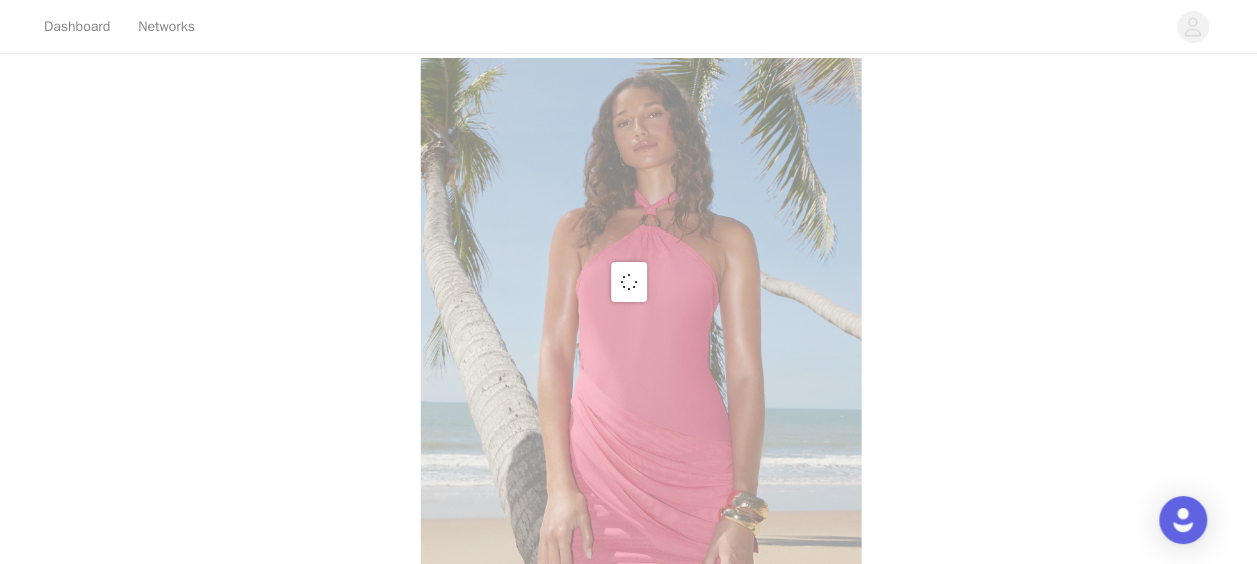 click at bounding box center (628, 282) 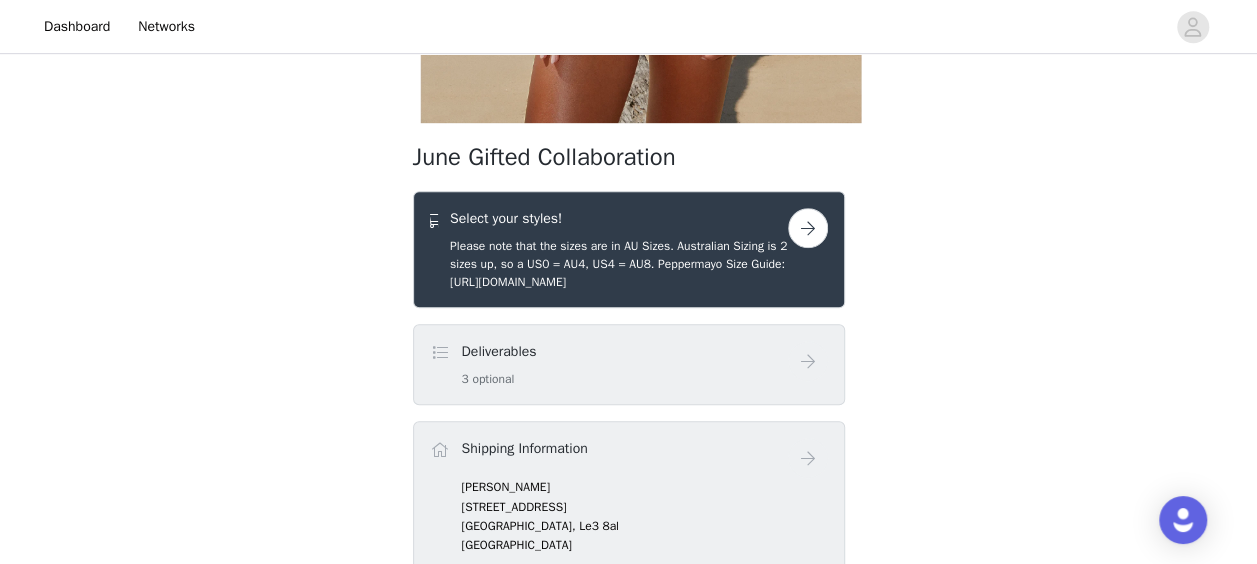 scroll, scrollTop: 538, scrollLeft: 0, axis: vertical 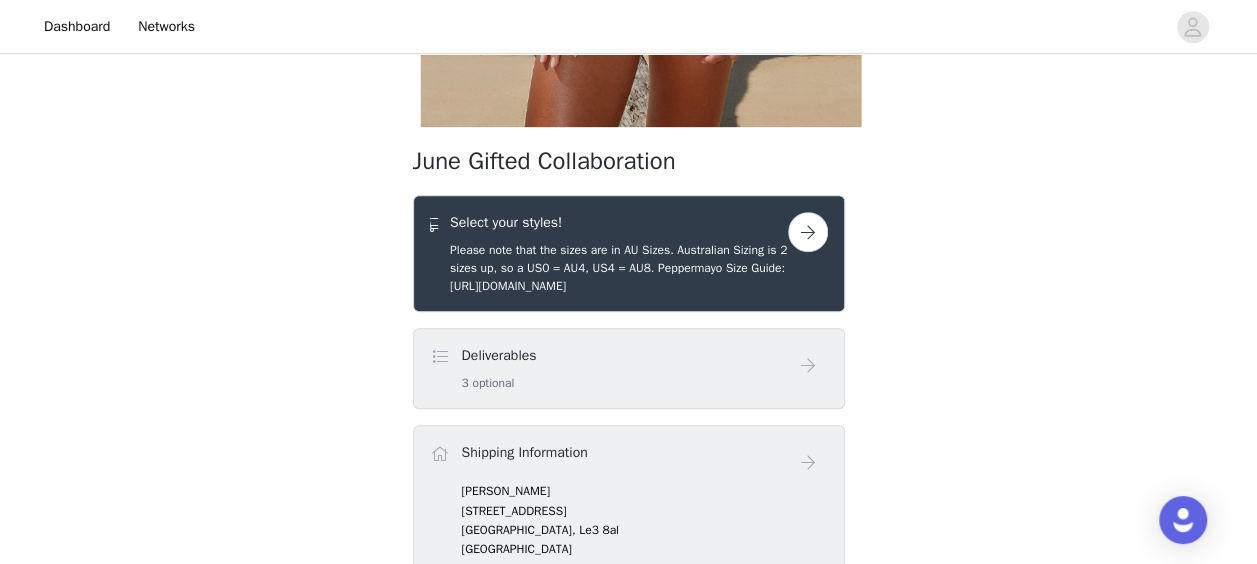 click on "Please note that the sizes are in AU Sizes. Australian Sizing is 2 sizes up, so a US0 = AU4, US4 = AU8. Peppermayo Size Guide: [URL][DOMAIN_NAME]" at bounding box center (619, 268) 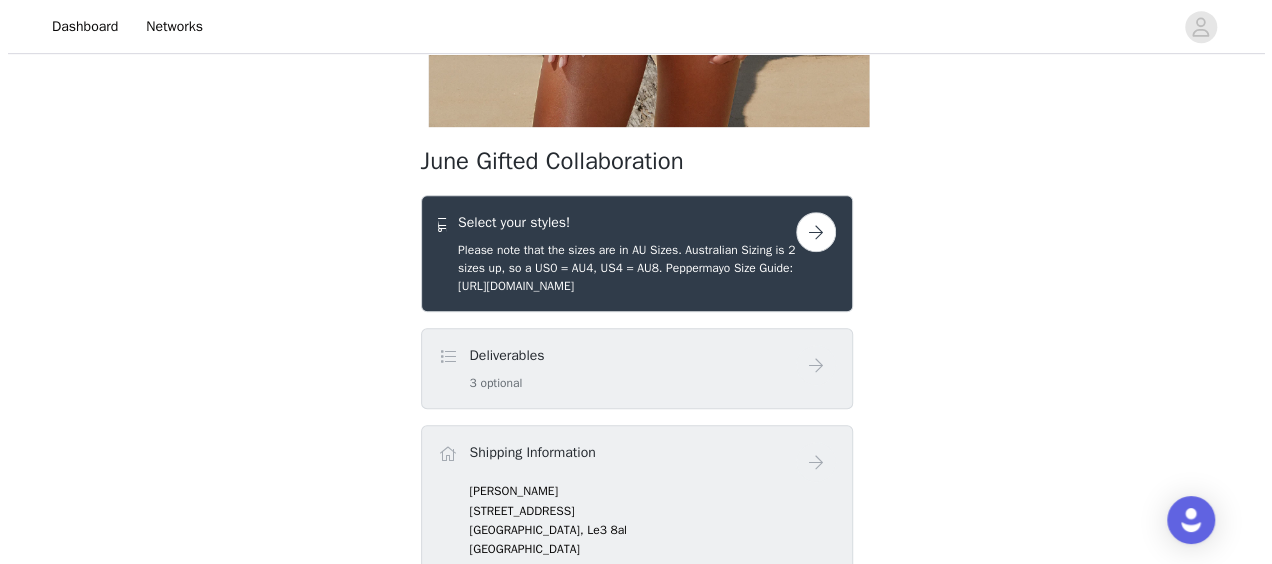 scroll, scrollTop: 0, scrollLeft: 0, axis: both 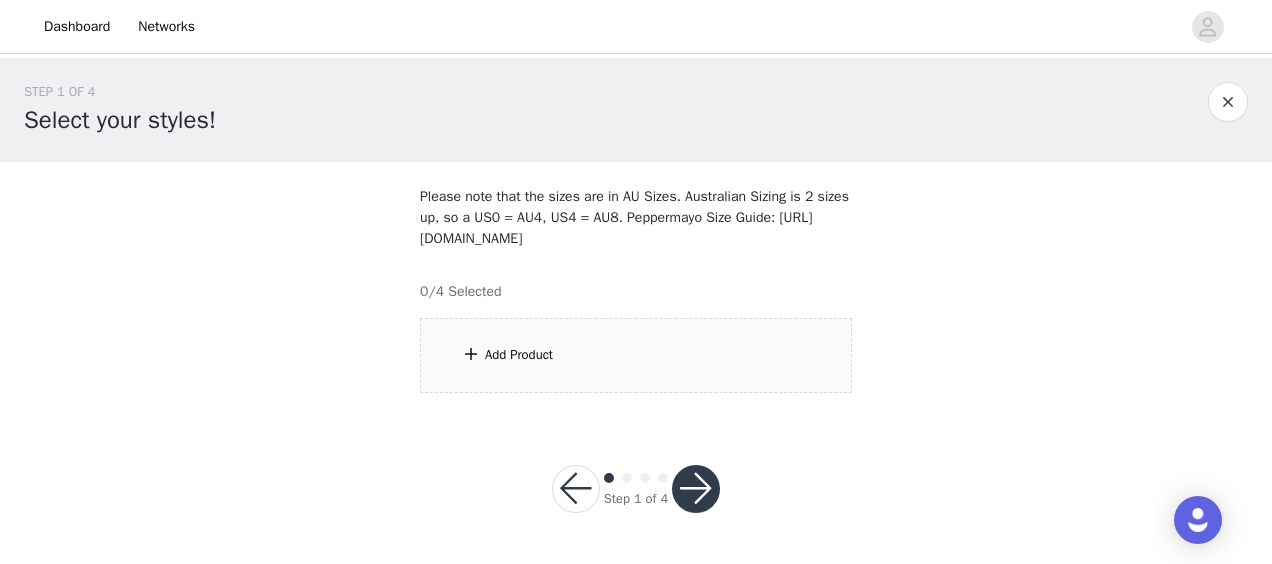 click on "Add Product" at bounding box center (636, 355) 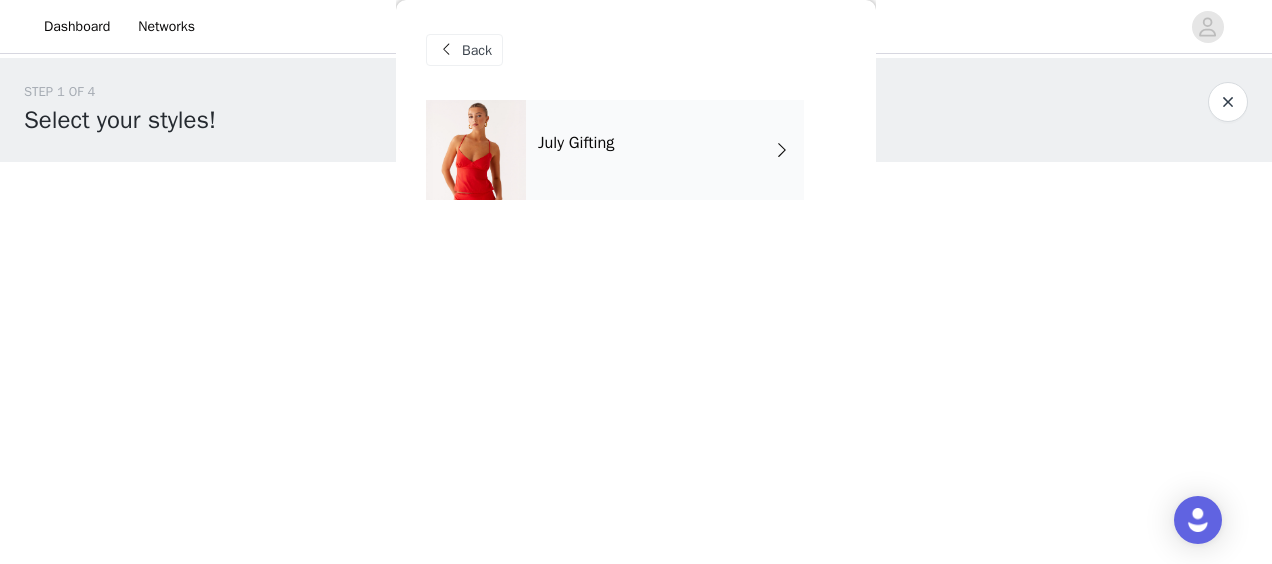 click at bounding box center (782, 150) 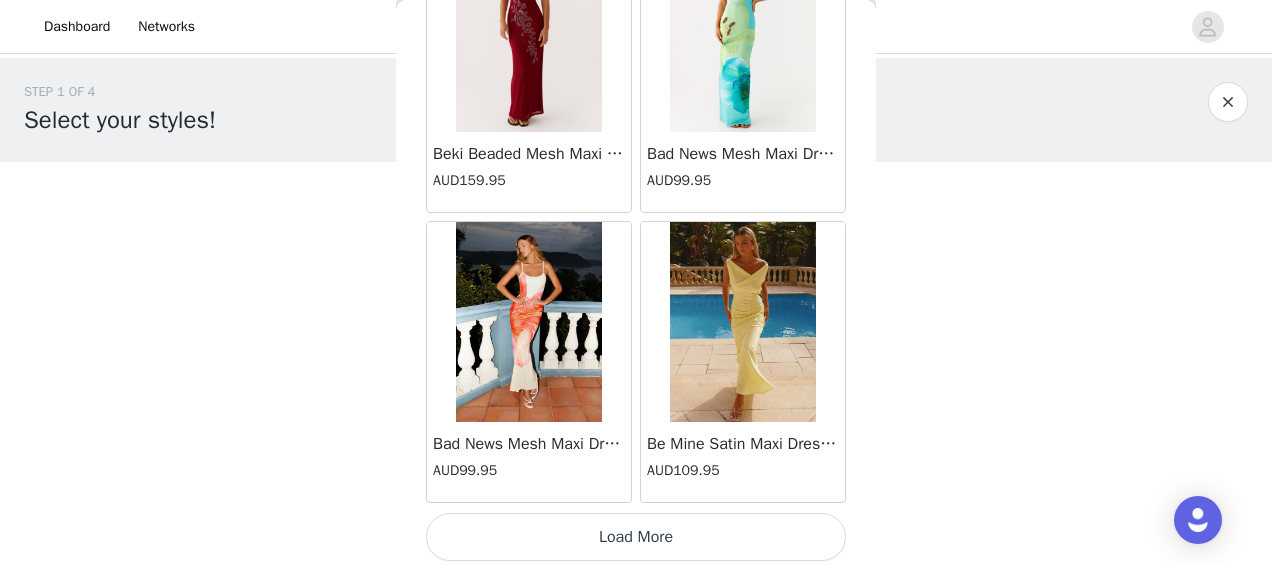 click on "Load More" at bounding box center [636, 537] 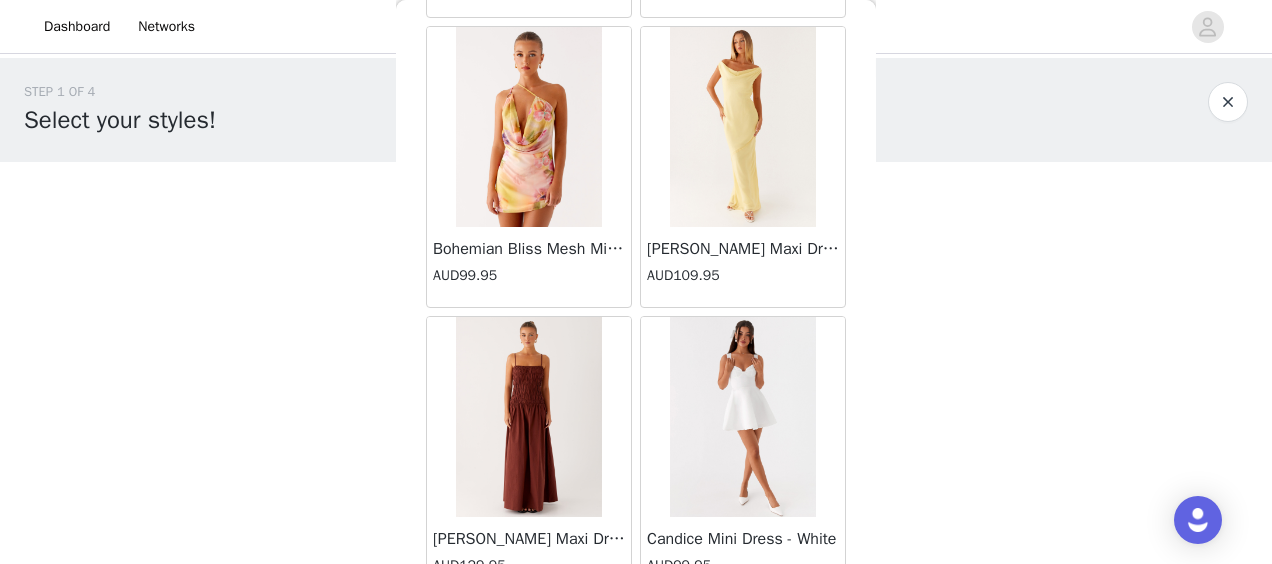 scroll, scrollTop: 5382, scrollLeft: 0, axis: vertical 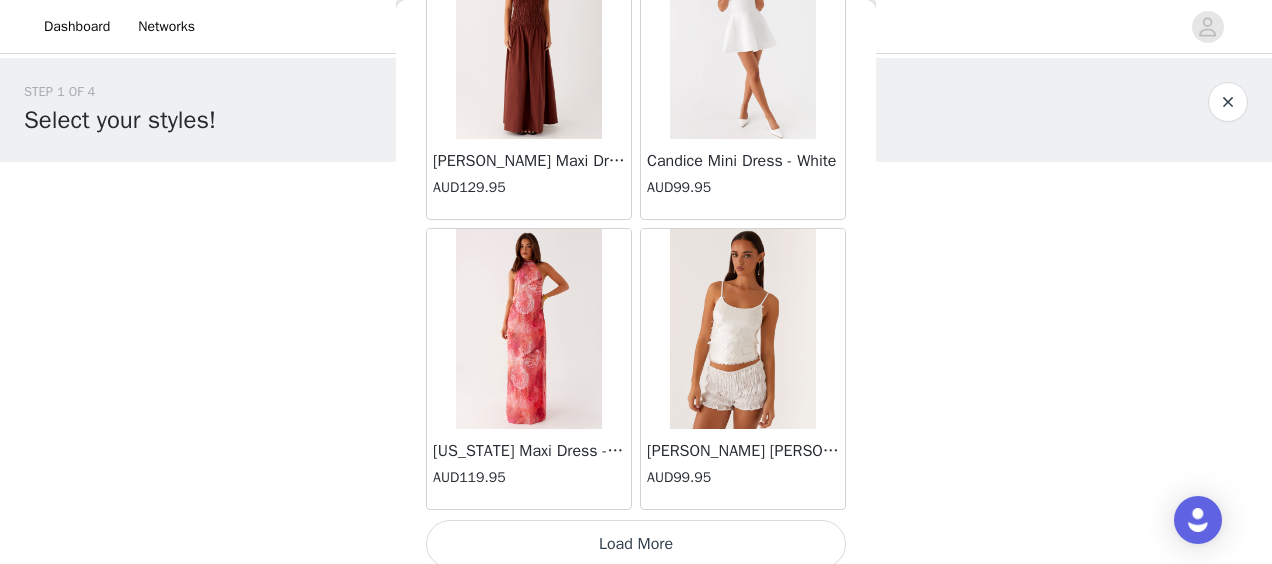 click on "Load More" at bounding box center (636, 544) 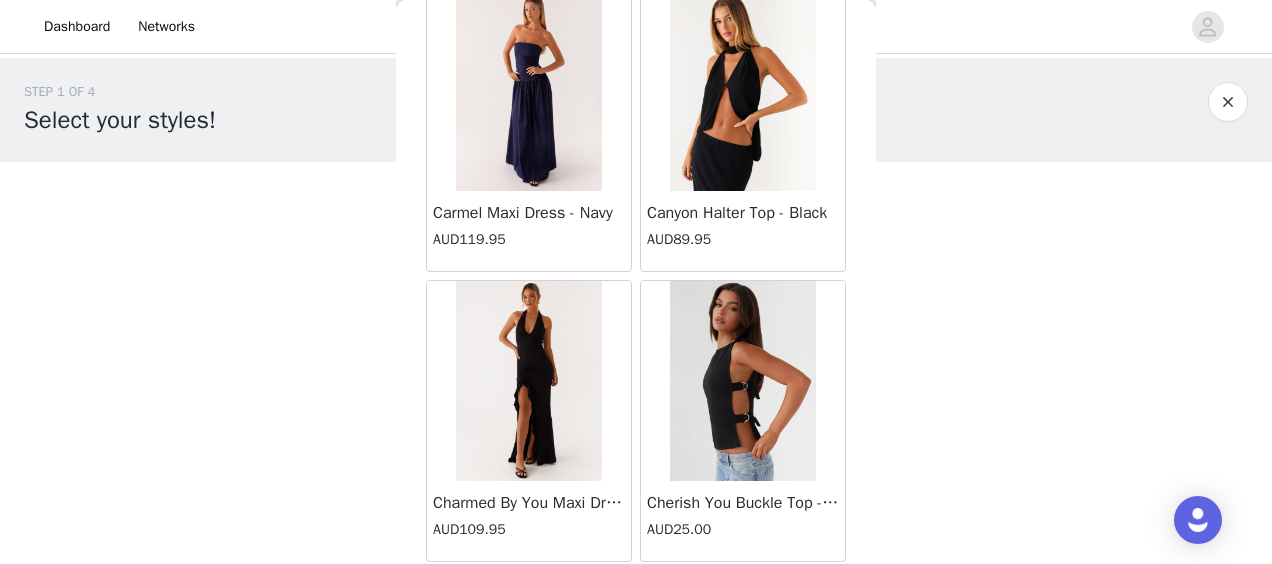 scroll, scrollTop: 8276, scrollLeft: 0, axis: vertical 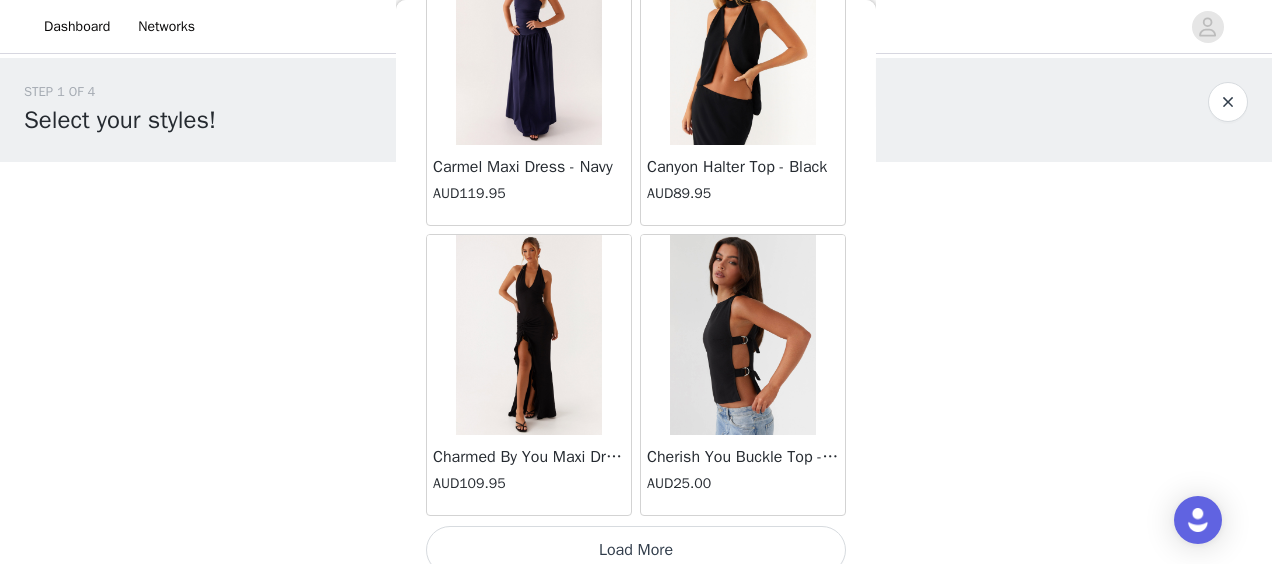 click on "Load More" at bounding box center (636, 550) 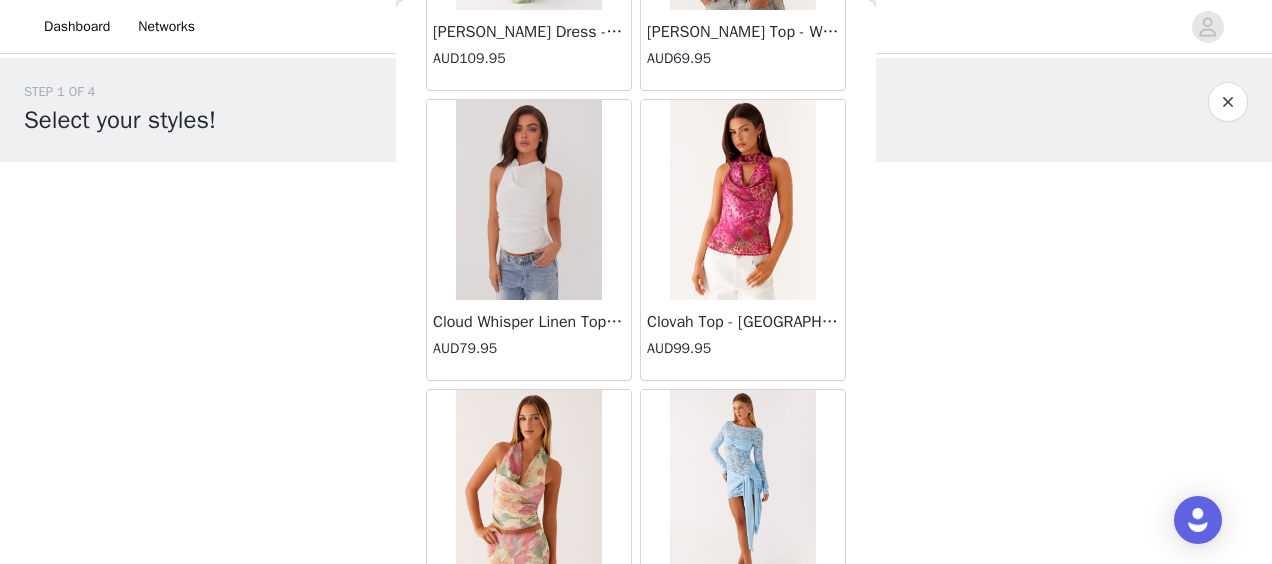 scroll, scrollTop: 11020, scrollLeft: 0, axis: vertical 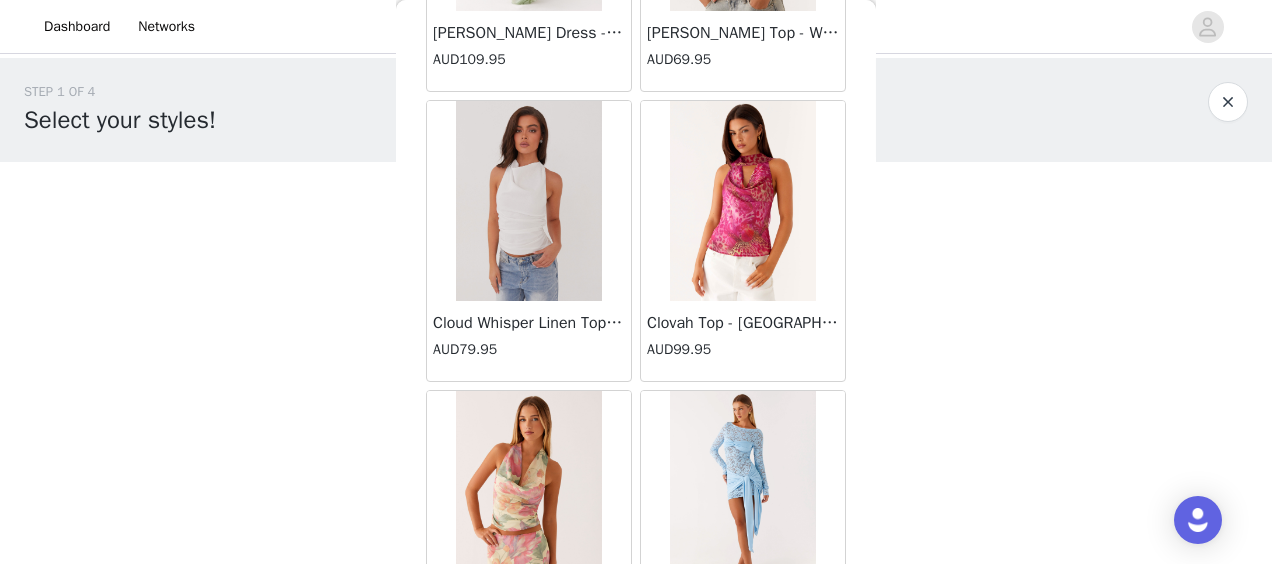 click at bounding box center [742, 201] 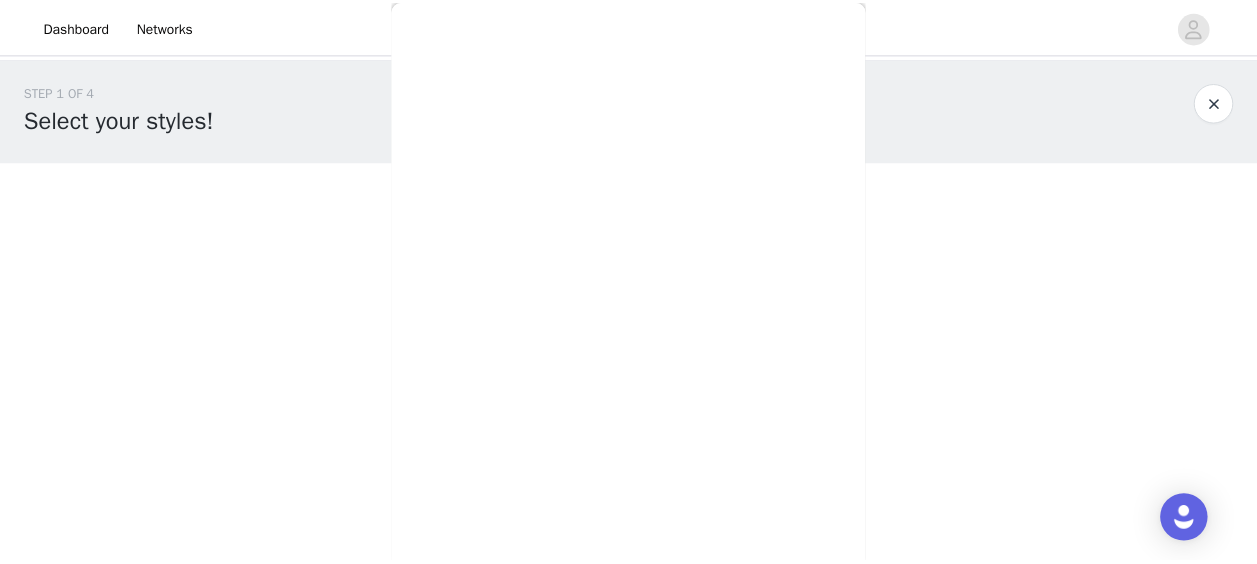 scroll, scrollTop: 535, scrollLeft: 0, axis: vertical 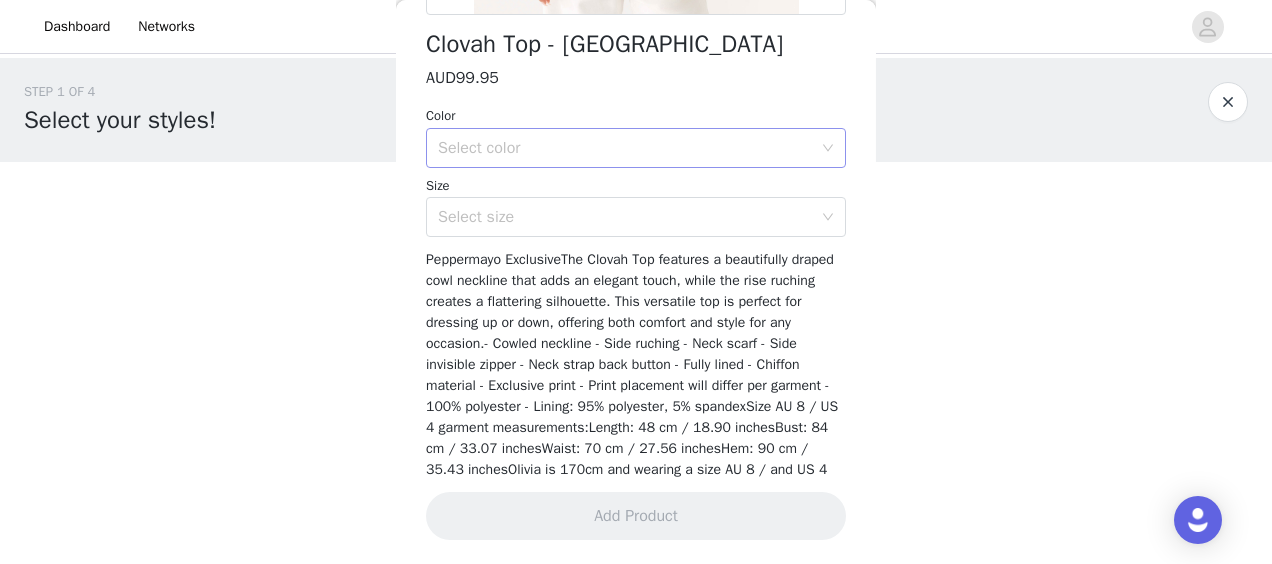 click on "Select color" at bounding box center [625, 148] 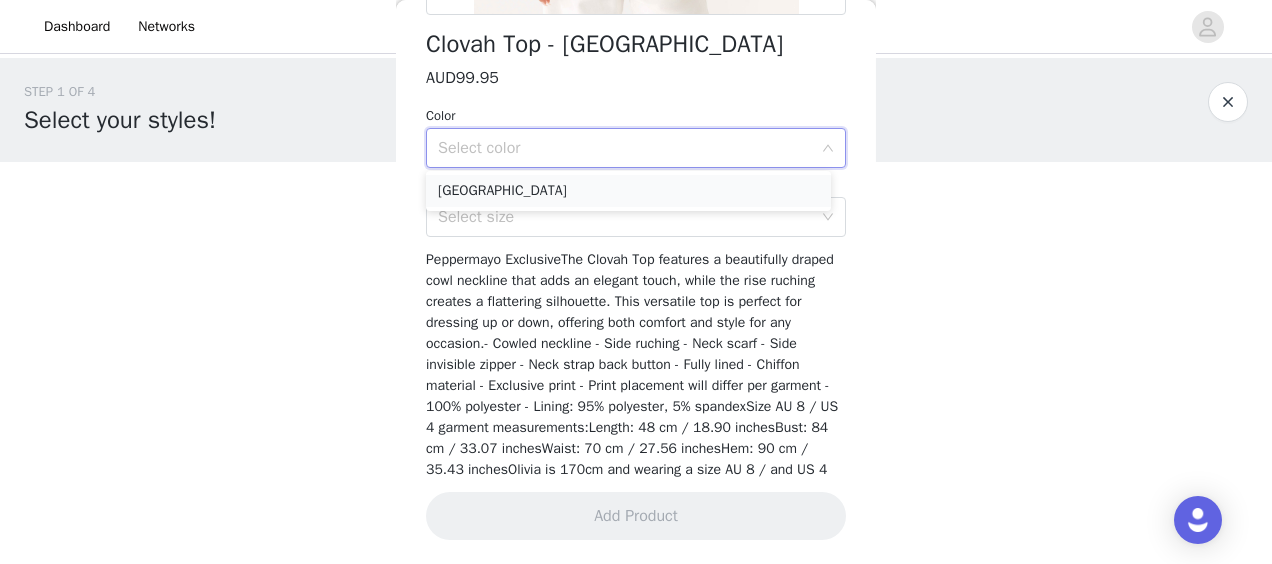 click on "[GEOGRAPHIC_DATA]" at bounding box center (628, 191) 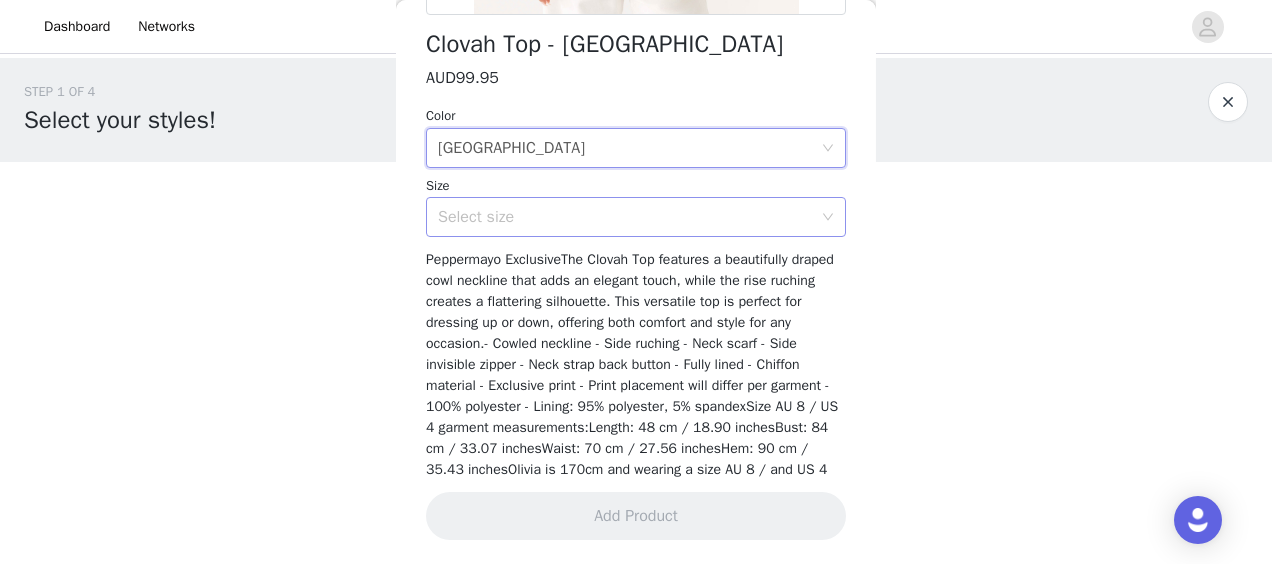 click on "Select size" at bounding box center (625, 217) 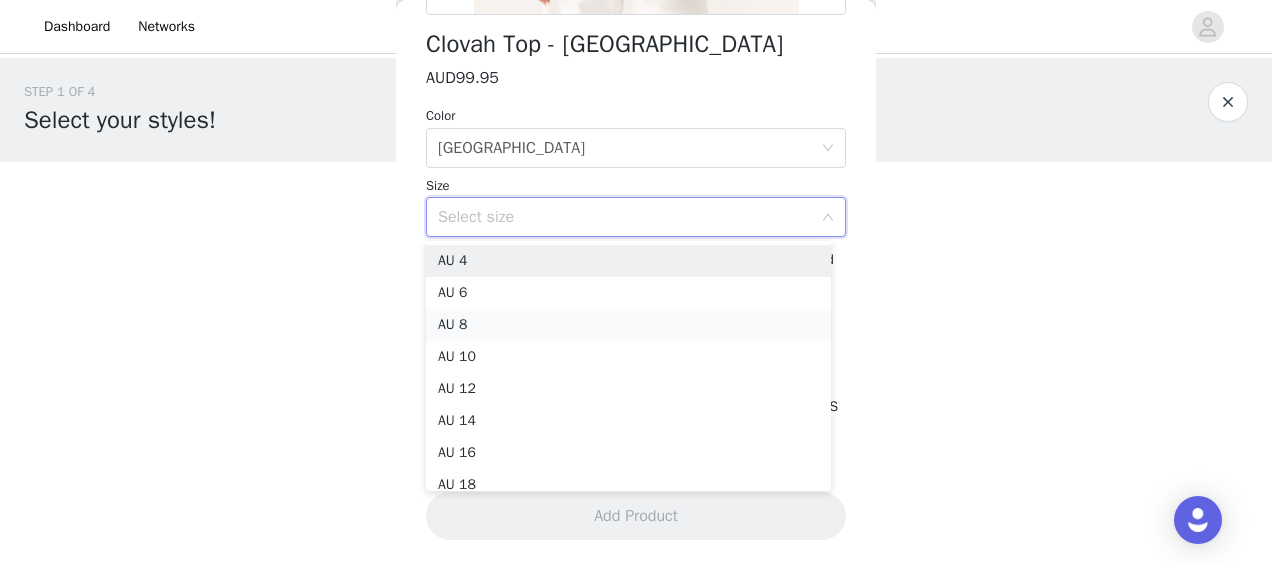 click on "AU 8" at bounding box center [628, 325] 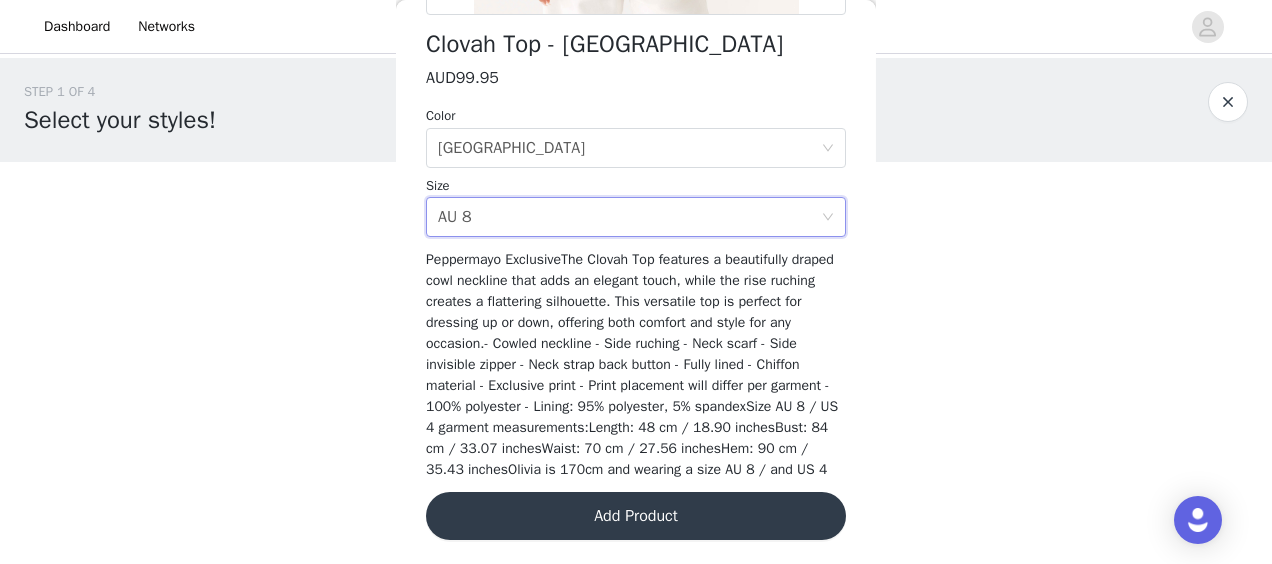 click on "Add Product" at bounding box center [636, 516] 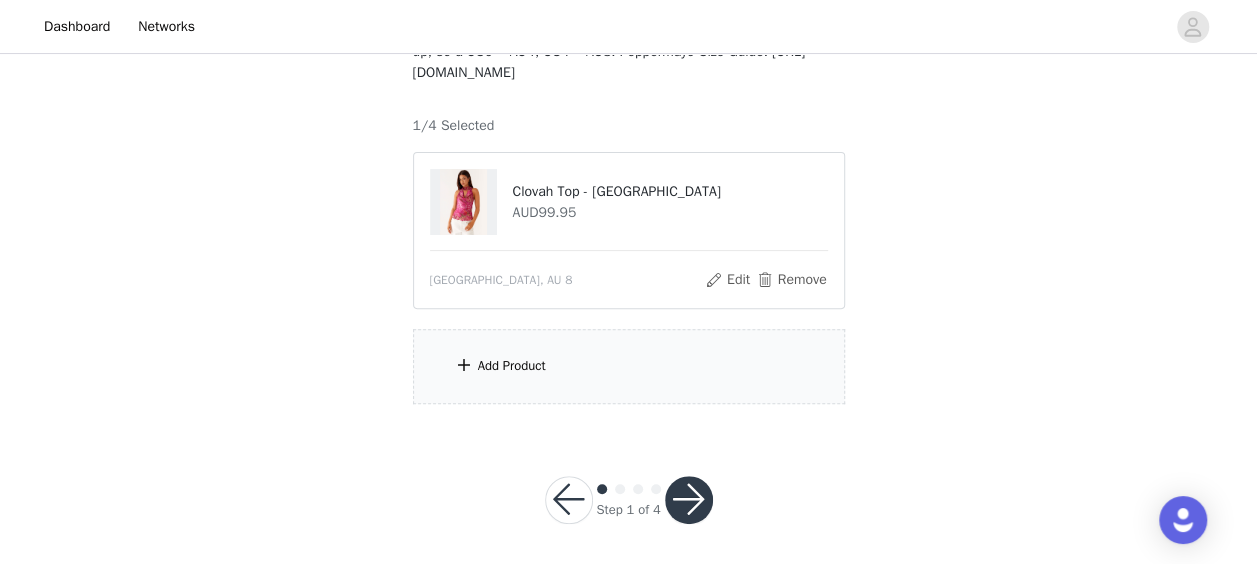 scroll, scrollTop: 172, scrollLeft: 0, axis: vertical 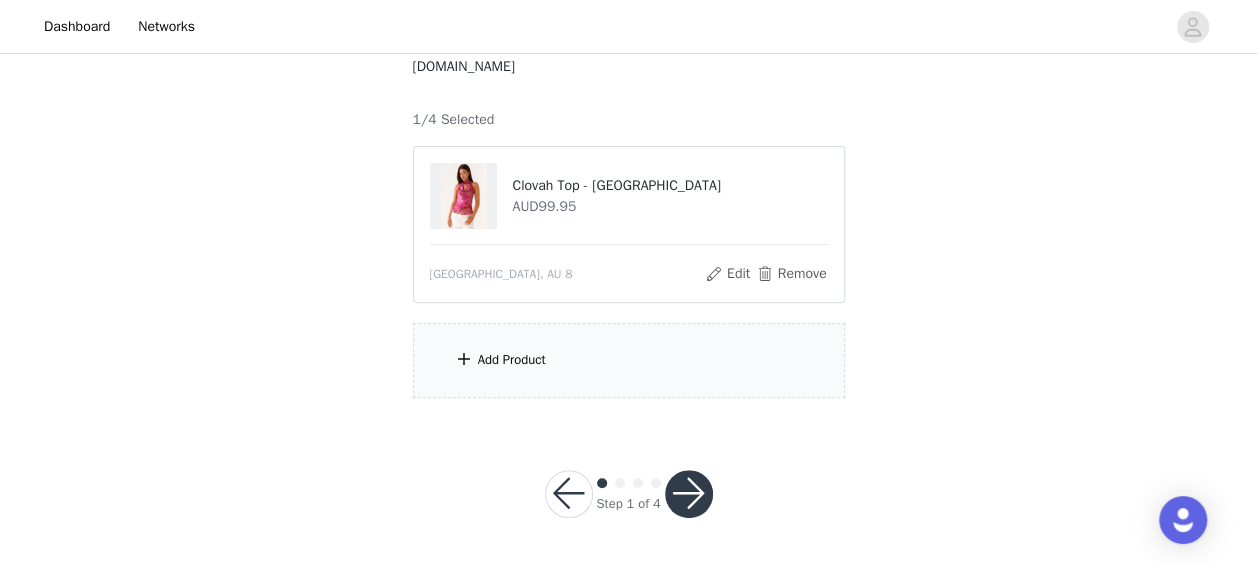 click on "Add Product" at bounding box center (629, 360) 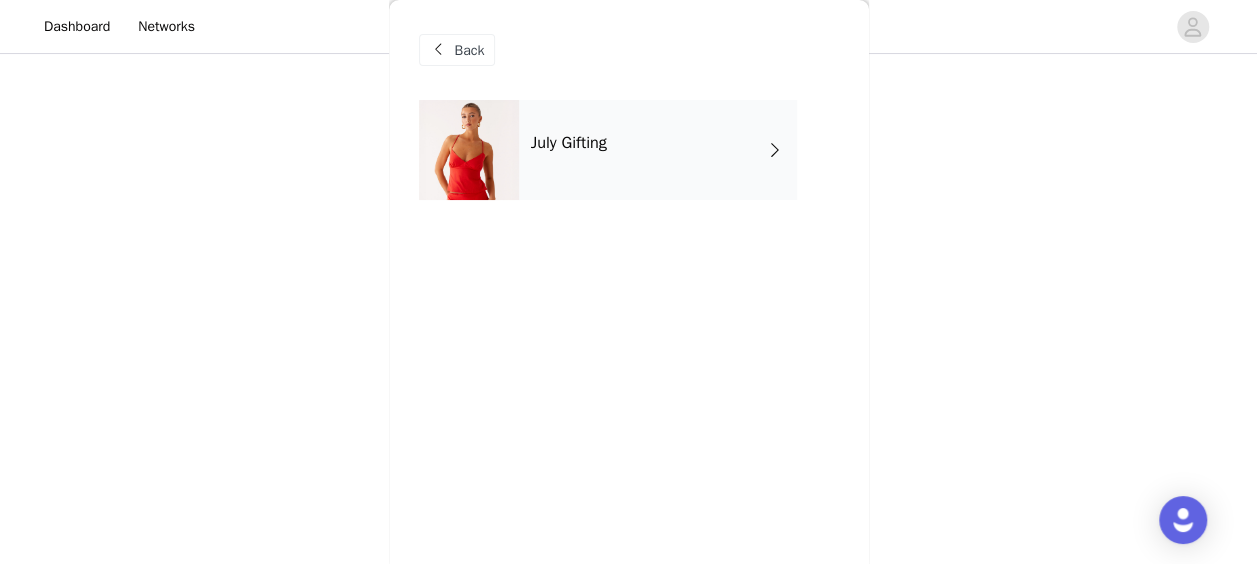 click on "July Gifting" at bounding box center [658, 150] 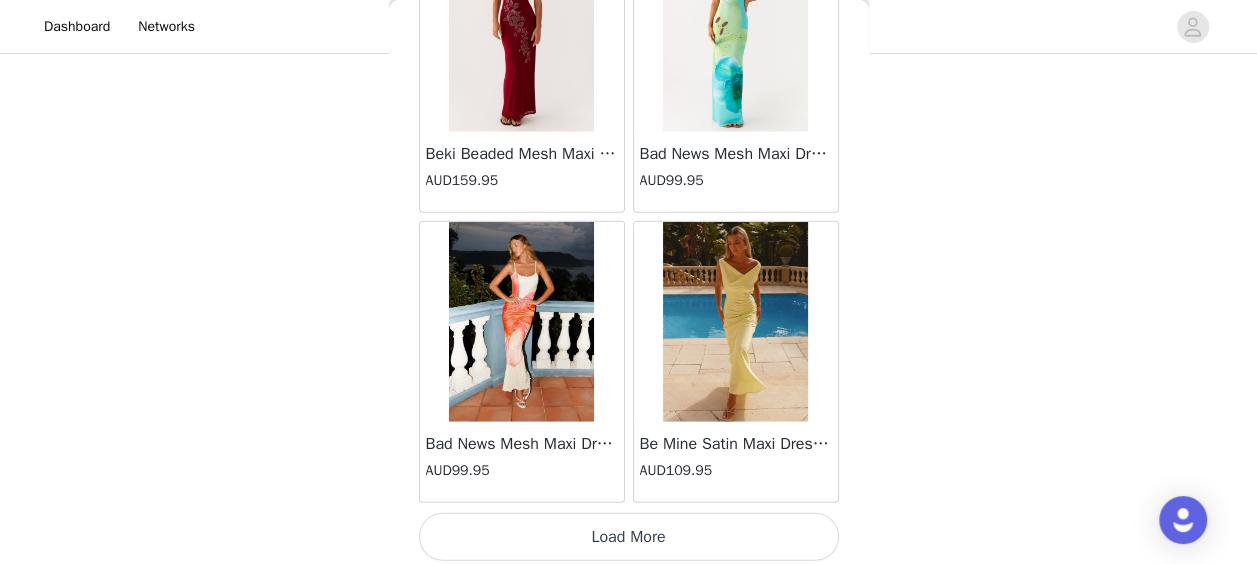 click on "Load More" at bounding box center (629, 537) 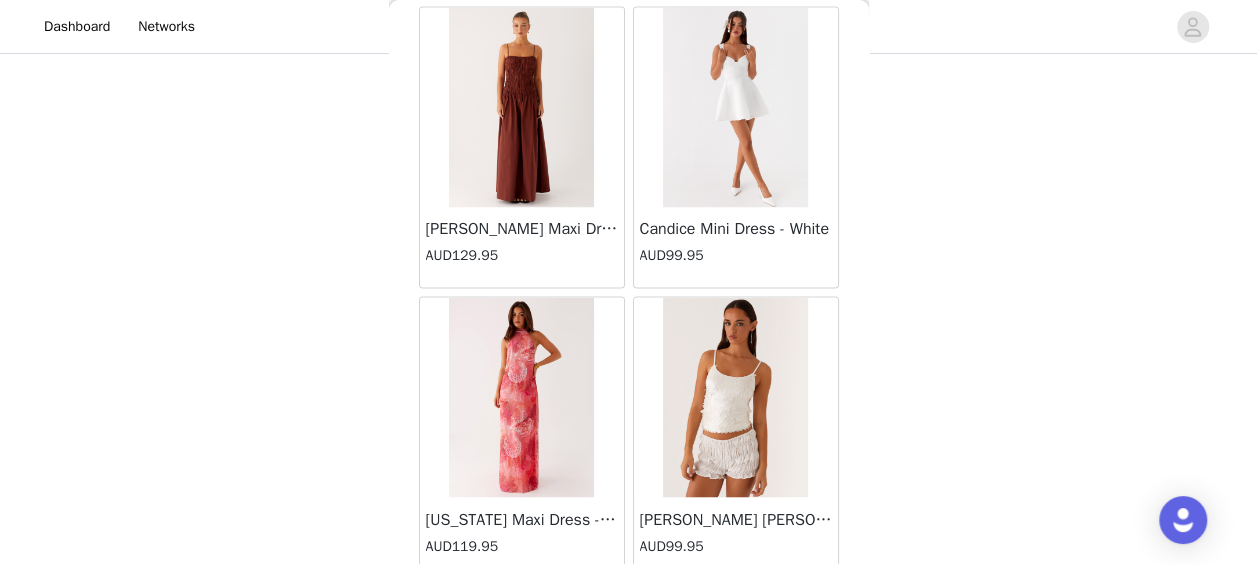 scroll, scrollTop: 5382, scrollLeft: 0, axis: vertical 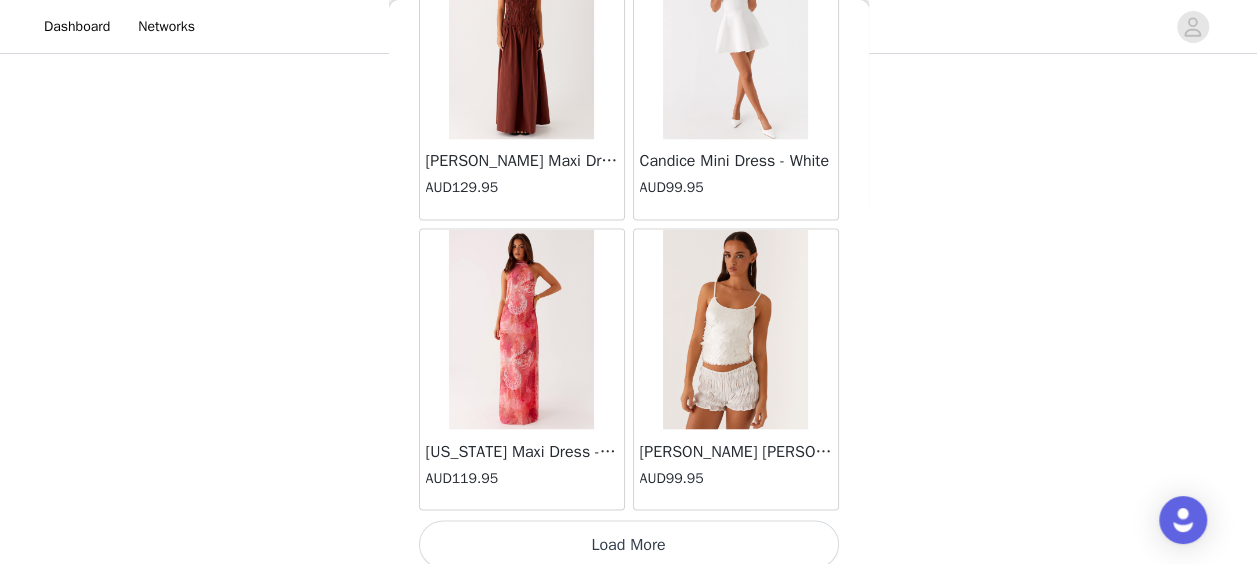 click on "Load More" at bounding box center [629, 544] 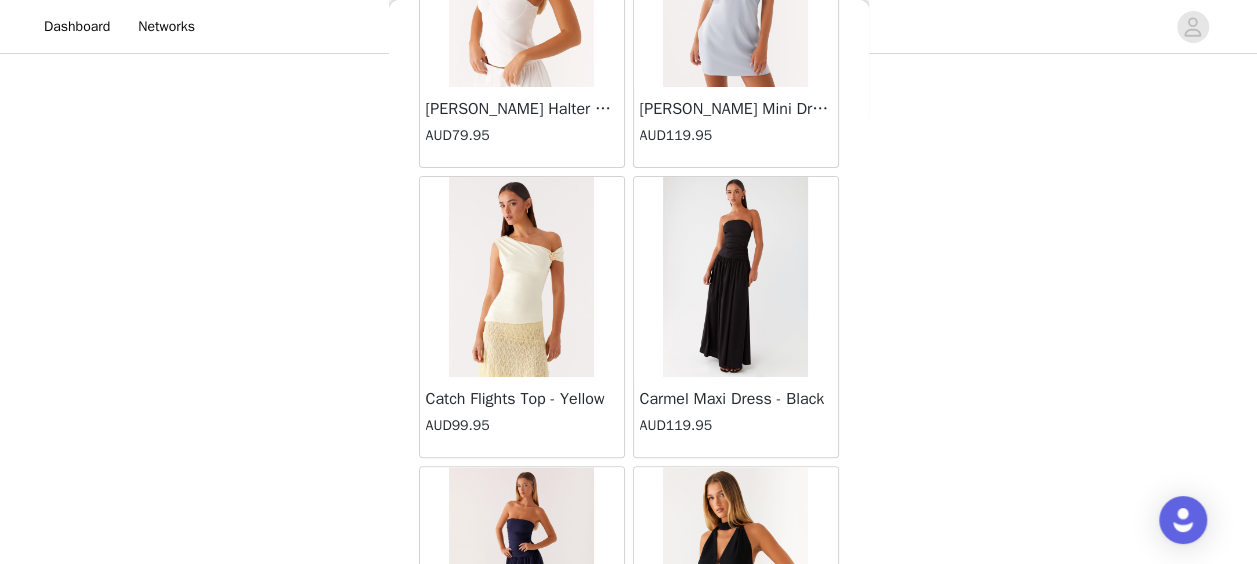 scroll, scrollTop: 8276, scrollLeft: 0, axis: vertical 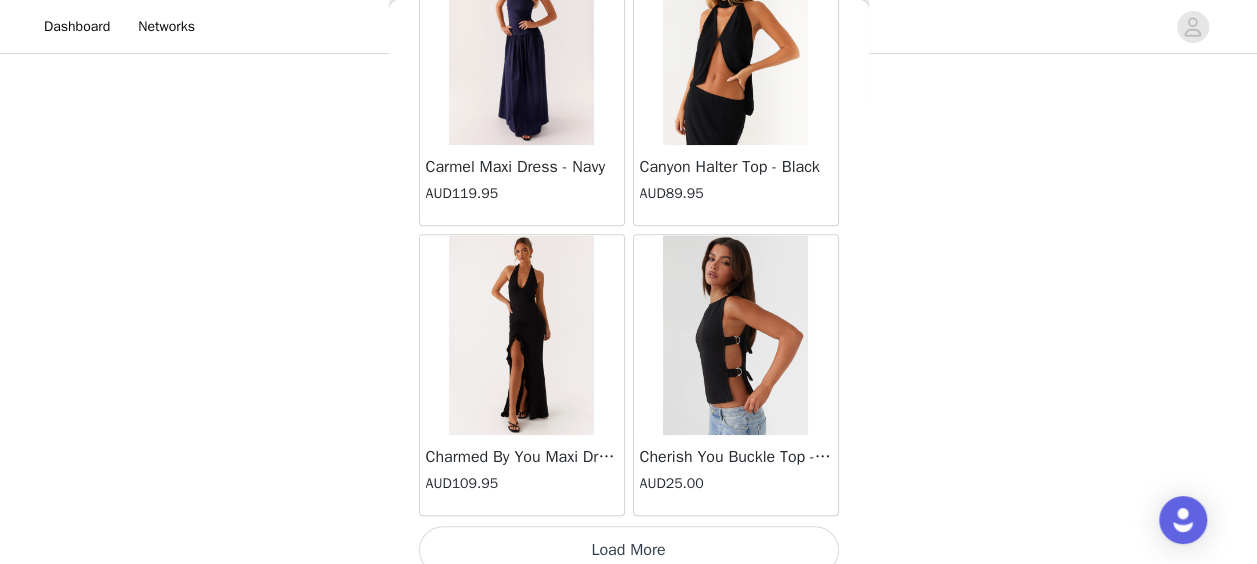 click on "Load More" at bounding box center (629, 550) 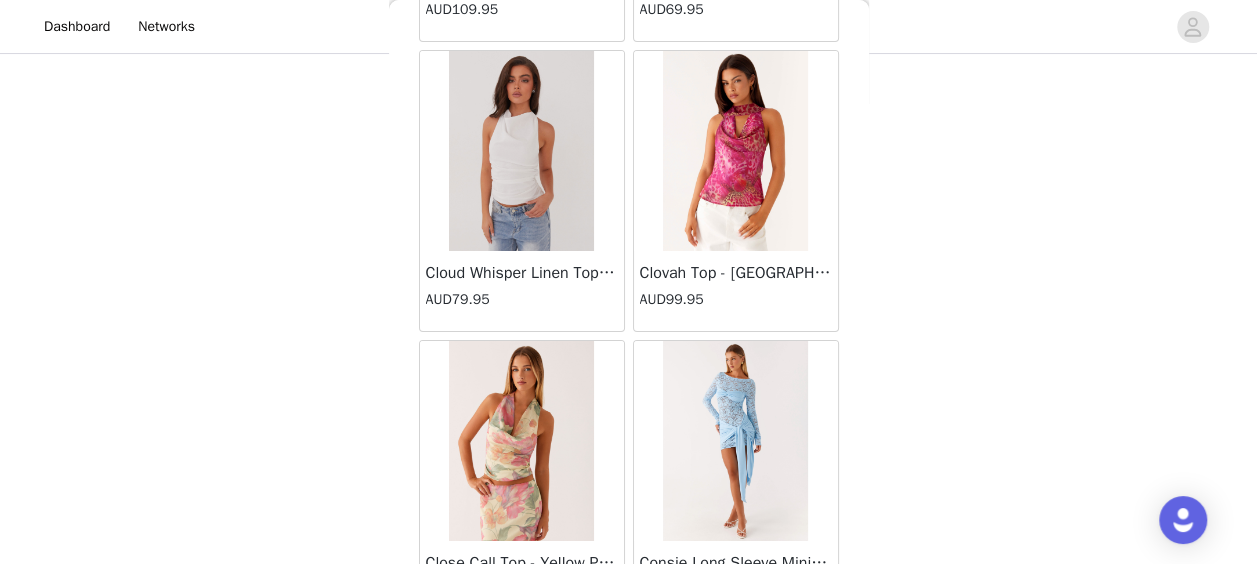 scroll, scrollTop: 11169, scrollLeft: 0, axis: vertical 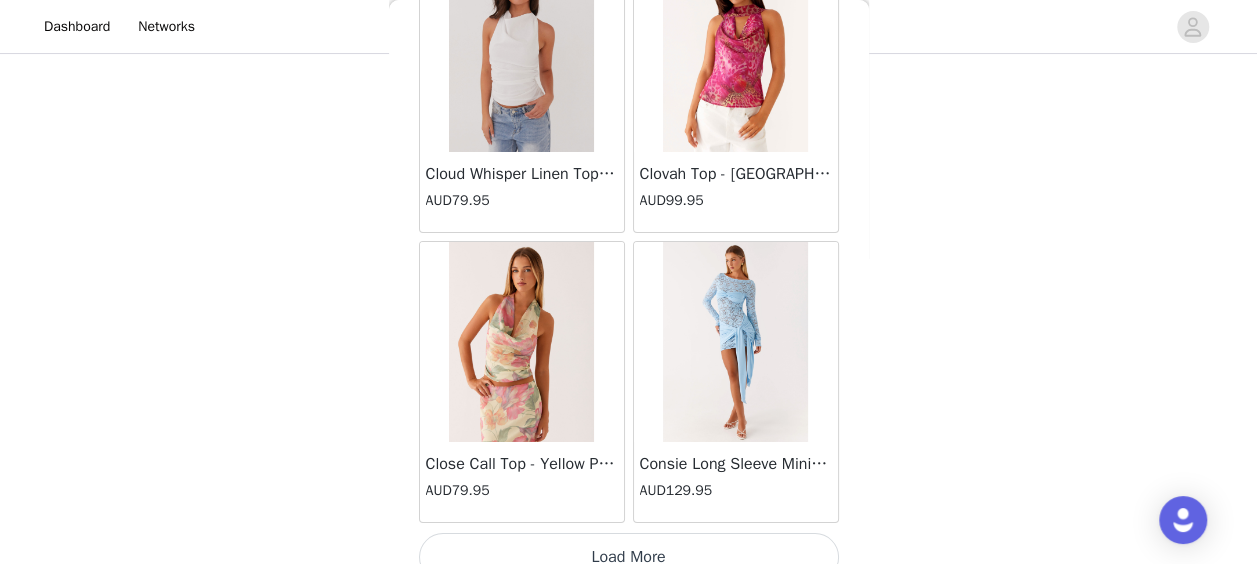 click on "Load More" at bounding box center (629, 557) 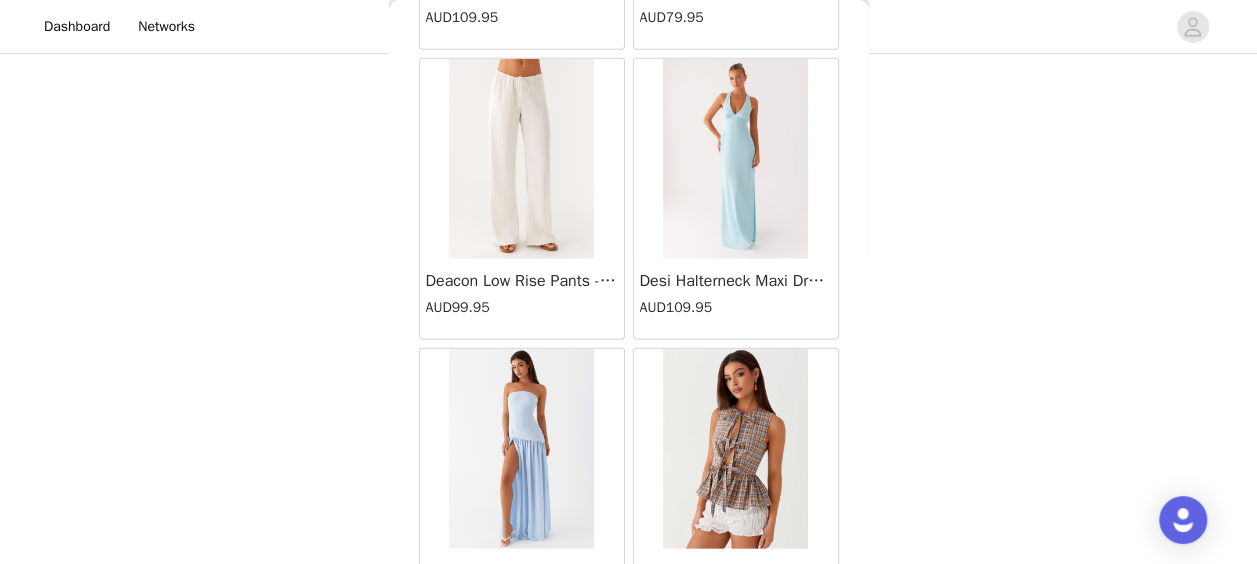 scroll, scrollTop: 13968, scrollLeft: 0, axis: vertical 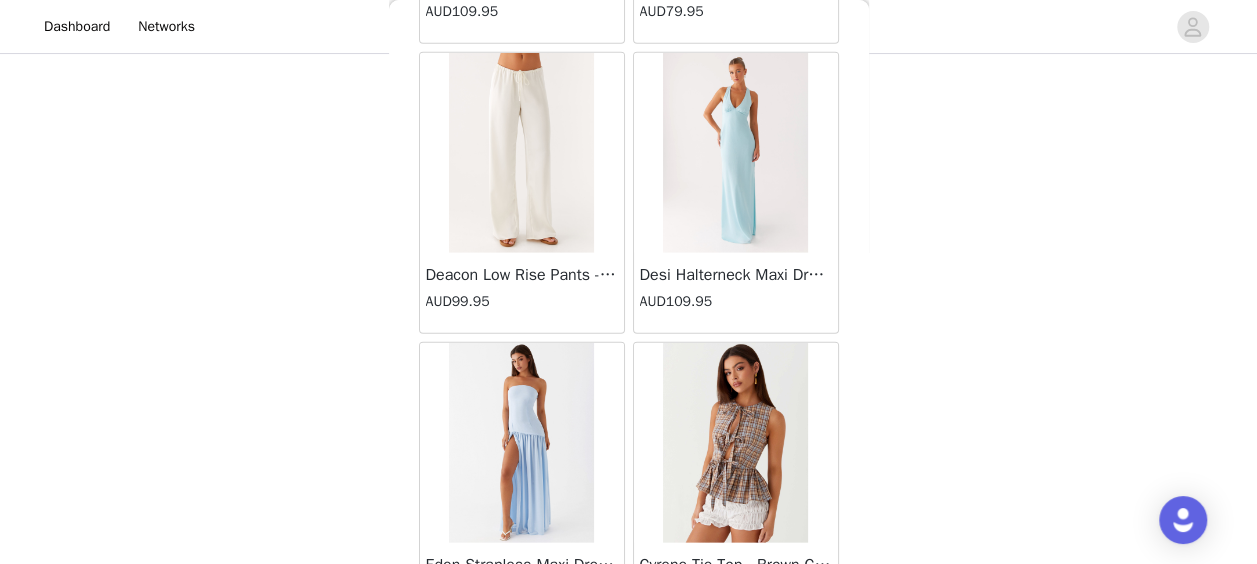 click at bounding box center [521, 153] 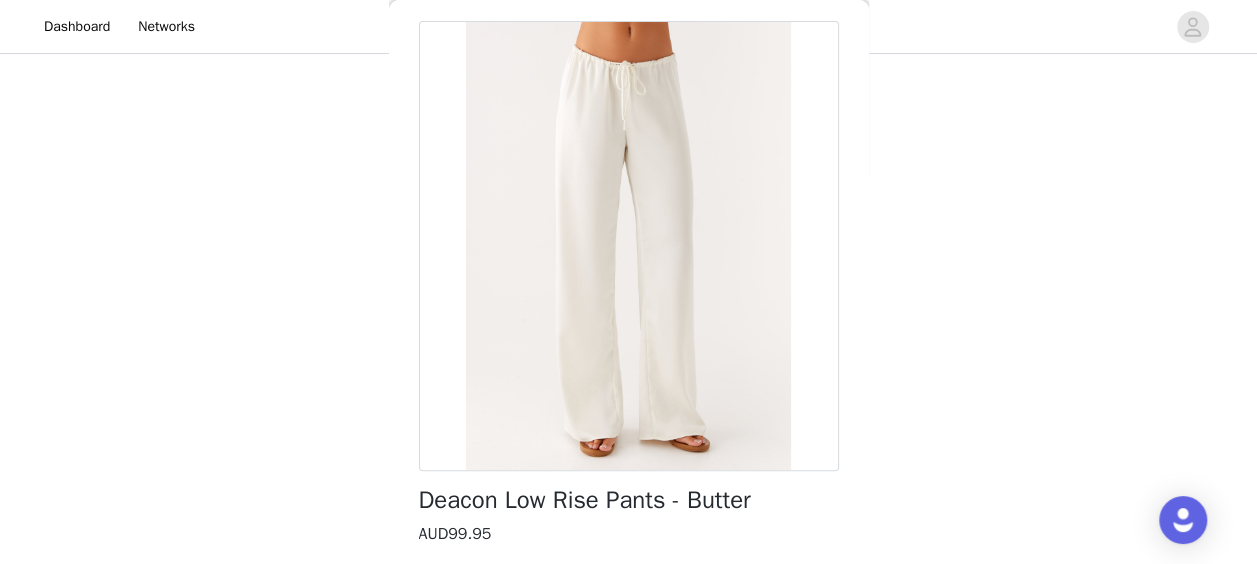 scroll, scrollTop: 0, scrollLeft: 0, axis: both 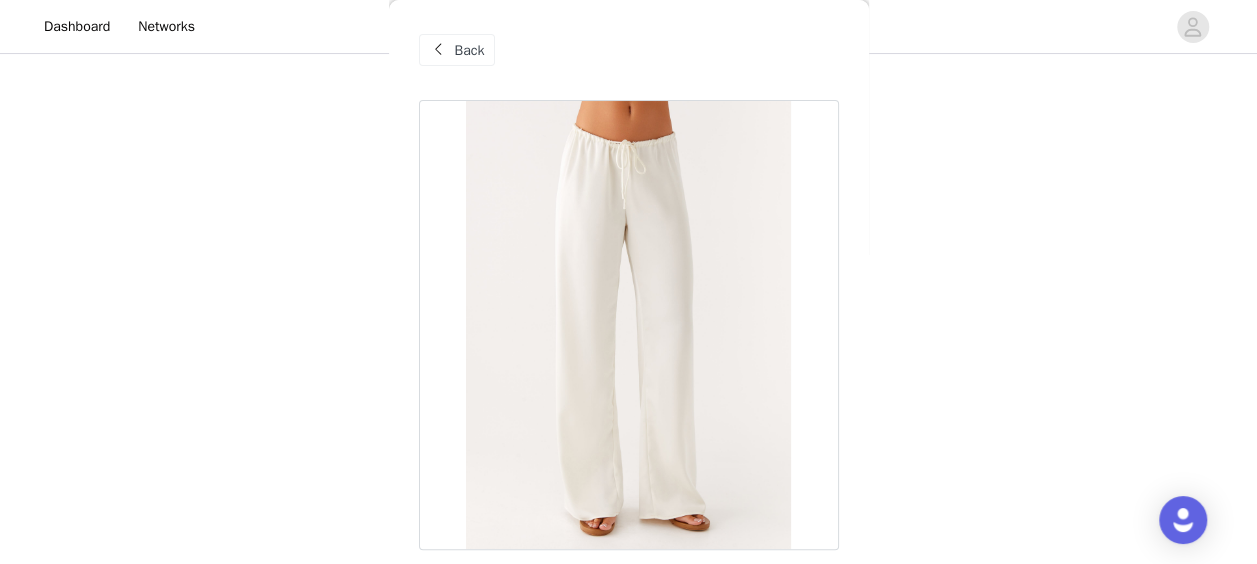 click at bounding box center [439, 50] 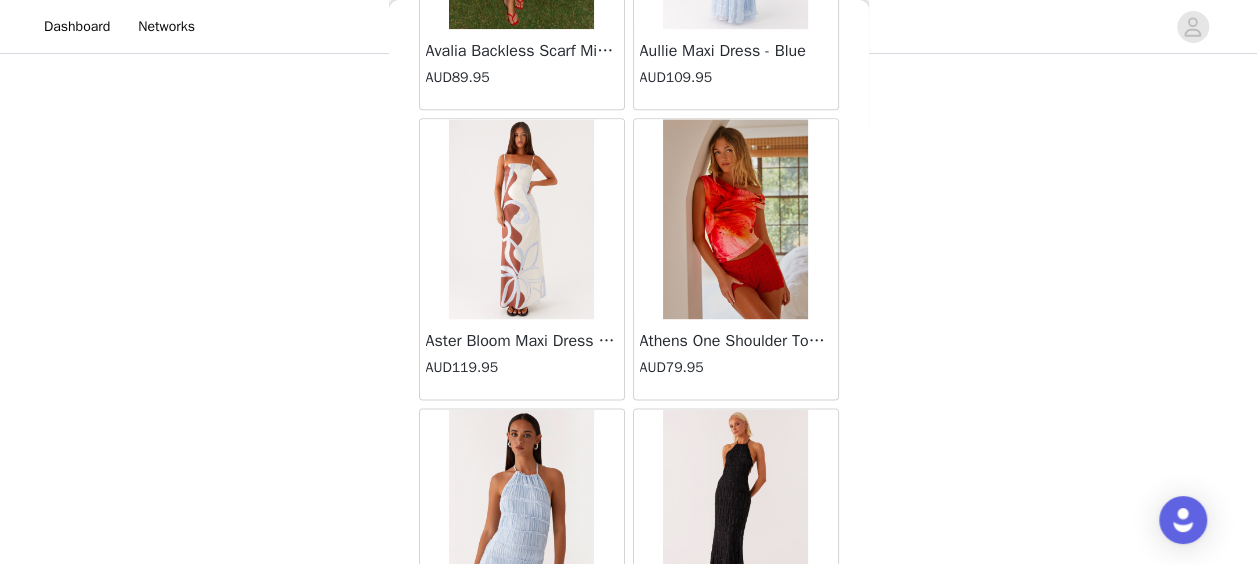 scroll, scrollTop: 1183, scrollLeft: 0, axis: vertical 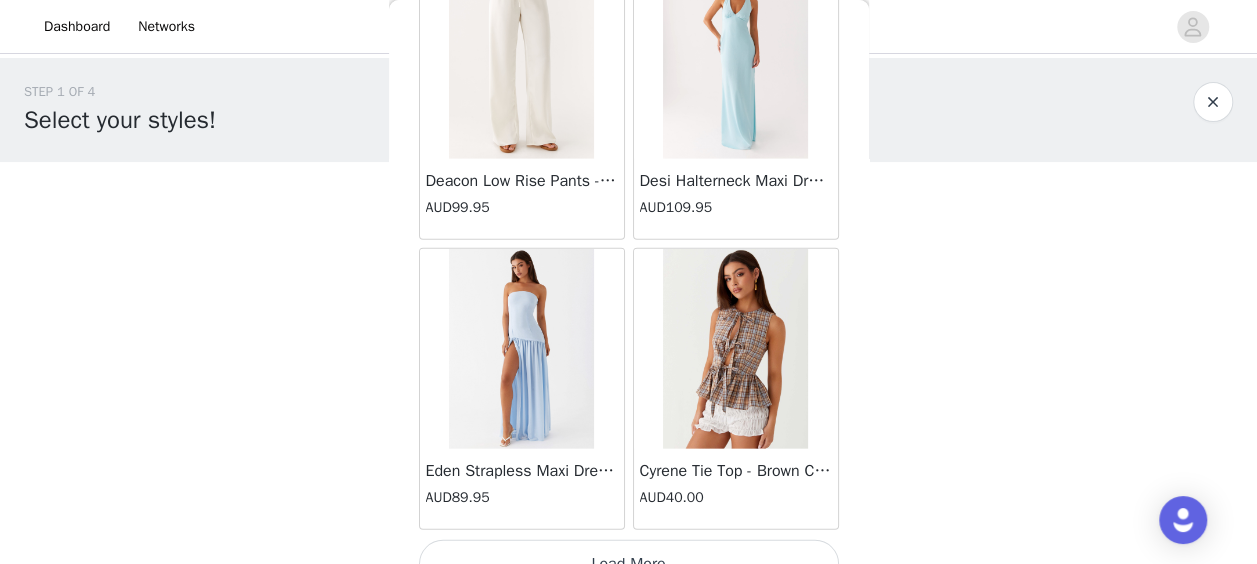 click on "Load More" at bounding box center (629, 564) 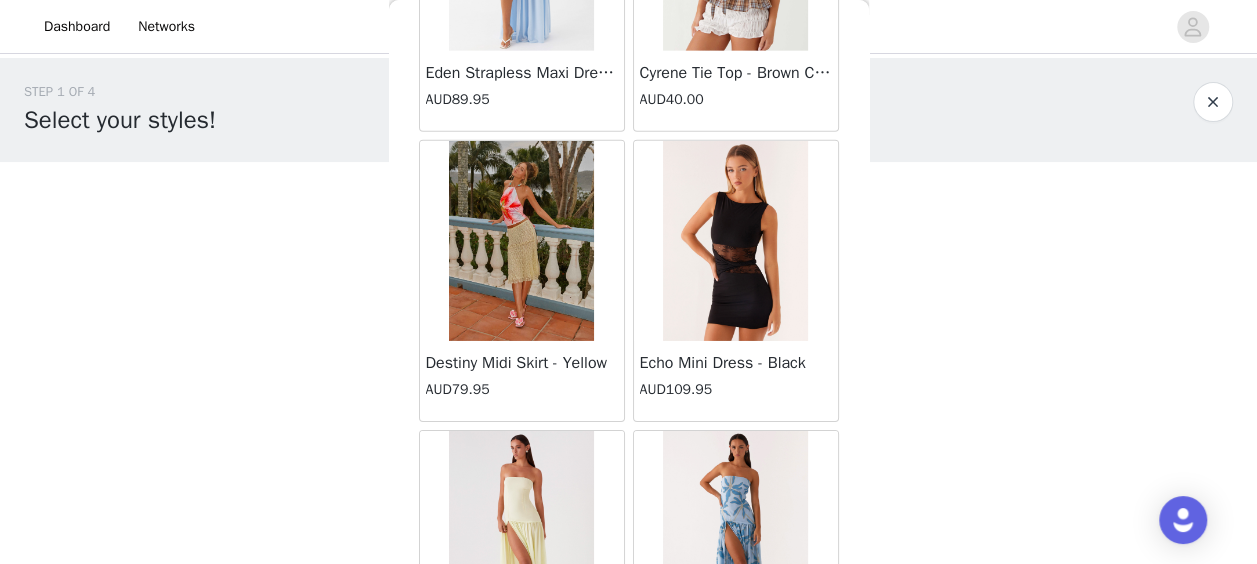 scroll, scrollTop: 14466, scrollLeft: 0, axis: vertical 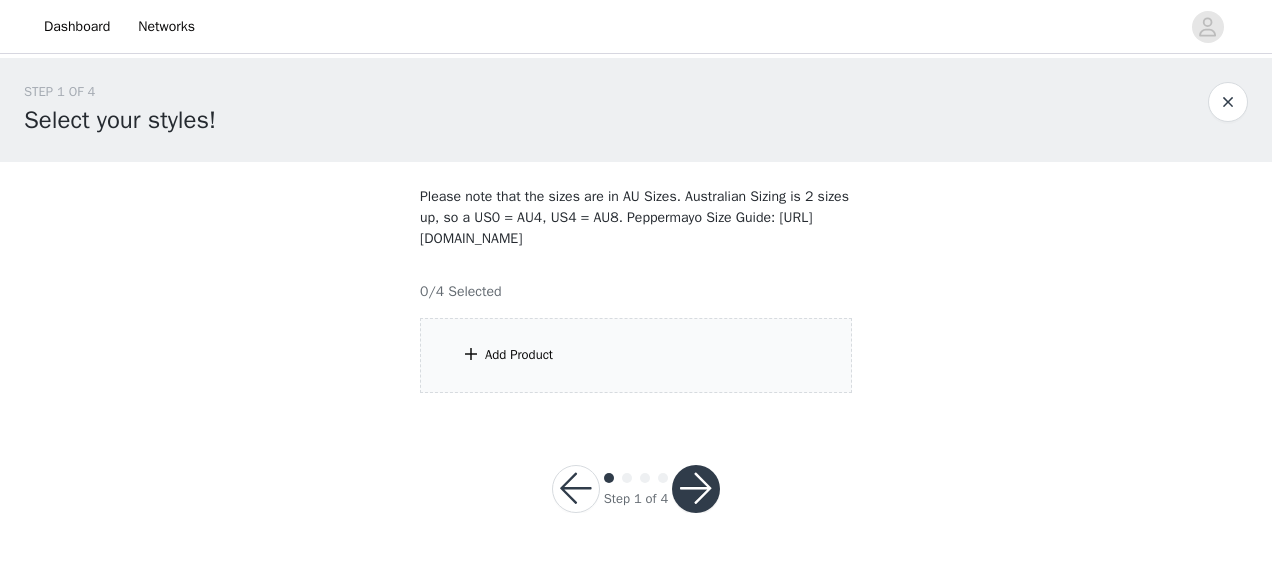 click on "Add Product" at bounding box center (636, 355) 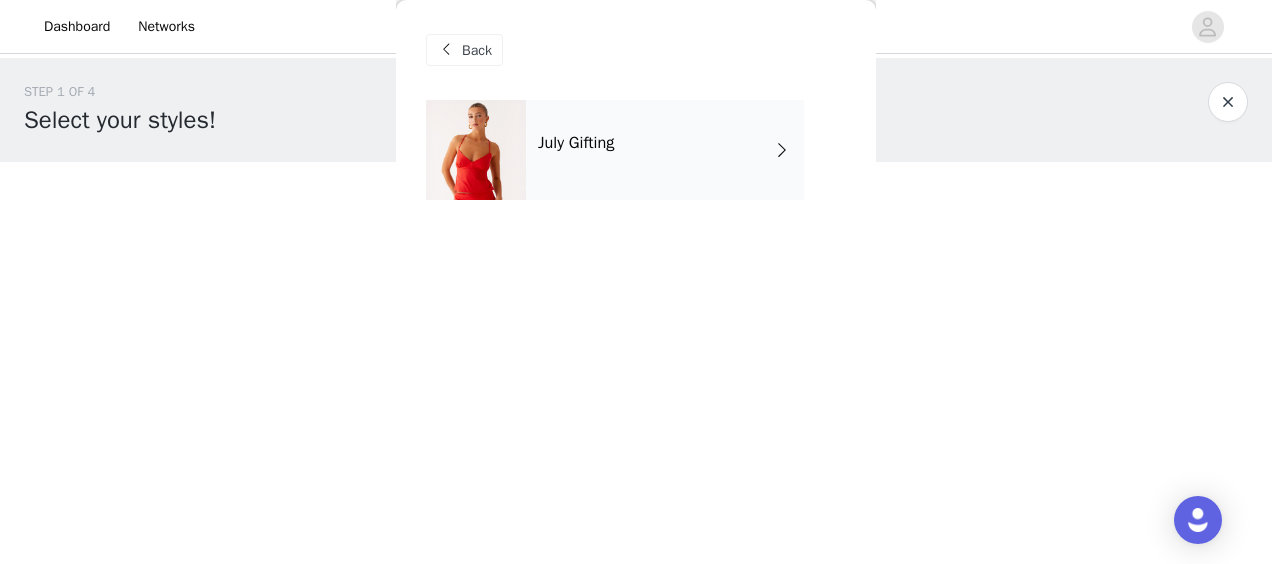click on "July Gifting" at bounding box center (665, 150) 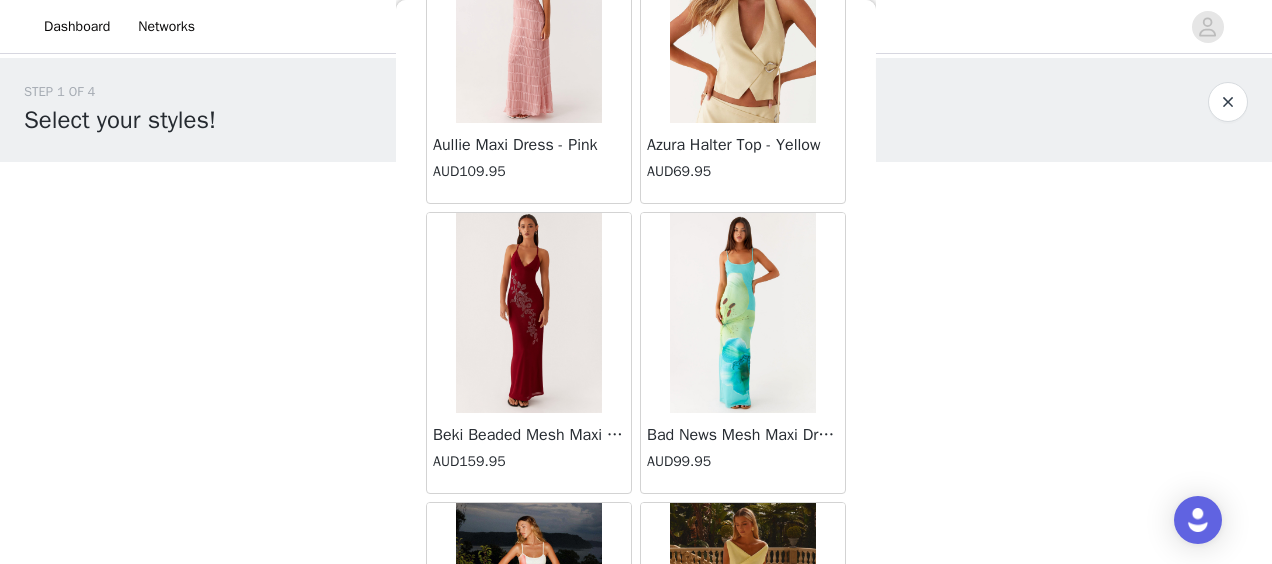 scroll, scrollTop: 2489, scrollLeft: 0, axis: vertical 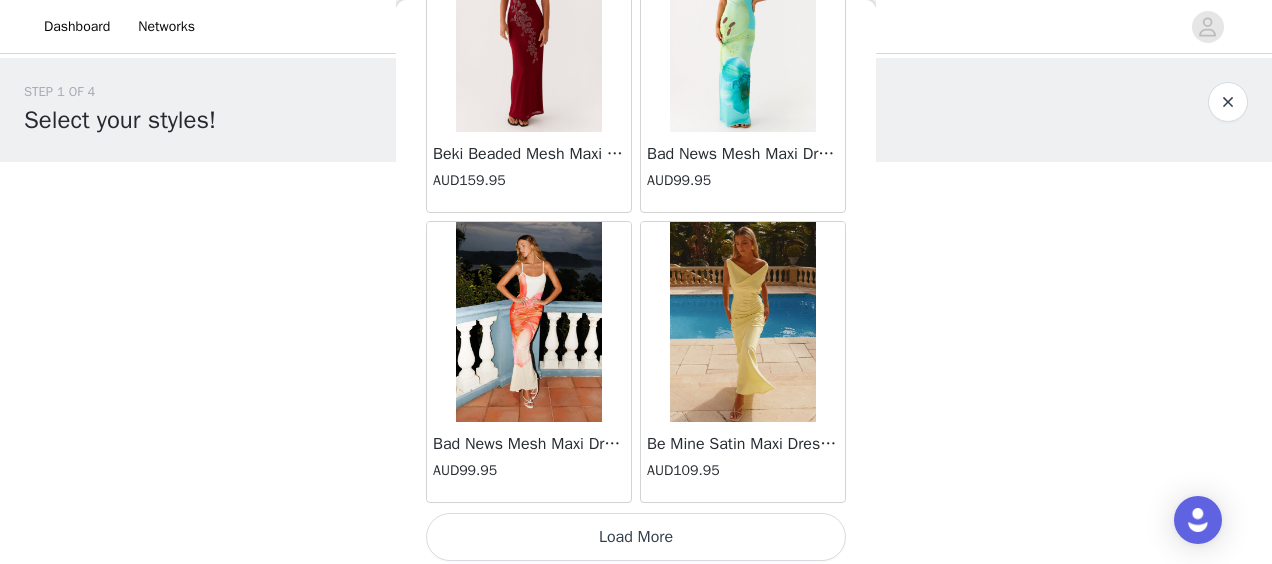 click on "Load More" at bounding box center (636, 537) 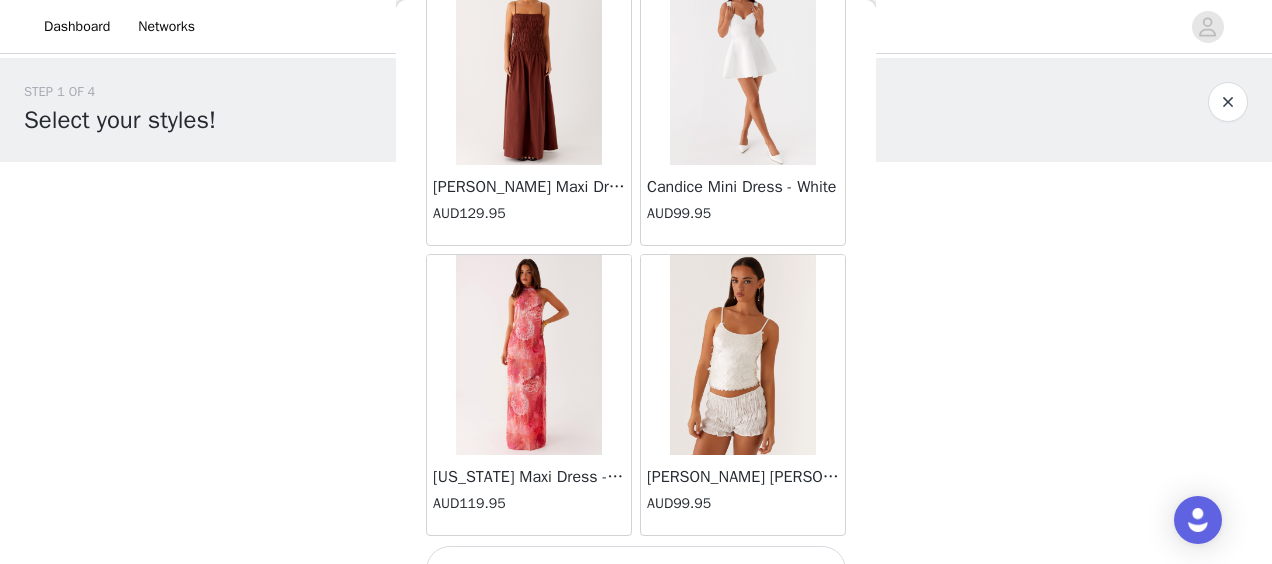 scroll, scrollTop: 5382, scrollLeft: 0, axis: vertical 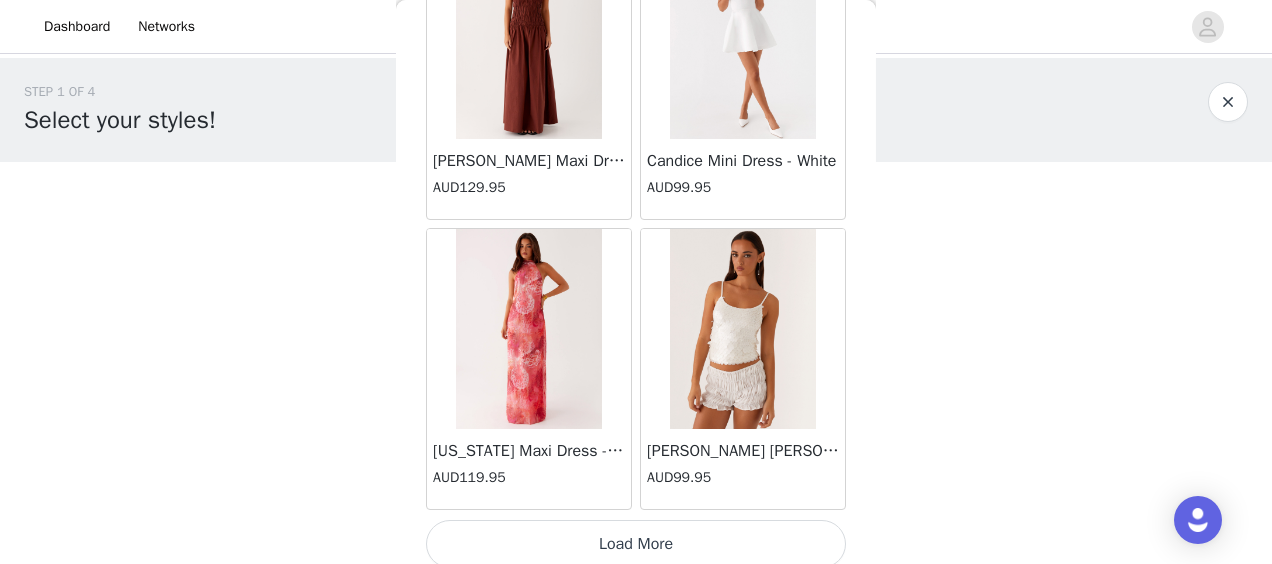 click on "Load More" at bounding box center (636, 544) 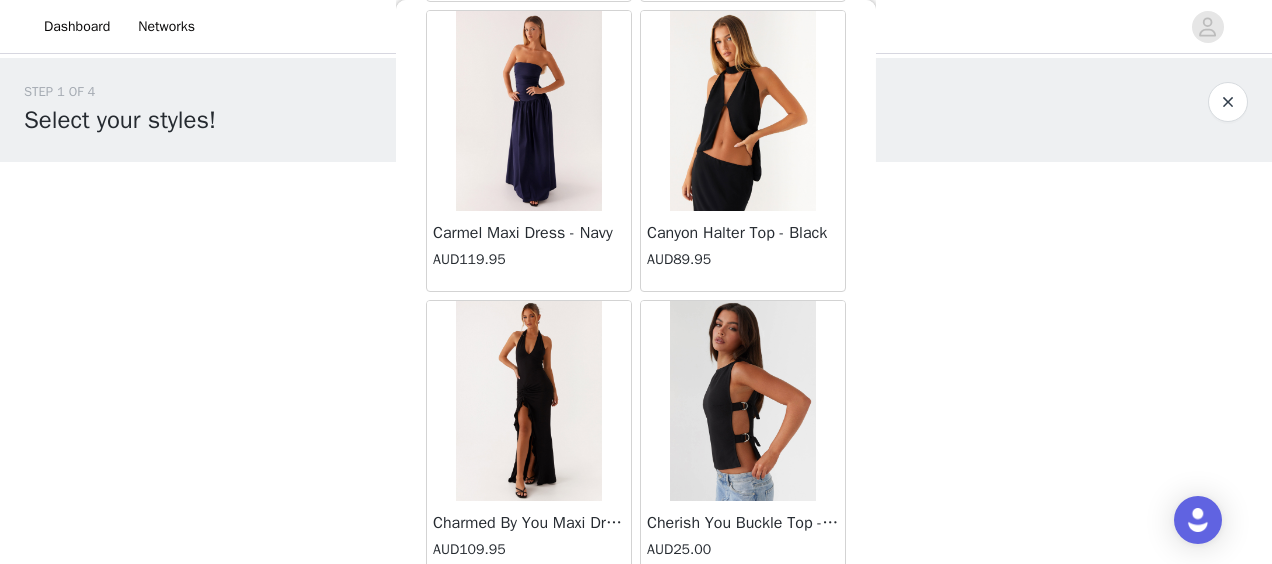 scroll, scrollTop: 8276, scrollLeft: 0, axis: vertical 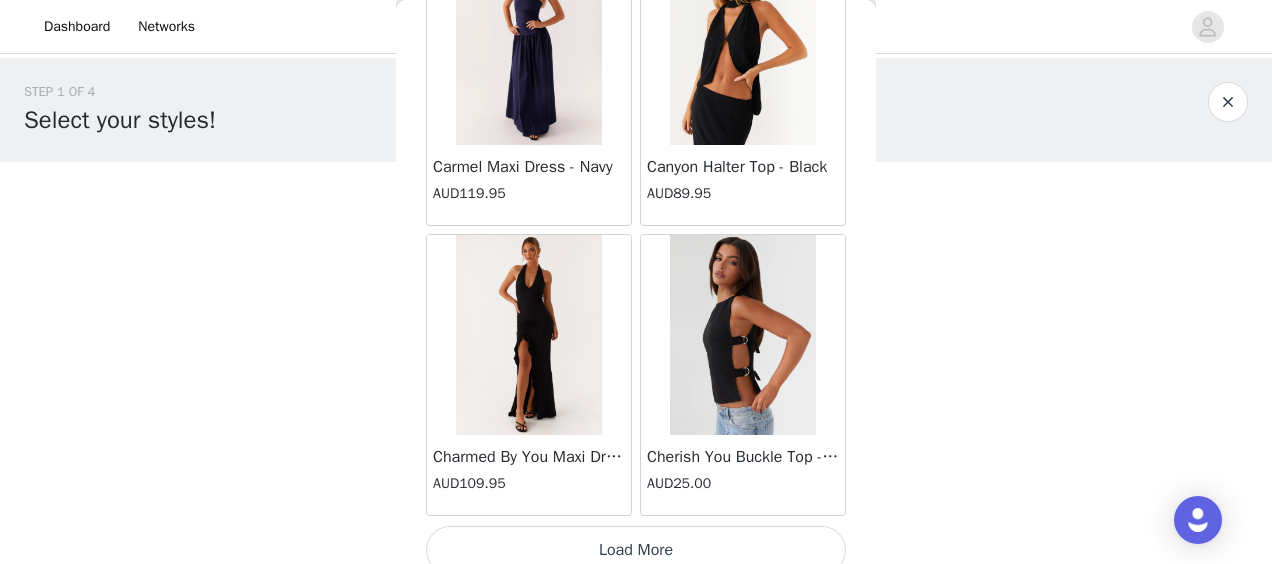 click on "Load More" at bounding box center (636, 550) 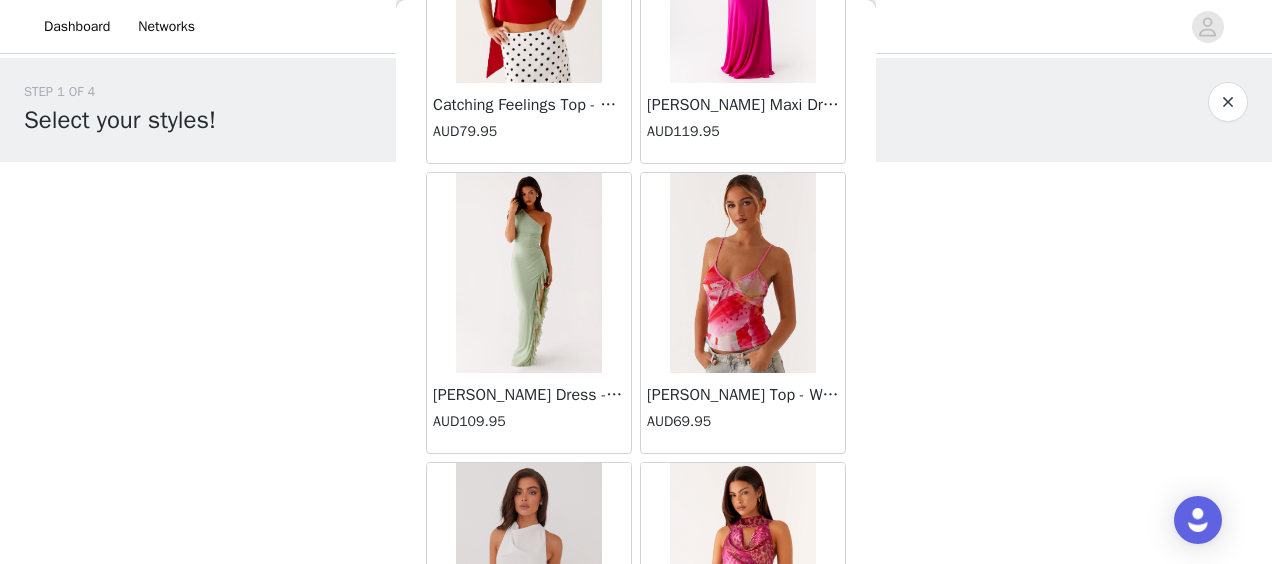 scroll, scrollTop: 11169, scrollLeft: 0, axis: vertical 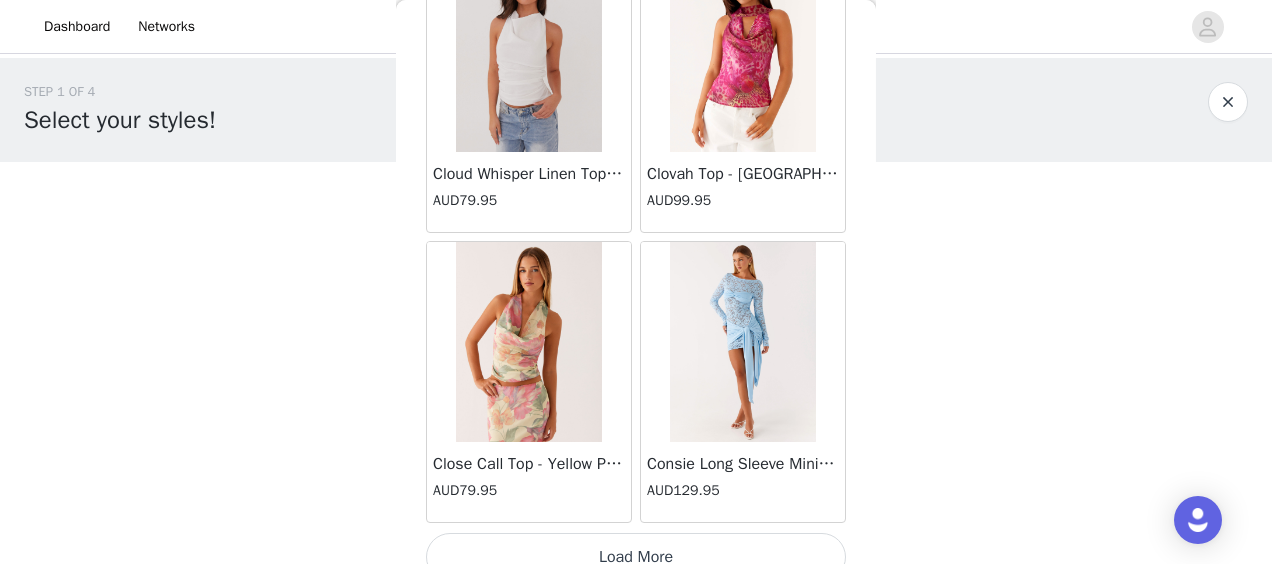 click at bounding box center (742, 52) 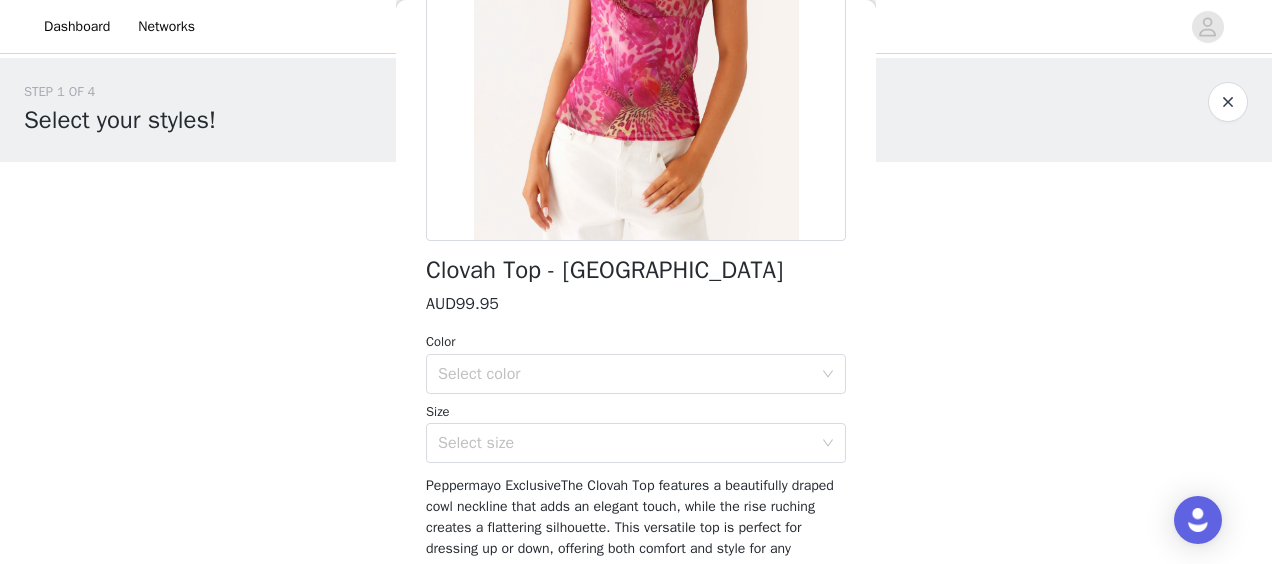 scroll, scrollTop: 535, scrollLeft: 0, axis: vertical 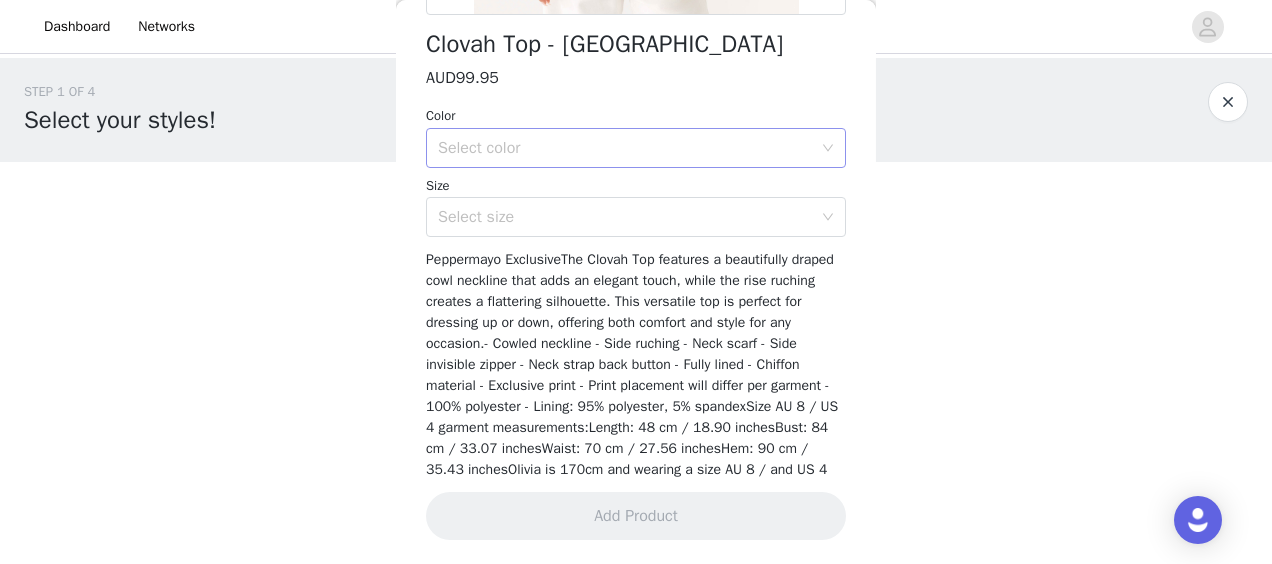 click on "Select color" at bounding box center [625, 148] 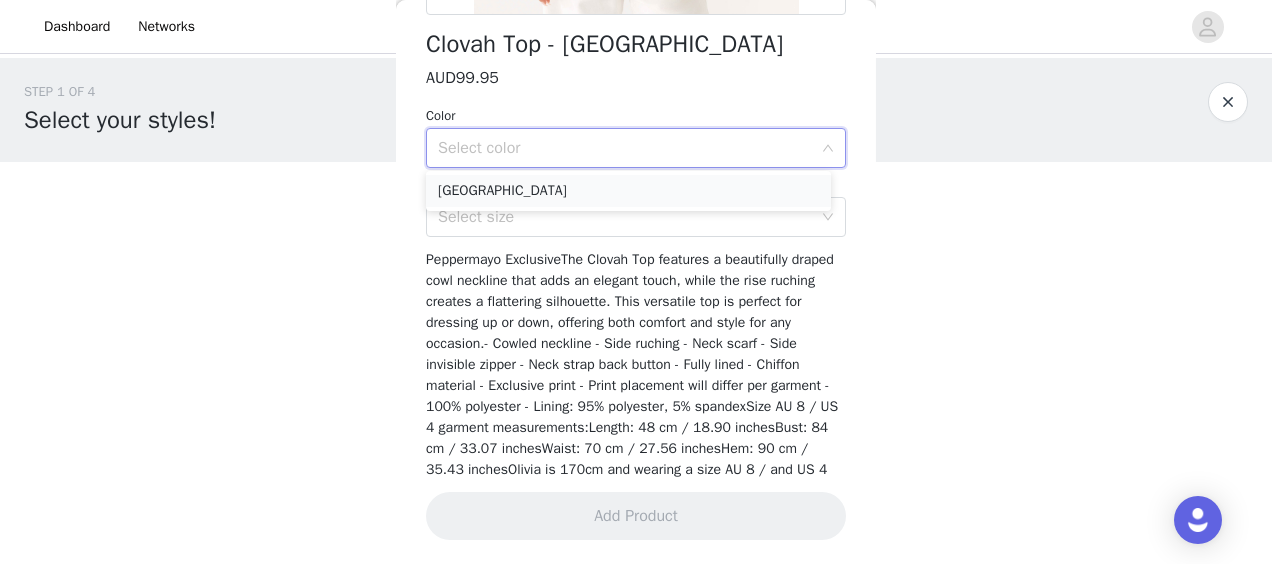 click on "[GEOGRAPHIC_DATA]" at bounding box center [628, 191] 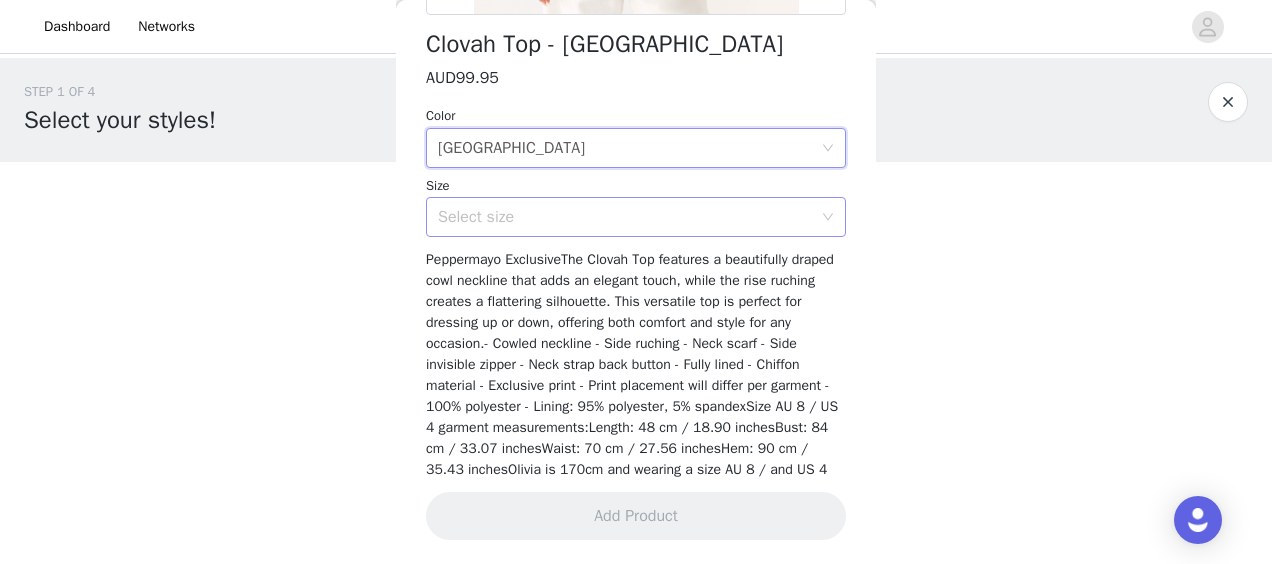 click on "Select size" at bounding box center [625, 217] 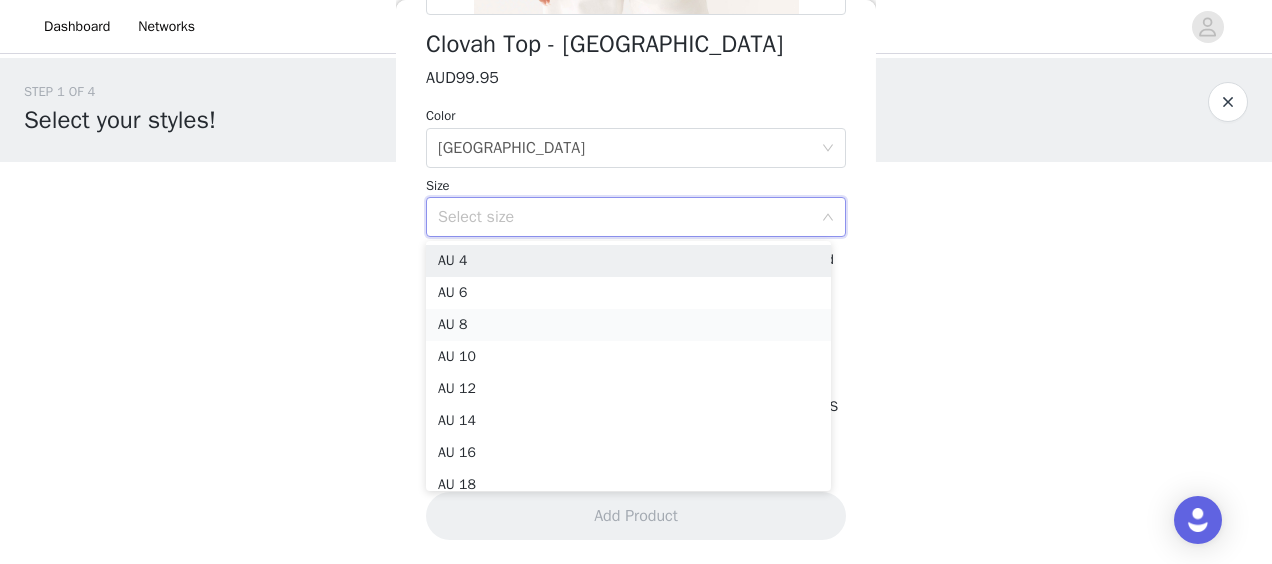 click on "AU 8" at bounding box center [628, 325] 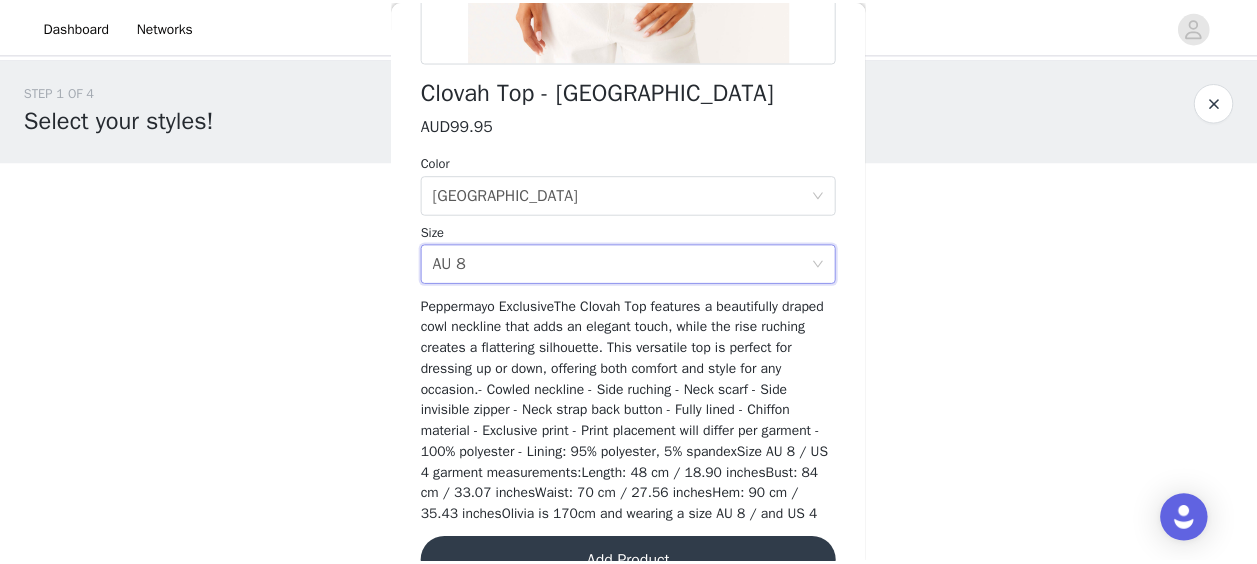 scroll, scrollTop: 535, scrollLeft: 0, axis: vertical 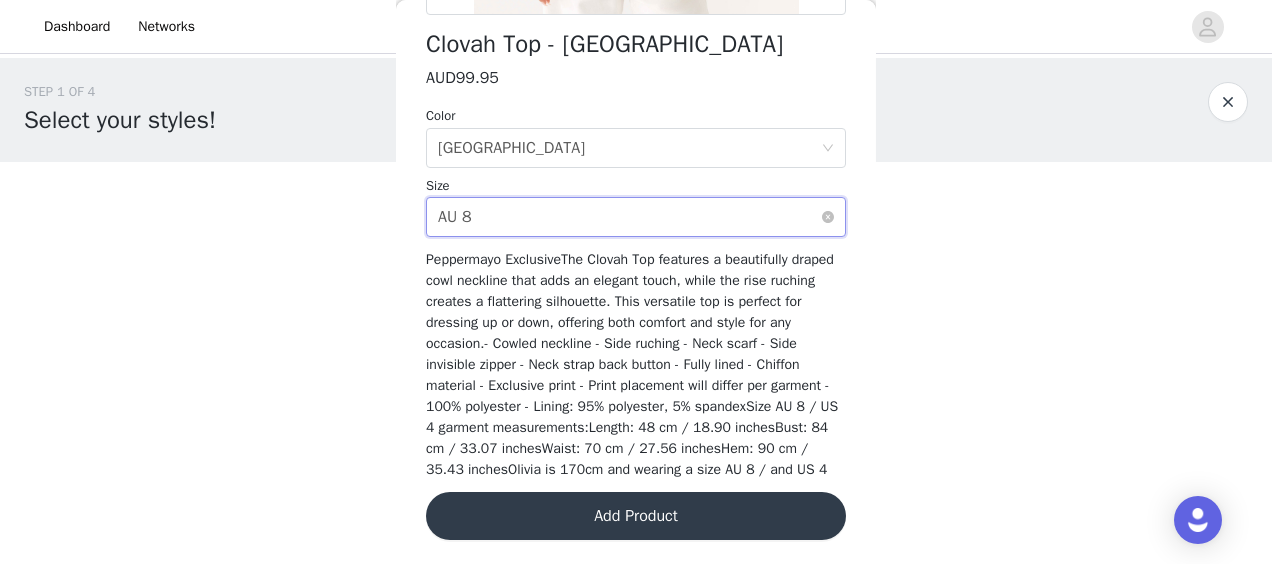 click on "Select size AU 8" at bounding box center (629, 217) 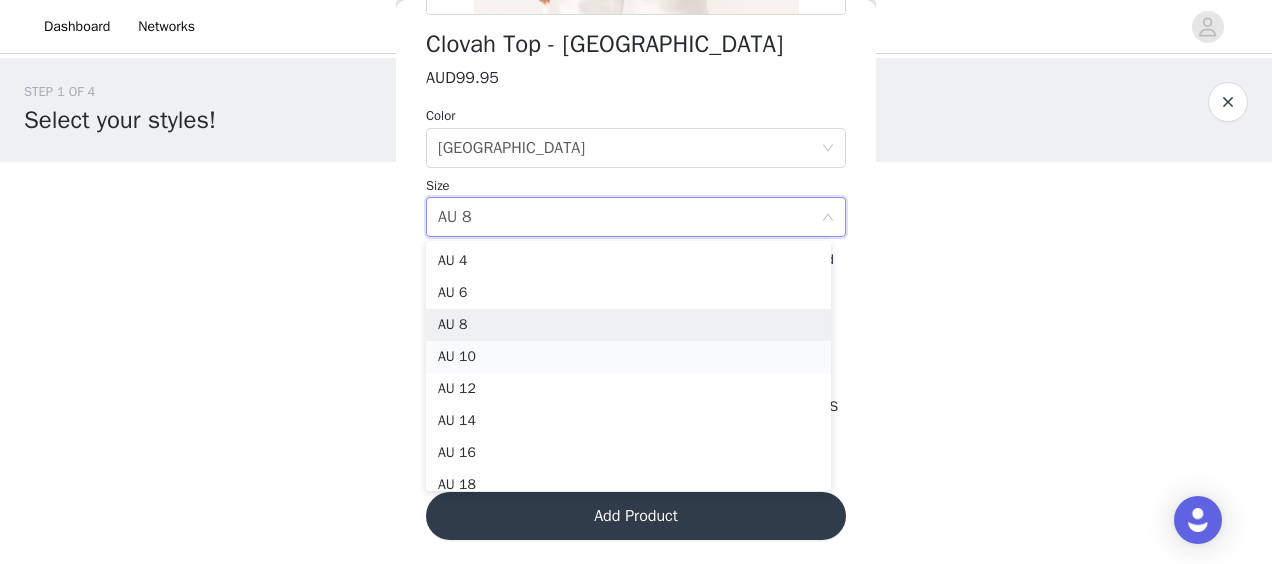 click on "AU 10" at bounding box center [628, 357] 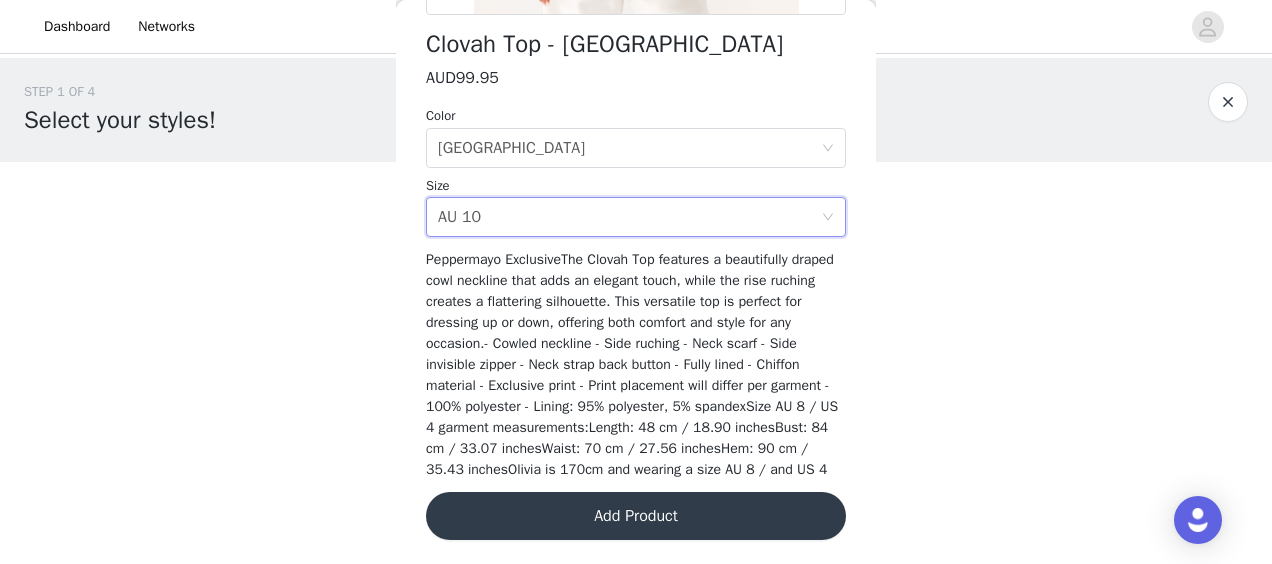 click on "Add Product" at bounding box center (636, 516) 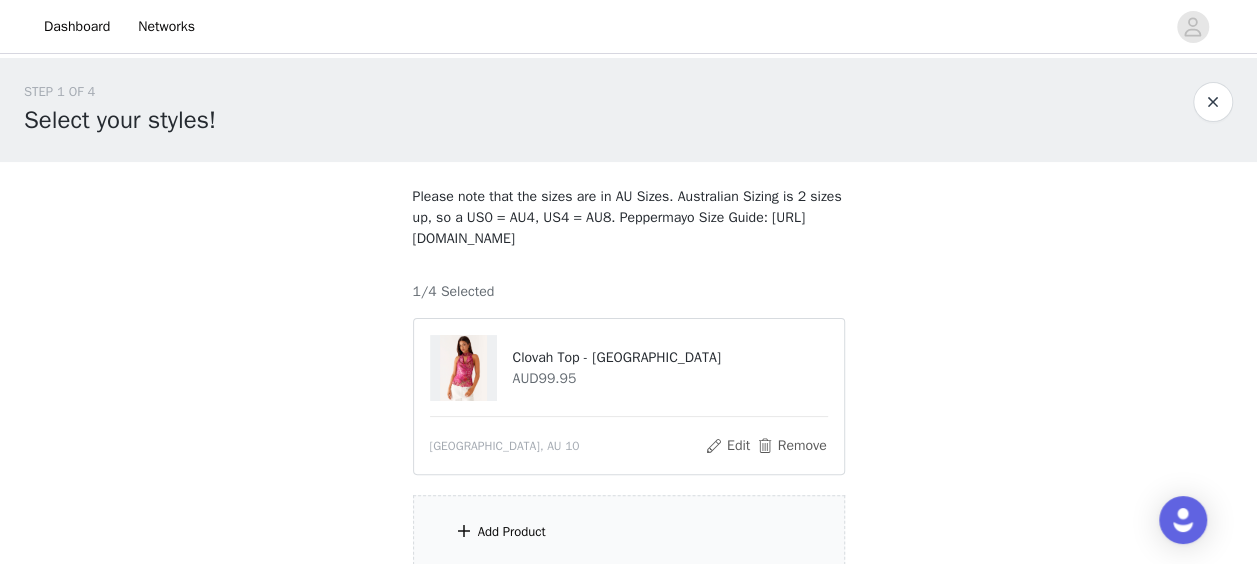click on "Add Product" at bounding box center (629, 532) 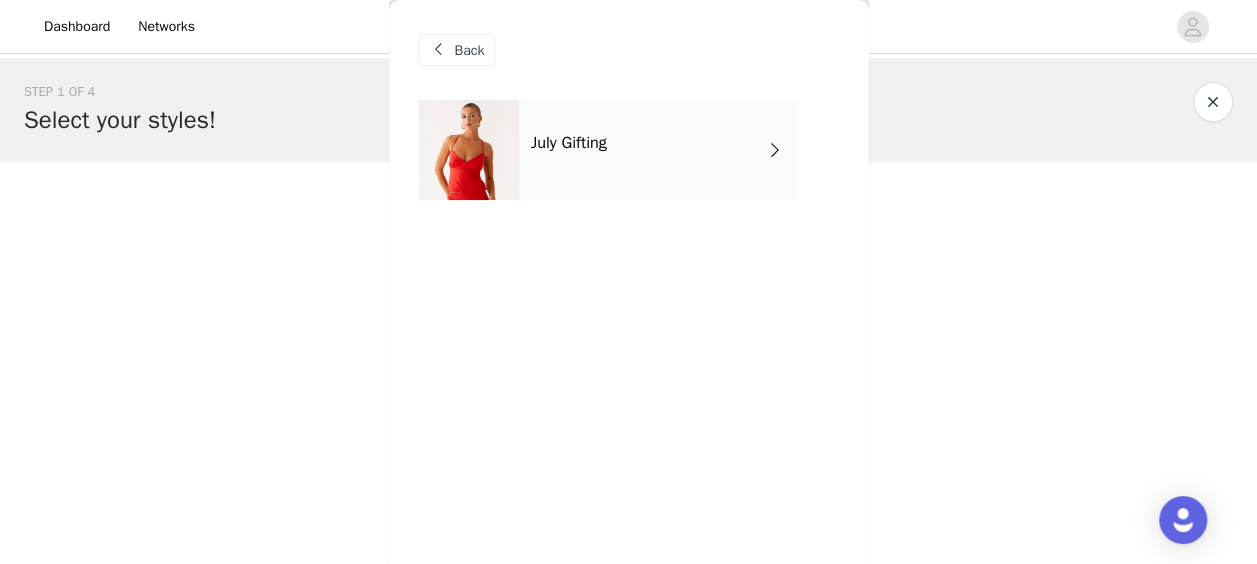 click on "July Gifting" at bounding box center (658, 150) 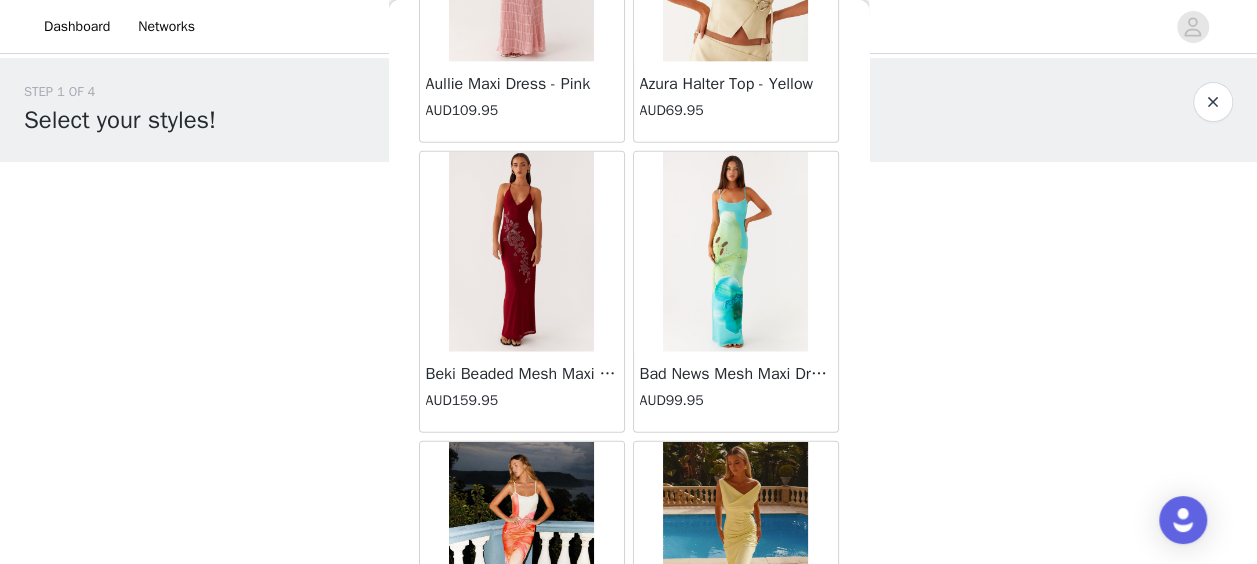 scroll, scrollTop: 2489, scrollLeft: 0, axis: vertical 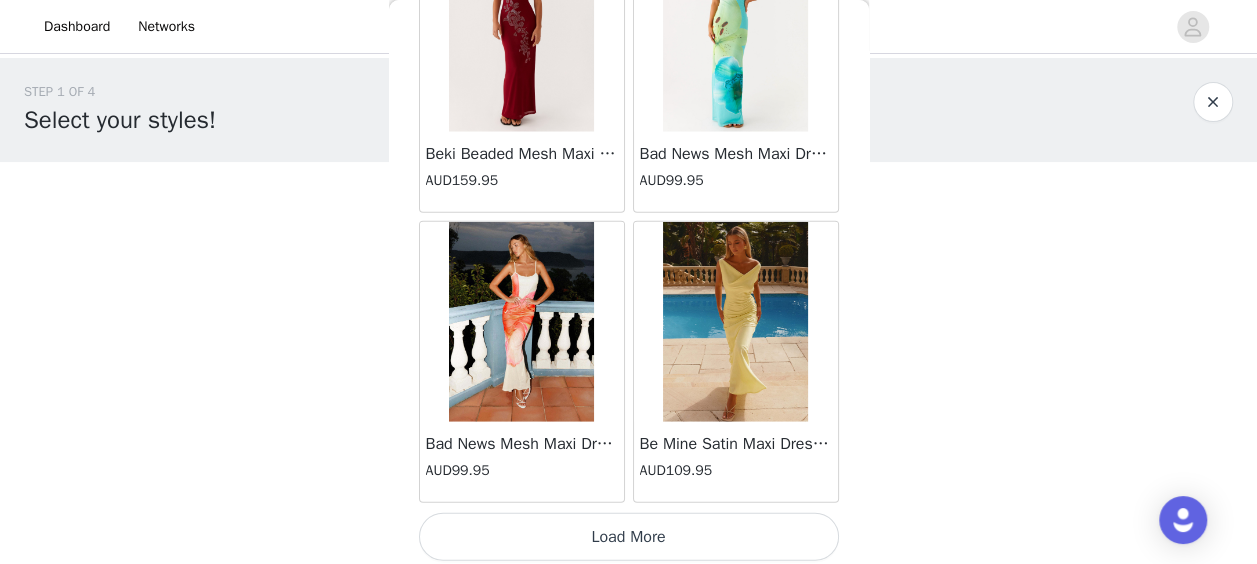 click on "Load More" at bounding box center (629, 537) 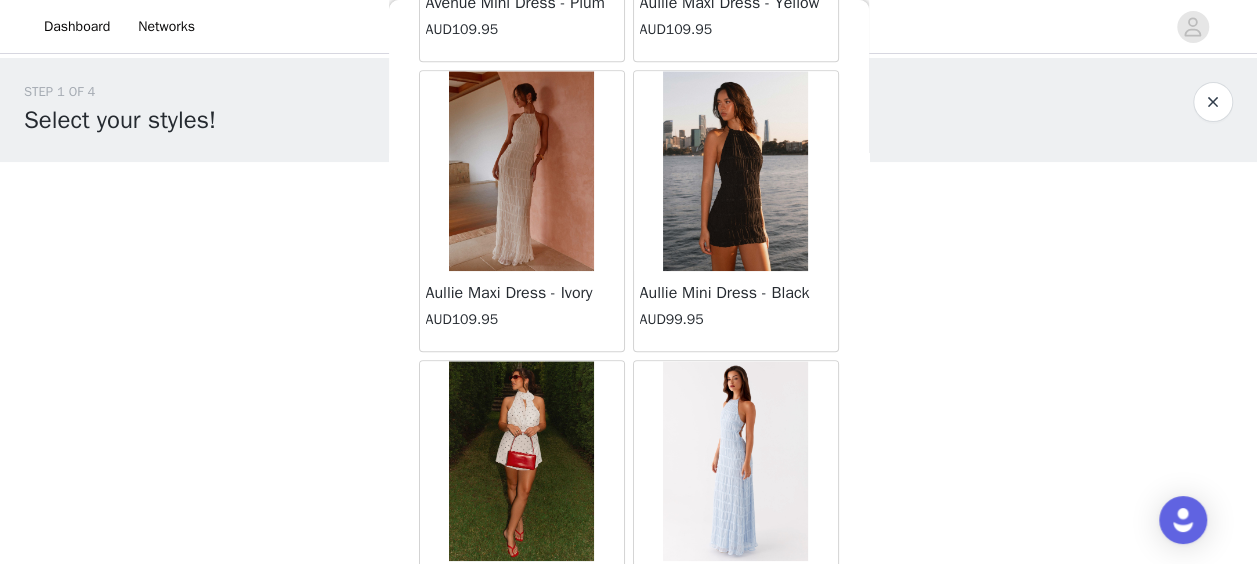 scroll, scrollTop: 0, scrollLeft: 0, axis: both 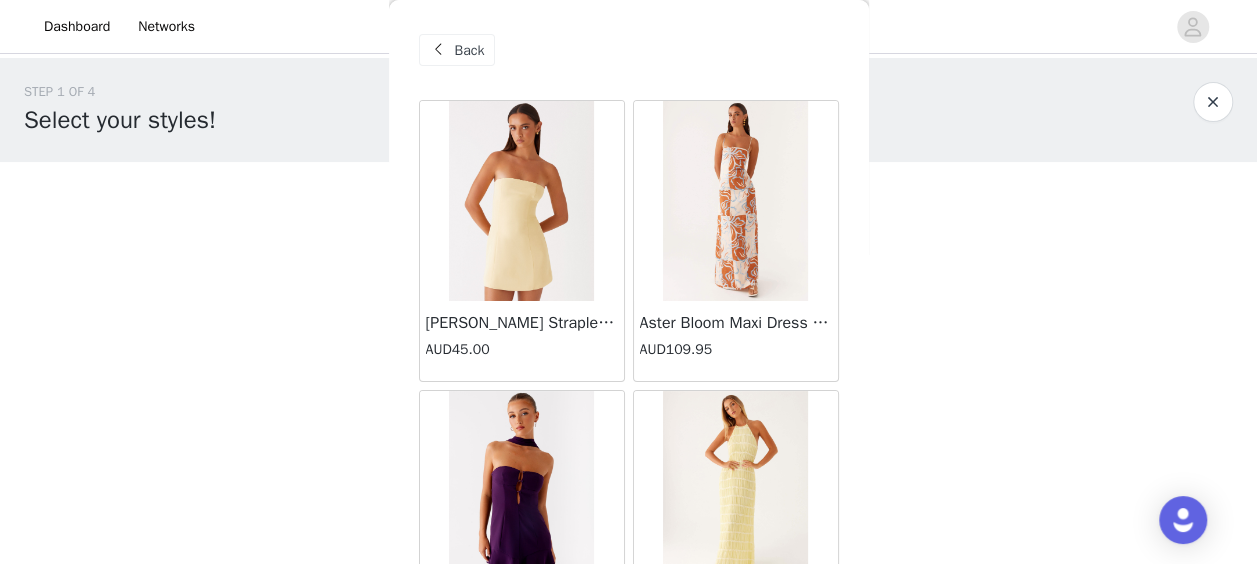 click on "Back" at bounding box center [457, 50] 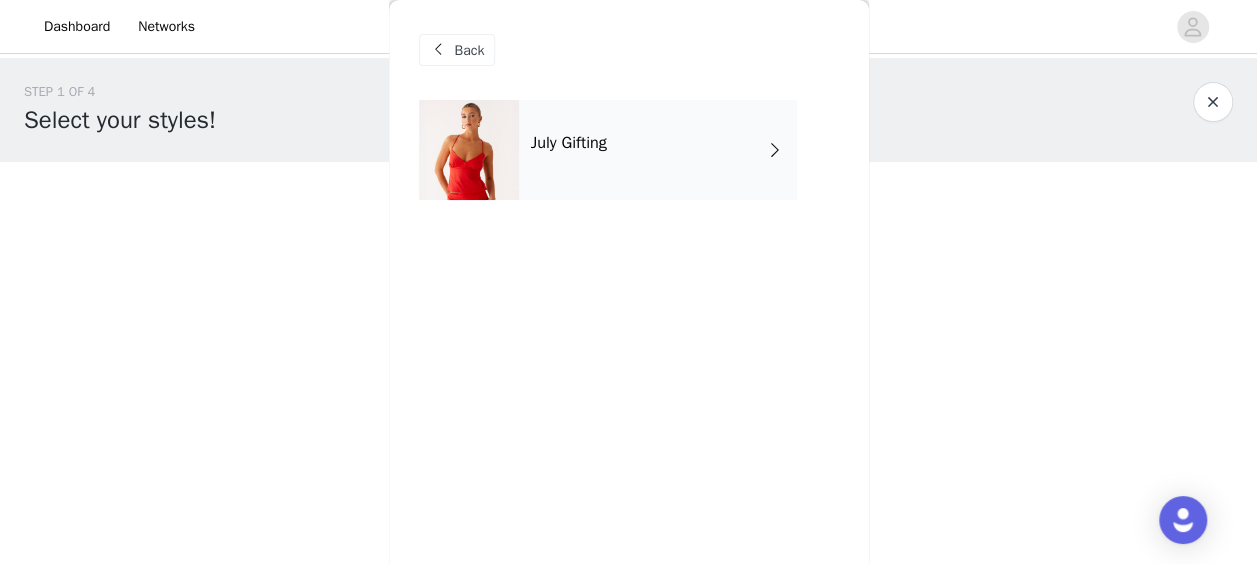 click on "July Gifting" at bounding box center [658, 150] 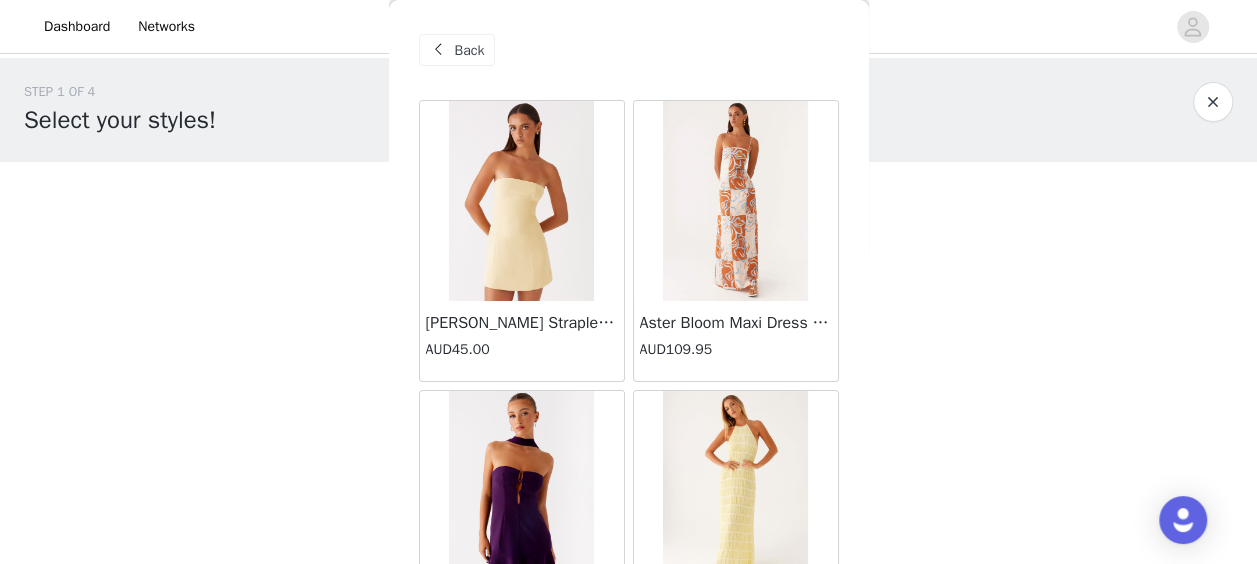 click on "Back" at bounding box center [470, 50] 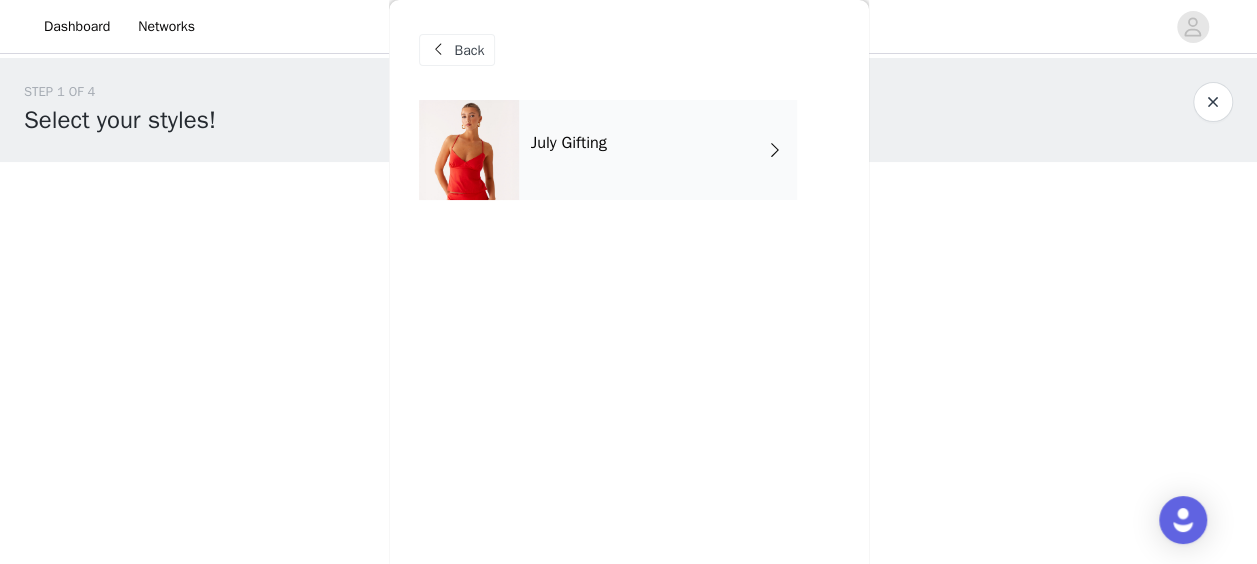 click on "Back" at bounding box center (470, 50) 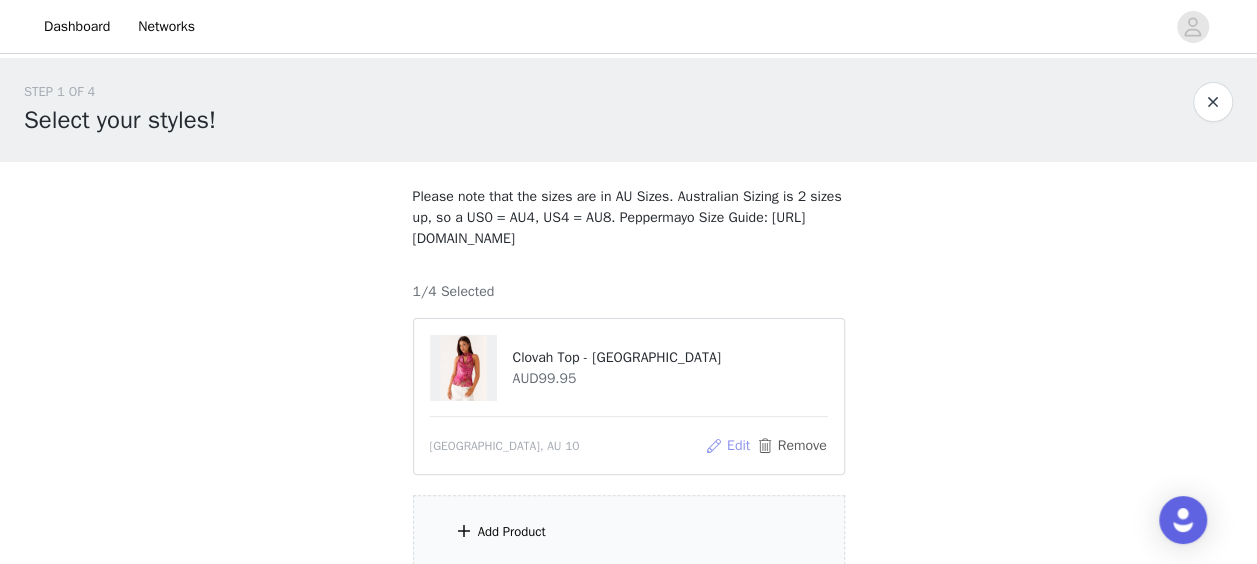 click on "Edit" at bounding box center (727, 446) 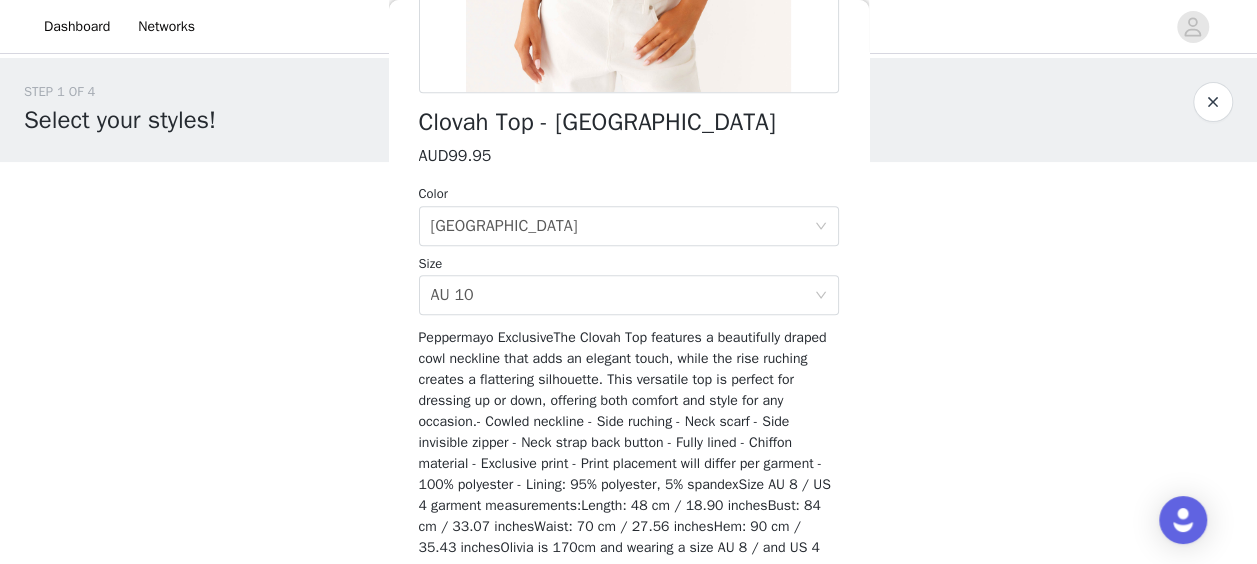 scroll, scrollTop: 469, scrollLeft: 0, axis: vertical 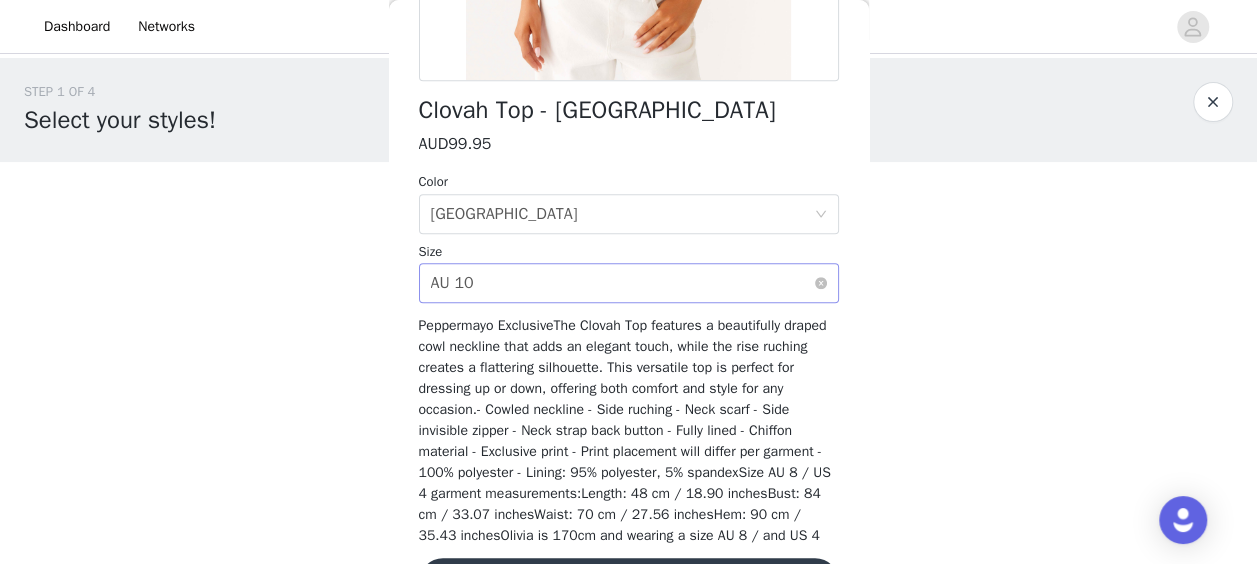 click on "Select size AU 10" at bounding box center [622, 283] 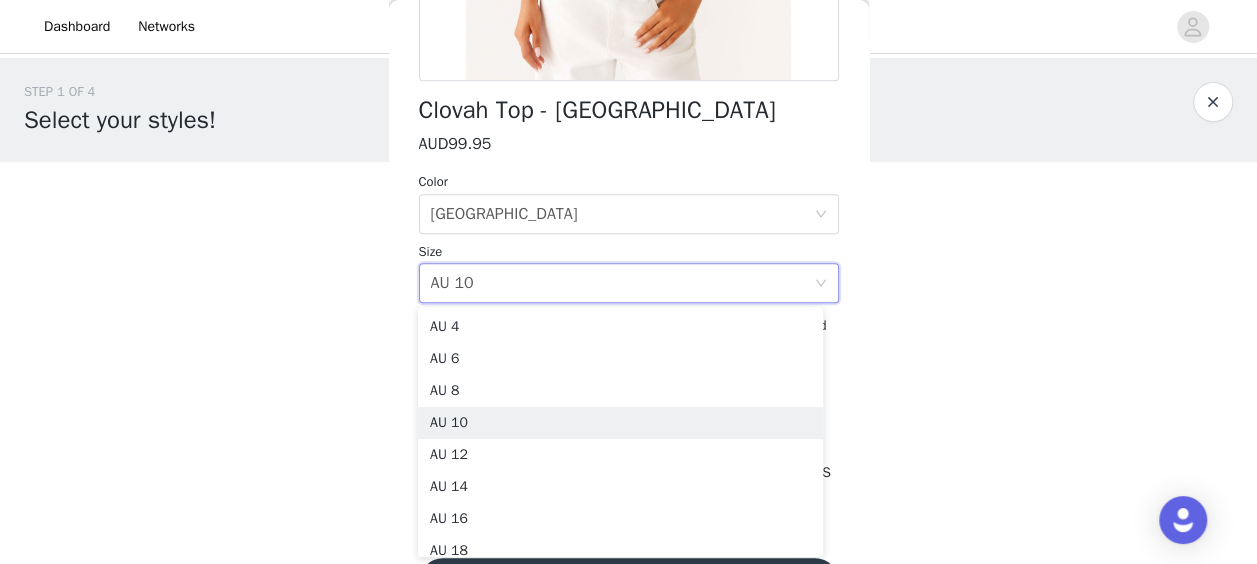 click on "STEP 1 OF 4
Select your styles!
Please note that the sizes are in AU Sizes. Australian Sizing is 2 sizes up, so a US0 = AU4, US4 = AU8. Peppermayo Size Guide: [URL][DOMAIN_NAME]       1/4 Selected           Clovah Top - Lavender Lagoon     AUD99.95       Lavender Lagoon, AU 10       Edit   Remove     Add Product       Back     Clovah Top - Lavender Lagoon       AUD99.95         Color   Select color Lavender Lagoon Size   Select size AU 10     Update Product" at bounding box center [628, 326] 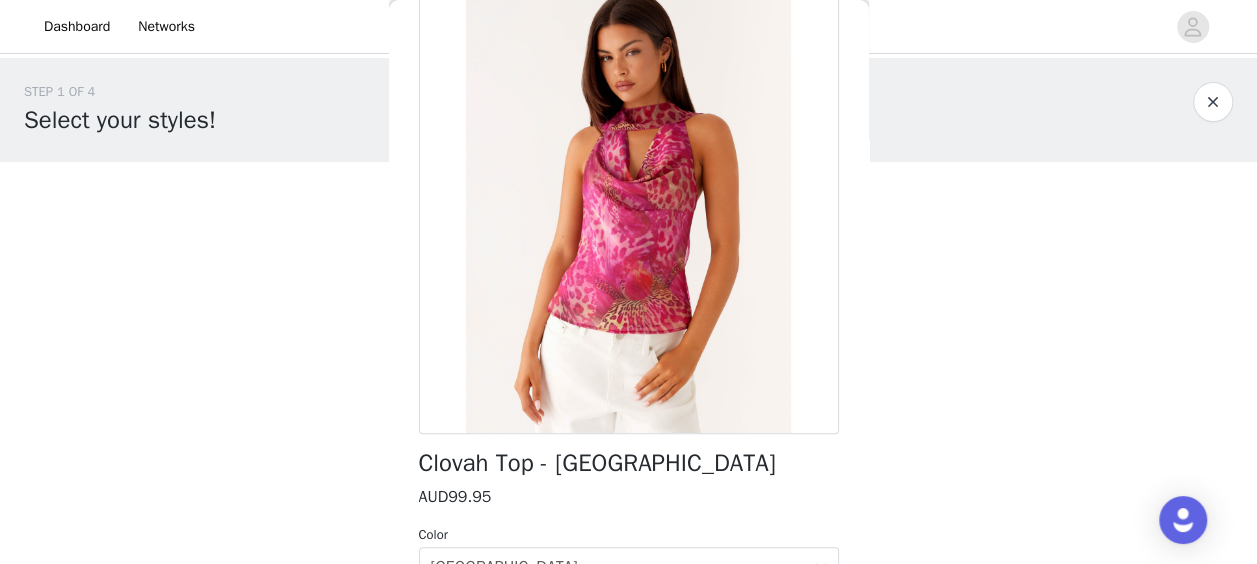 scroll, scrollTop: 0, scrollLeft: 0, axis: both 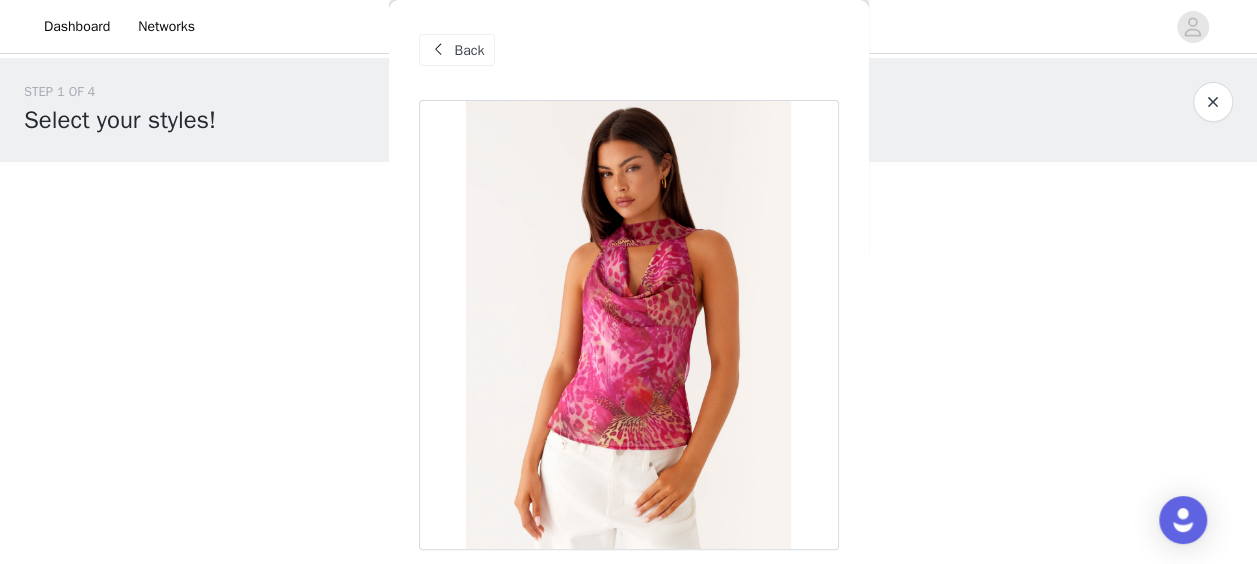 click on "Back" at bounding box center (470, 50) 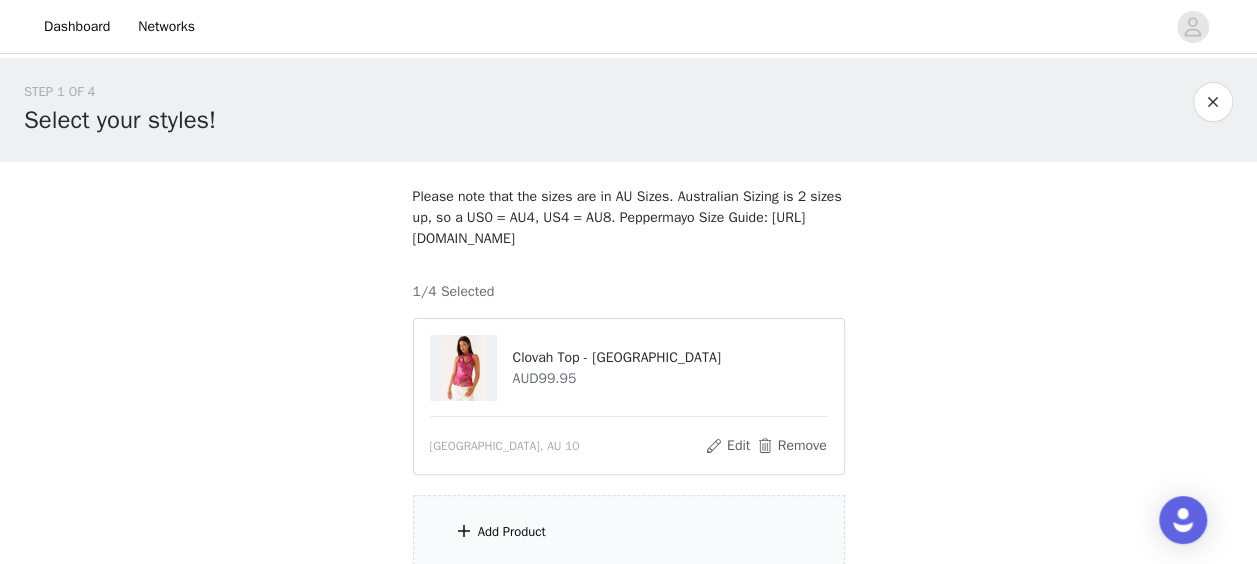 click on "Add Product" at bounding box center [629, 532] 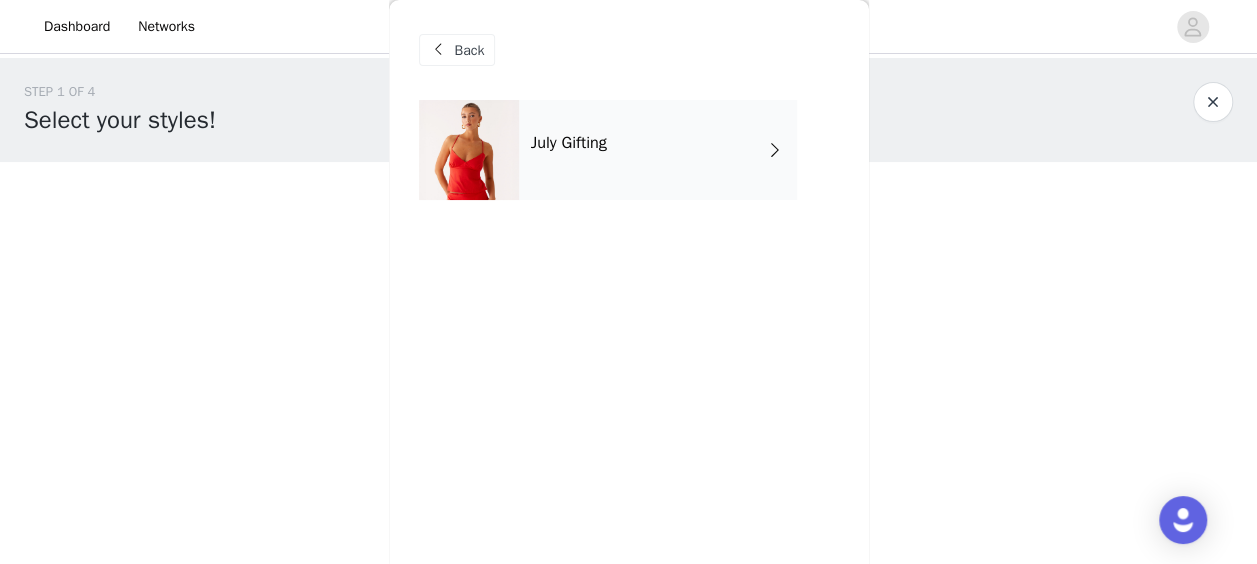 click on "July Gifting" at bounding box center (658, 150) 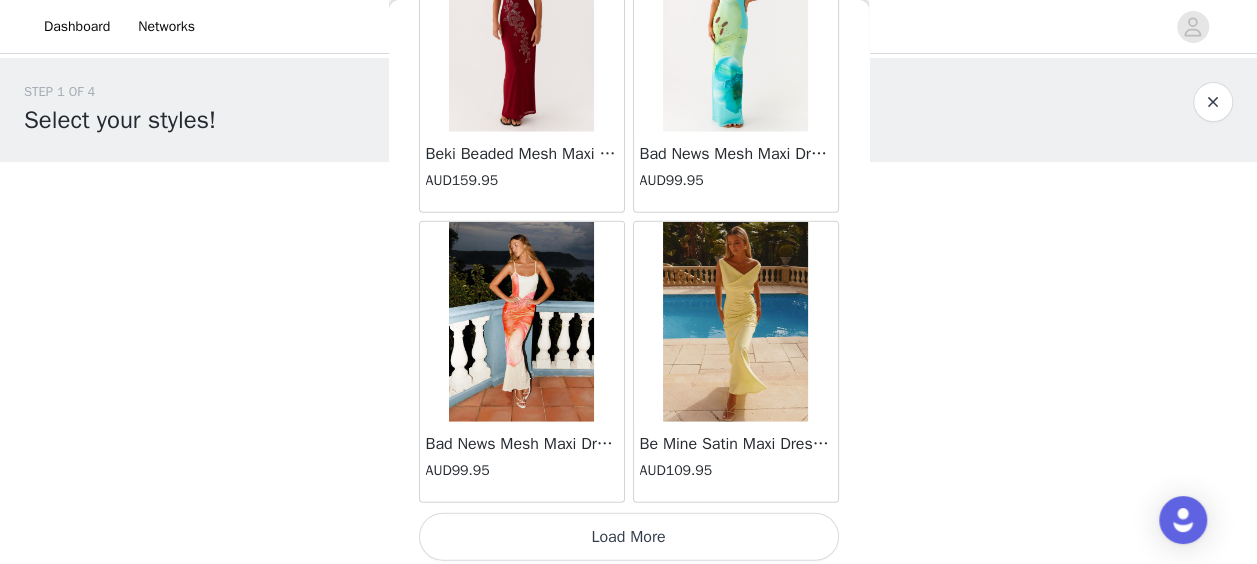 click on "Load More" at bounding box center (629, 537) 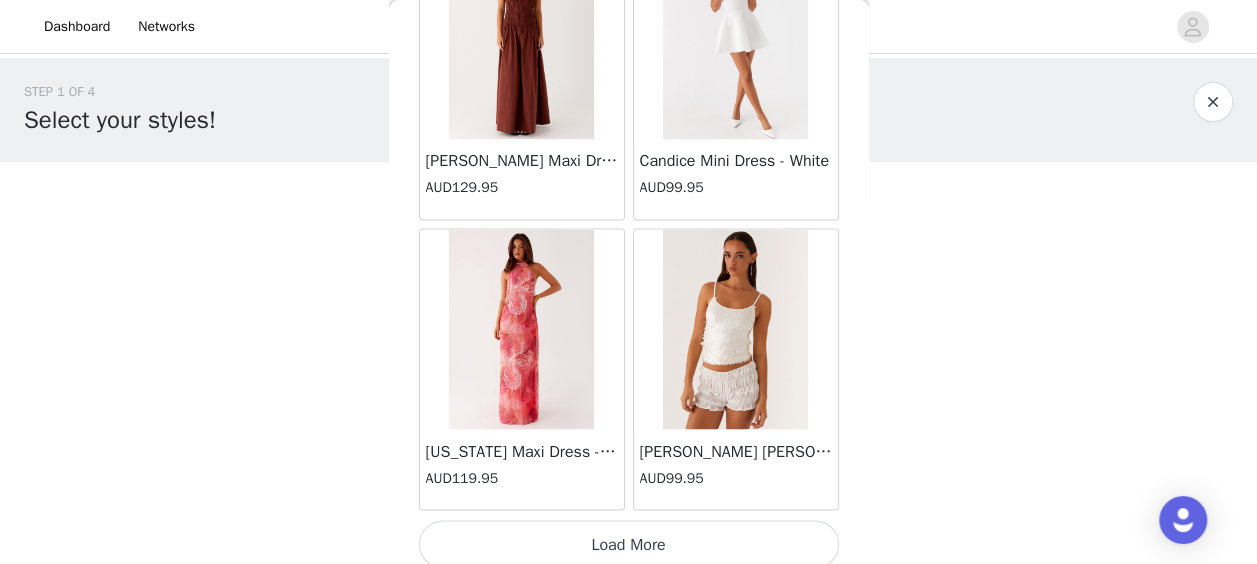 click on "Load More" at bounding box center [629, 544] 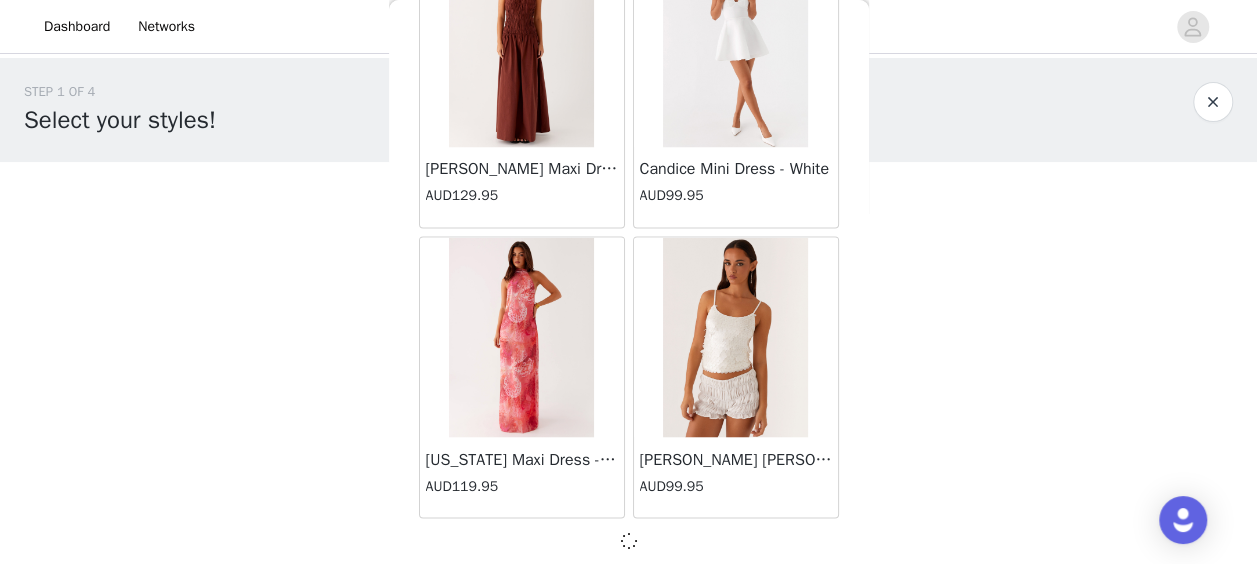 scroll, scrollTop: 5382, scrollLeft: 0, axis: vertical 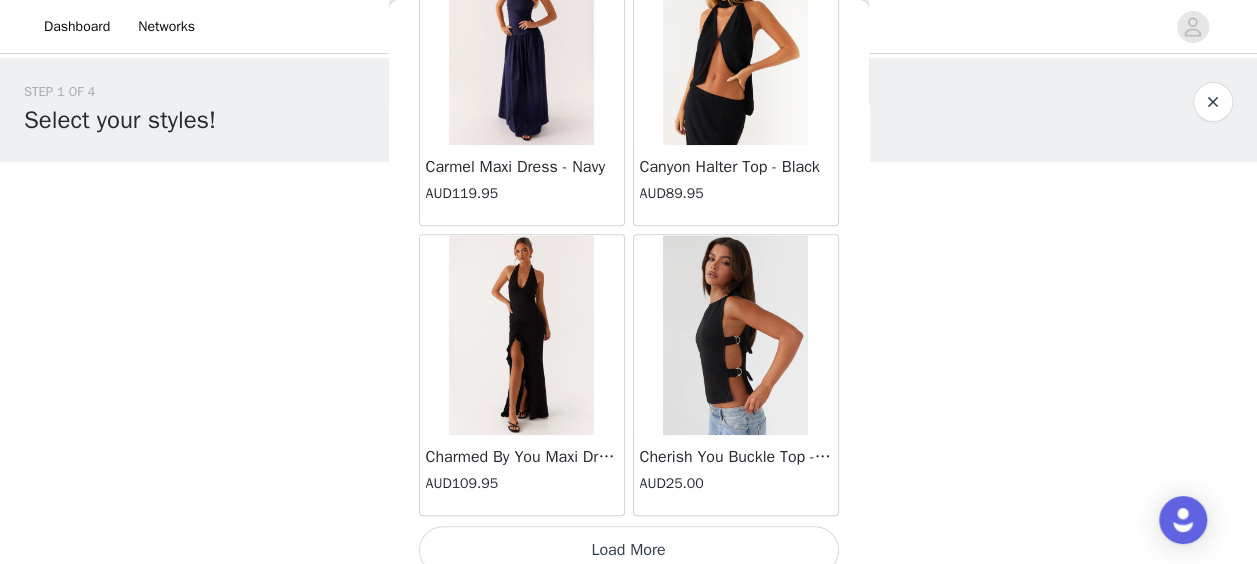 click on "Load More" at bounding box center [629, 550] 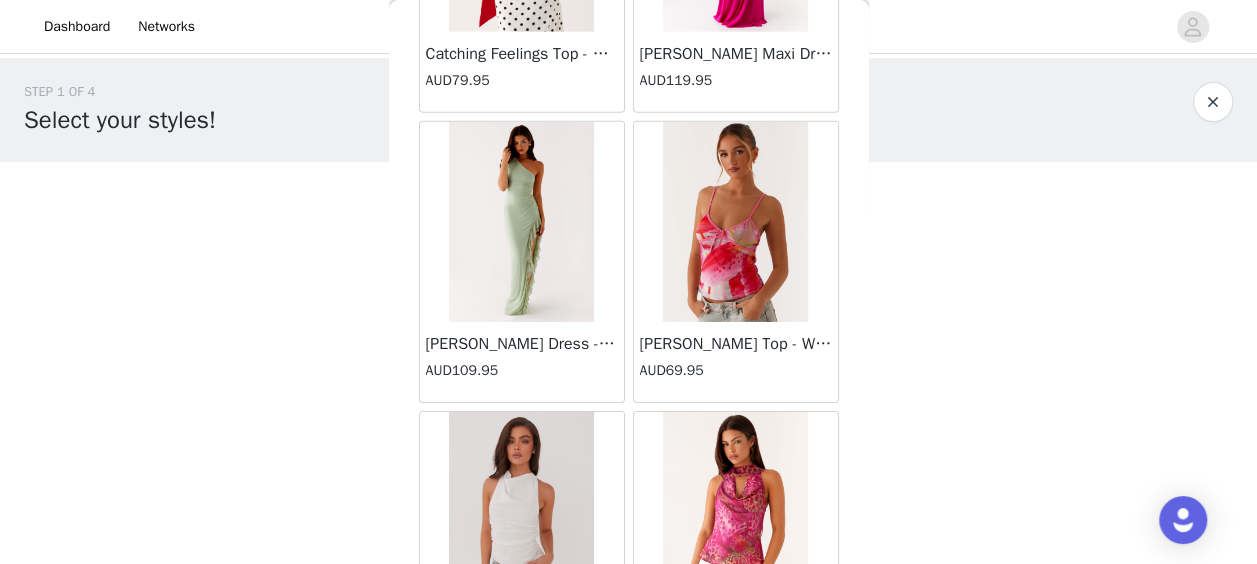 scroll, scrollTop: 11169, scrollLeft: 0, axis: vertical 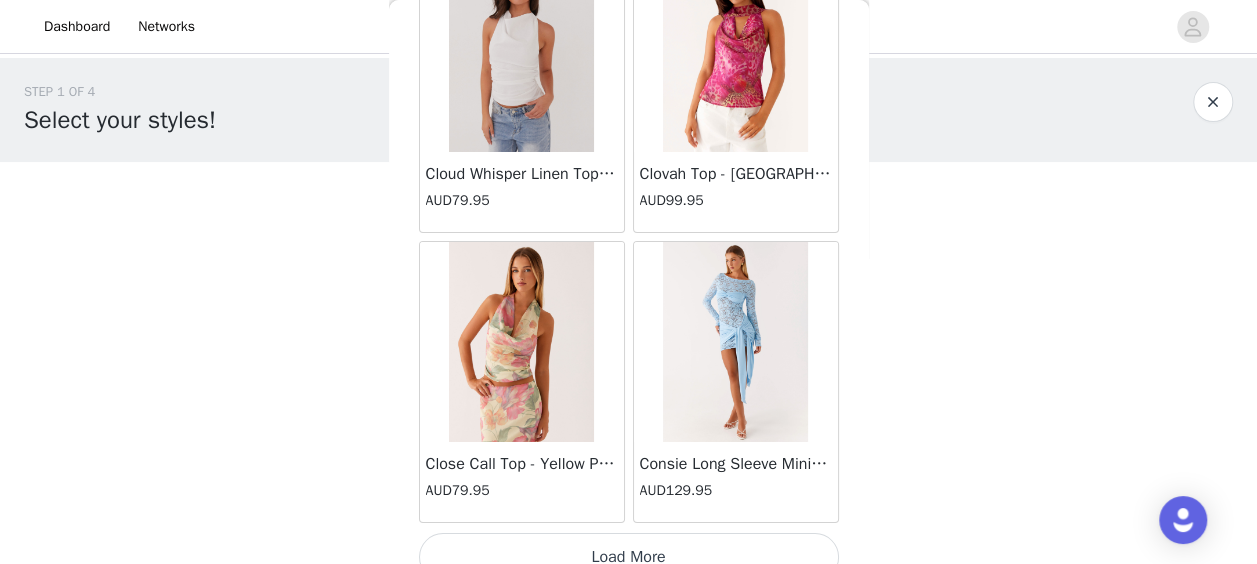 click on "[PERSON_NAME] Strapless Mini Dress - Yellow   AUD45.00       [PERSON_NAME] Maxi Dress - Orange Blue Floral   AUD109.95       Avenue Mini Dress - Plum   AUD109.95       Aullie Maxi Dress - Yellow   AUD109.95       Aullie Maxi Dress - Ivory   AUD109.95       Aullie Mini Dress - Black   AUD99.95       Avalia Backless Scarf Mini Dress - White Polka Dot   AUD89.95       Aullie Maxi Dress - Blue   AUD109.95       [PERSON_NAME] Maxi Dress - Bloom Wave Print   AUD119.95       Athens One Shoulder Top - Floral   AUD79.95       Aullie Mini Dress - Blue   AUD50.00       Aullie Maxi Dress - Black   AUD109.95       [PERSON_NAME] Strapless Mini Dress - Cobalt   AUD30.00       Atlantic Midi Dress - Yellow   AUD70.00       Aullie Maxi Dress - Pink   AUD109.95       Azura Halter Top - Yellow   AUD69.95       Beki Beaded Mesh Maxi Dress - Deep Red   AUD159.95       Bad News Mesh Maxi Dress - Turquoise Floral   AUD99.95       Bad News Mesh Maxi Dress - Yellow Floral   AUD99.95       Be Mine Satin Maxi Dress - Canary   AUD109.95" at bounding box center (629, -5241) 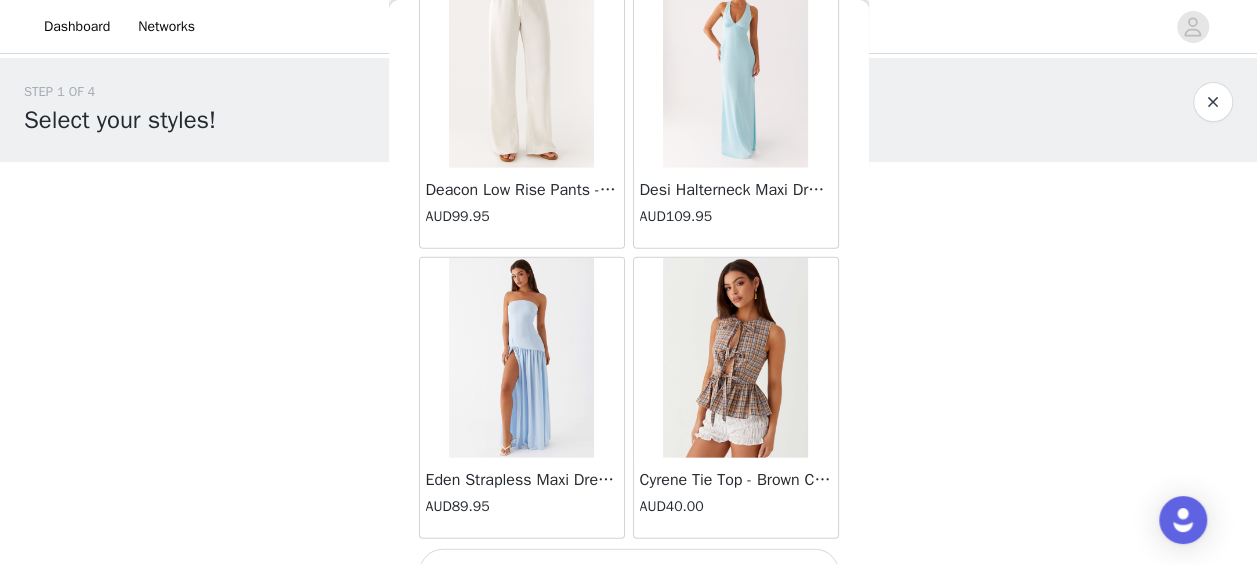 scroll, scrollTop: 14062, scrollLeft: 0, axis: vertical 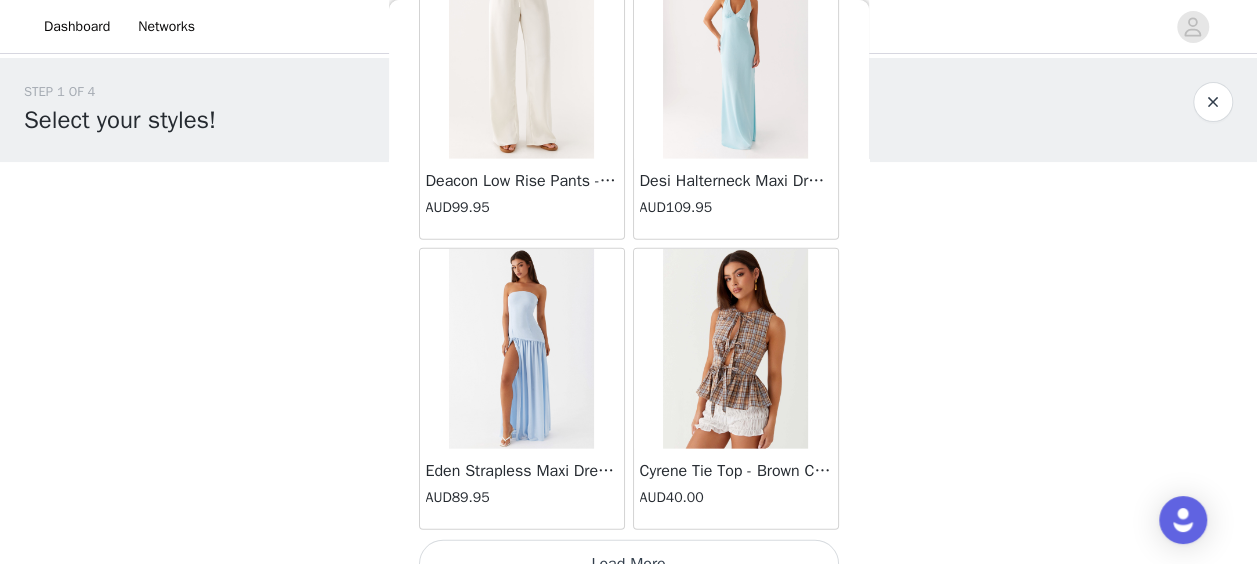 click on "Load More" at bounding box center (629, 564) 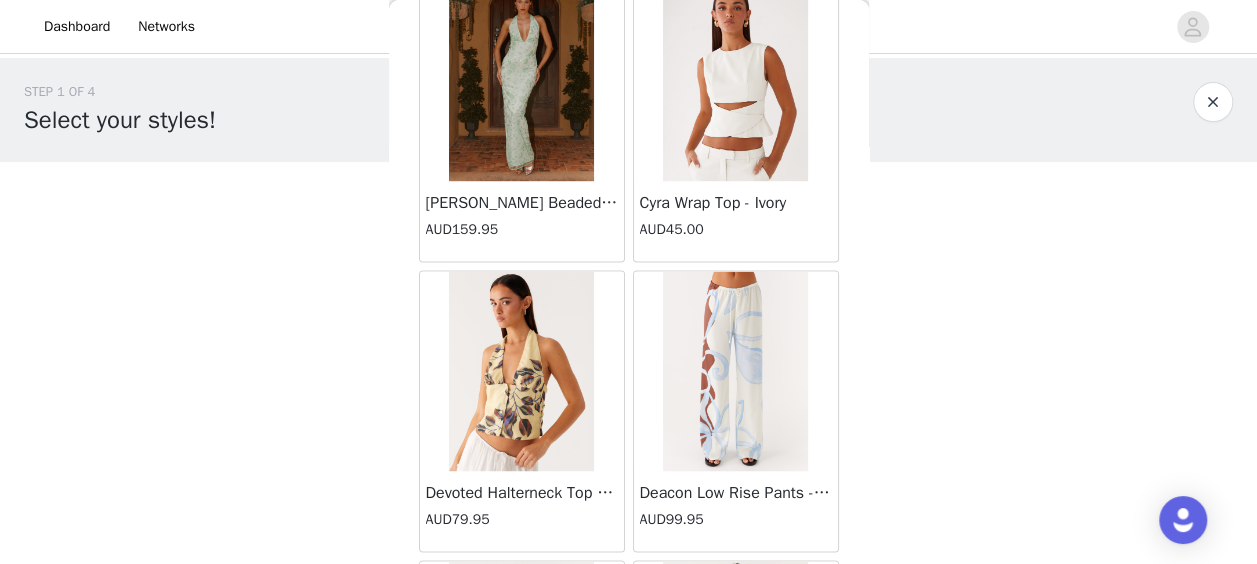 scroll, scrollTop: 16956, scrollLeft: 0, axis: vertical 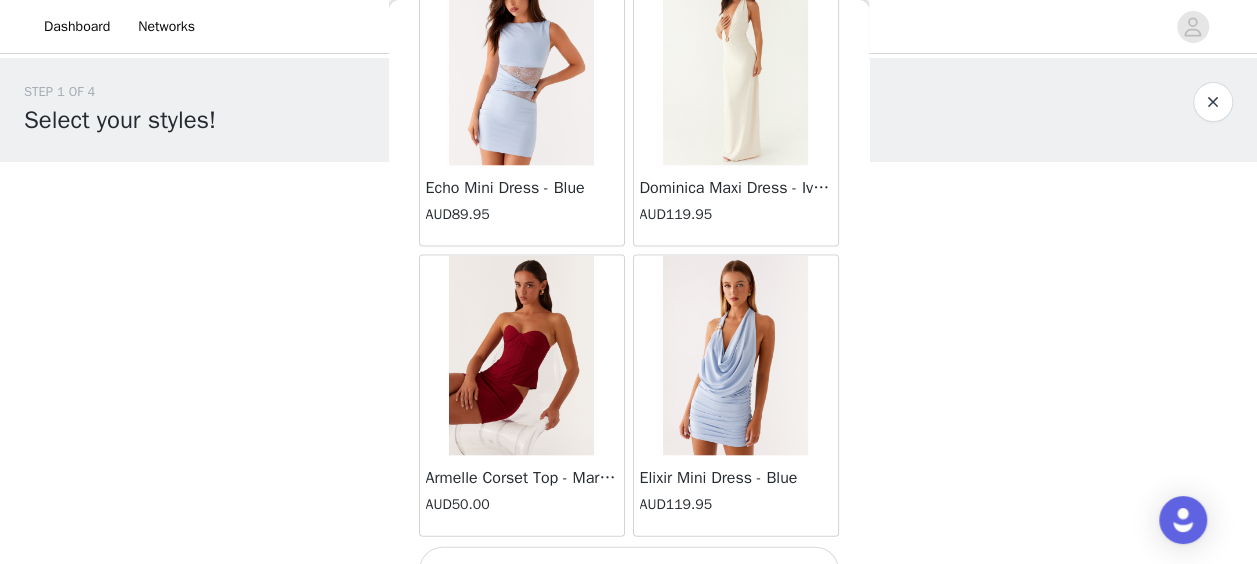 click on "Load More" at bounding box center (629, 570) 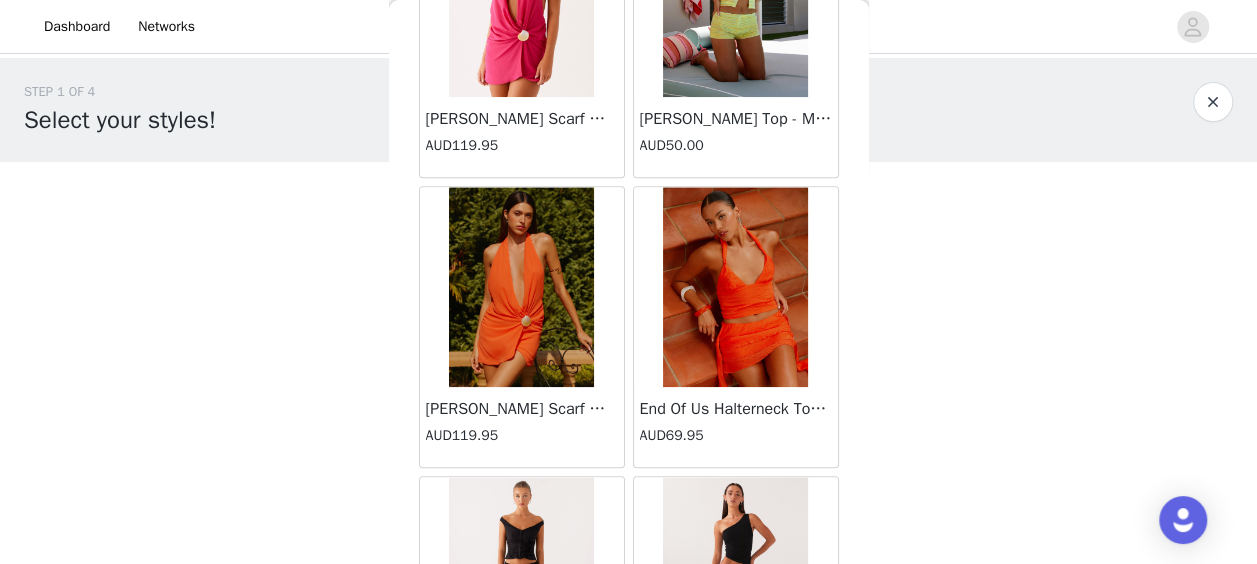 scroll, scrollTop: 19849, scrollLeft: 0, axis: vertical 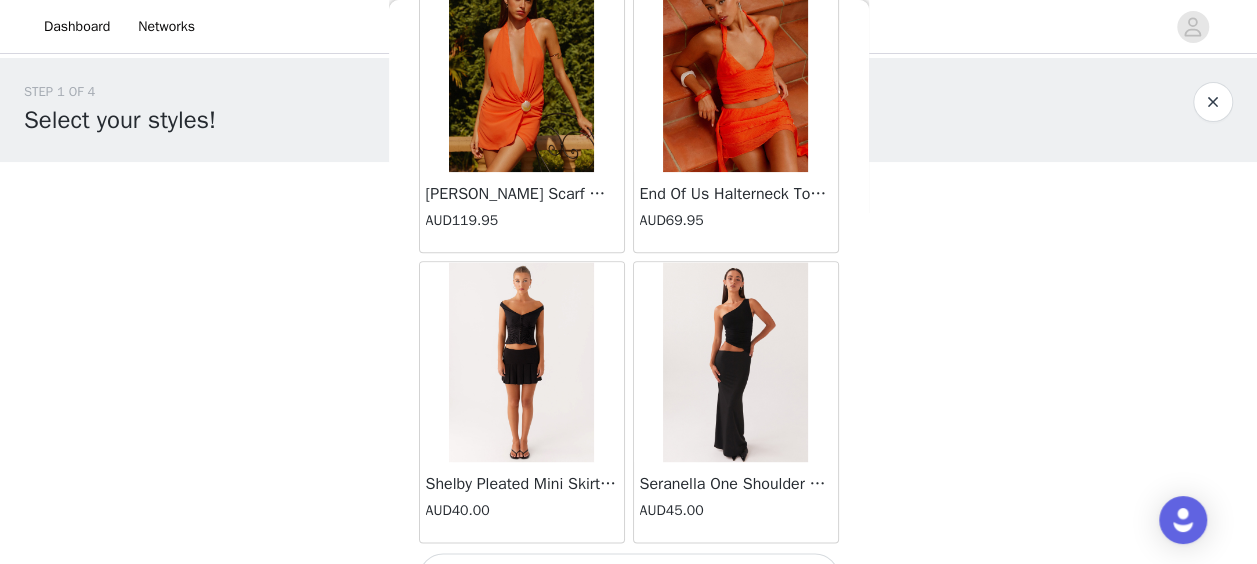 click on "Load More" at bounding box center [629, 577] 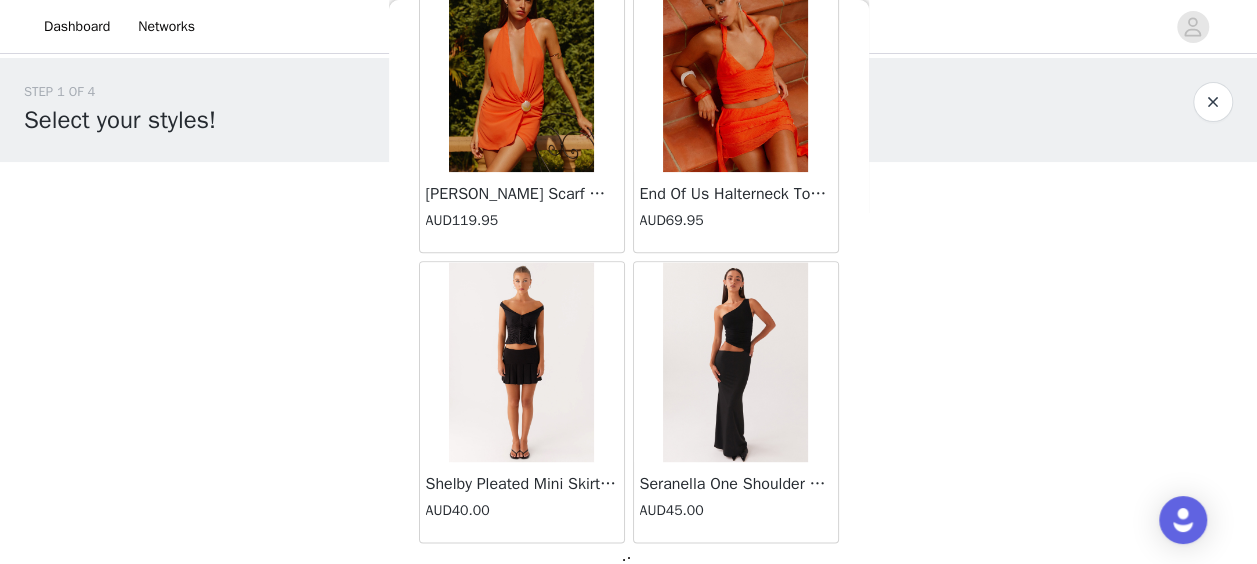 scroll, scrollTop: 19840, scrollLeft: 0, axis: vertical 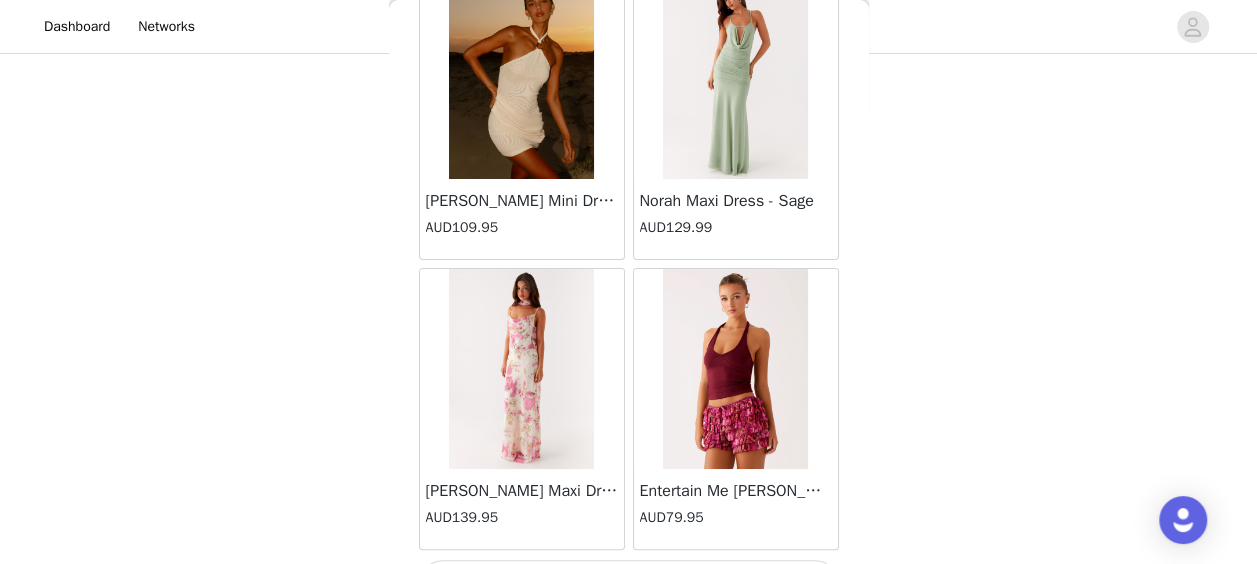 click on "Load More" at bounding box center (629, 584) 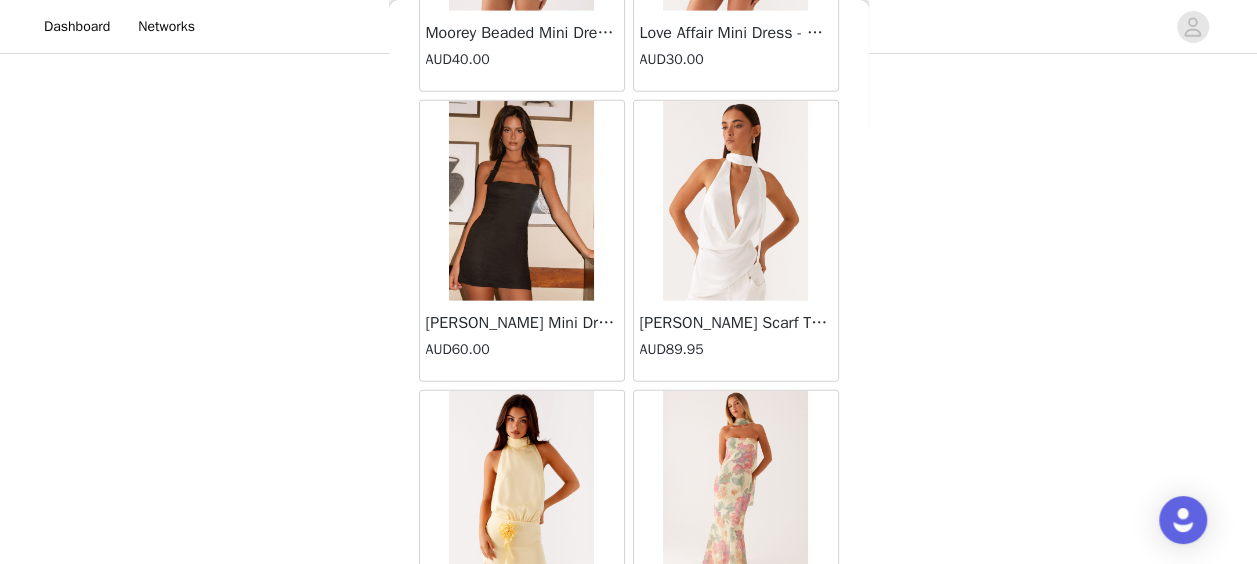 scroll, scrollTop: 25636, scrollLeft: 0, axis: vertical 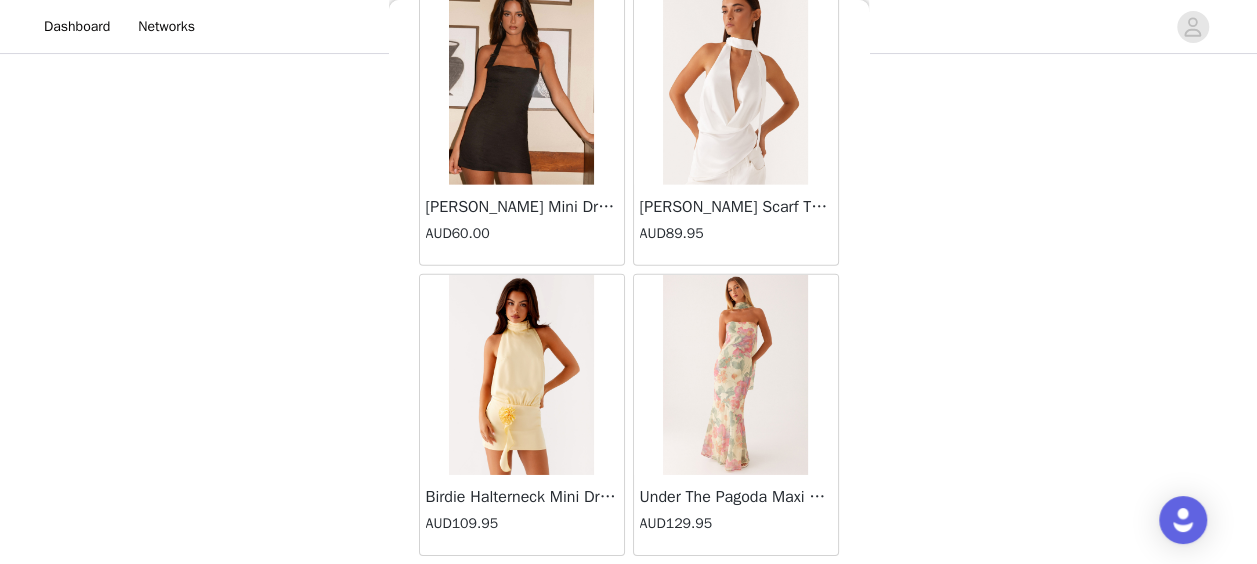 click on "Load More" at bounding box center (629, 590) 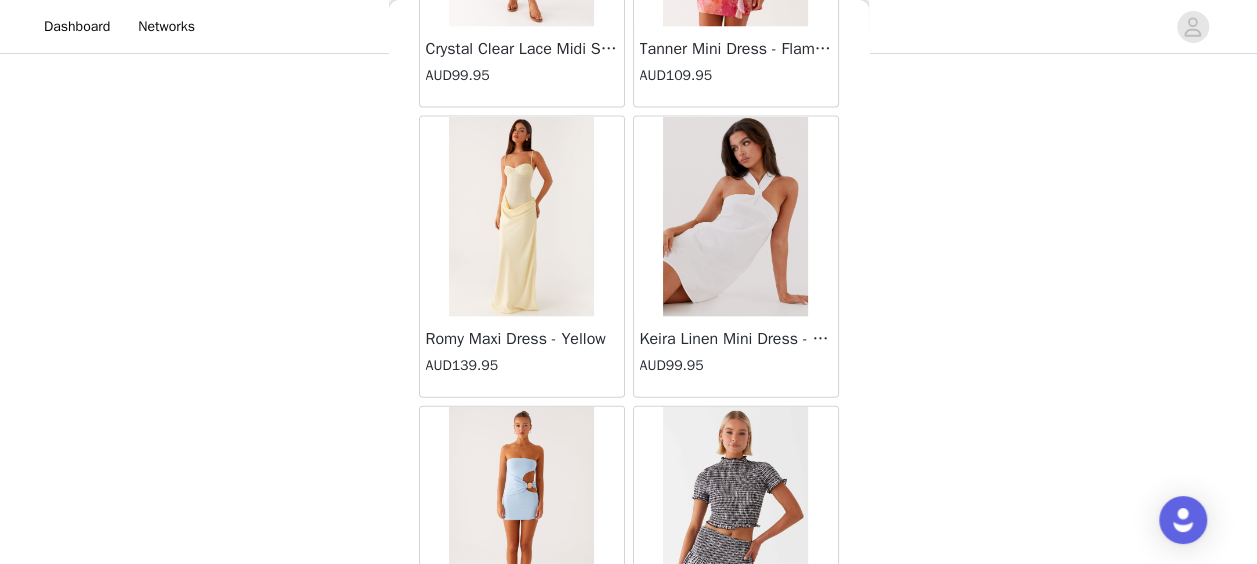 scroll, scrollTop: 28529, scrollLeft: 0, axis: vertical 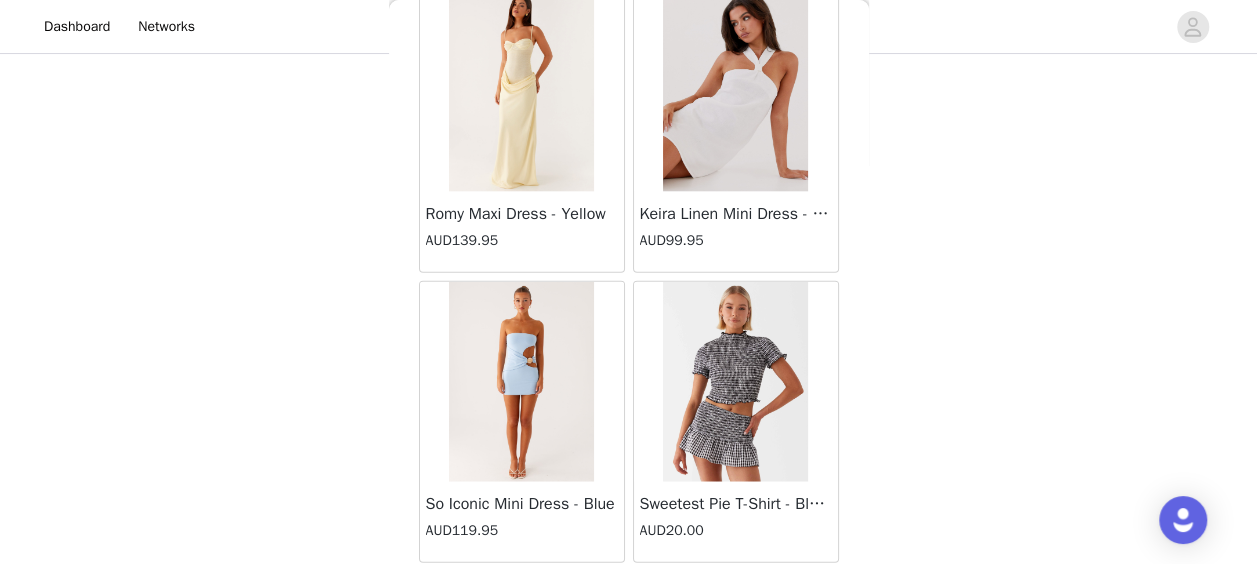 click on "Load More" at bounding box center (629, 597) 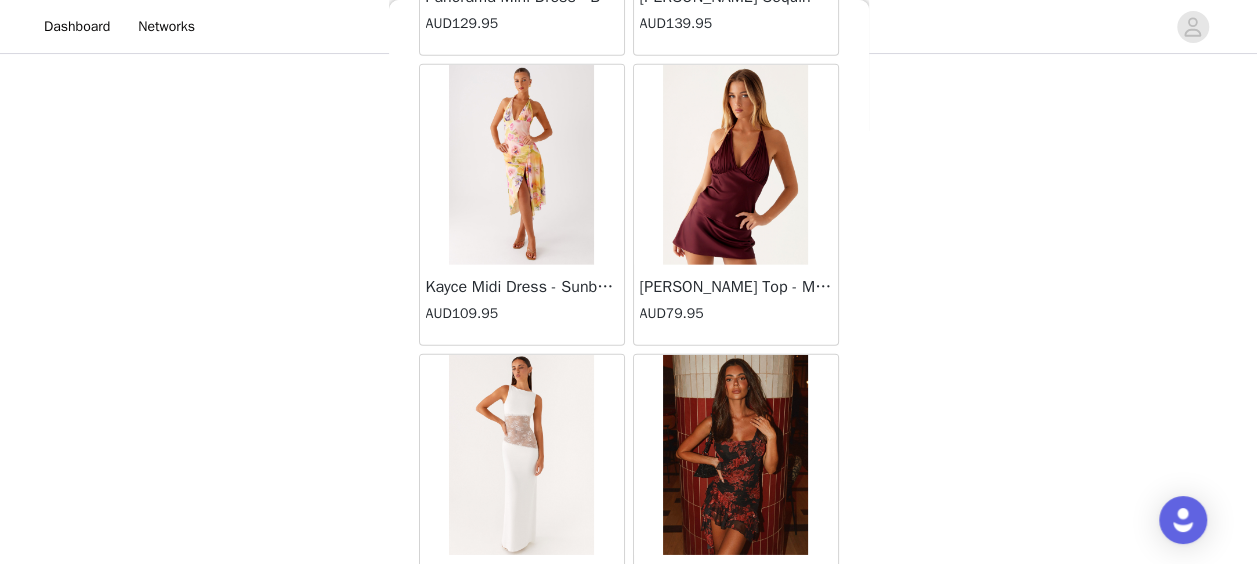 scroll, scrollTop: 29310, scrollLeft: 0, axis: vertical 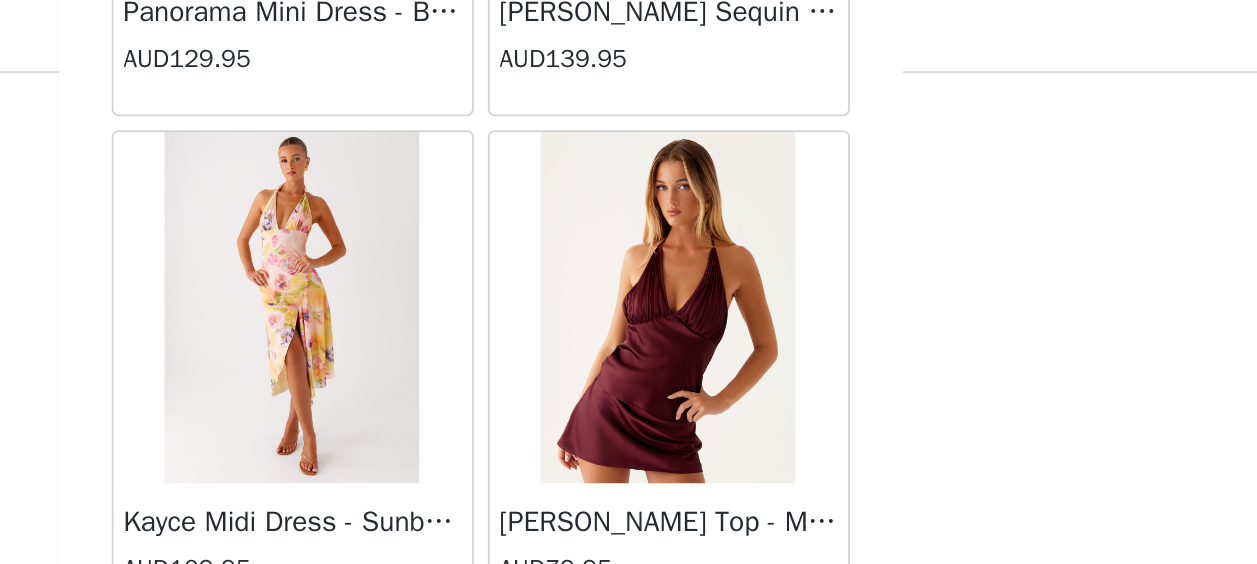 click at bounding box center (735, 188) 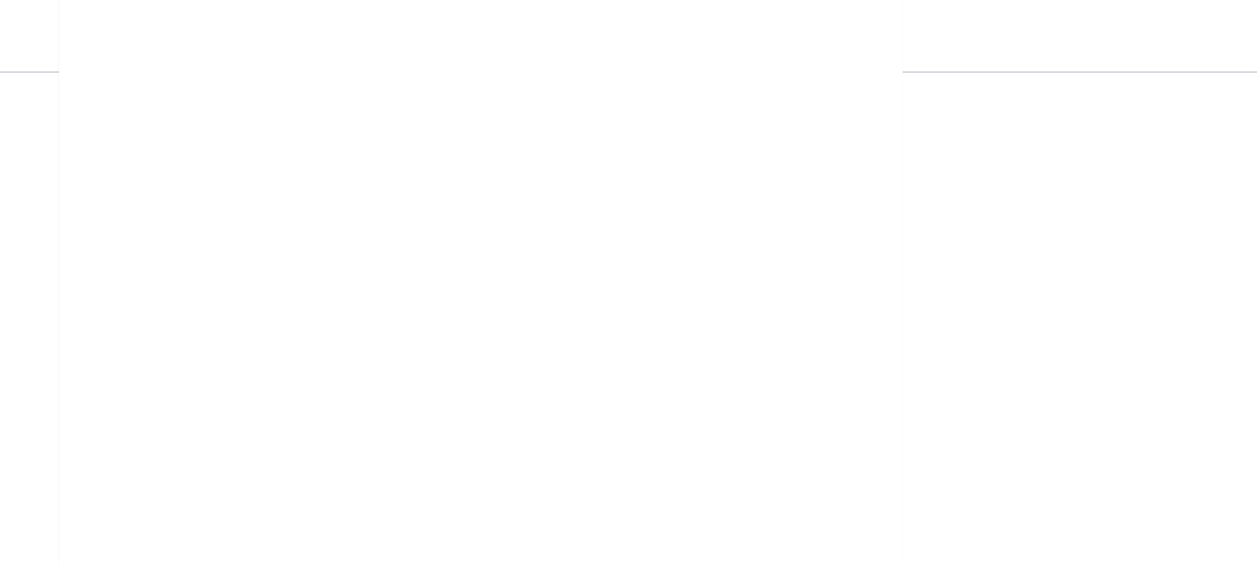 scroll, scrollTop: 0, scrollLeft: 0, axis: both 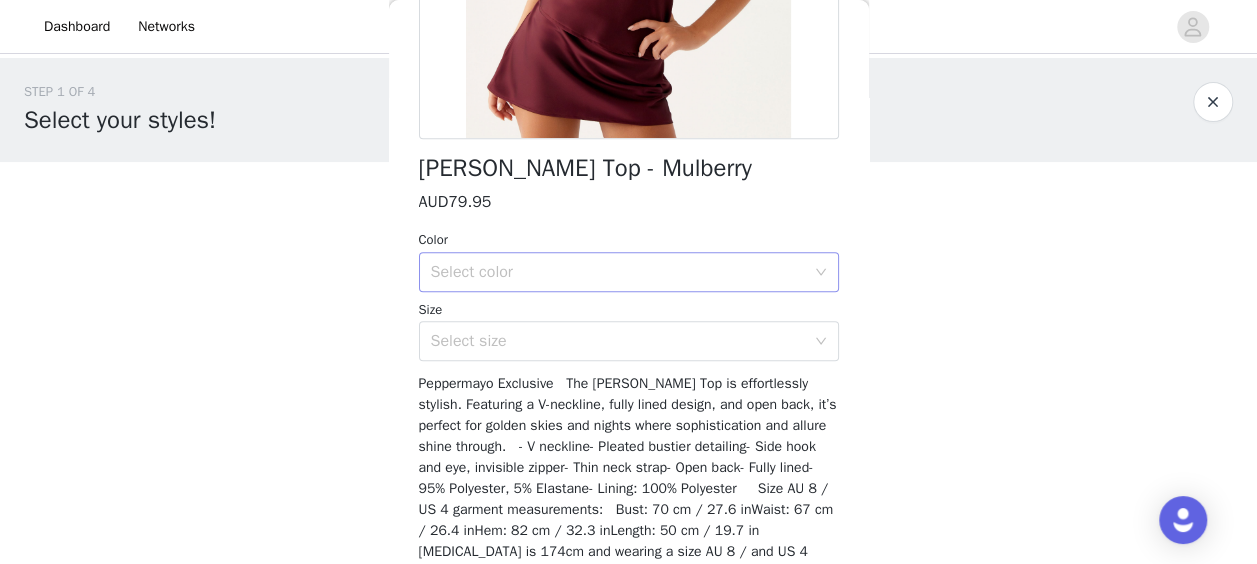 click on "Select color" at bounding box center (618, 272) 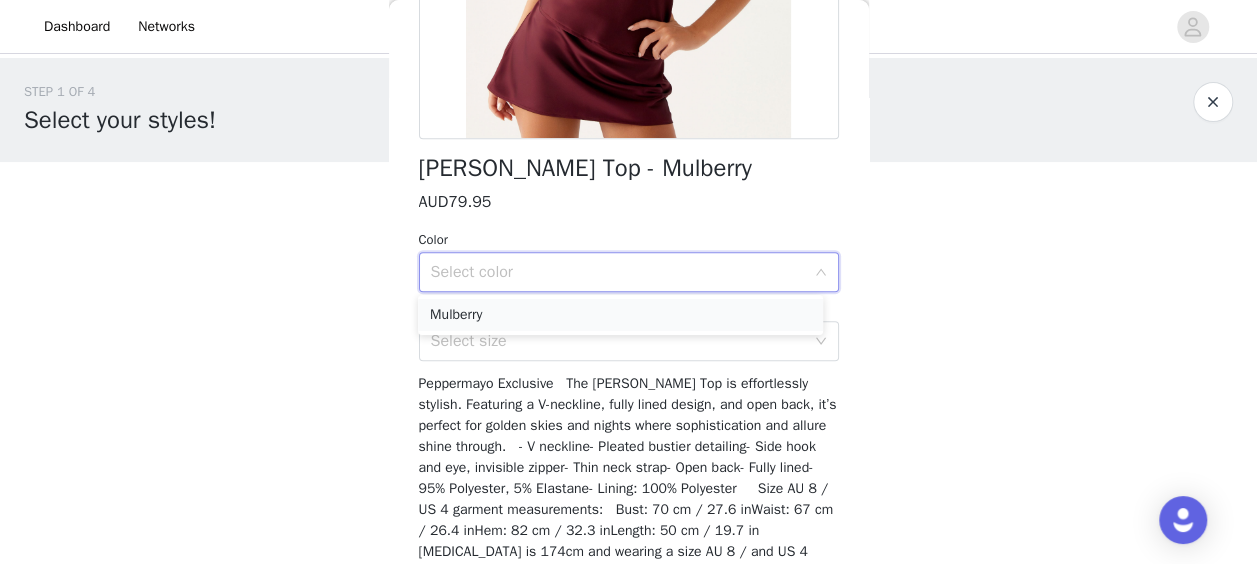 click on "Mulberry" at bounding box center [620, 315] 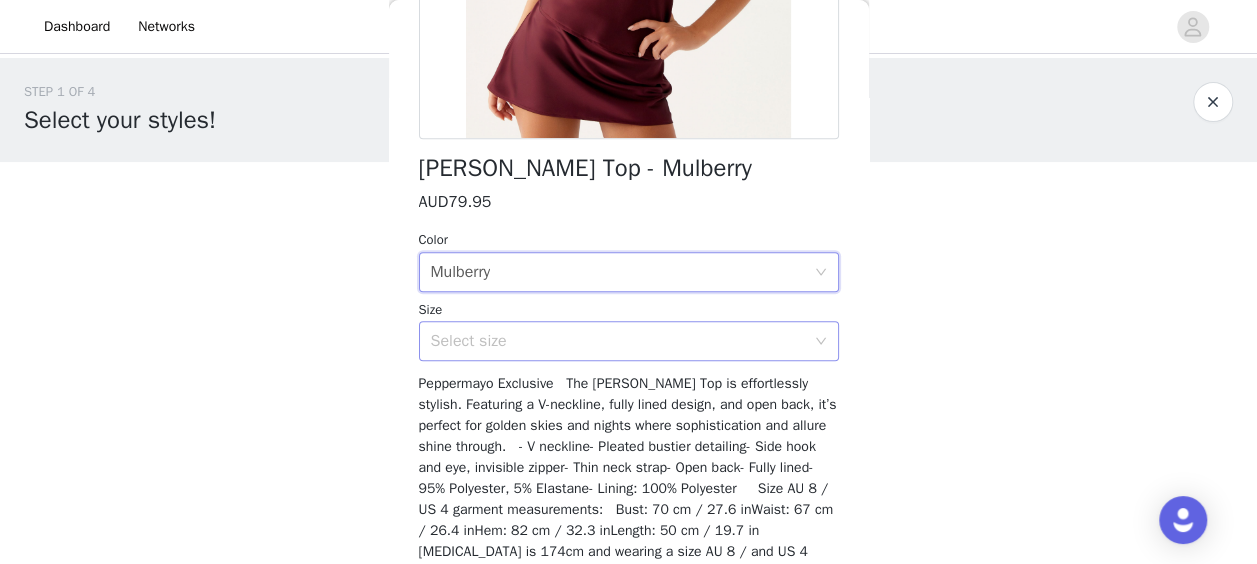 click on "Select size" at bounding box center [618, 341] 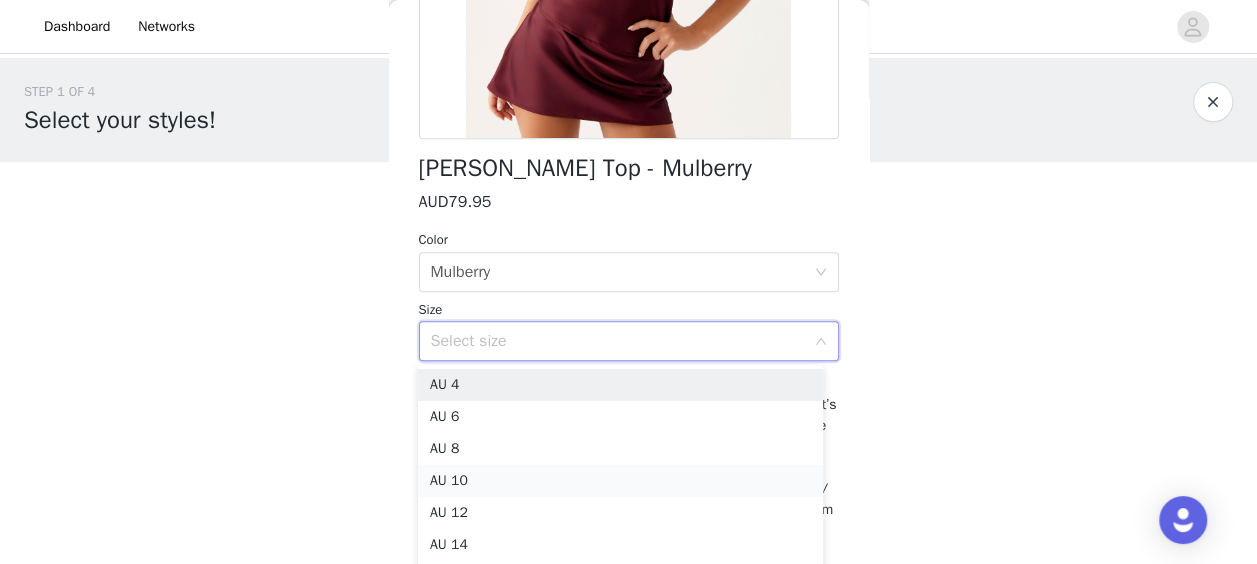 click on "AU 10" at bounding box center [620, 481] 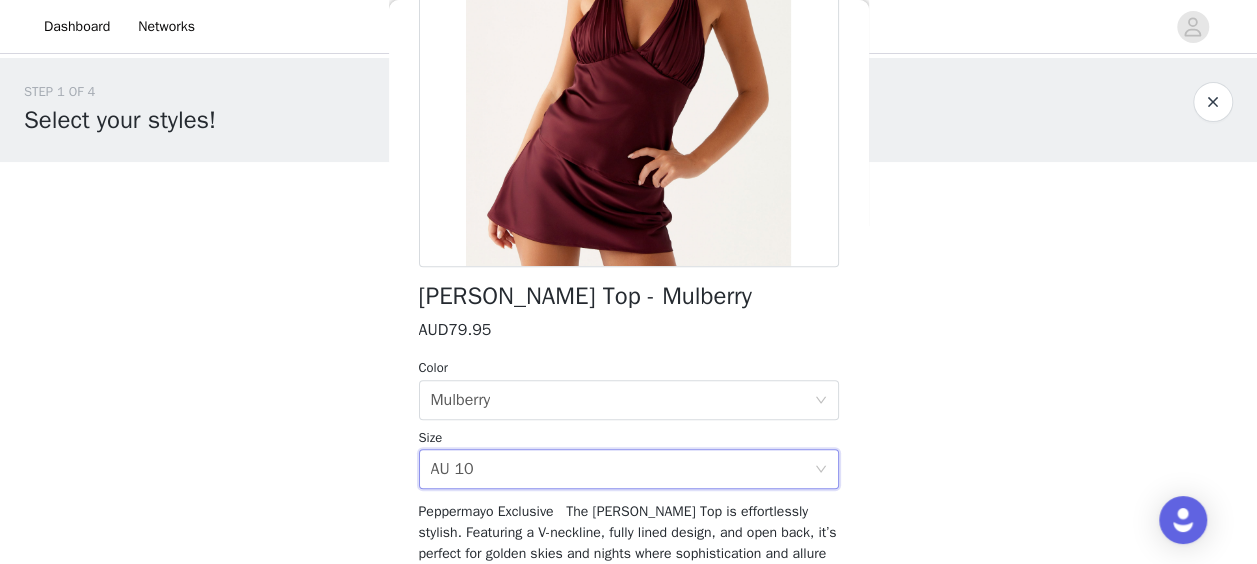 scroll, scrollTop: 493, scrollLeft: 0, axis: vertical 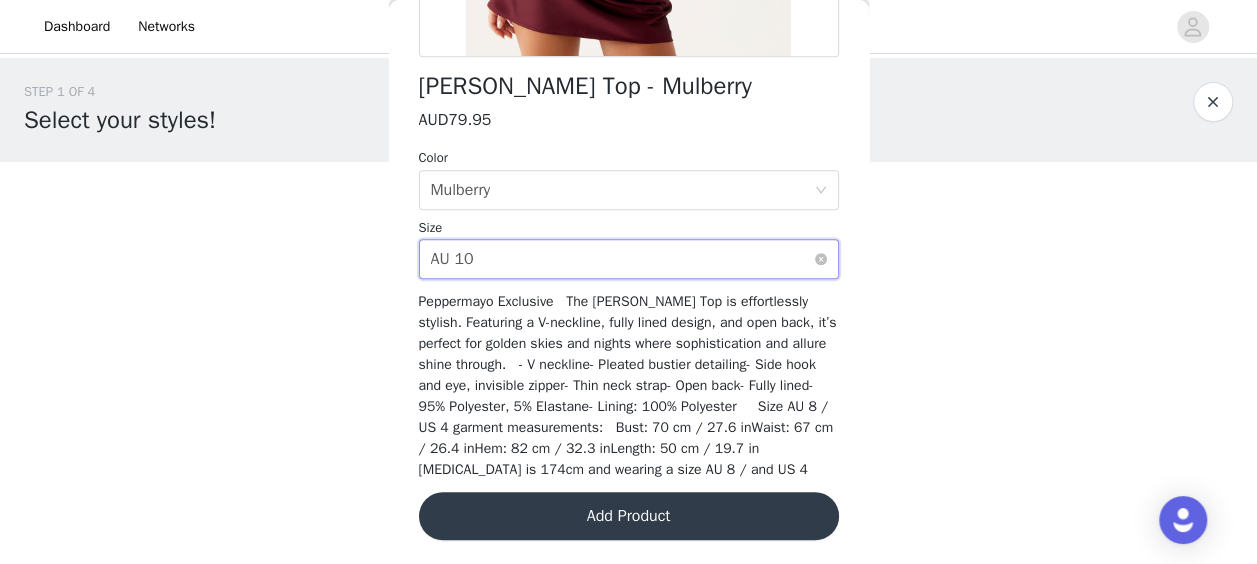 click on "Select size AU 10" at bounding box center (622, 259) 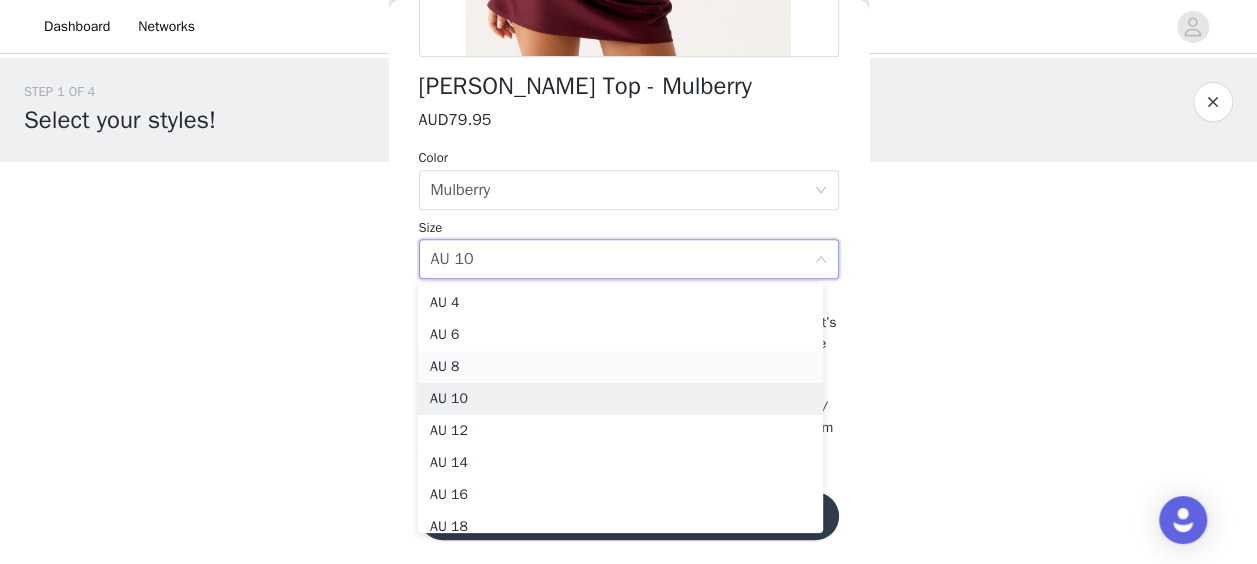 click on "AU 8" at bounding box center (620, 367) 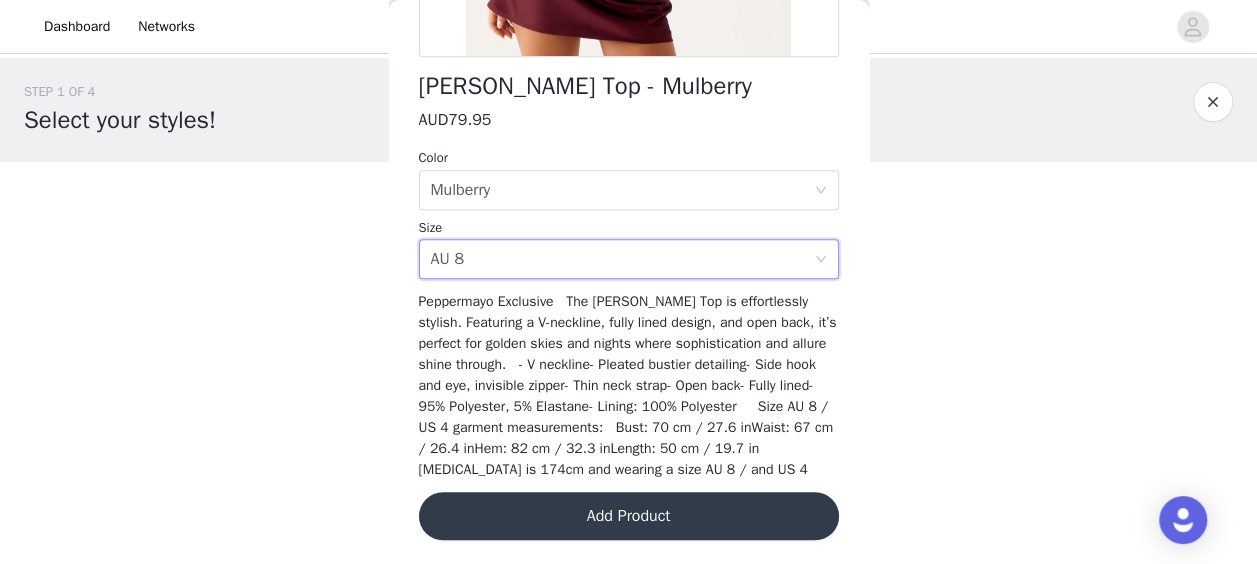 click on "Add Product" at bounding box center (629, 516) 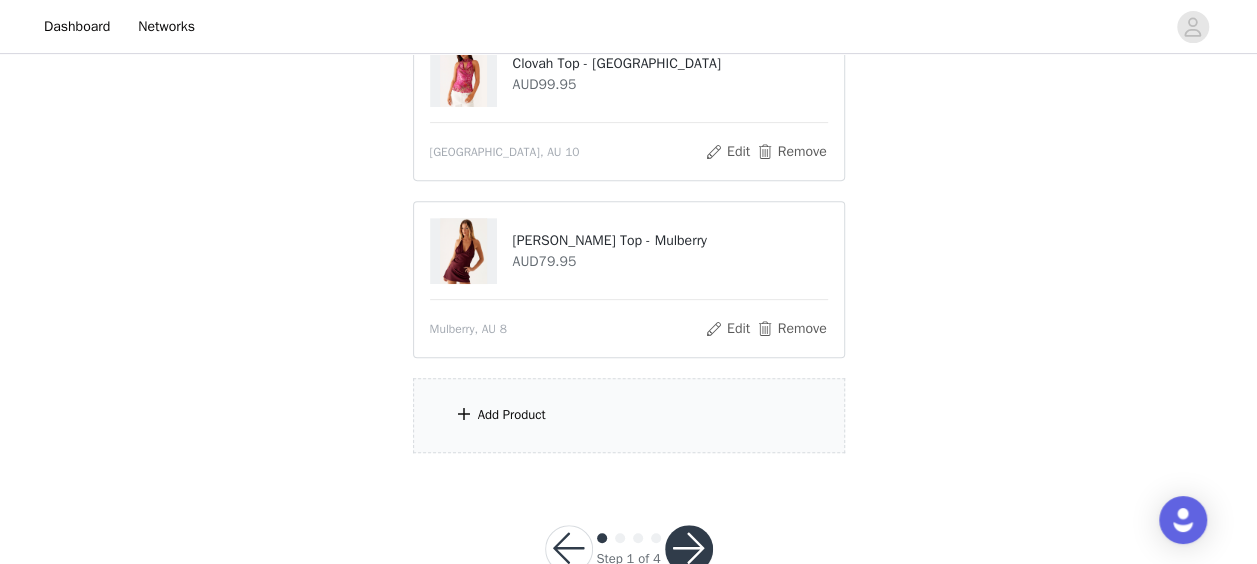 scroll, scrollTop: 348, scrollLeft: 0, axis: vertical 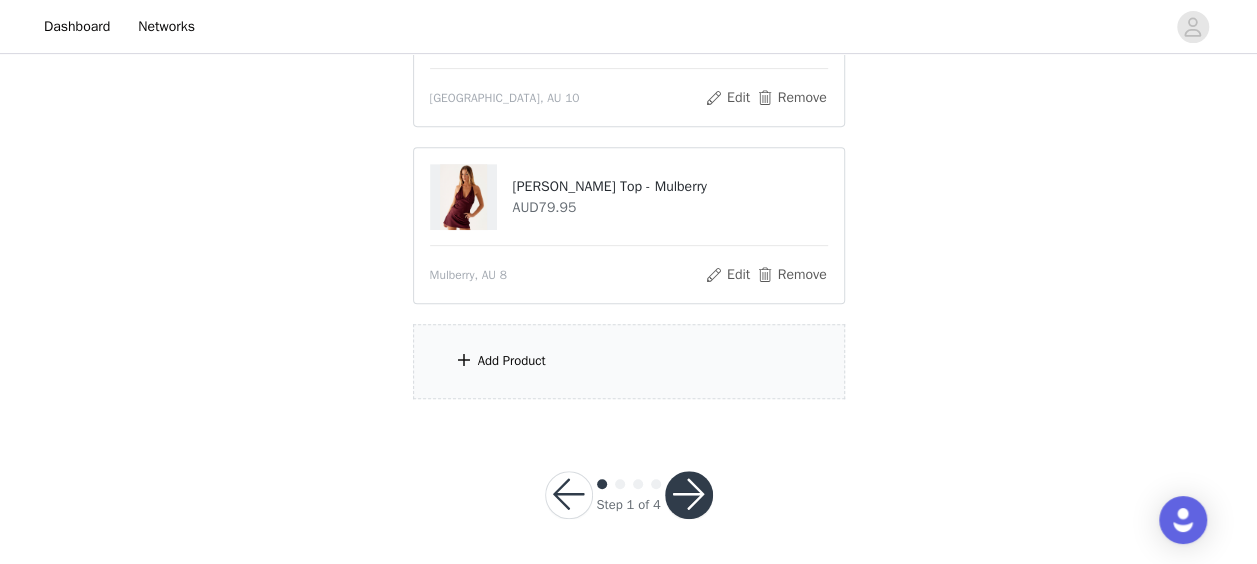 click on "Add Product" at bounding box center [629, 361] 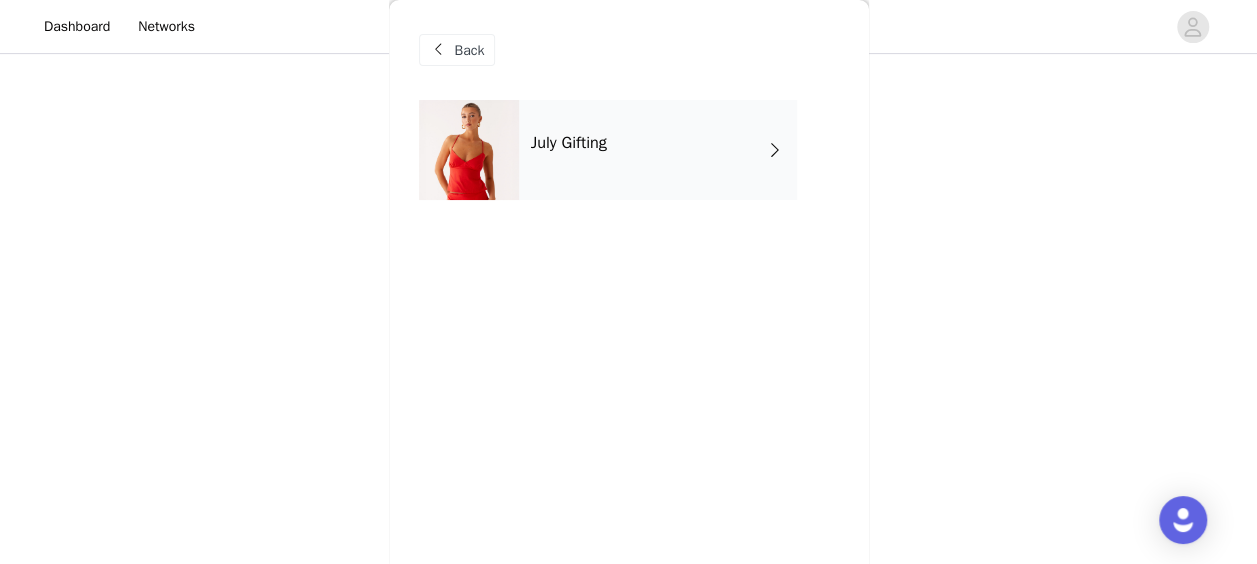 click on "July Gifting" at bounding box center [658, 150] 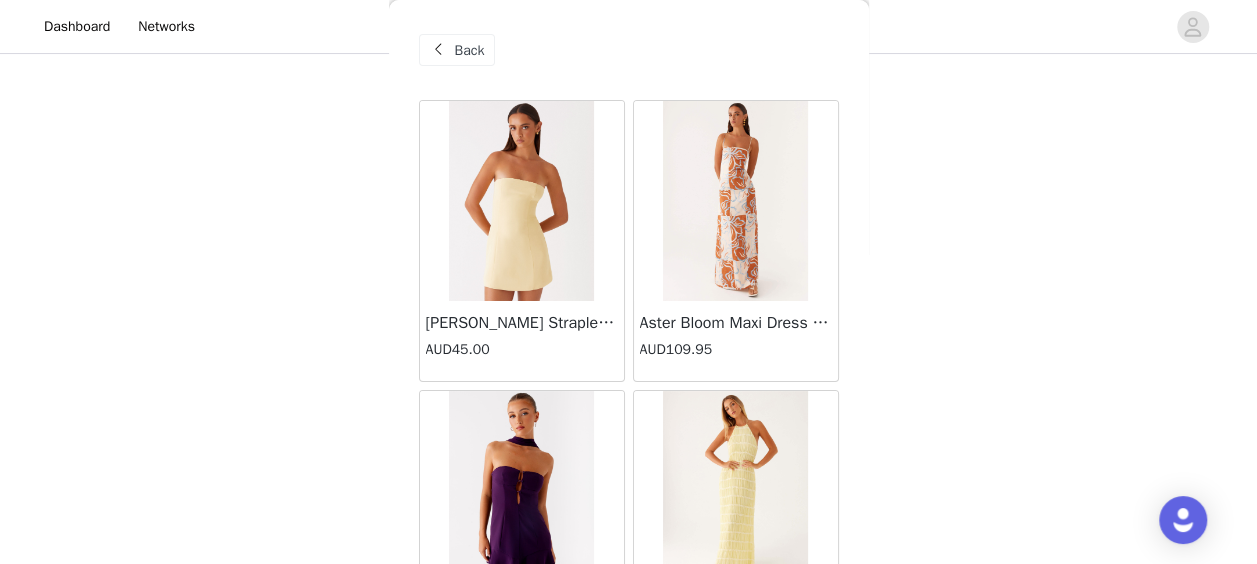 scroll, scrollTop: 154, scrollLeft: 0, axis: vertical 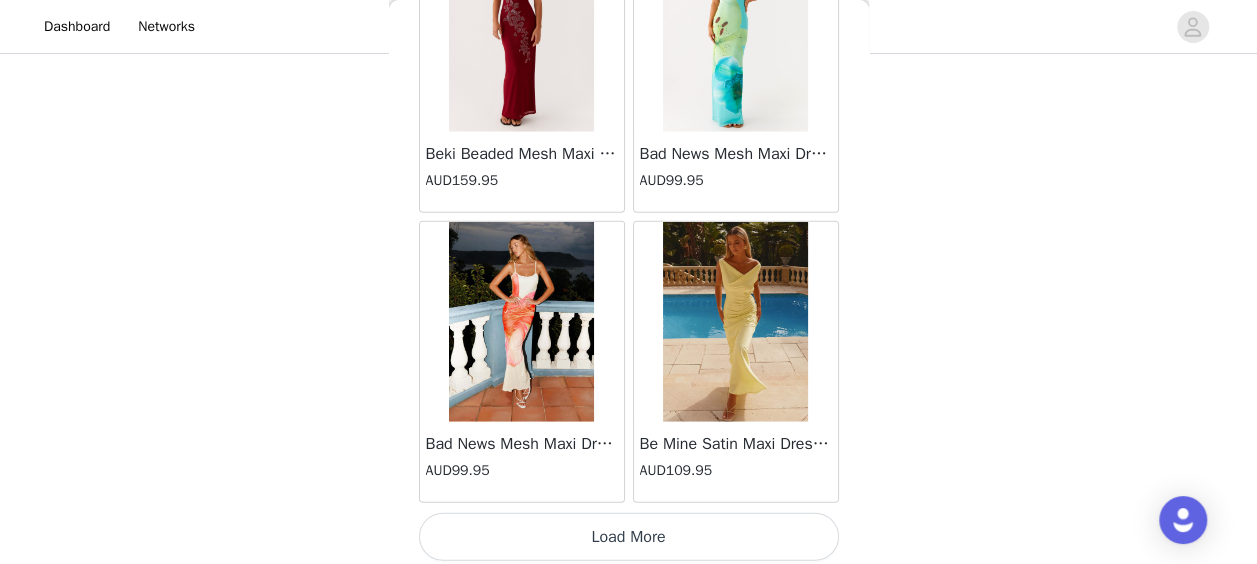 click on "Load More" at bounding box center (629, 537) 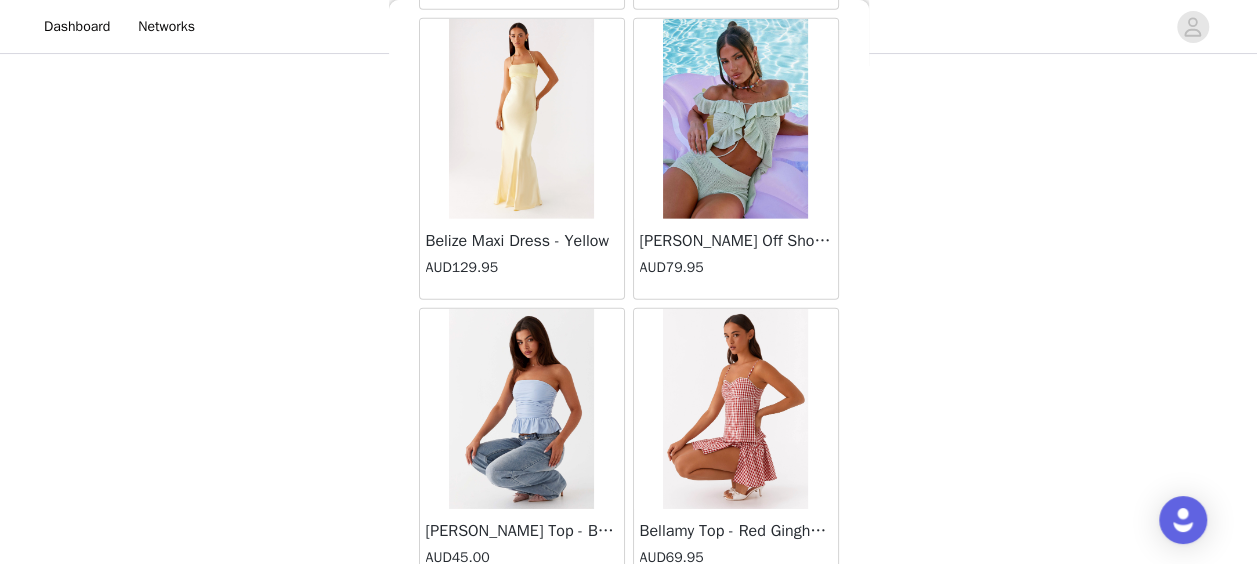 scroll, scrollTop: 4625, scrollLeft: 0, axis: vertical 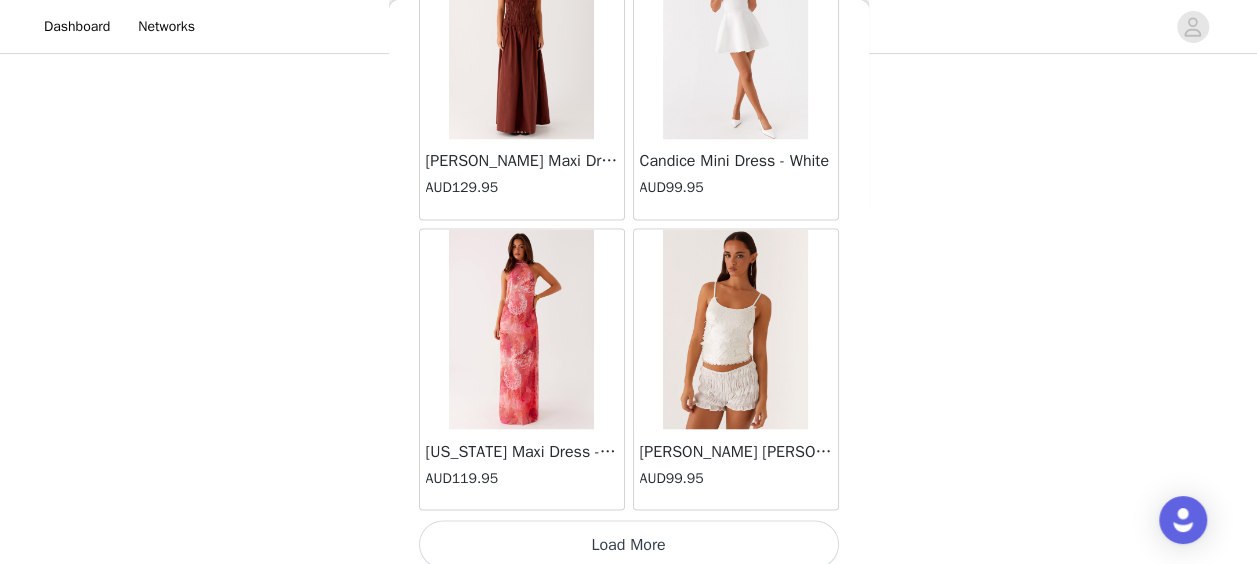 click on "Load More" at bounding box center [629, 544] 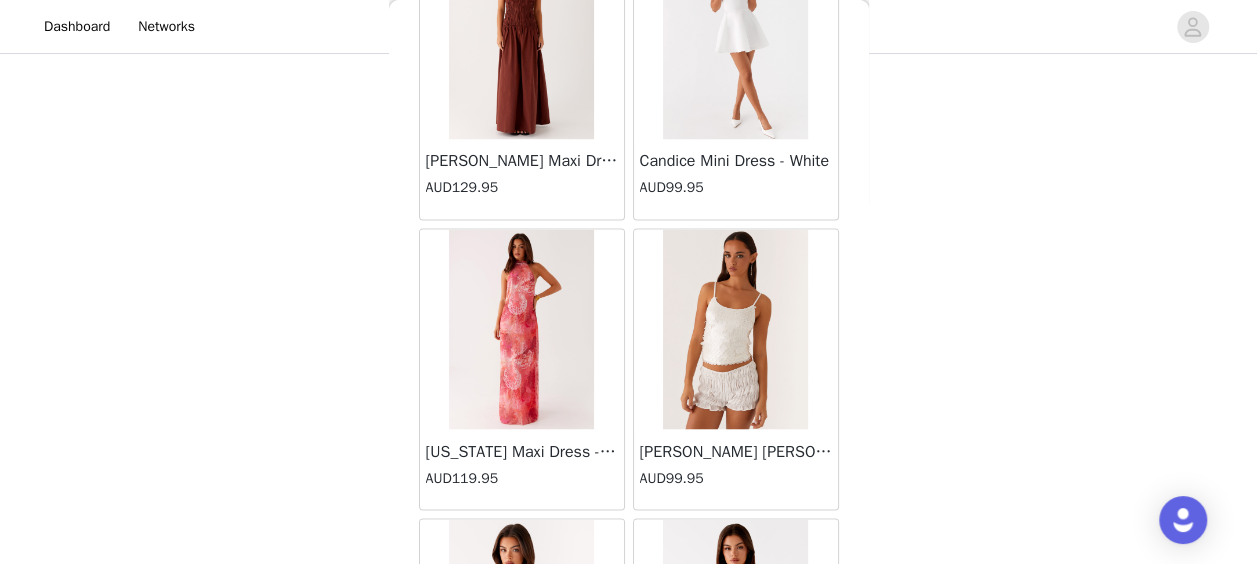 scroll, scrollTop: 5876, scrollLeft: 0, axis: vertical 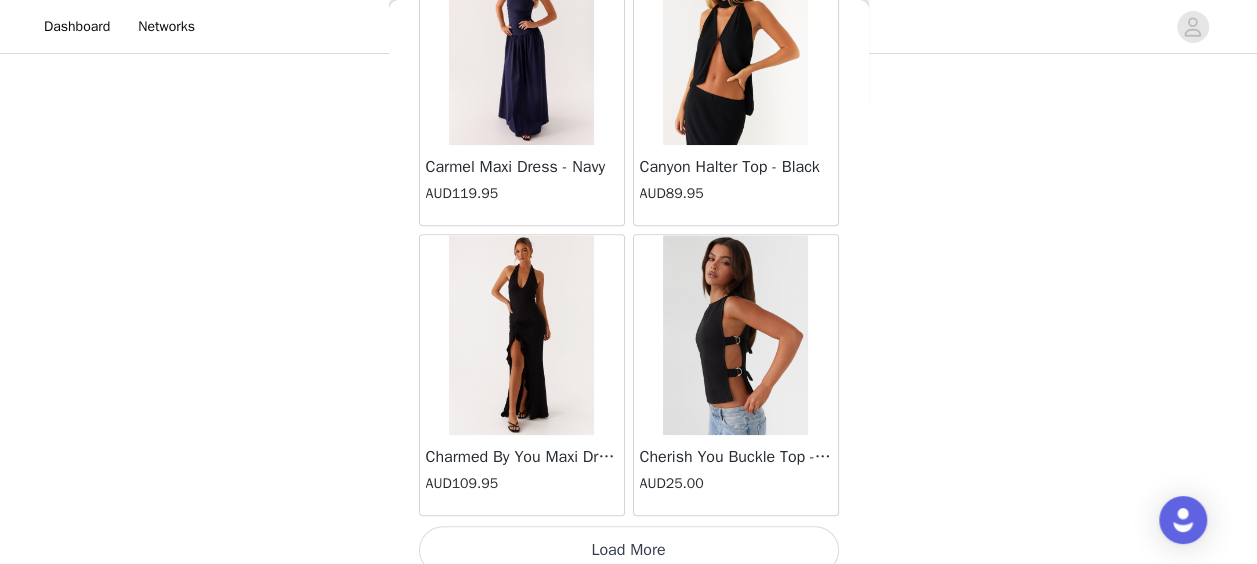 click on "Load More" at bounding box center [629, 550] 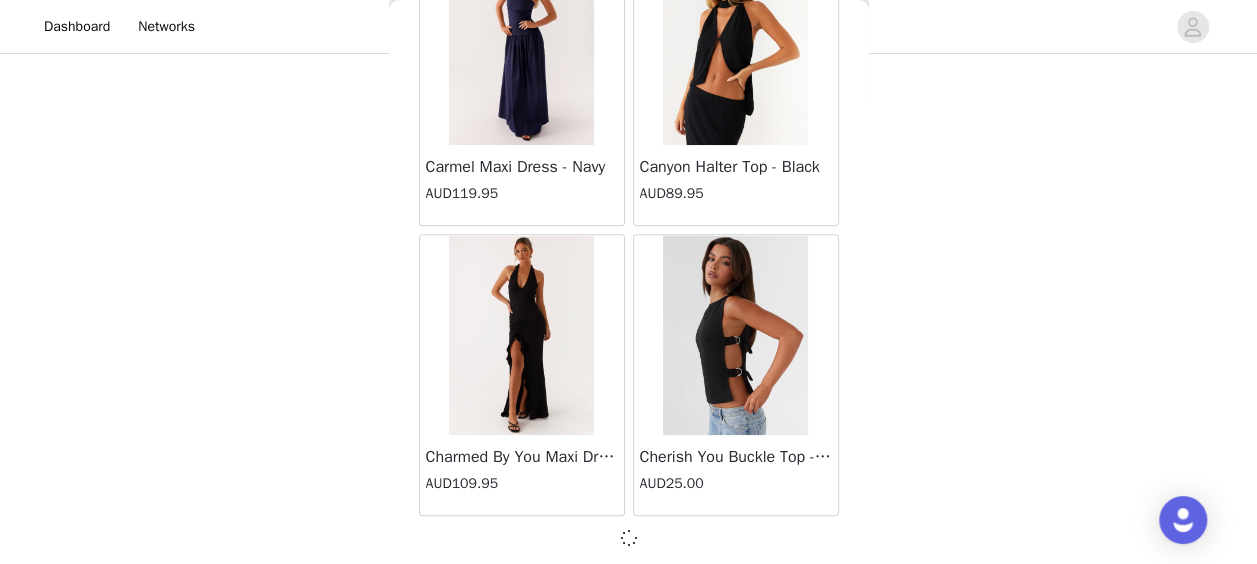 scroll, scrollTop: 8267, scrollLeft: 0, axis: vertical 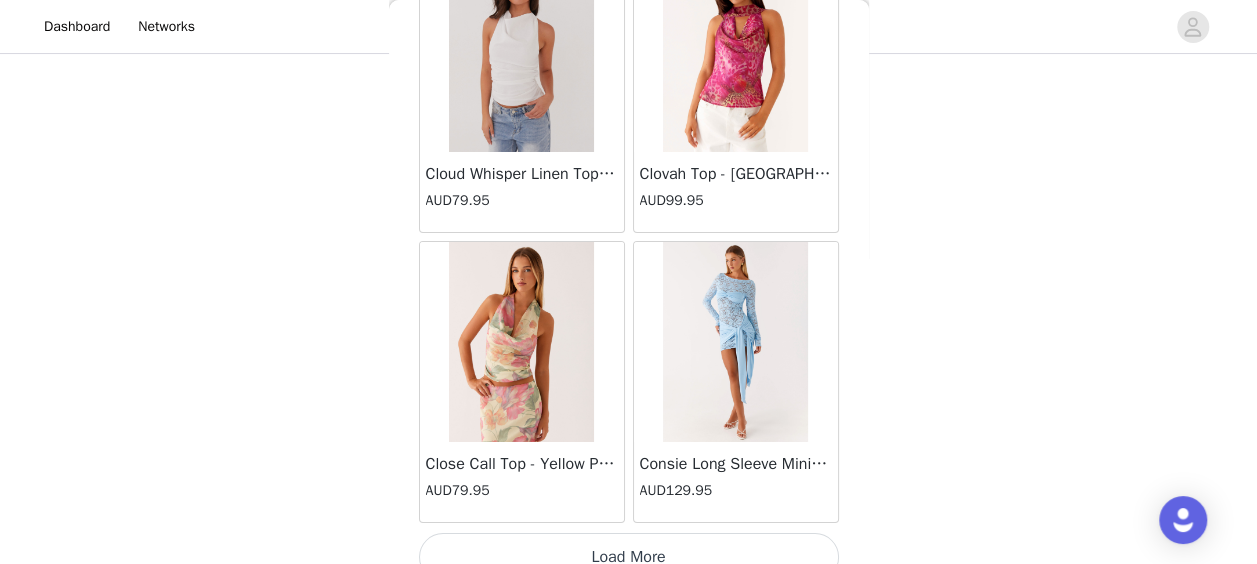 click on "Load More" at bounding box center (629, 557) 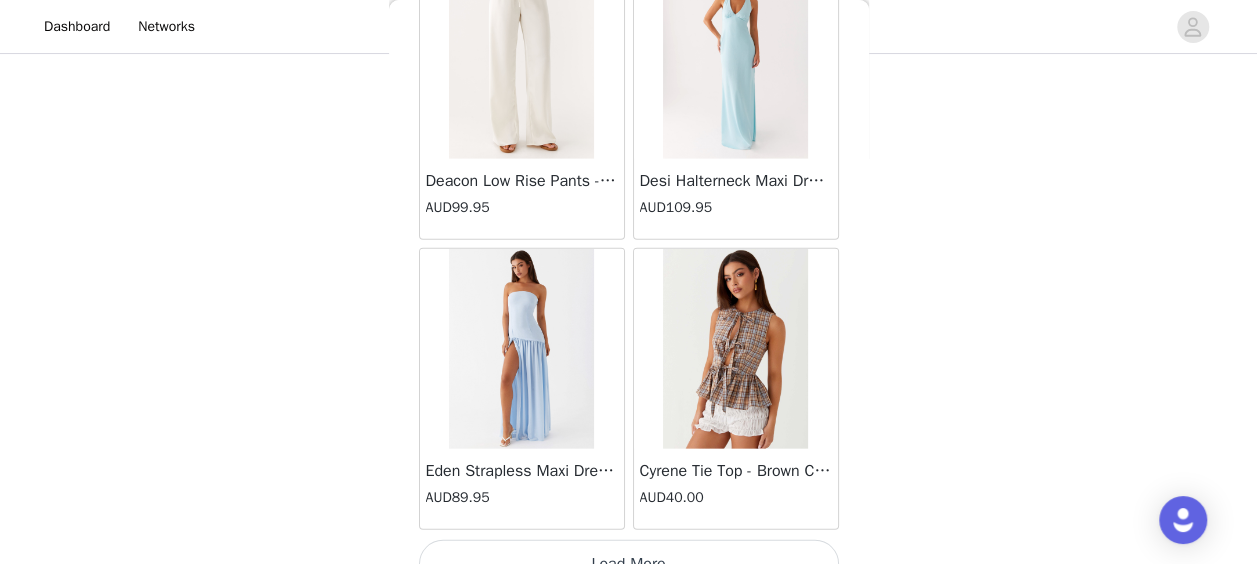 click on "Load More" at bounding box center [629, 564] 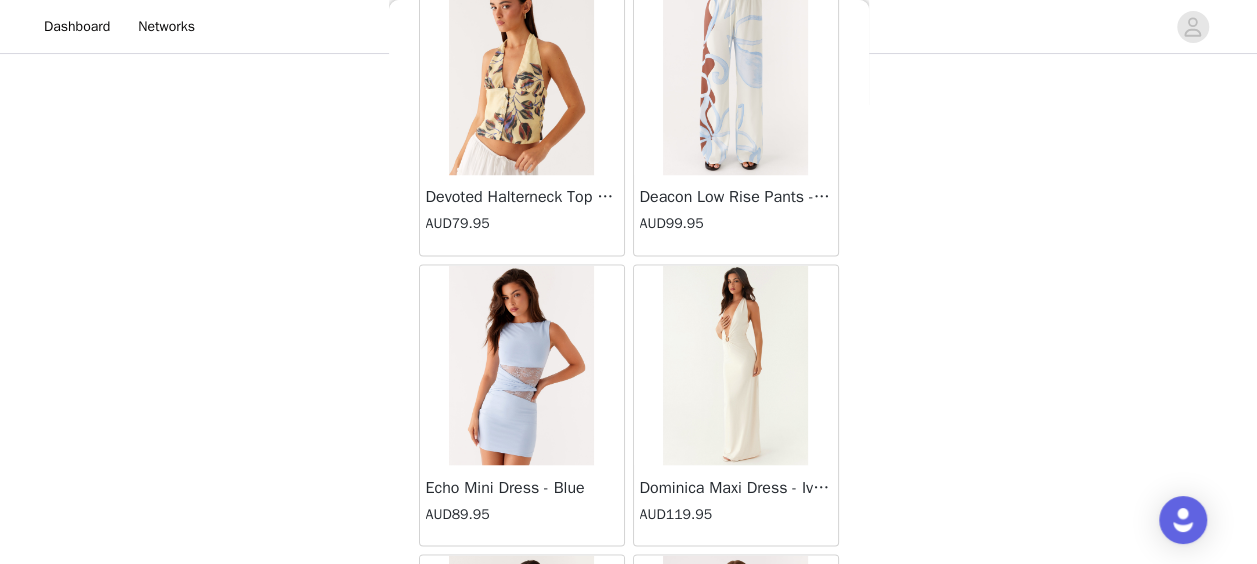 scroll, scrollTop: 16956, scrollLeft: 0, axis: vertical 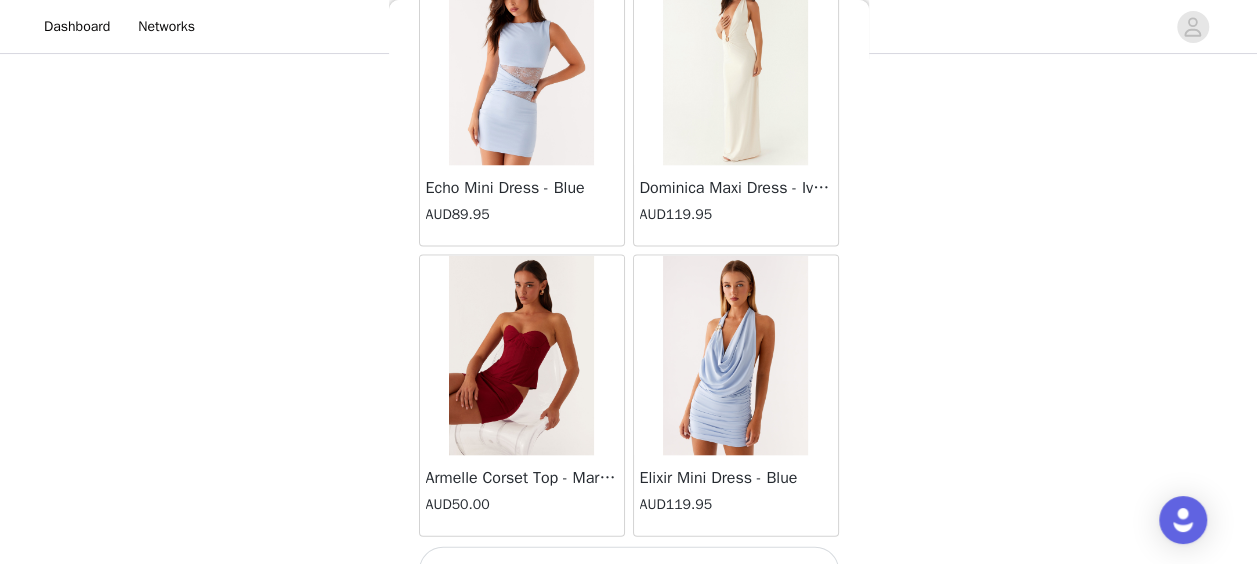 click on "Load More" at bounding box center [629, 570] 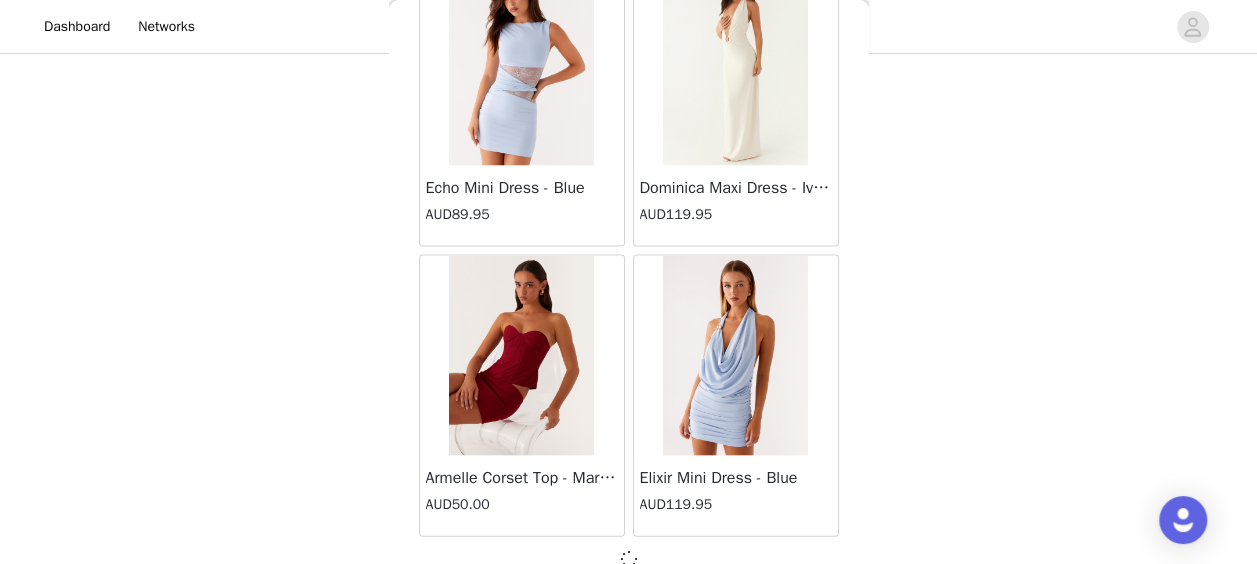 scroll, scrollTop: 16947, scrollLeft: 0, axis: vertical 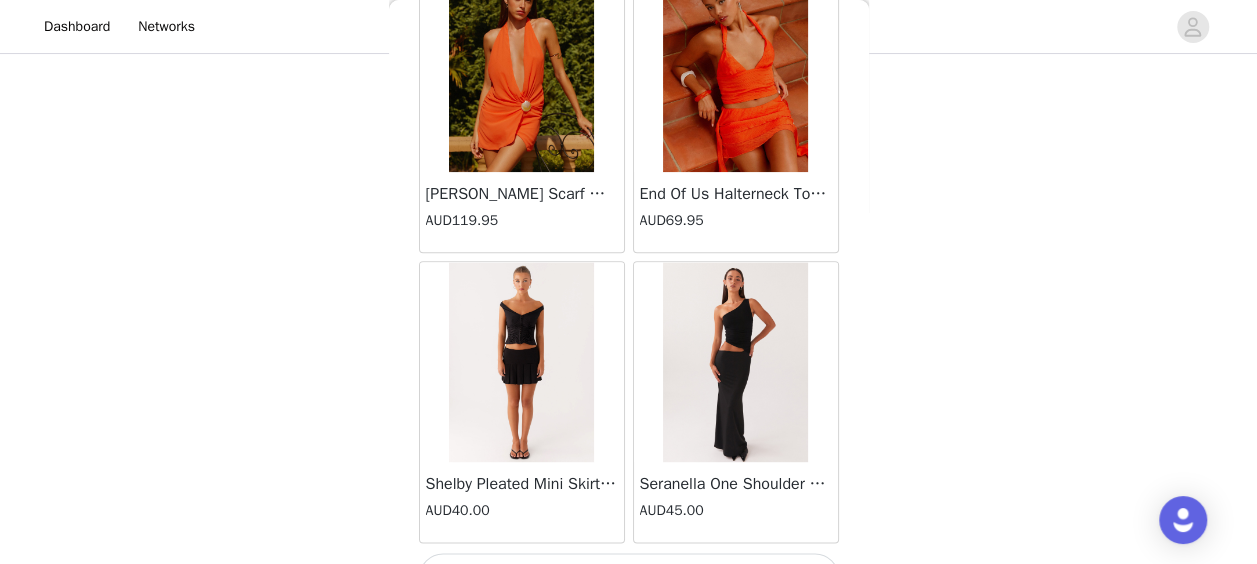click on "Load More" at bounding box center (629, 577) 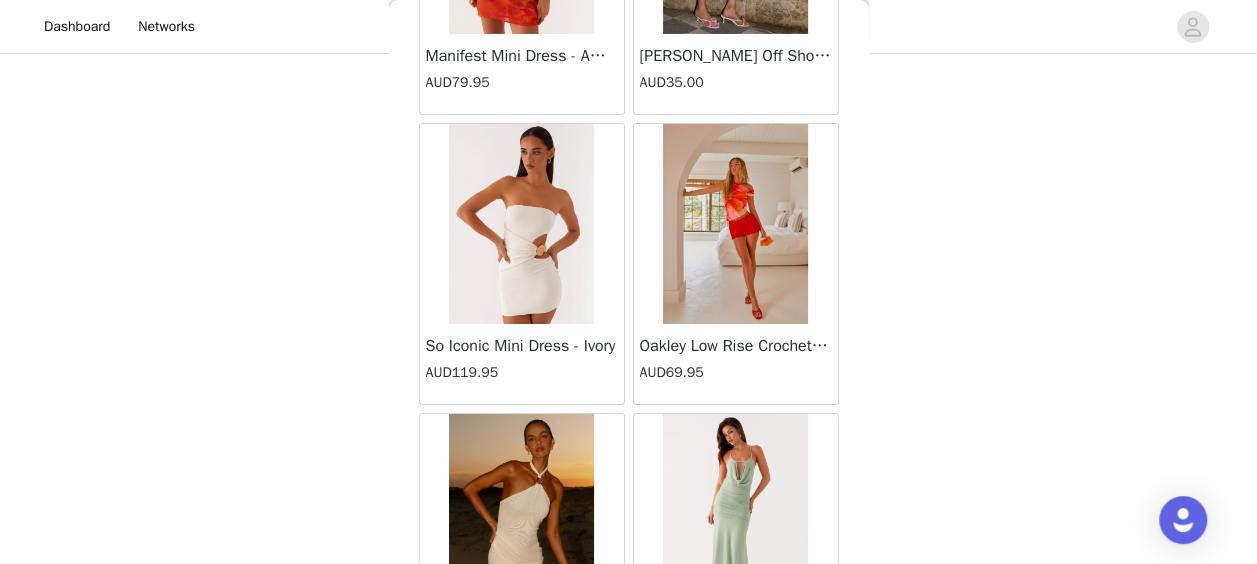 scroll, scrollTop: 22742, scrollLeft: 0, axis: vertical 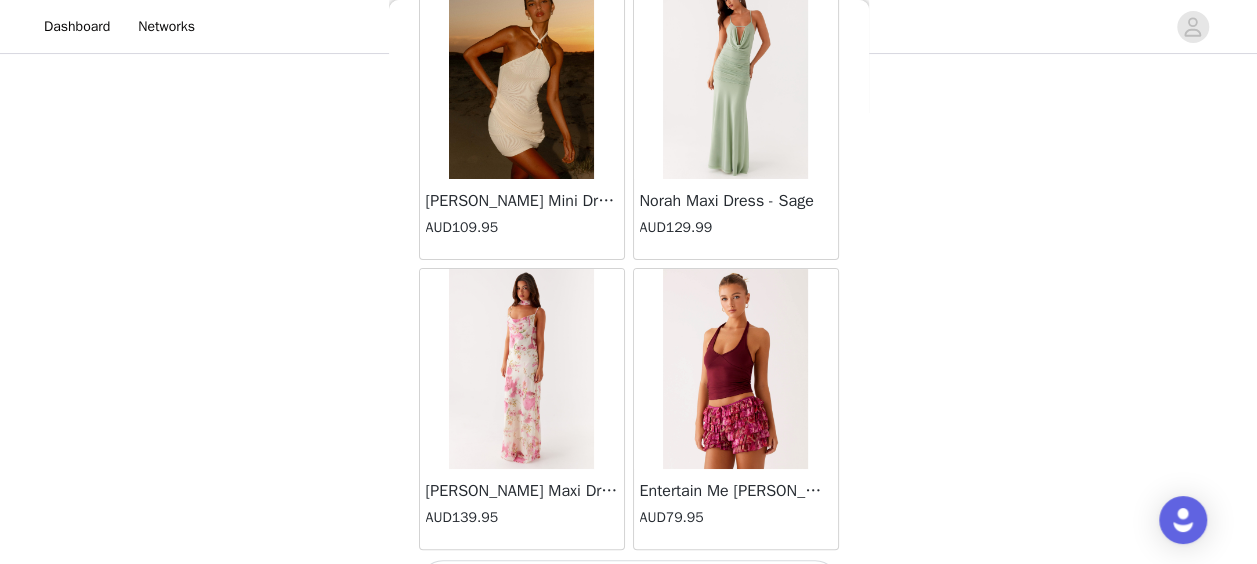 click on "Load More" at bounding box center (629, 584) 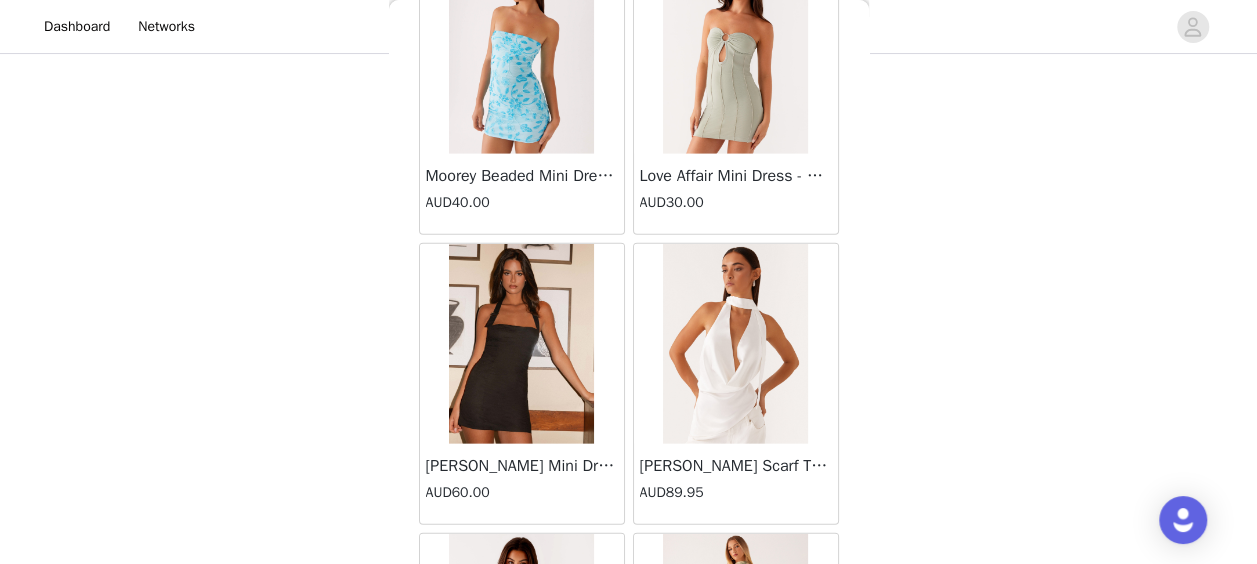 scroll, scrollTop: 25636, scrollLeft: 0, axis: vertical 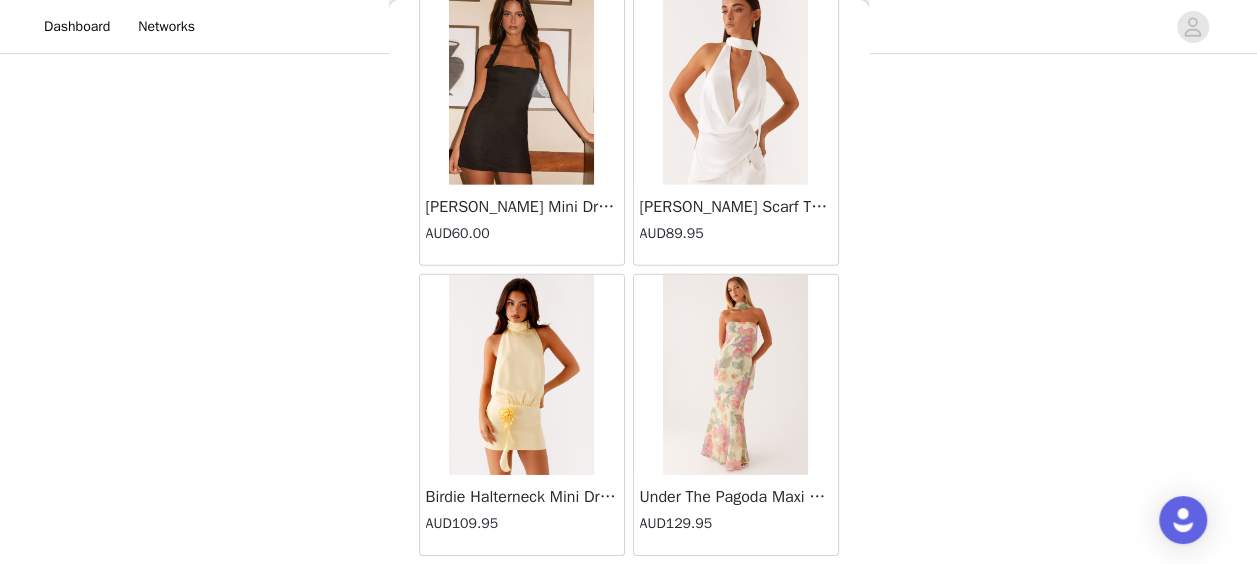 click on "Load More" at bounding box center (629, 590) 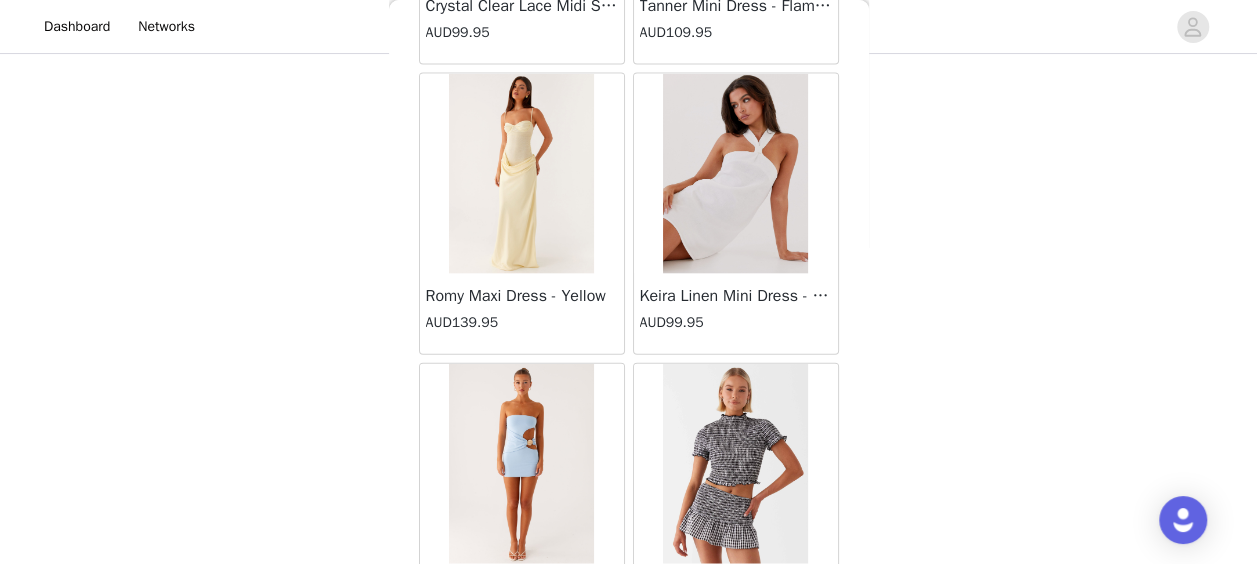 scroll, scrollTop: 28529, scrollLeft: 0, axis: vertical 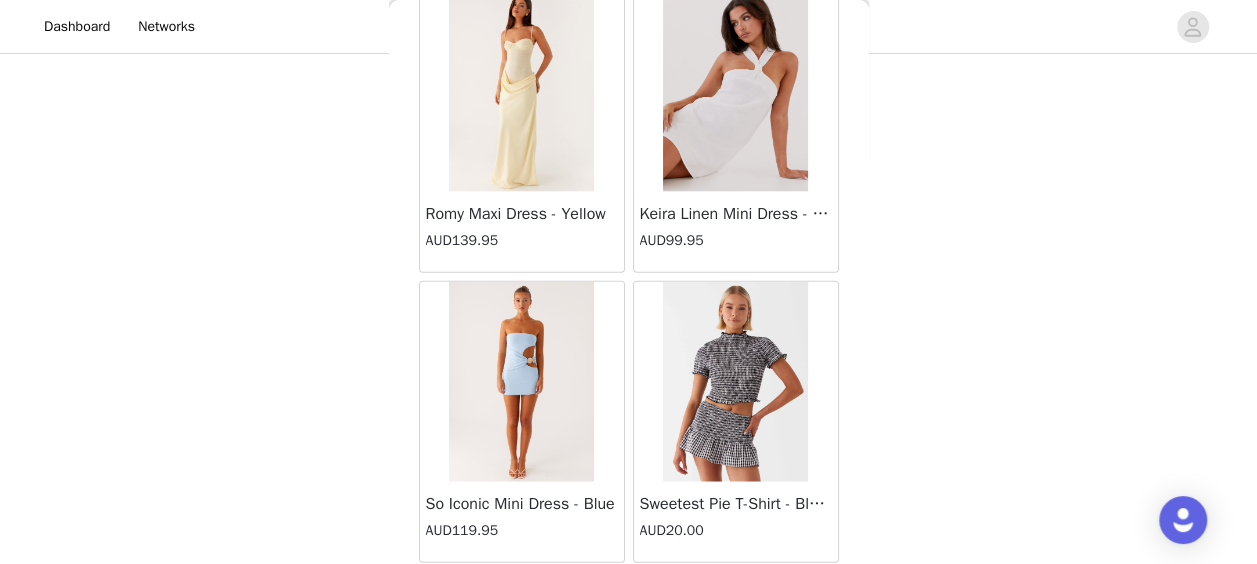 click on "Load More" at bounding box center [629, 597] 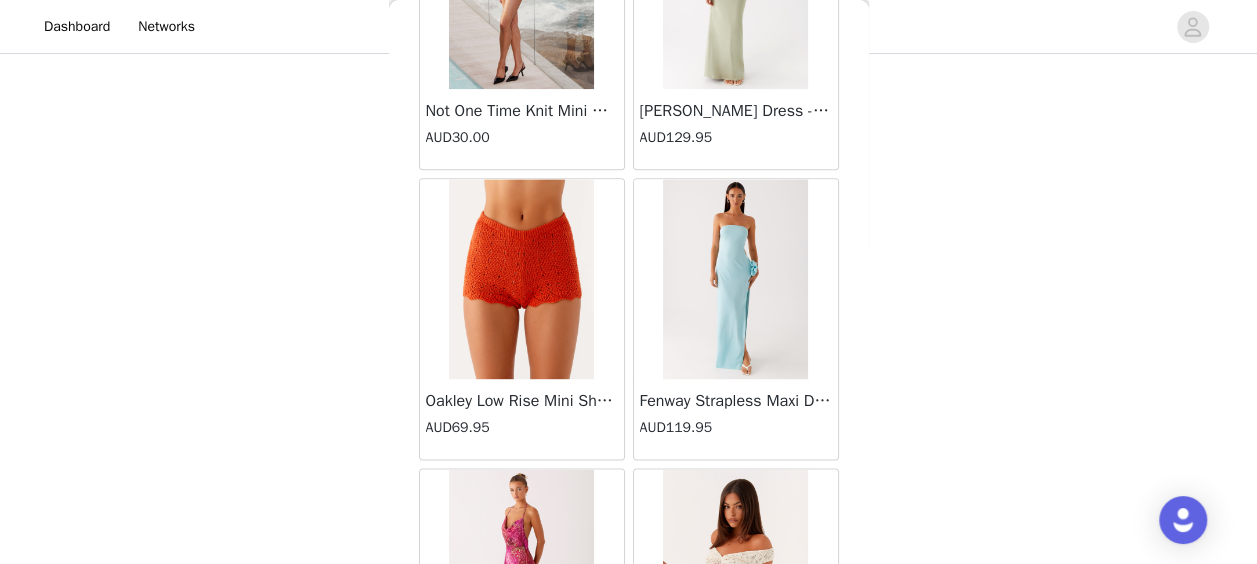 scroll, scrollTop: 31422, scrollLeft: 0, axis: vertical 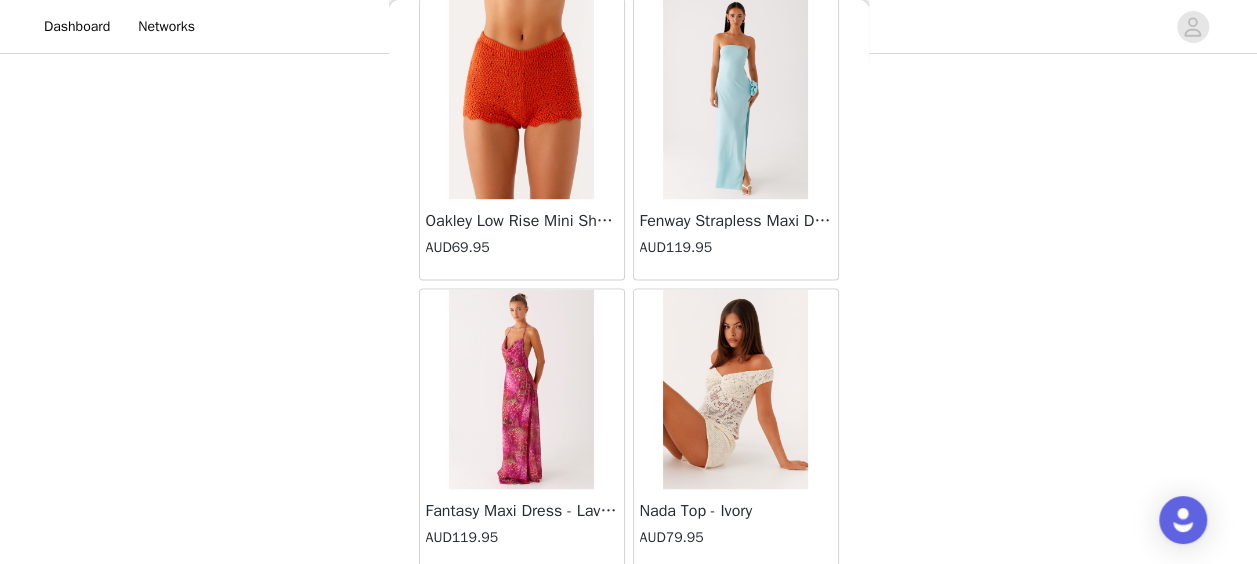 click on "Load More" at bounding box center (629, 604) 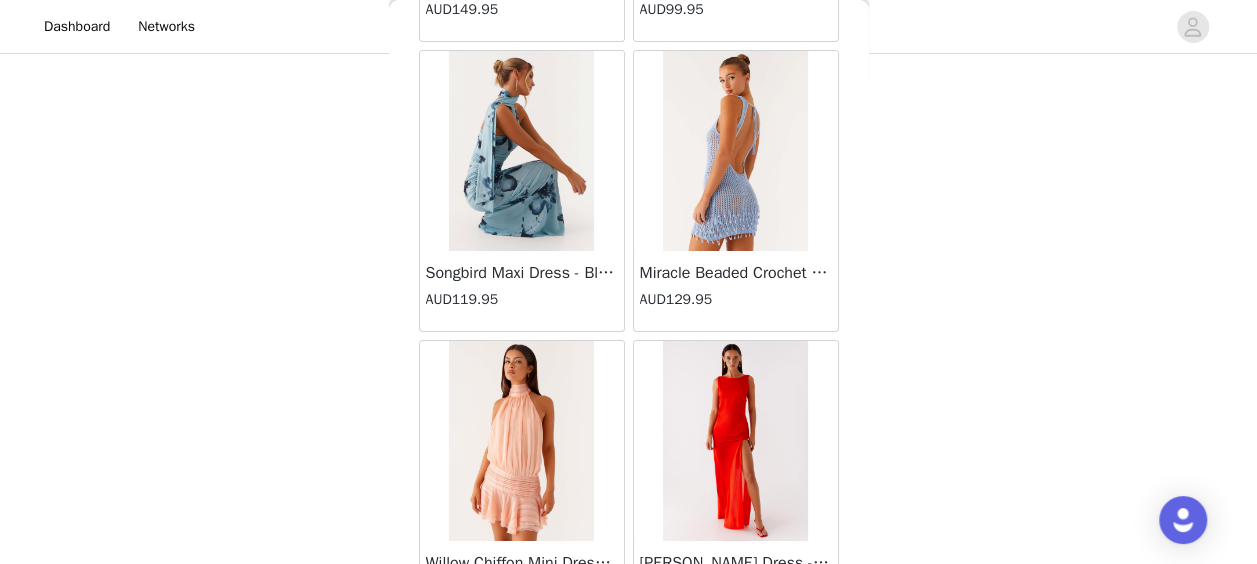 scroll, scrollTop: 34316, scrollLeft: 0, axis: vertical 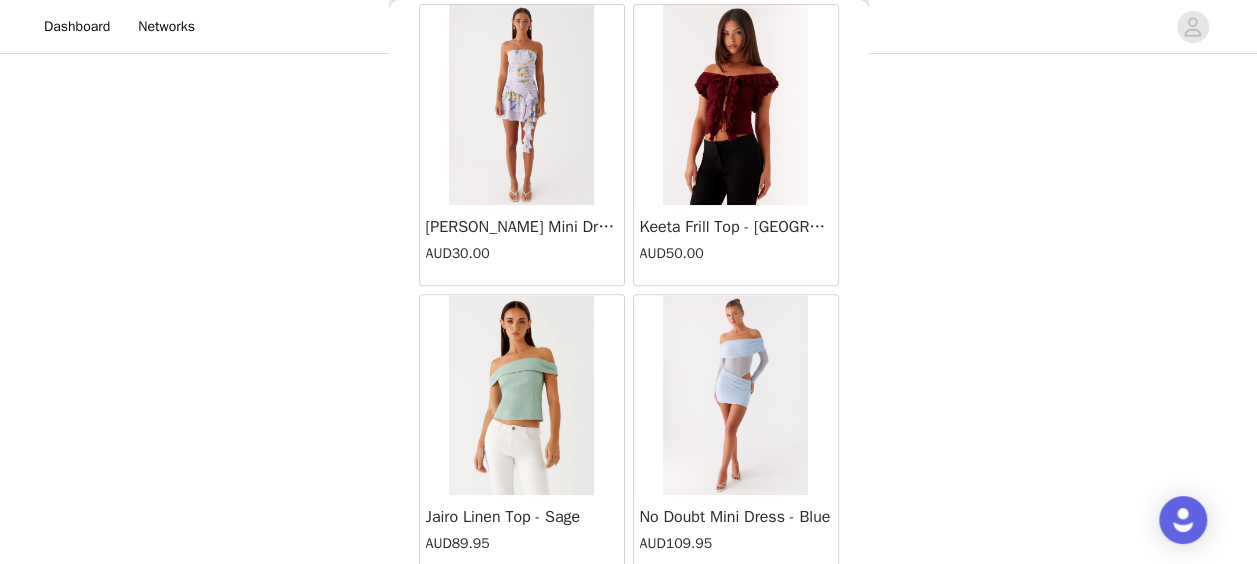 click on "Load More" at bounding box center (629, 610) 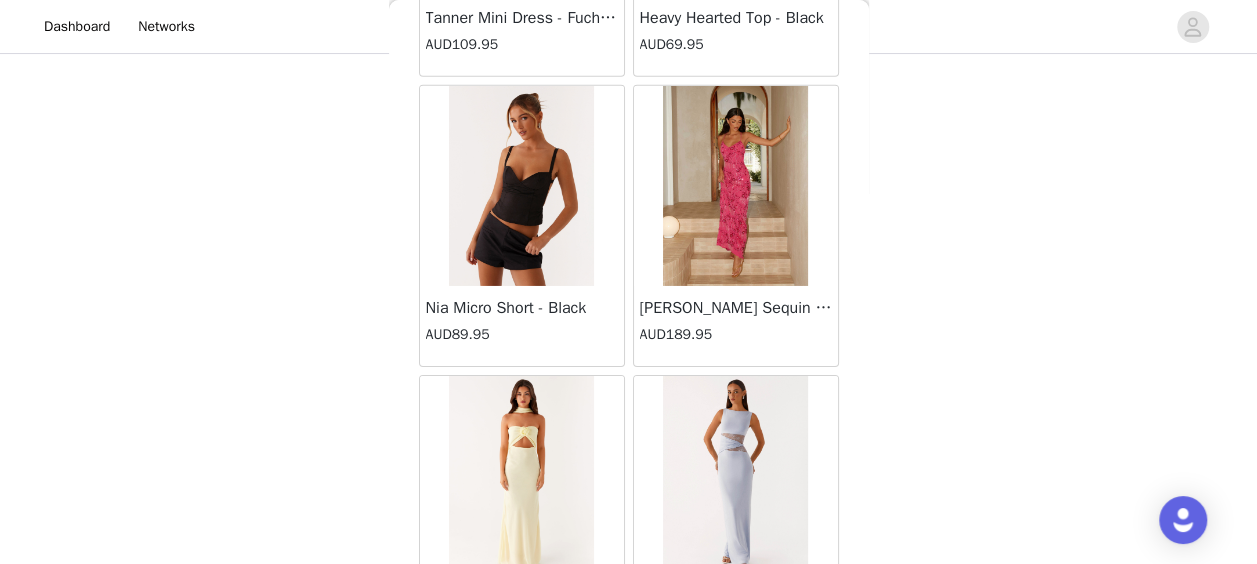 scroll, scrollTop: 37209, scrollLeft: 0, axis: vertical 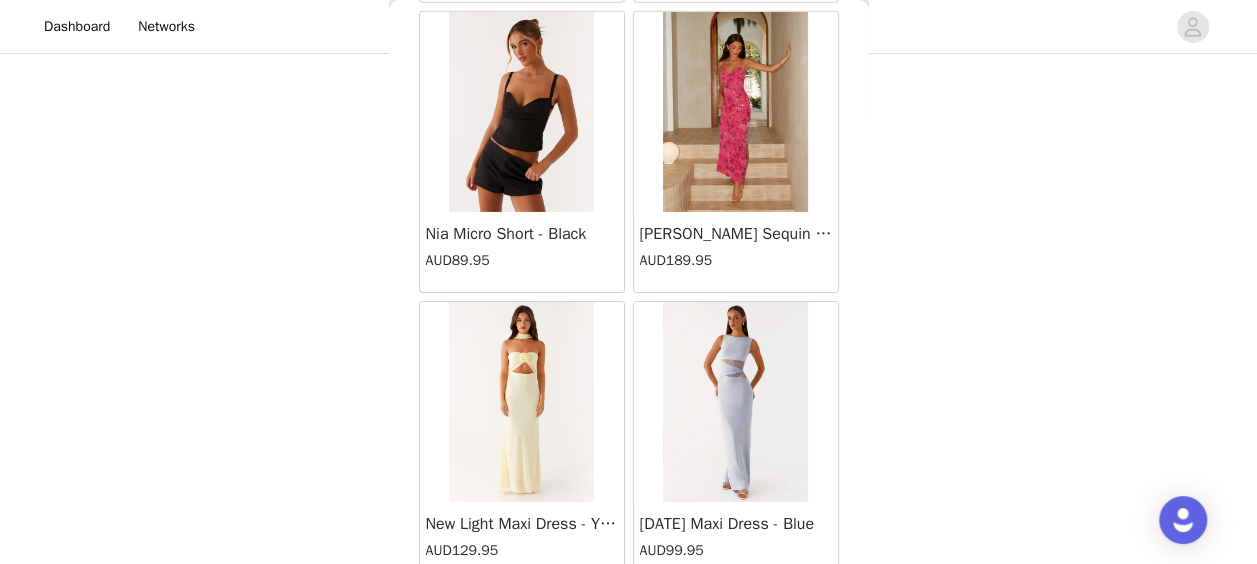 click on "Load More" at bounding box center (629, 617) 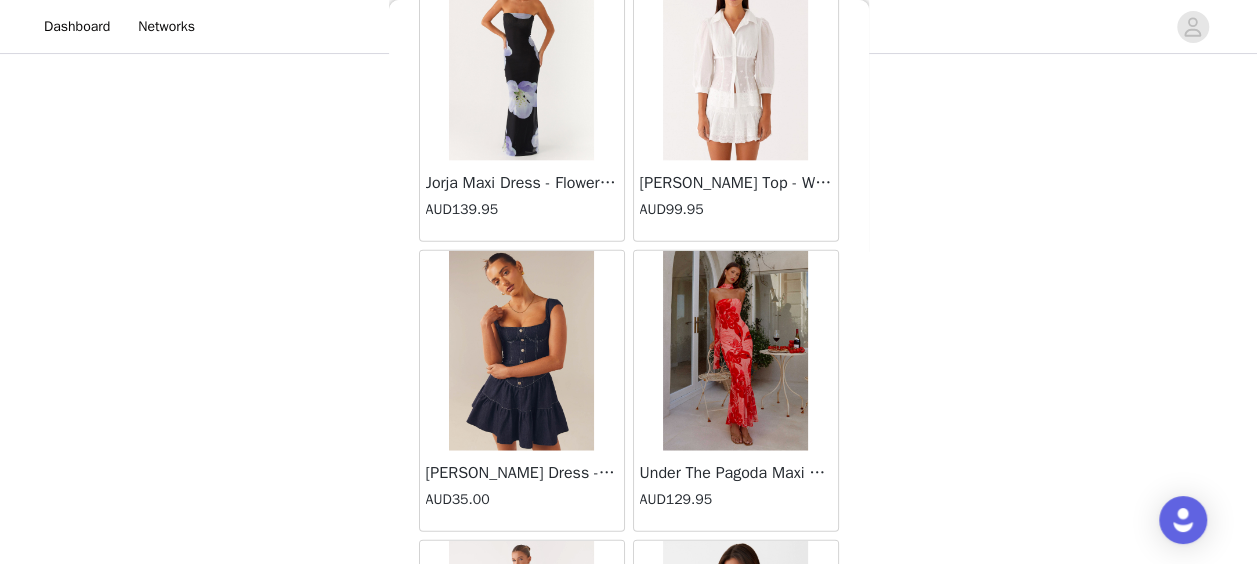 scroll, scrollTop: 40102, scrollLeft: 0, axis: vertical 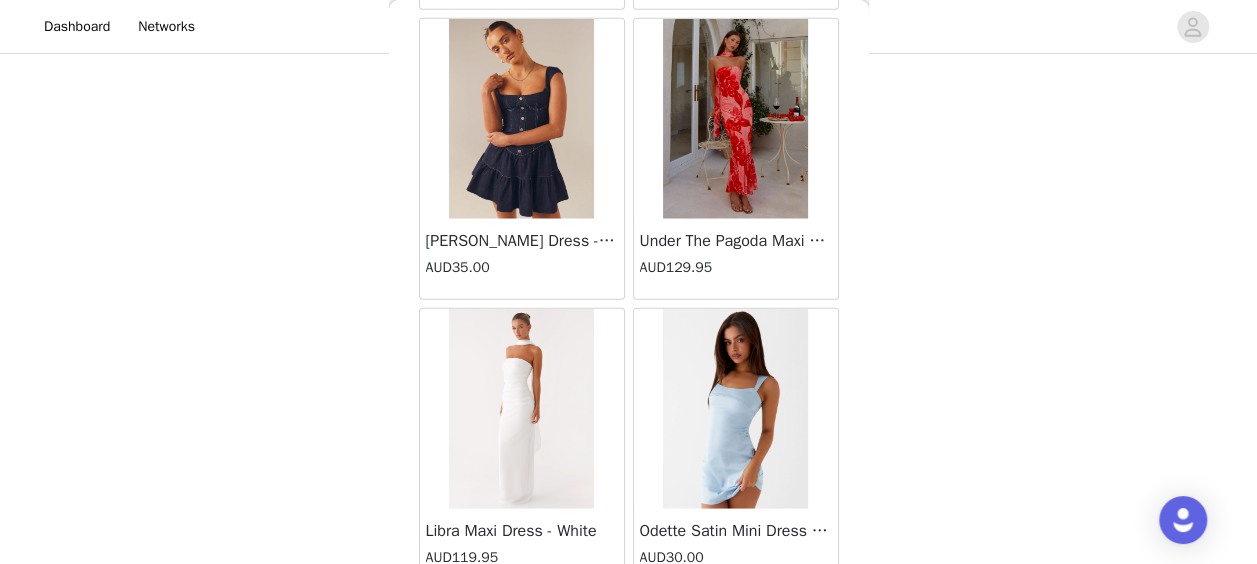 click on "Load More" at bounding box center [629, 624] 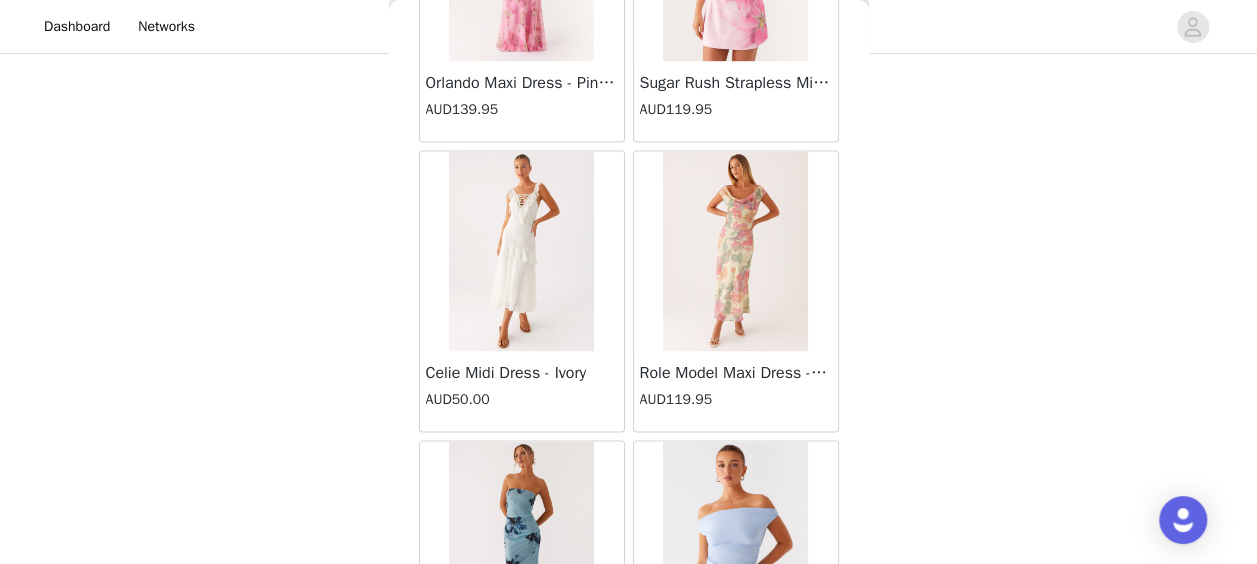 scroll, scrollTop: 42996, scrollLeft: 0, axis: vertical 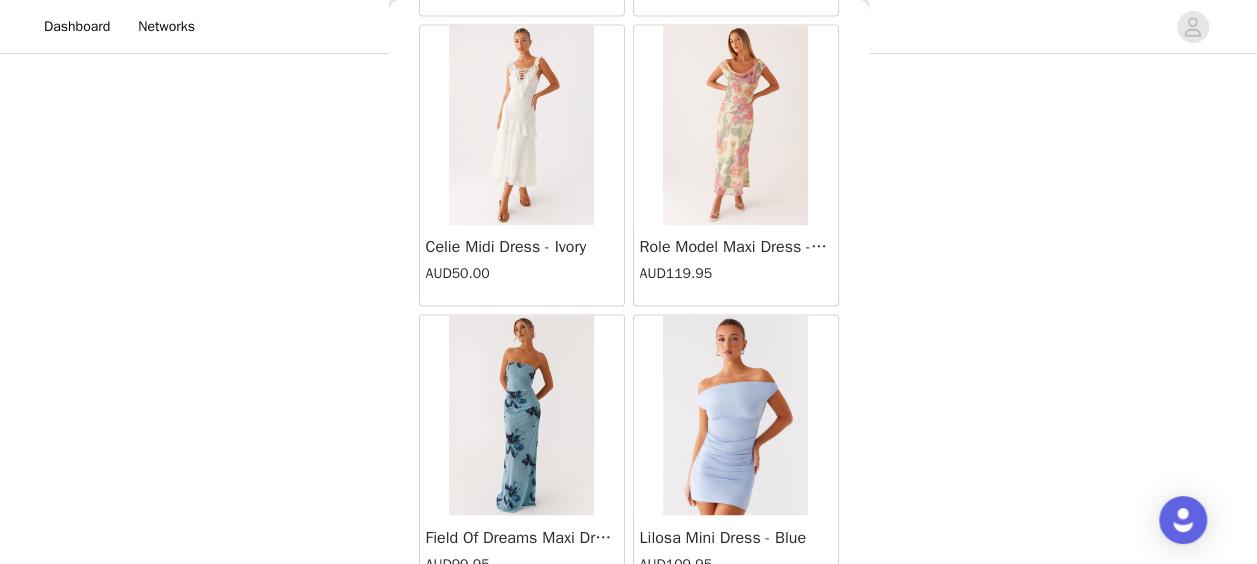 click on "Load More" at bounding box center [629, 630] 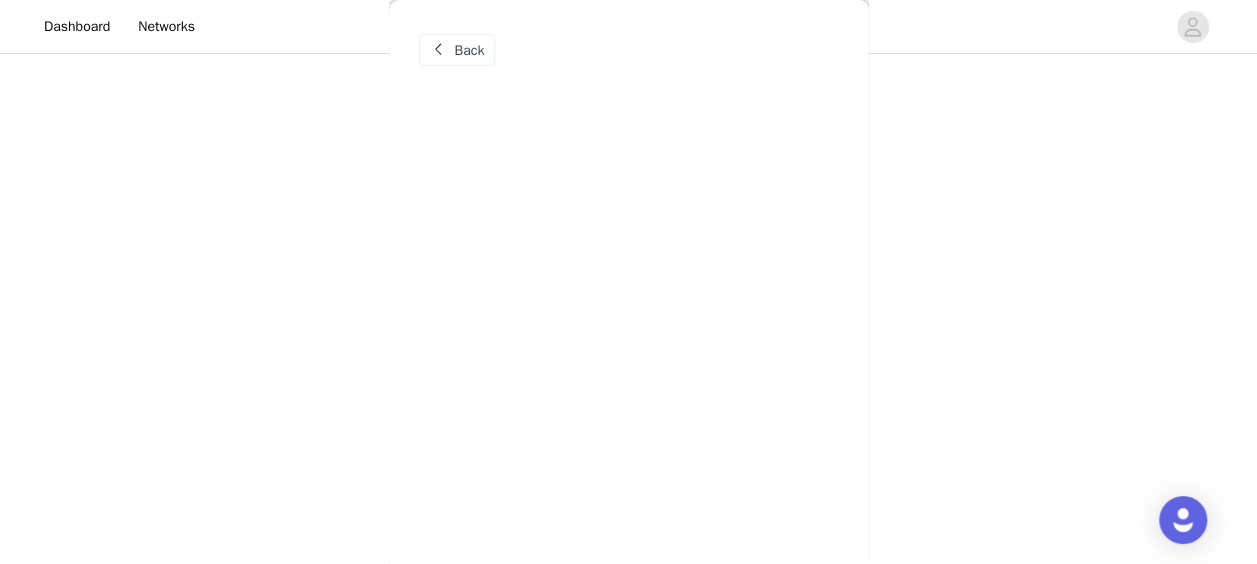 scroll, scrollTop: 0, scrollLeft: 0, axis: both 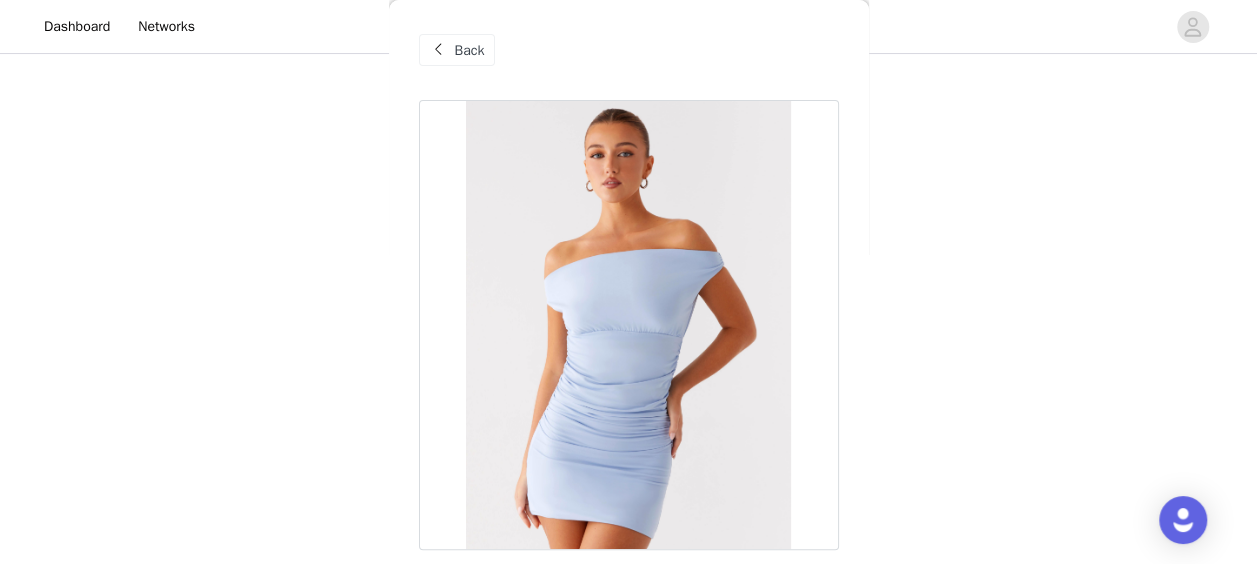 click on "Back" at bounding box center [470, 50] 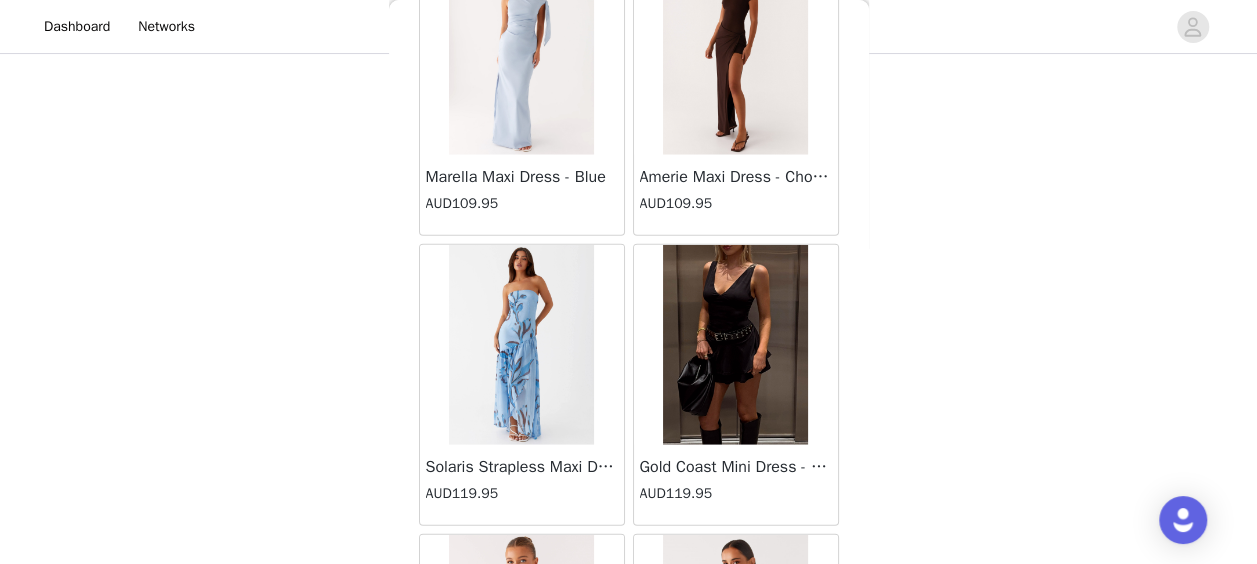 scroll, scrollTop: 45889, scrollLeft: 0, axis: vertical 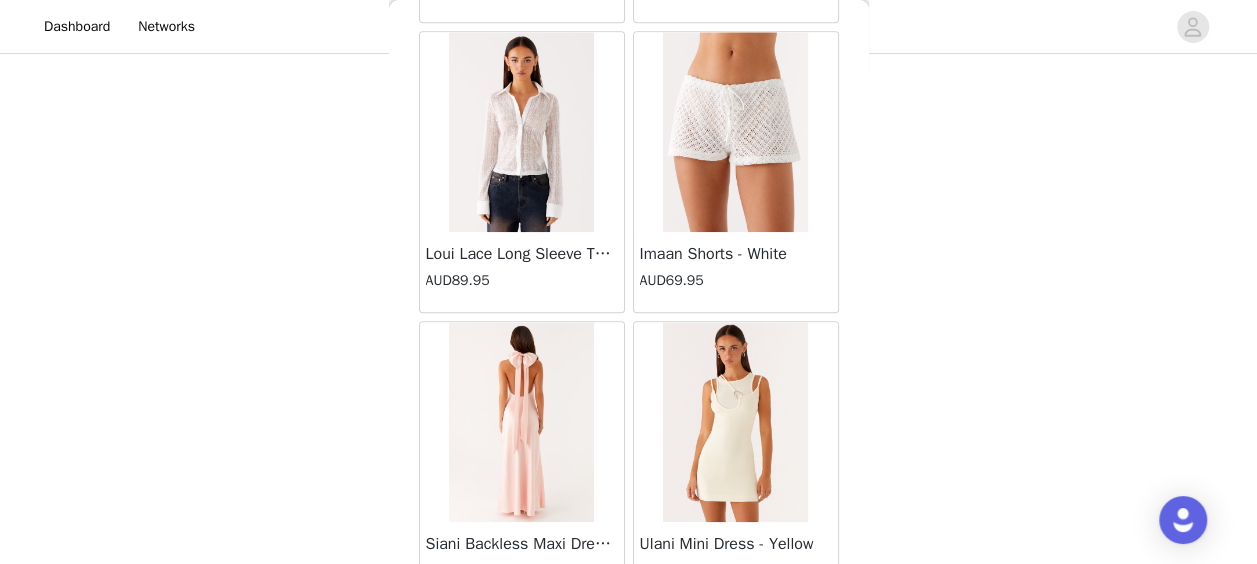 click on "[PERSON_NAME] Strapless Mini Dress - Yellow   AUD45.00       [PERSON_NAME] Maxi Dress - Orange Blue Floral   AUD109.95       Avenue Mini Dress - Plum   AUD109.95       Aullie Maxi Dress - Yellow   AUD109.95       Aullie Maxi Dress - Ivory   AUD109.95       Aullie Mini Dress - Black   AUD99.95       Avalia Backless Scarf Mini Dress - White Polka Dot   AUD89.95       Aullie Maxi Dress - Blue   AUD109.95       [PERSON_NAME] Maxi Dress - Bloom Wave Print   AUD119.95       Athens One Shoulder Top - Floral   AUD79.95       Aullie Mini Dress - Blue   AUD50.00       Aullie Maxi Dress - Black   AUD109.95       [PERSON_NAME] Strapless Mini Dress - Cobalt   AUD30.00       Atlantic Midi Dress - Yellow   AUD70.00       Aullie Maxi Dress - Pink   AUD109.95       Azura Halter Top - Yellow   AUD69.95       Beki Beaded Mesh Maxi Dress - Deep Red   AUD159.95       Bad News Mesh Maxi Dress - Turquoise Floral   AUD99.95       Bad News Mesh Maxi Dress - Yellow Floral   AUD99.95       Be Mine Satin Maxi Dress - Canary   AUD109.95" at bounding box center [629, -22561] 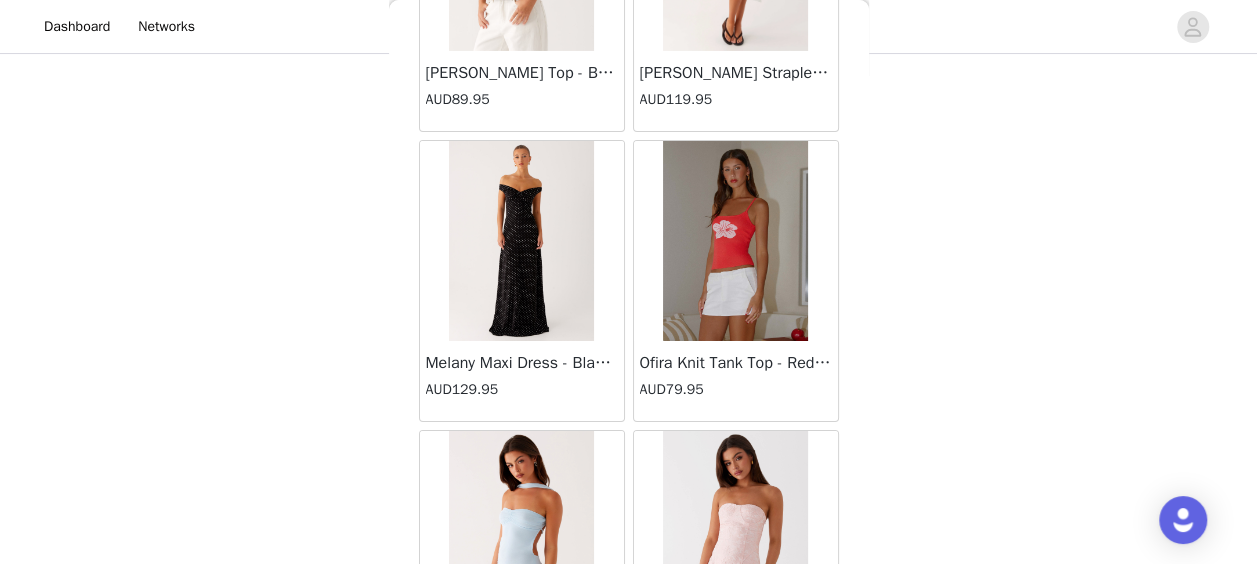 scroll, scrollTop: 48782, scrollLeft: 0, axis: vertical 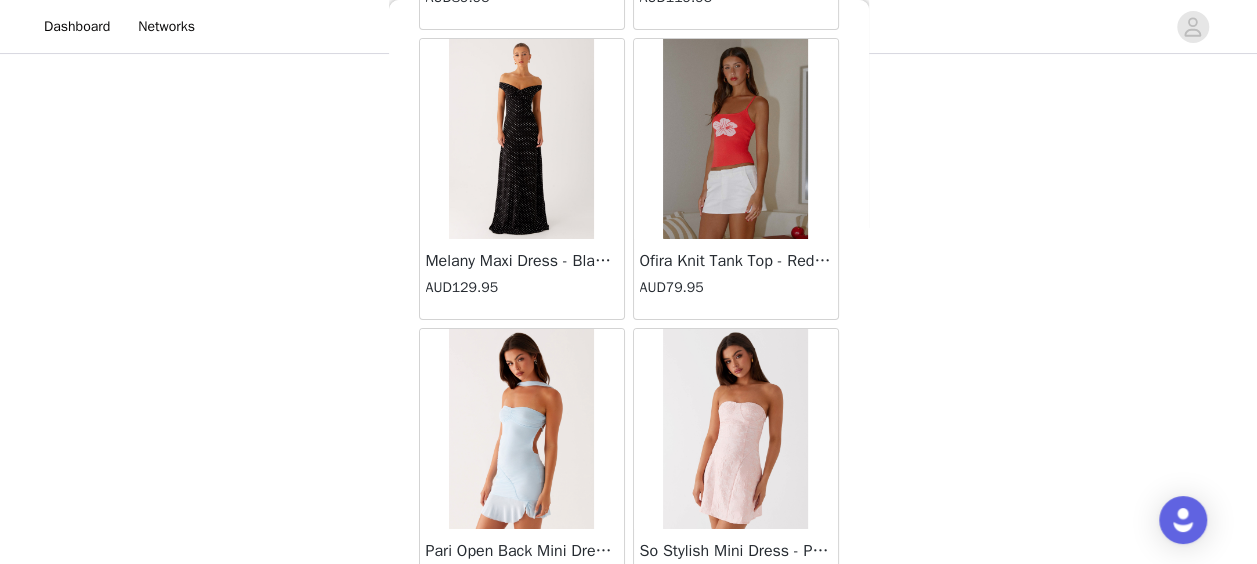 click on "Load More" at bounding box center (629, 644) 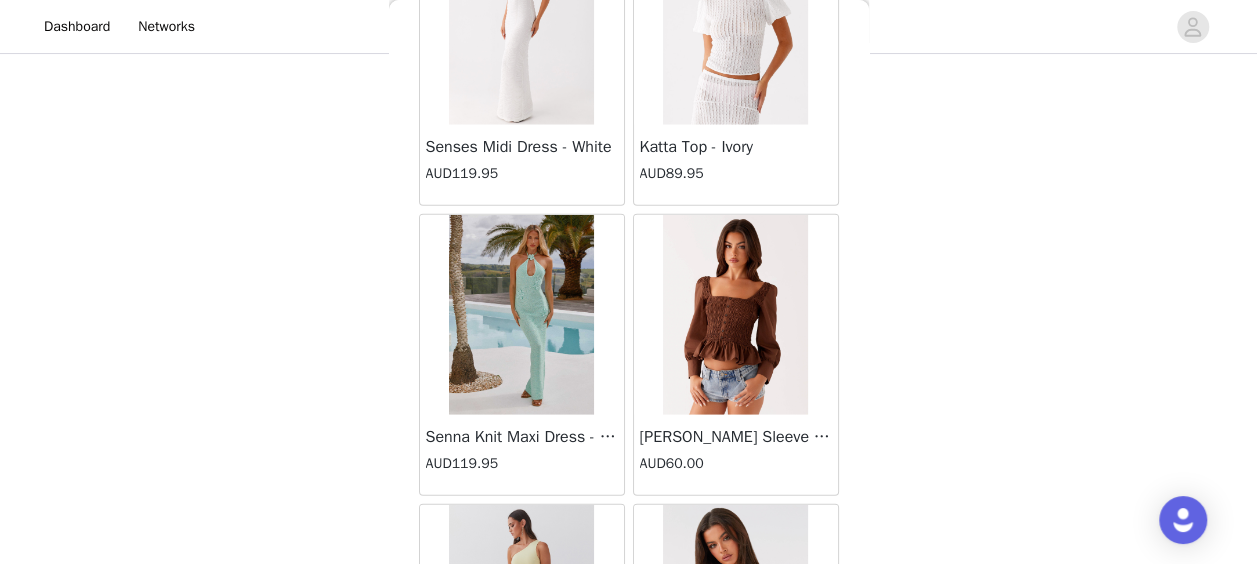 scroll, scrollTop: 51676, scrollLeft: 0, axis: vertical 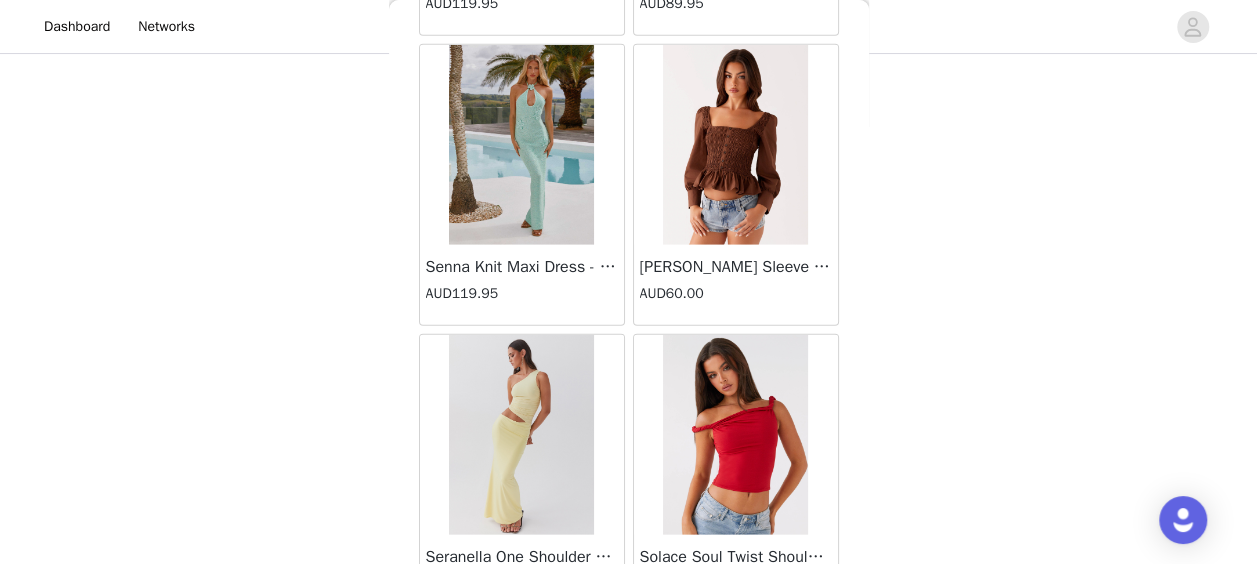 click on "Load More" at bounding box center [629, 650] 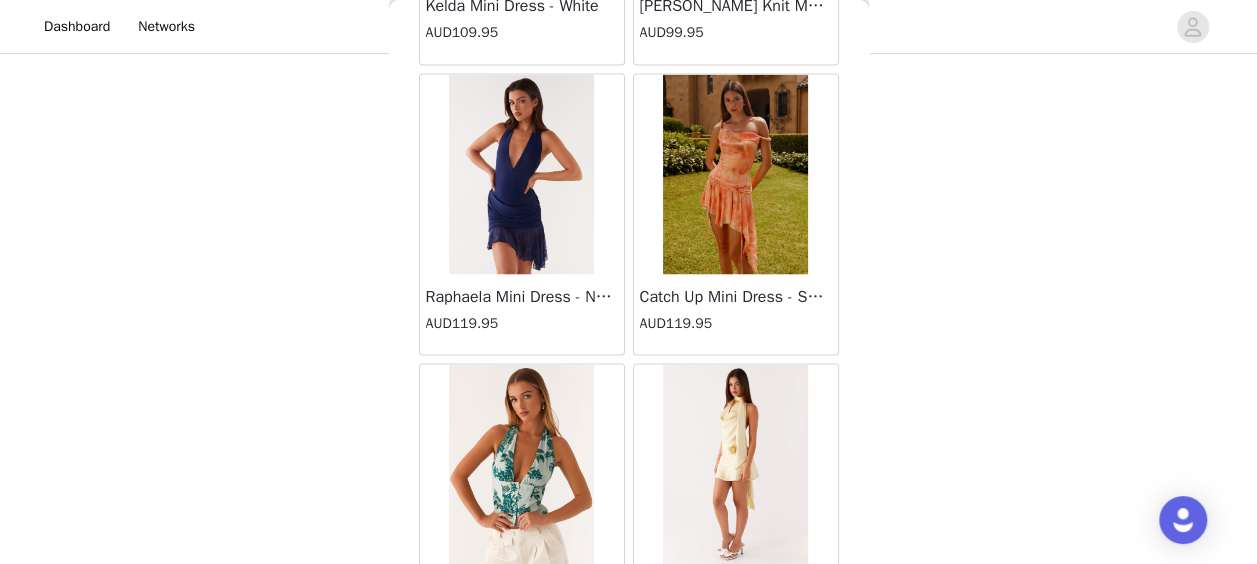 scroll, scrollTop: 54569, scrollLeft: 0, axis: vertical 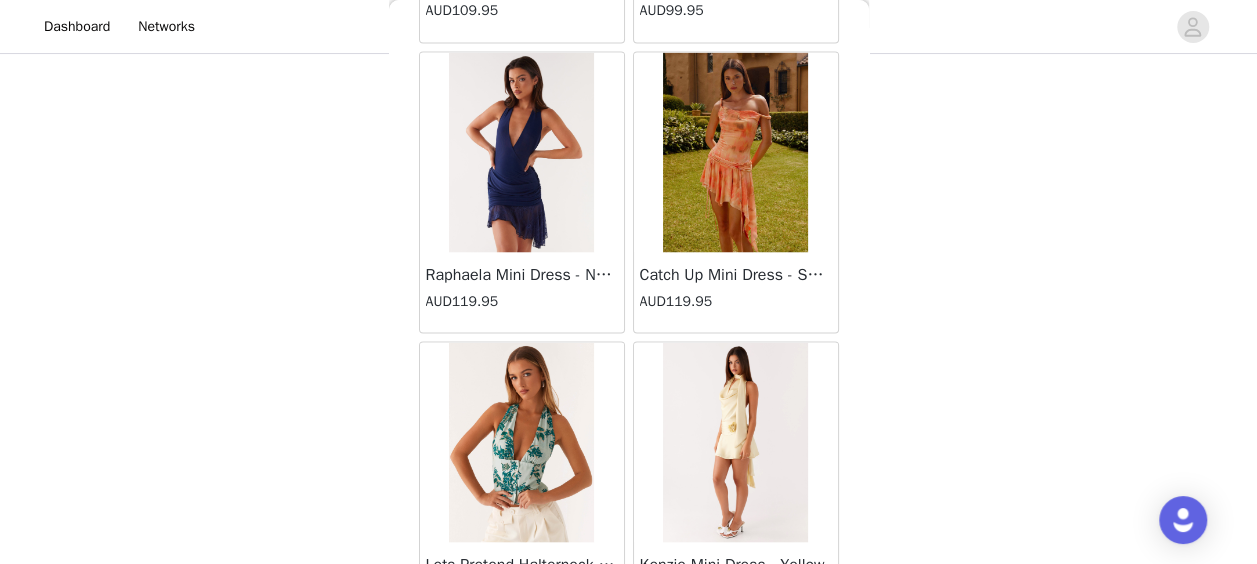 click on "Load More" at bounding box center [629, 657] 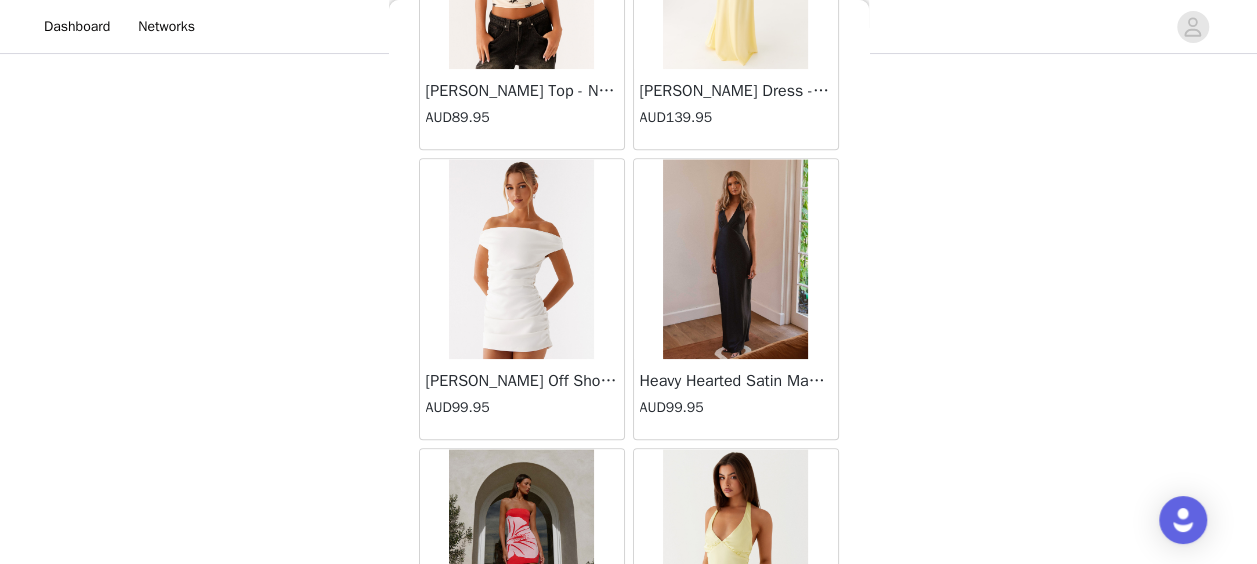 scroll, scrollTop: 57462, scrollLeft: 0, axis: vertical 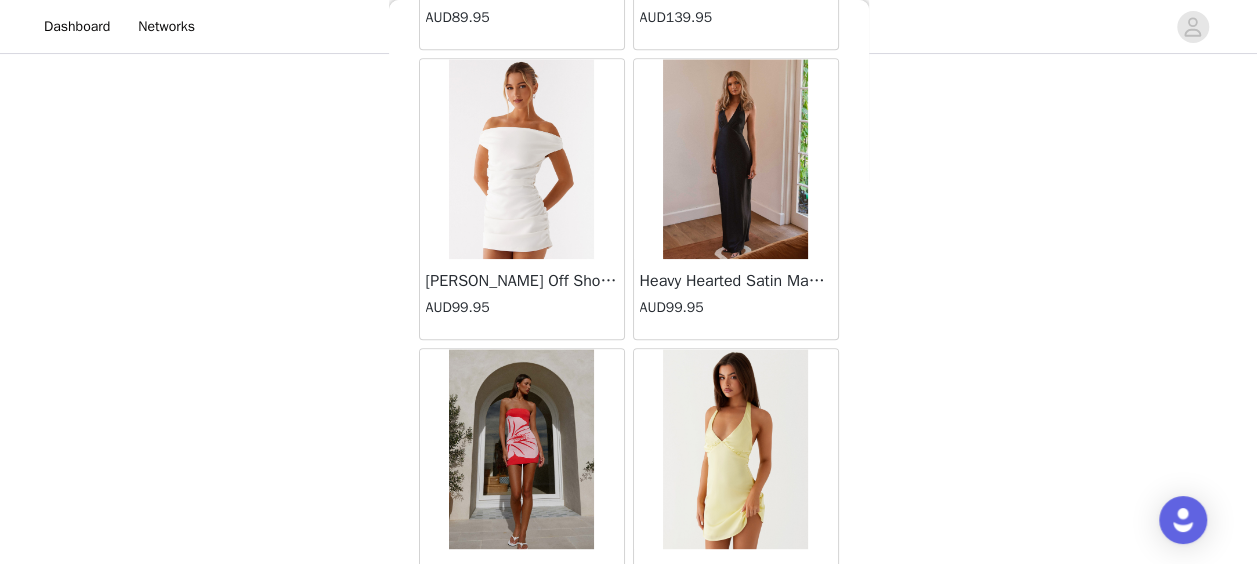 click on "Load More" at bounding box center (629, 664) 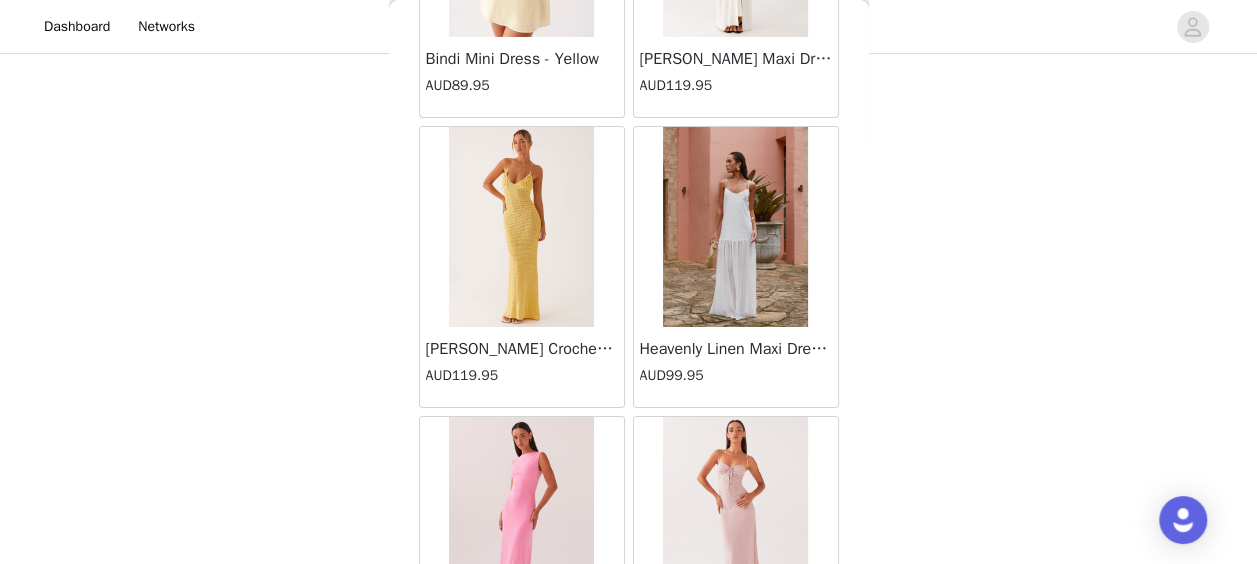 scroll, scrollTop: 60356, scrollLeft: 0, axis: vertical 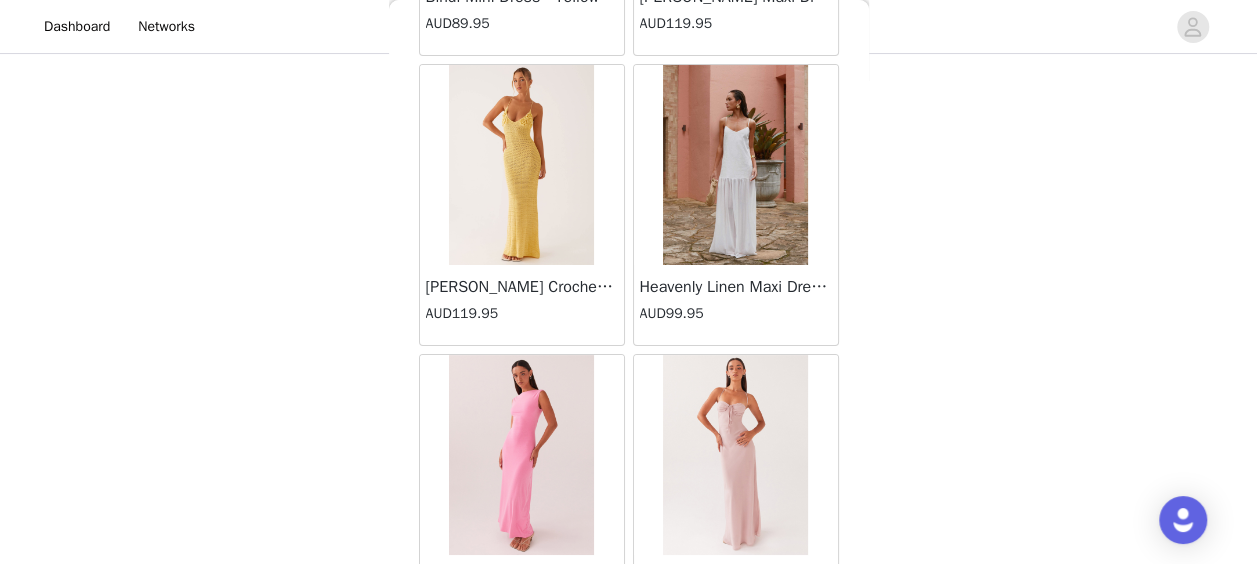 click on "Load More" at bounding box center [629, 670] 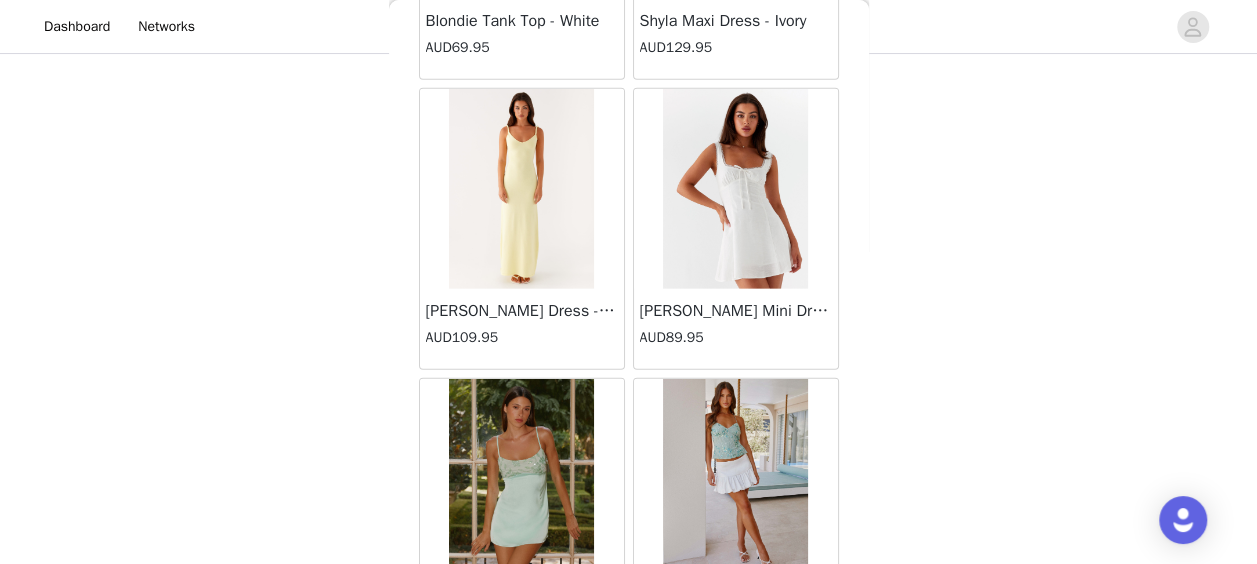 scroll, scrollTop: 63249, scrollLeft: 0, axis: vertical 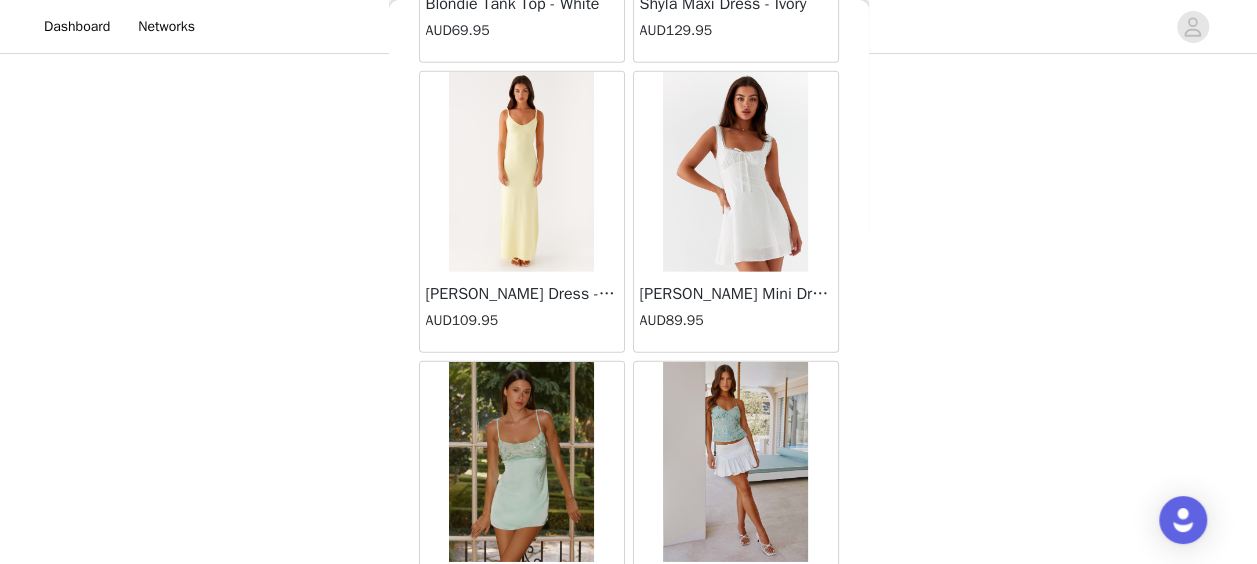 click on "Load More" at bounding box center [629, 677] 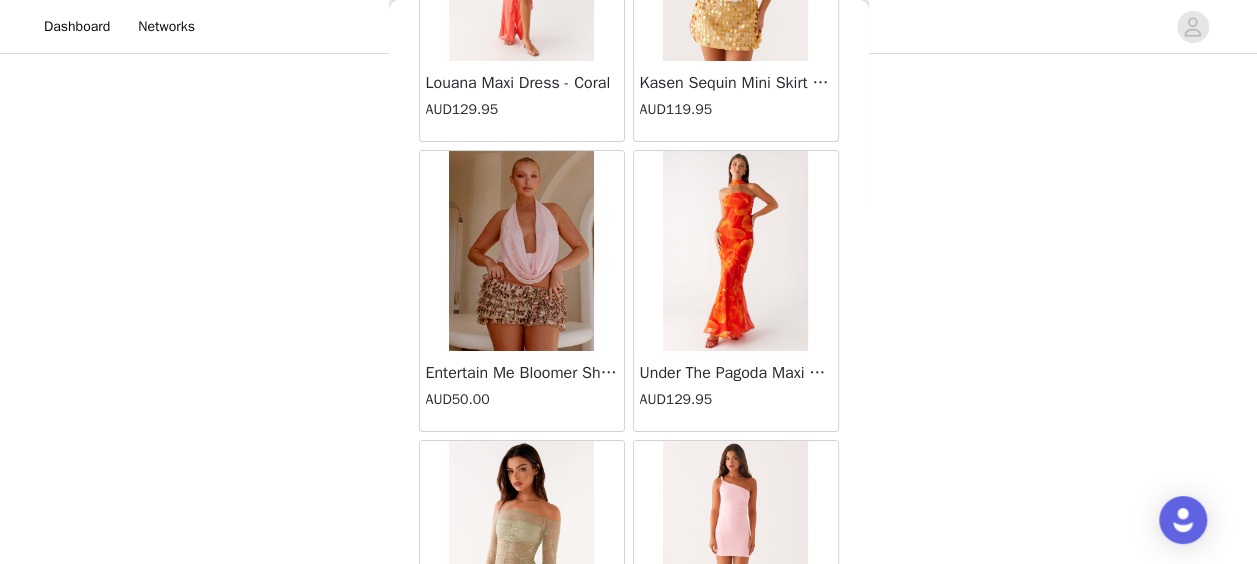 scroll, scrollTop: 64035, scrollLeft: 0, axis: vertical 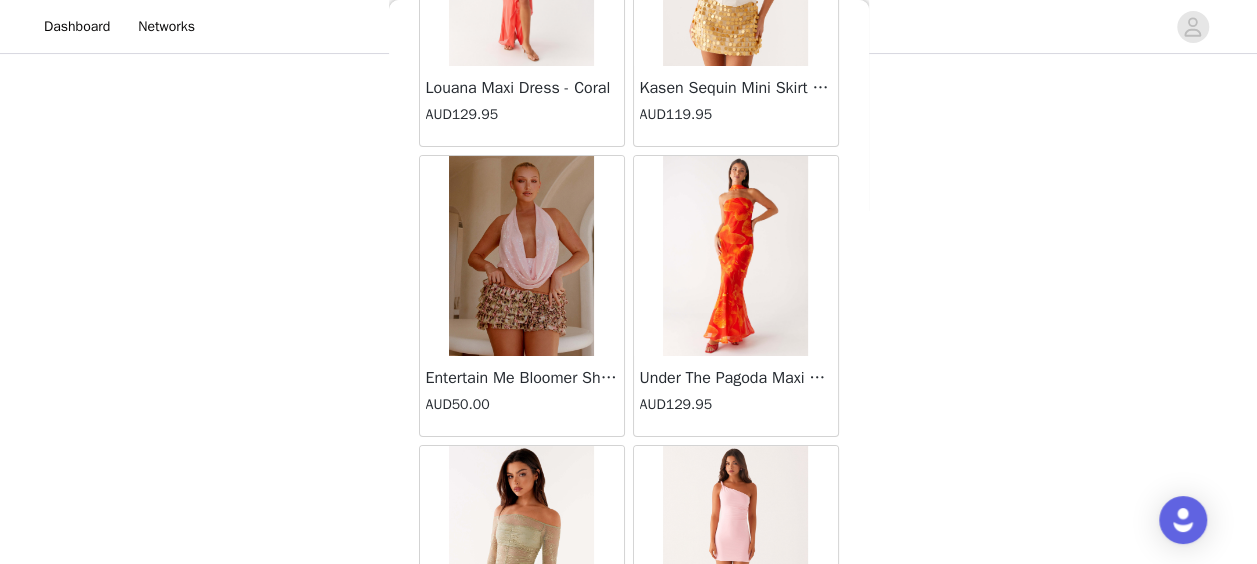 click at bounding box center (521, 256) 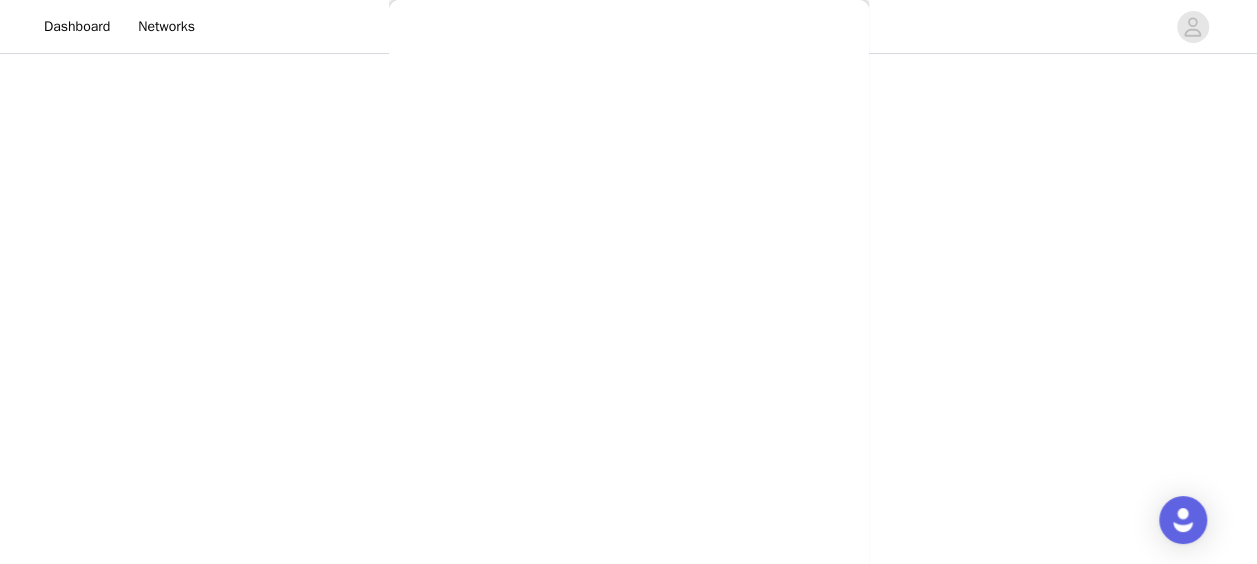 scroll, scrollTop: 562, scrollLeft: 0, axis: vertical 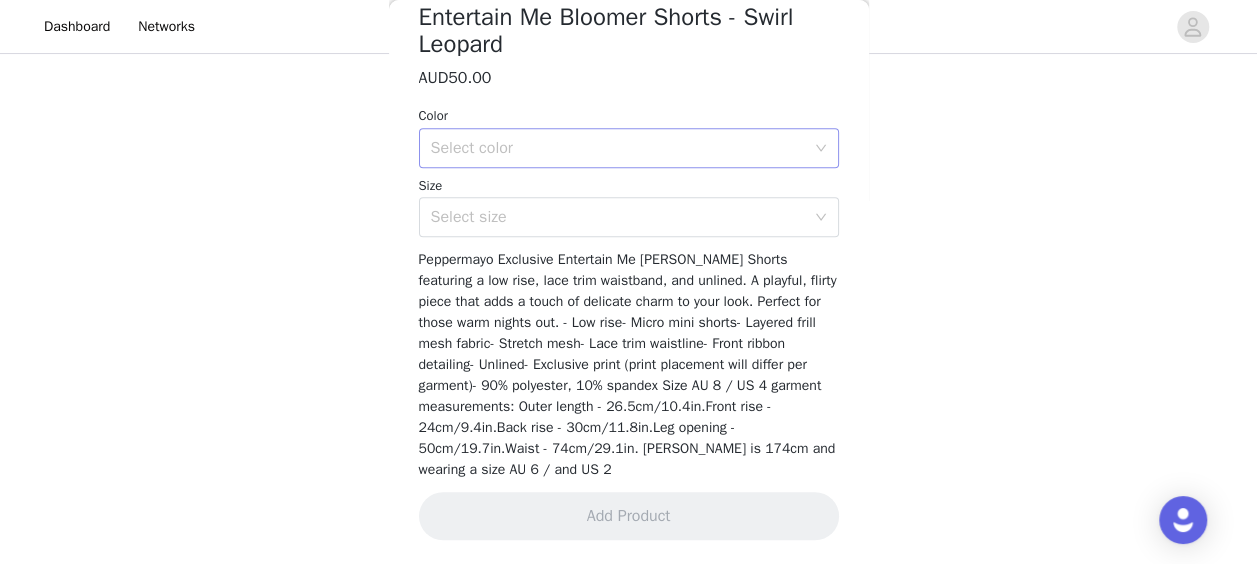 click on "Select color" at bounding box center [618, 148] 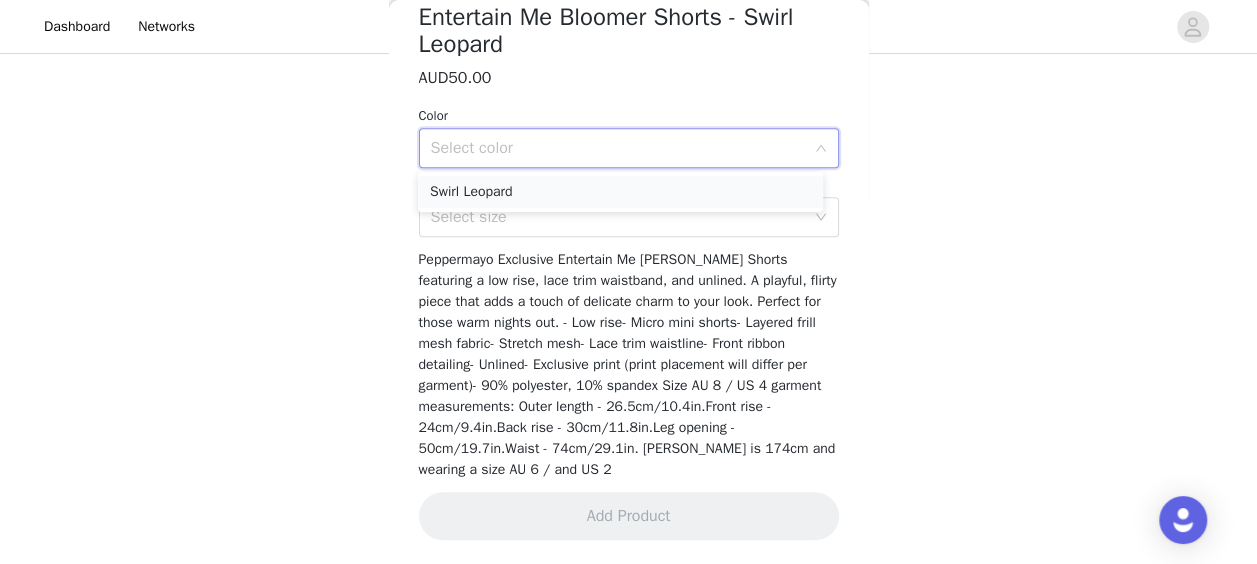 click on "Swirl Leopard" at bounding box center (620, 192) 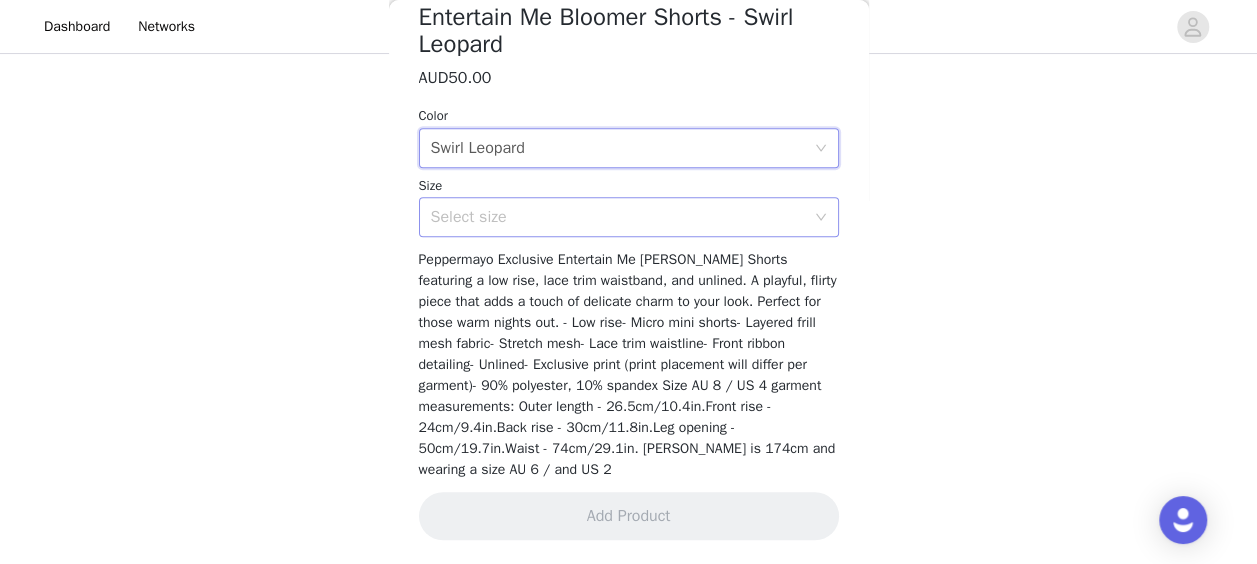 click on "Select size" at bounding box center [618, 217] 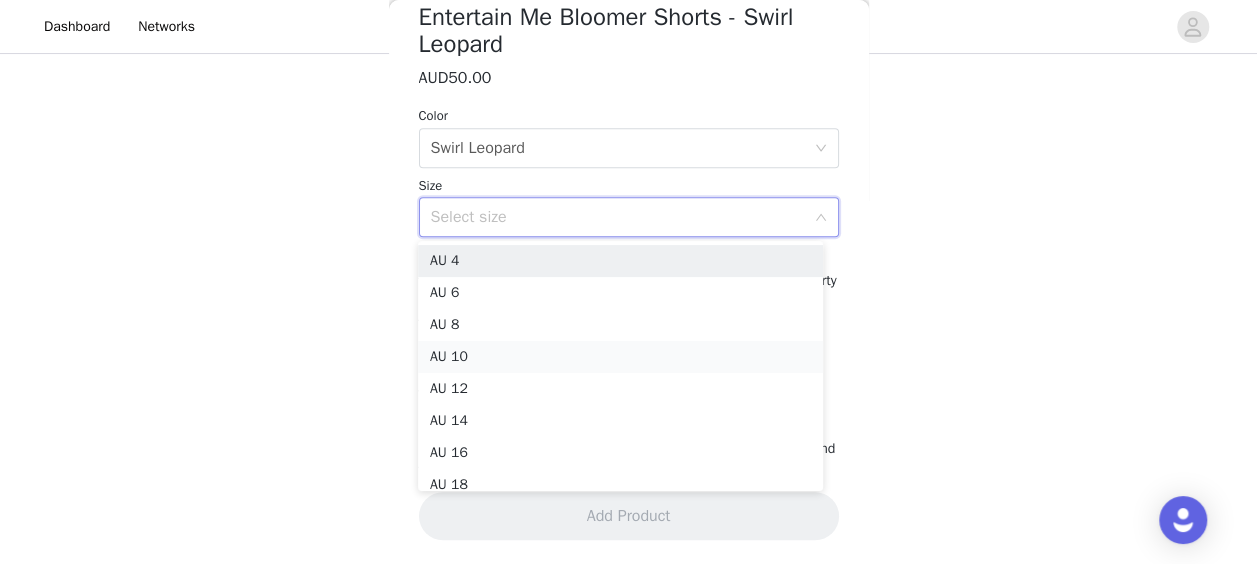 click on "AU 10" at bounding box center [620, 357] 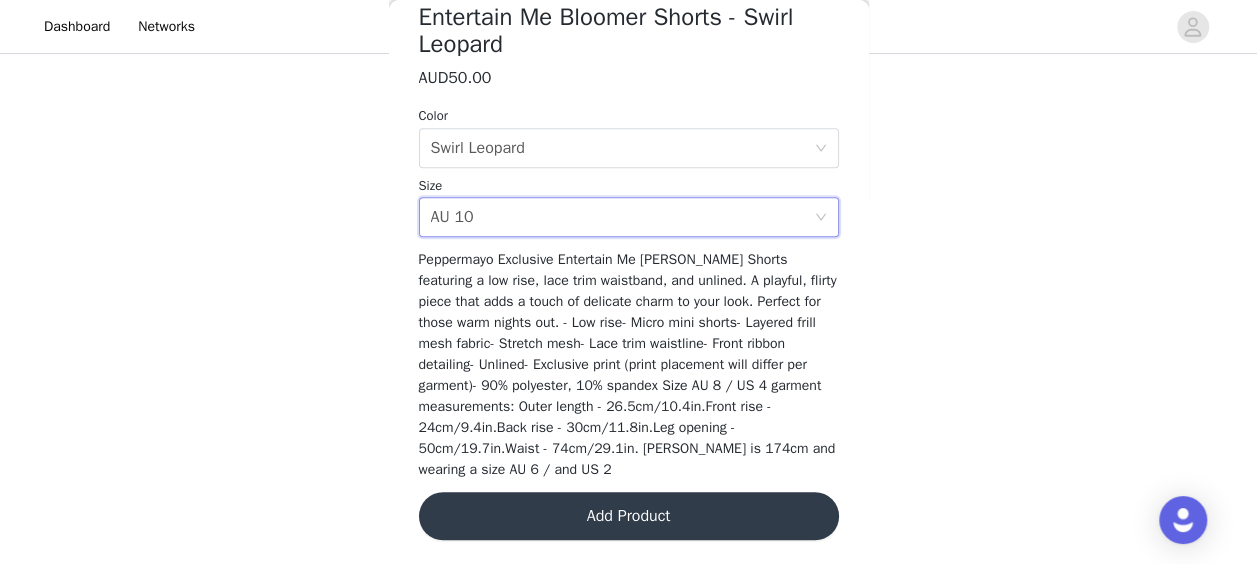 click on "Add Product" at bounding box center [629, 516] 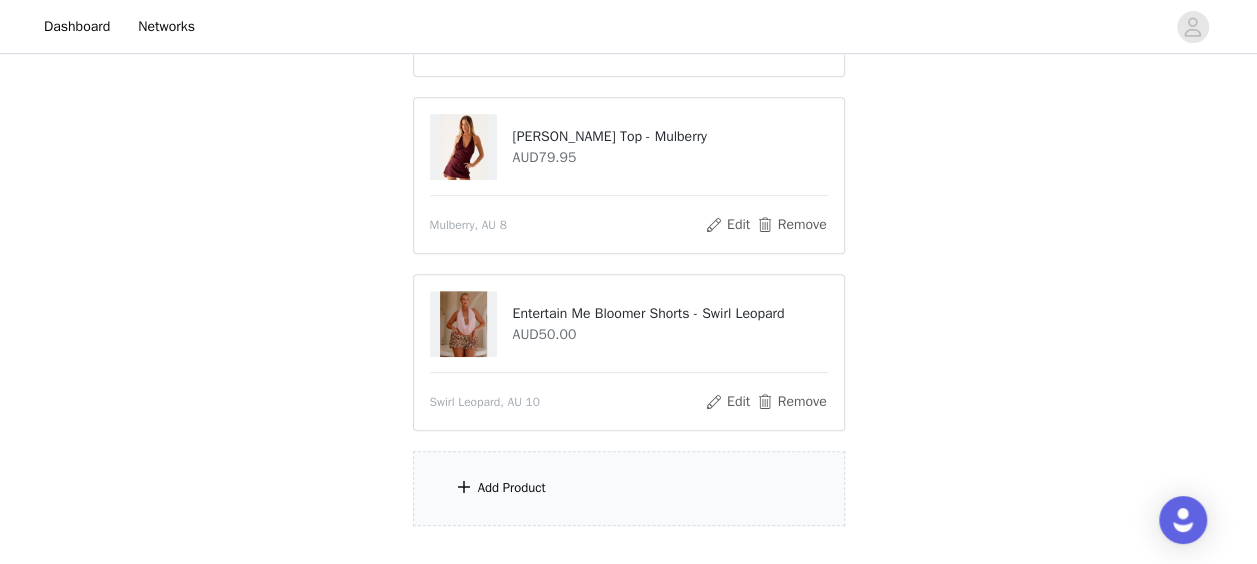 scroll, scrollTop: 400, scrollLeft: 0, axis: vertical 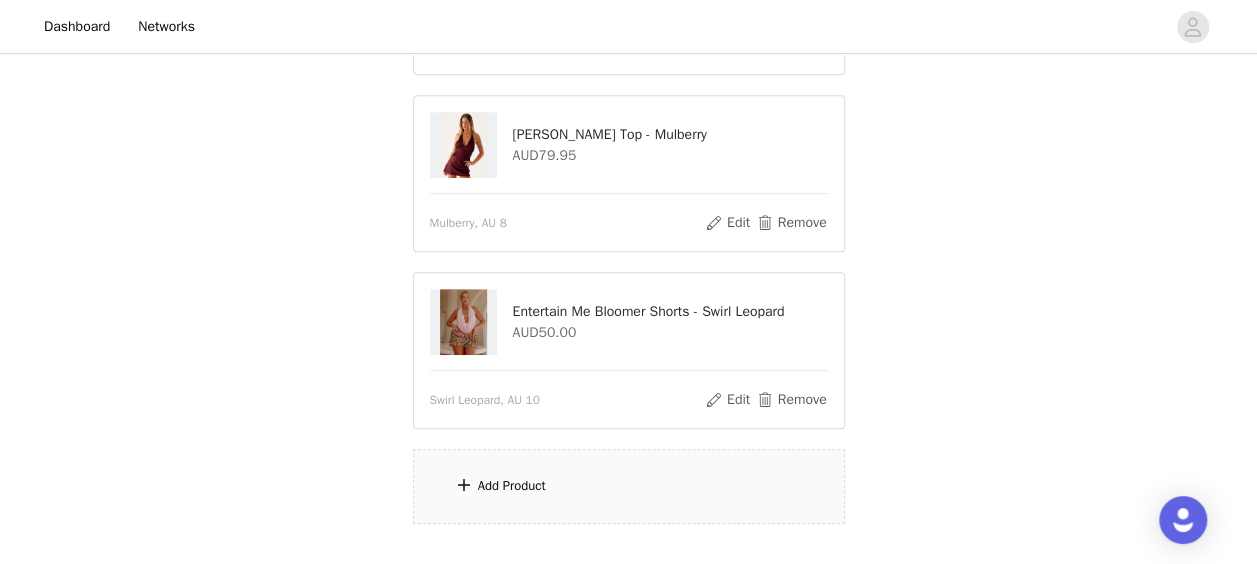 click on "Add Product" at bounding box center (629, 486) 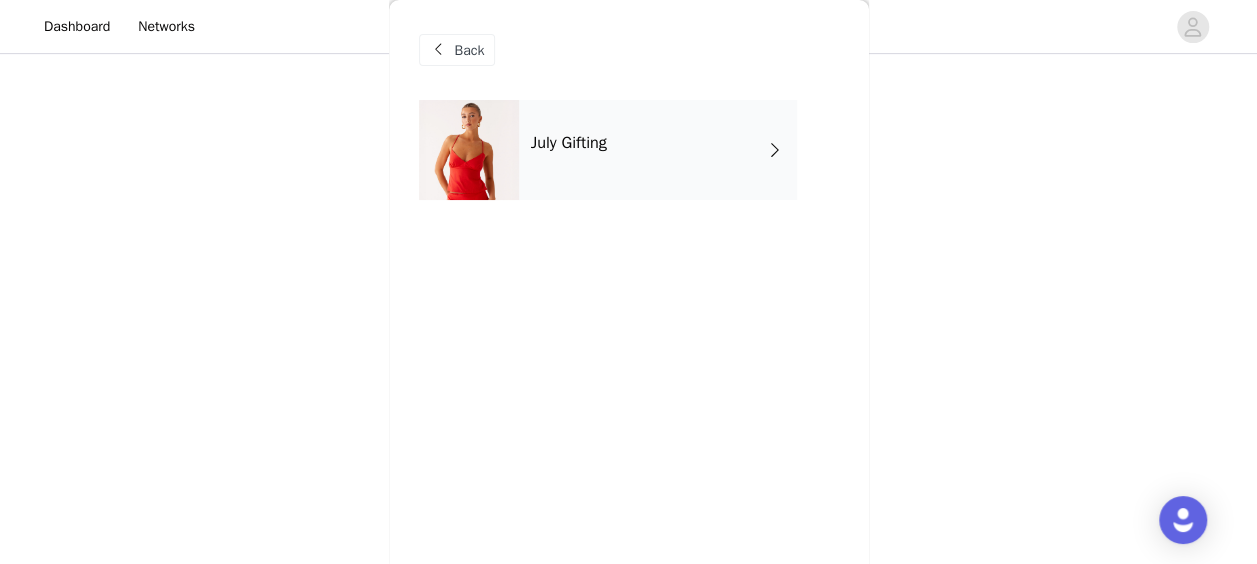 click on "July Gifting" at bounding box center [658, 150] 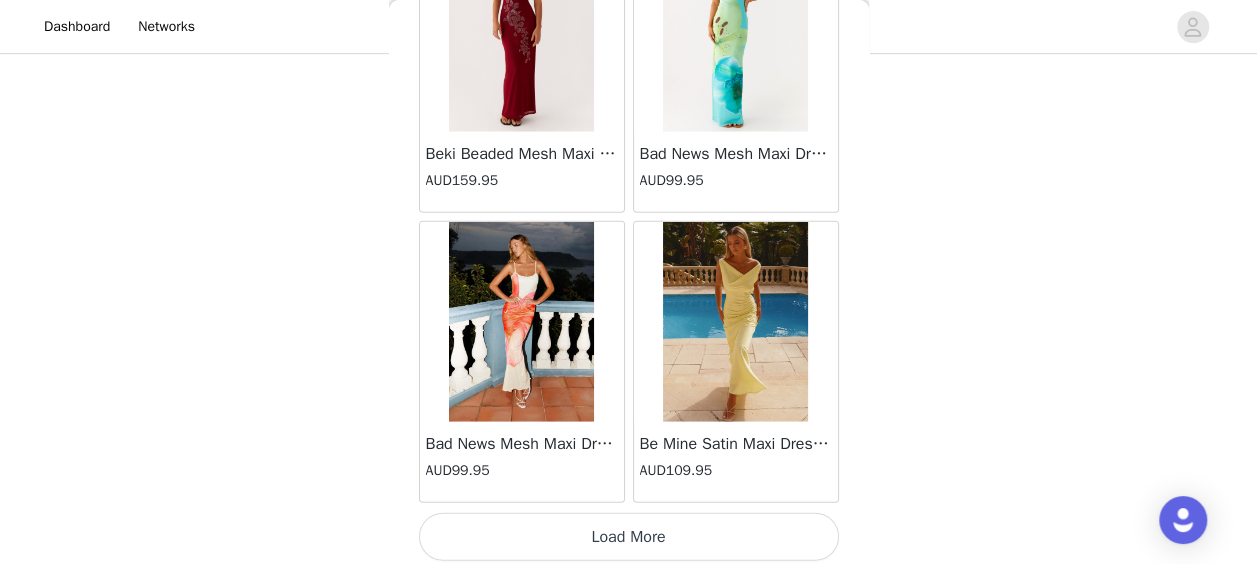 click on "Load More" at bounding box center (629, 537) 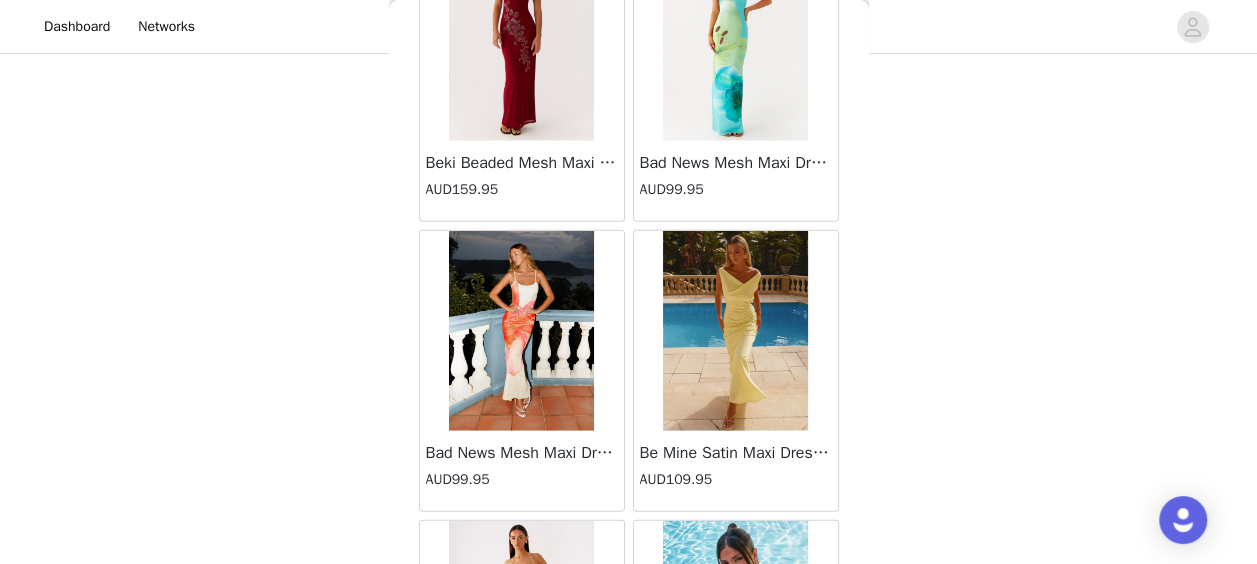 scroll, scrollTop: 2489, scrollLeft: 0, axis: vertical 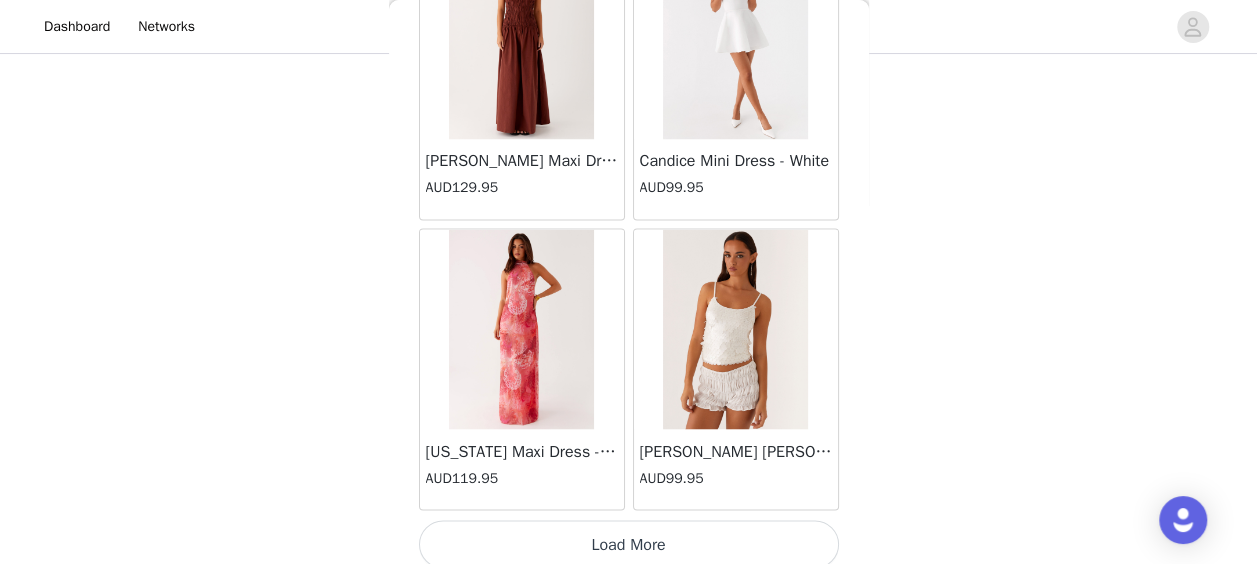 click on "Load More" at bounding box center (629, 544) 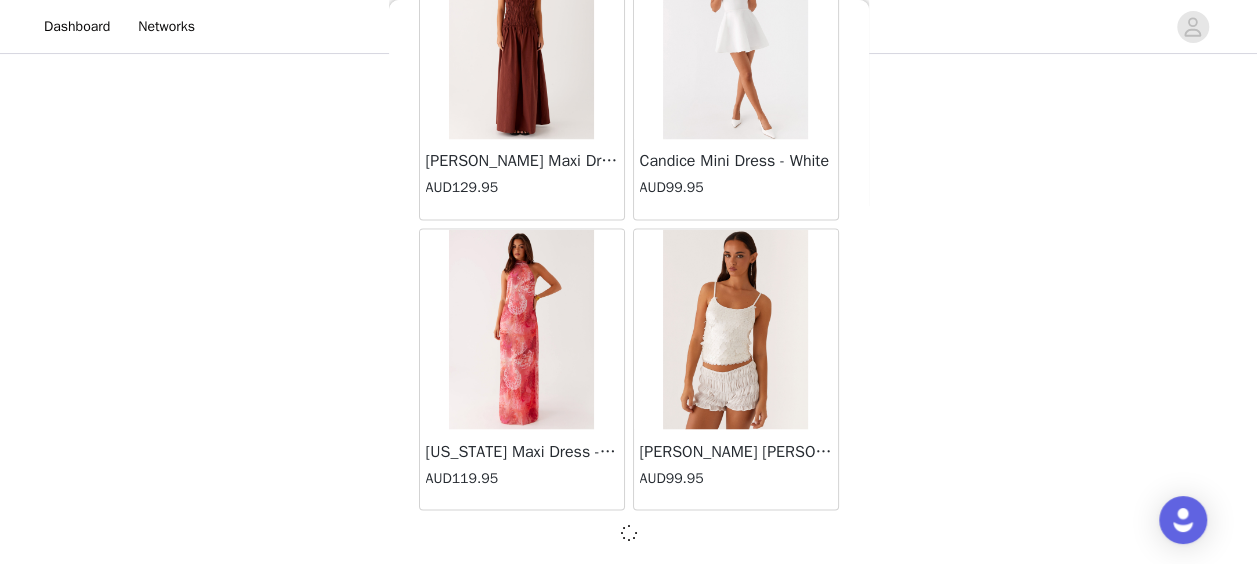 scroll, scrollTop: 5374, scrollLeft: 0, axis: vertical 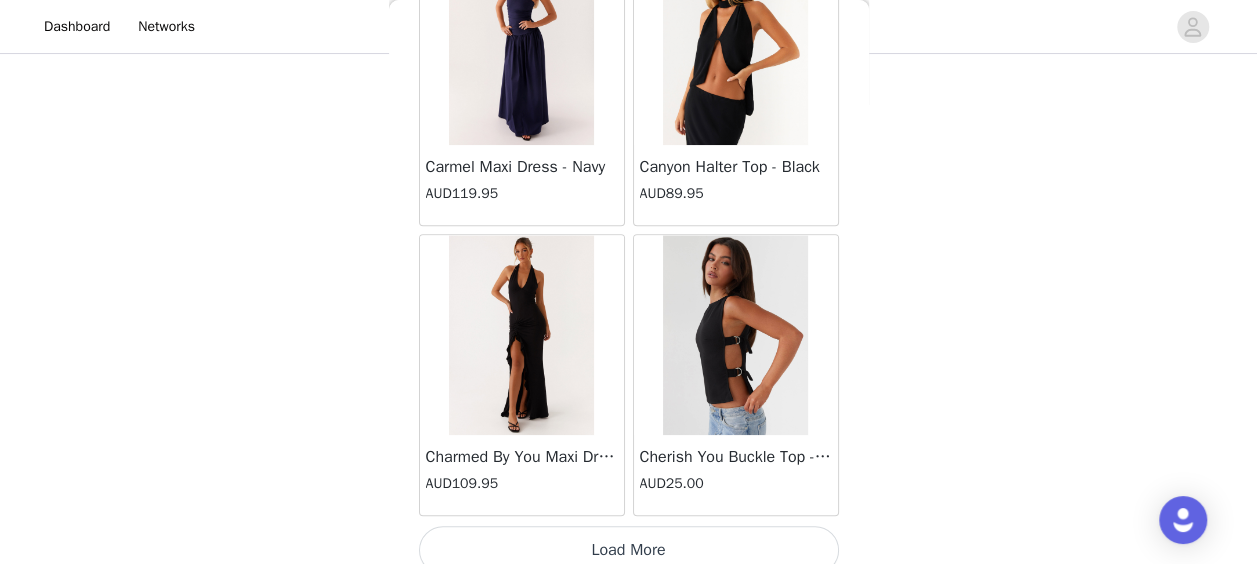 click on "Load More" at bounding box center [629, 550] 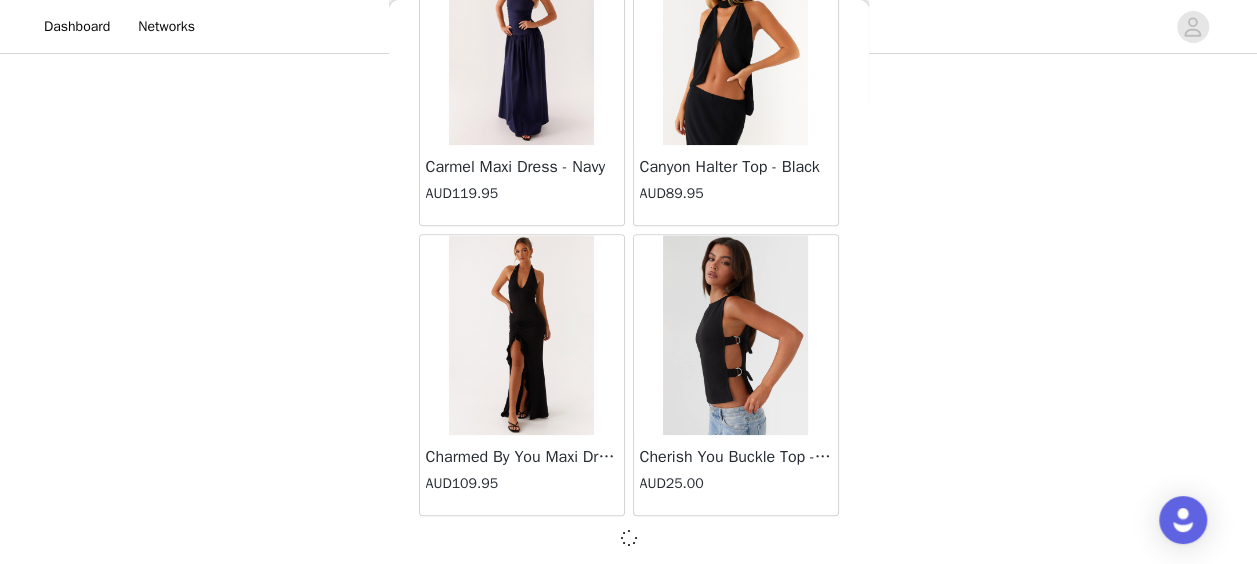 scroll, scrollTop: 8267, scrollLeft: 0, axis: vertical 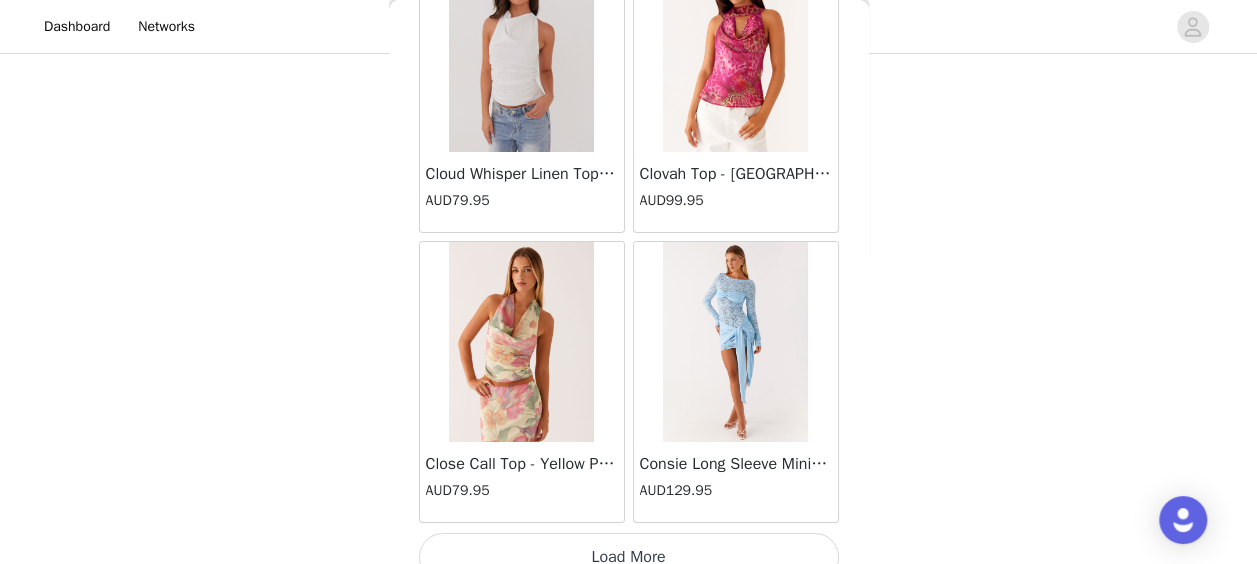click on "Load More" at bounding box center (629, 557) 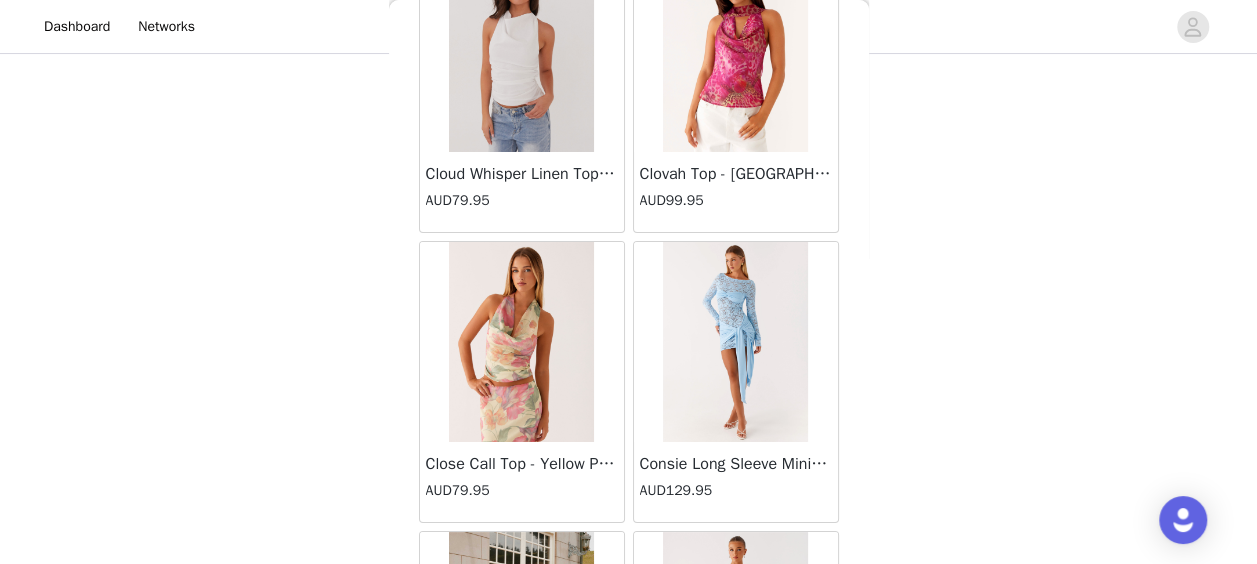 scroll, scrollTop: 11662, scrollLeft: 0, axis: vertical 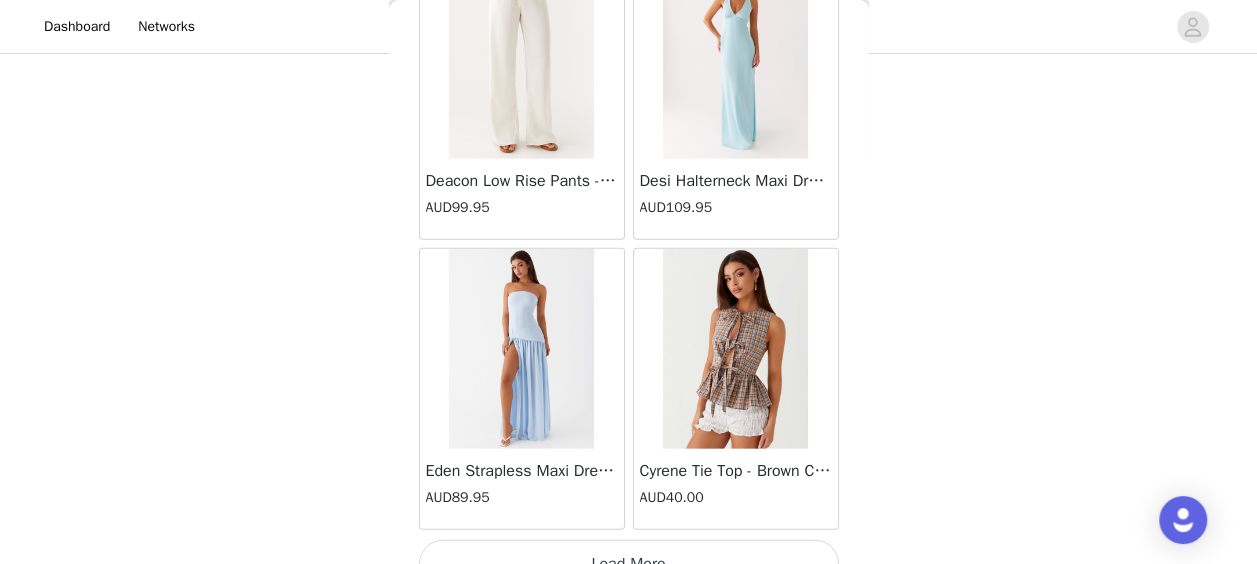 click on "Load More" at bounding box center (629, 564) 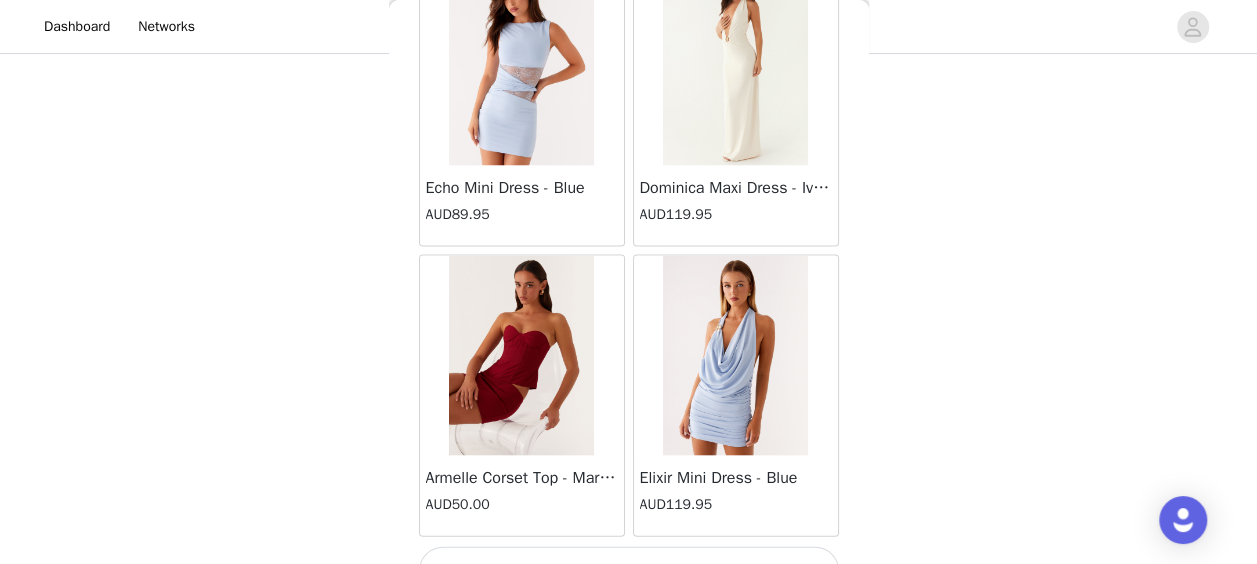 click on "Load More" at bounding box center [629, 570] 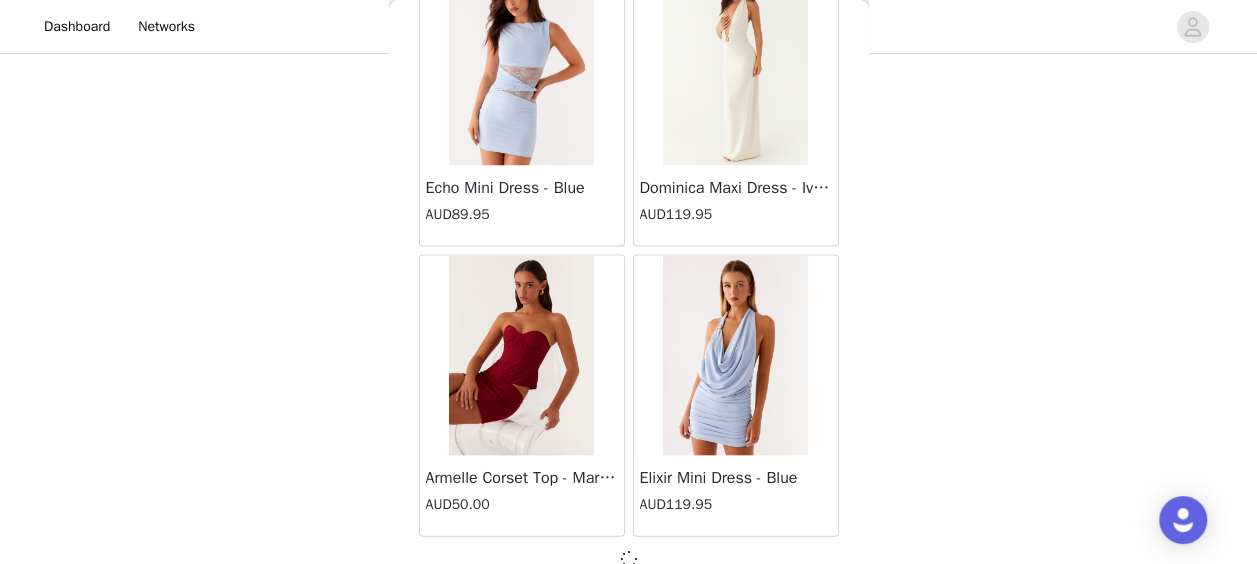 scroll, scrollTop: 16947, scrollLeft: 0, axis: vertical 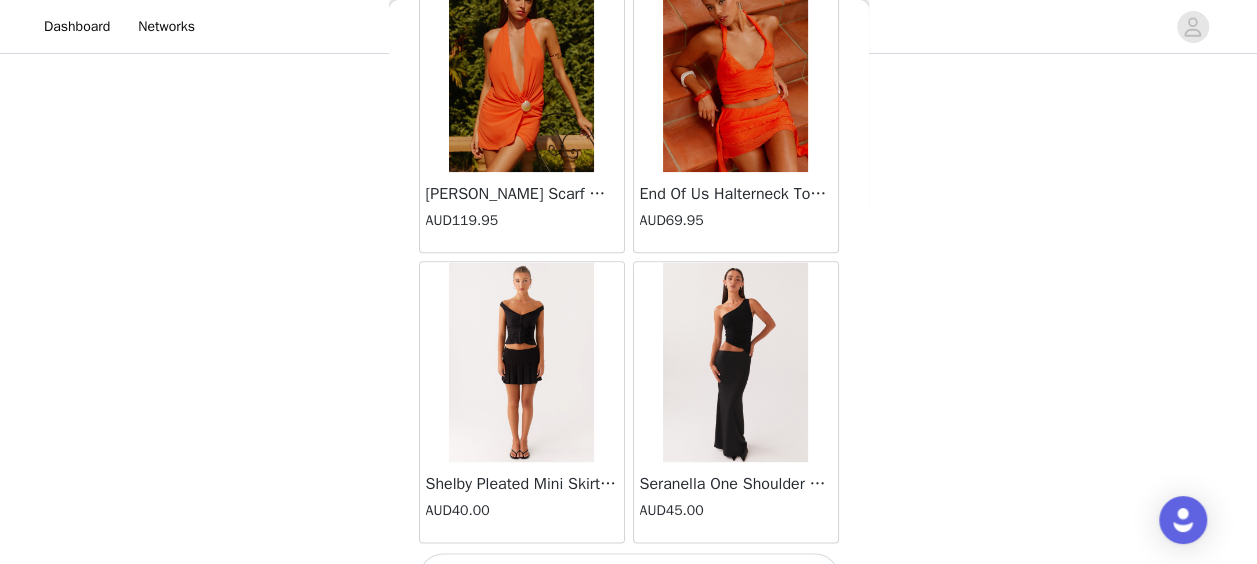 click on "Load More" at bounding box center (629, 577) 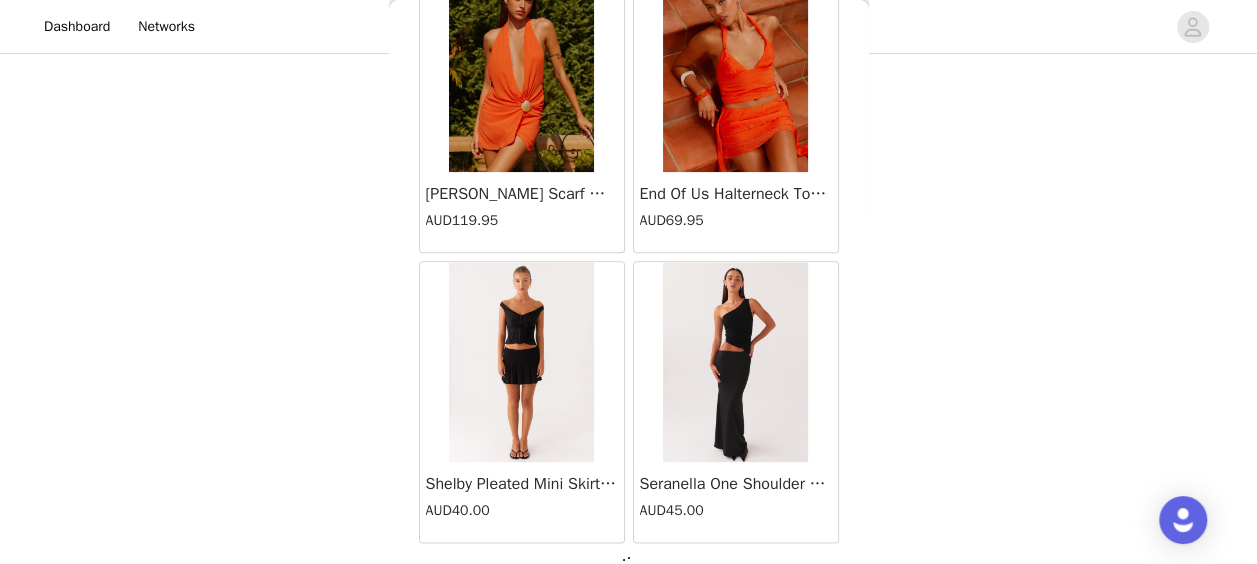 scroll, scrollTop: 19840, scrollLeft: 0, axis: vertical 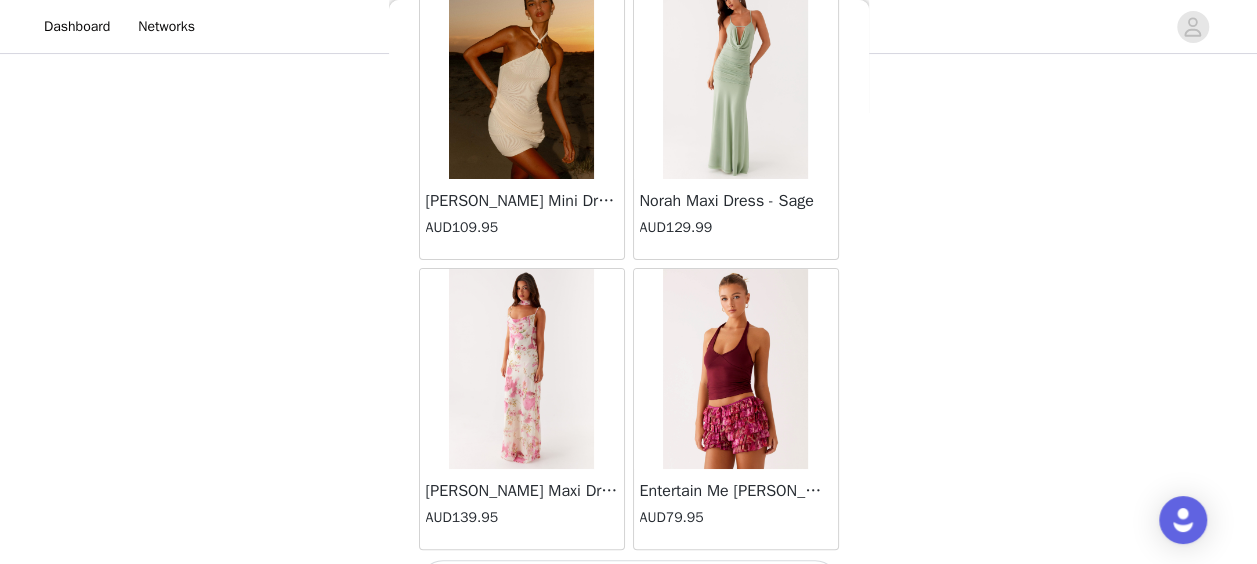 click on "Load More" at bounding box center (629, 584) 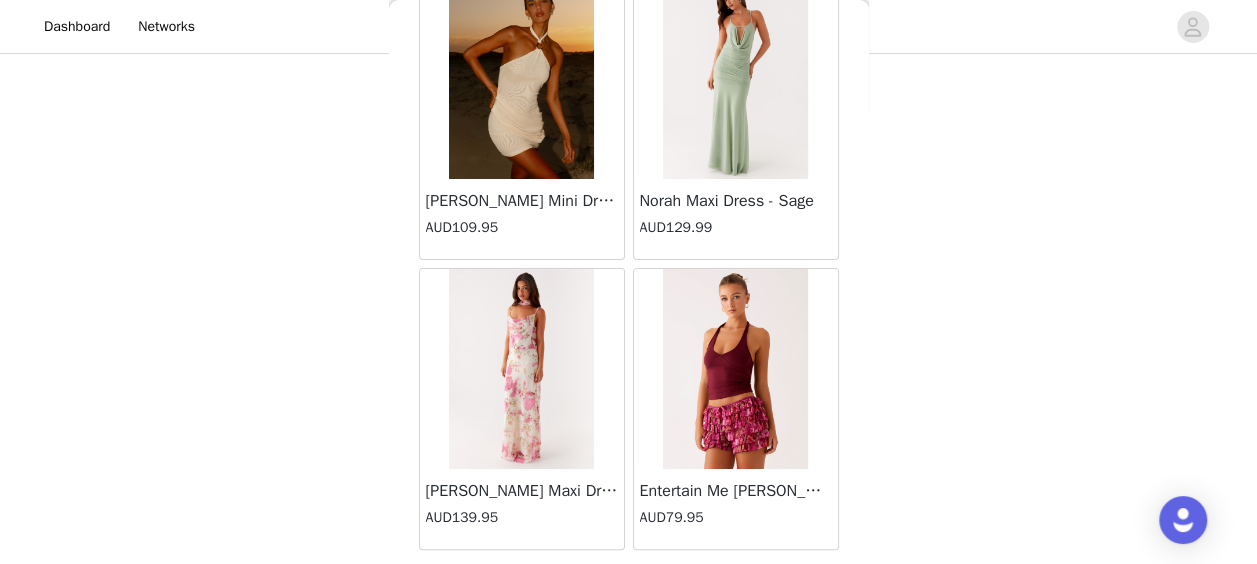 scroll, scrollTop: 22734, scrollLeft: 0, axis: vertical 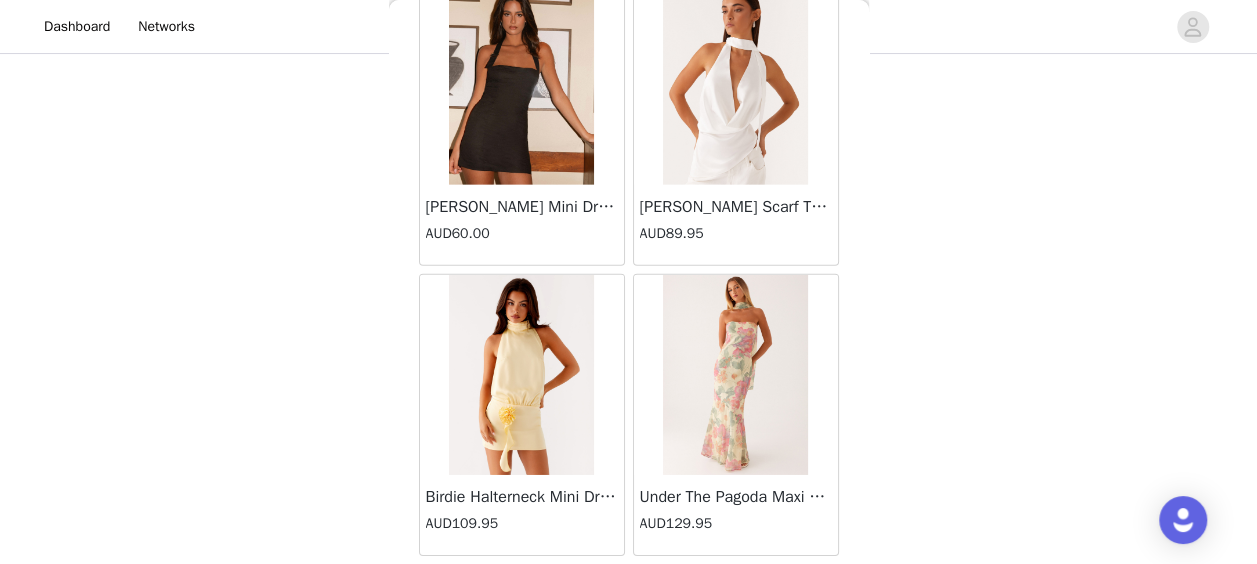 click on "Load More" at bounding box center (629, 590) 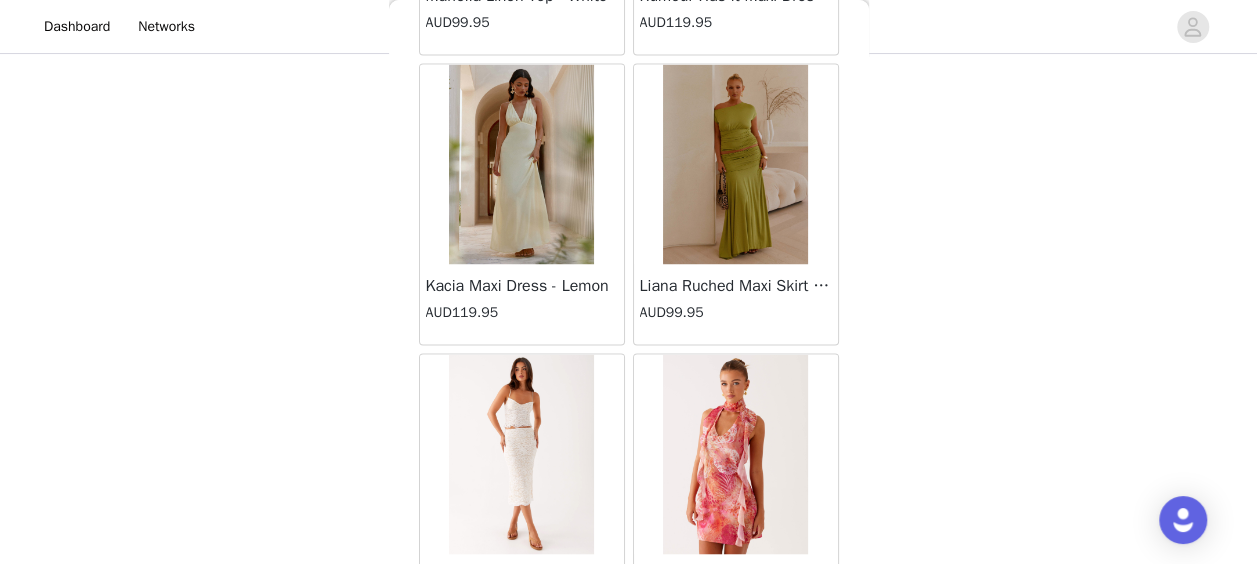 scroll, scrollTop: 28529, scrollLeft: 0, axis: vertical 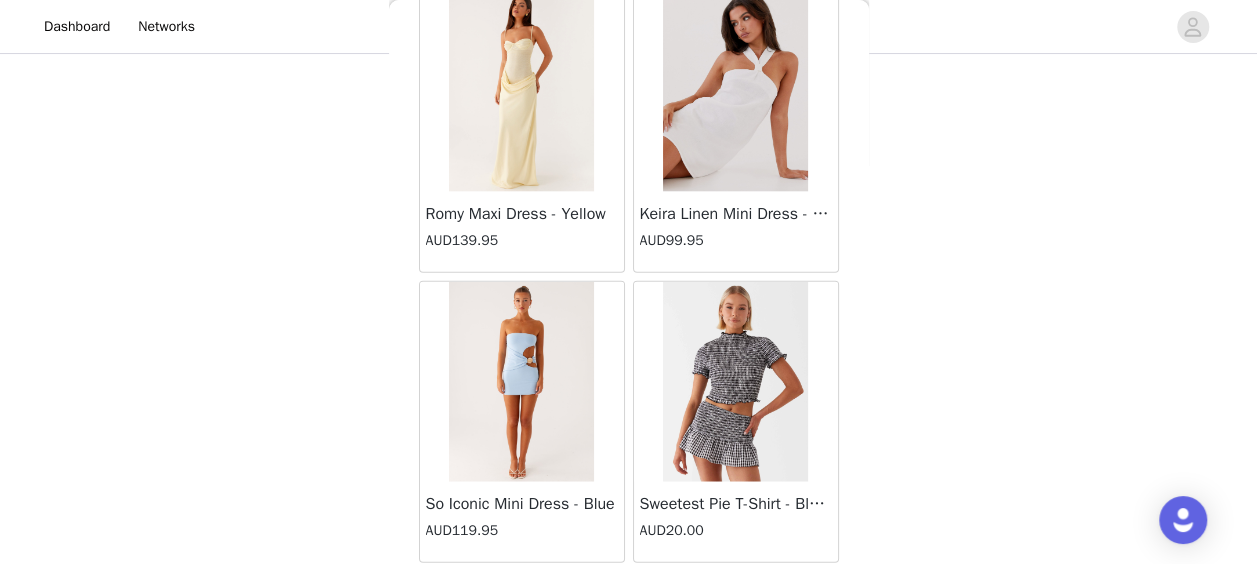 click on "Load More" at bounding box center [629, 597] 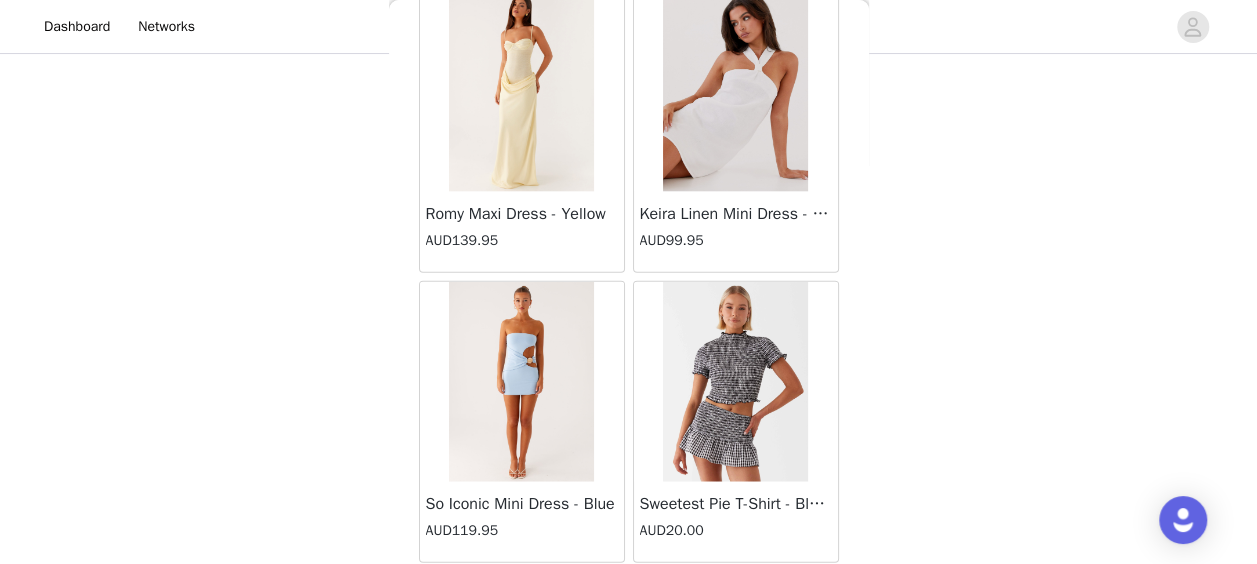 scroll, scrollTop: 28520, scrollLeft: 0, axis: vertical 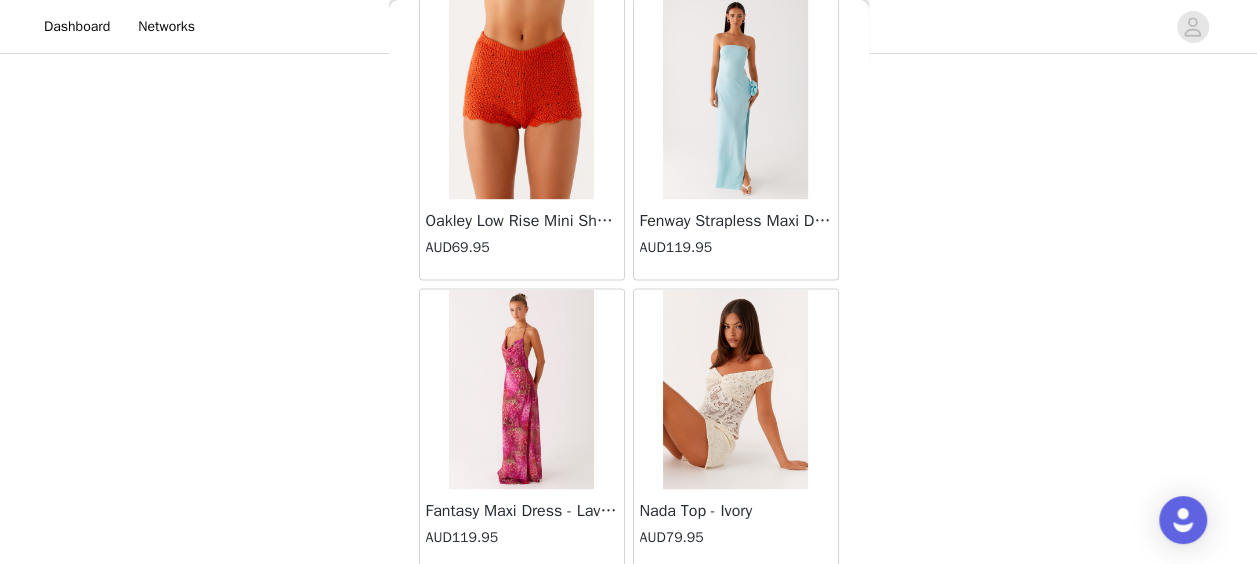 click on "Load More" at bounding box center [629, 604] 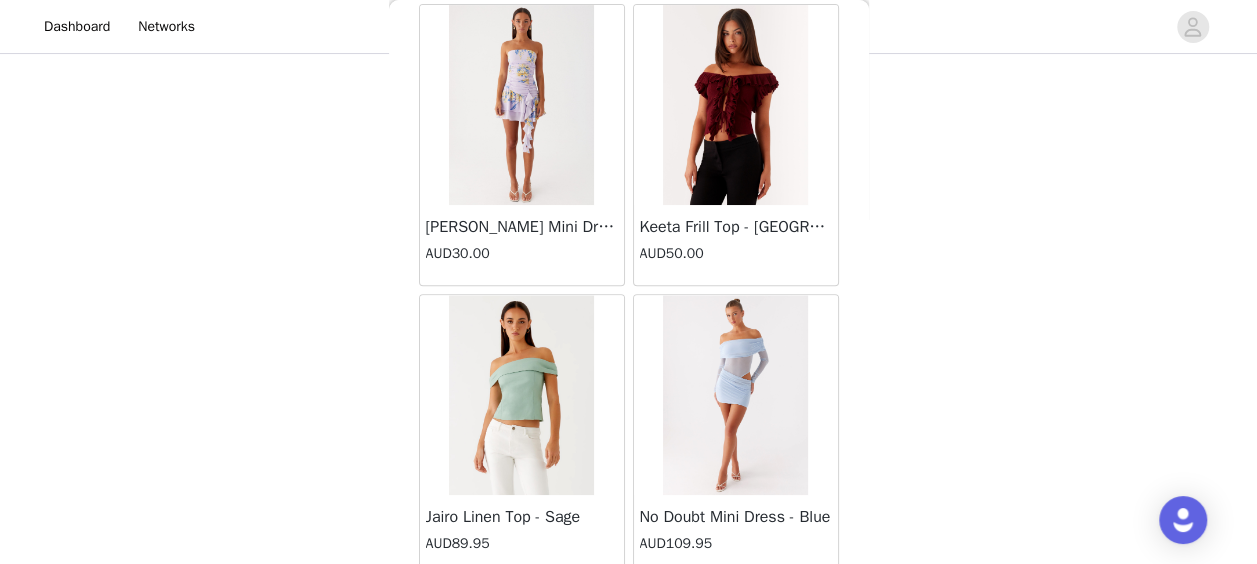 click on "Load More" at bounding box center [629, 610] 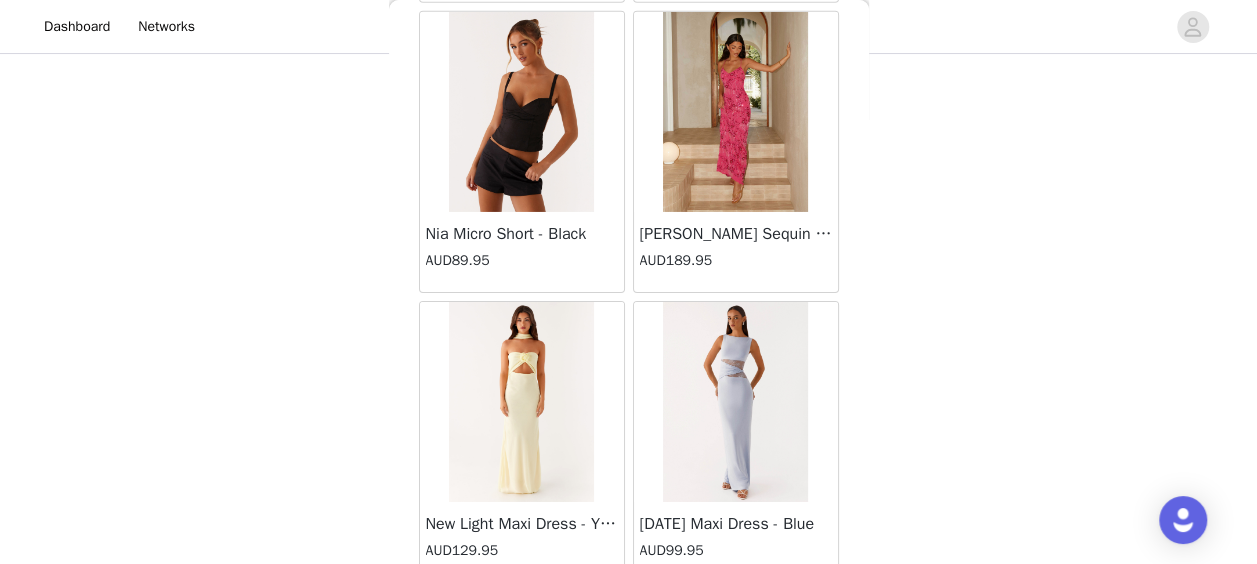 click on "Load More" at bounding box center (629, 617) 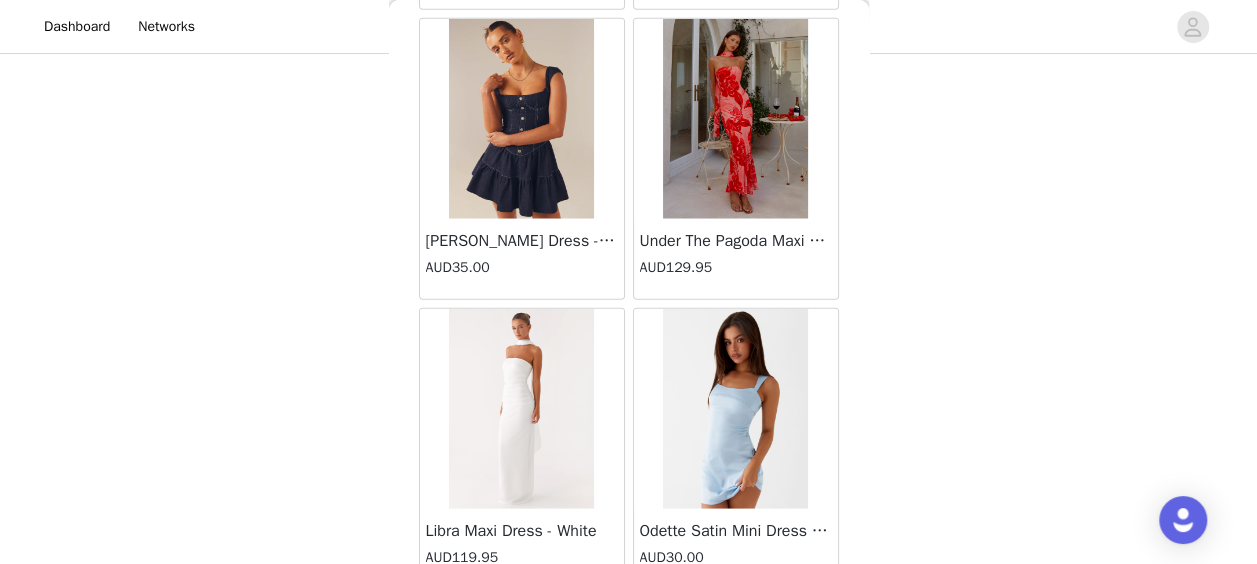 click on "Load More" at bounding box center (629, 624) 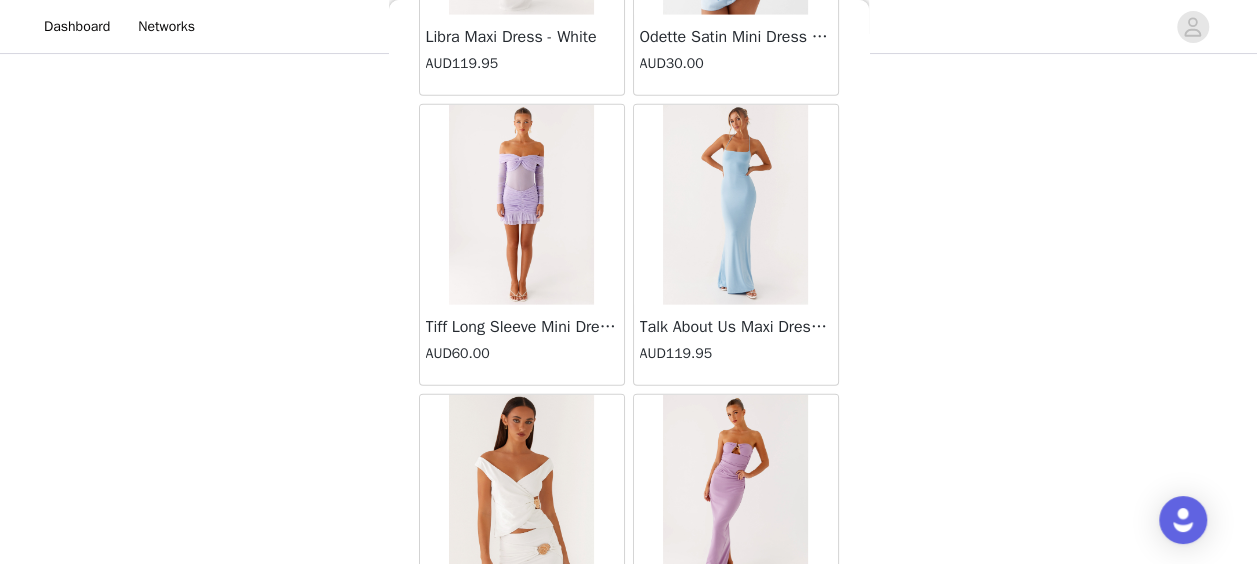 scroll, scrollTop: 42996, scrollLeft: 0, axis: vertical 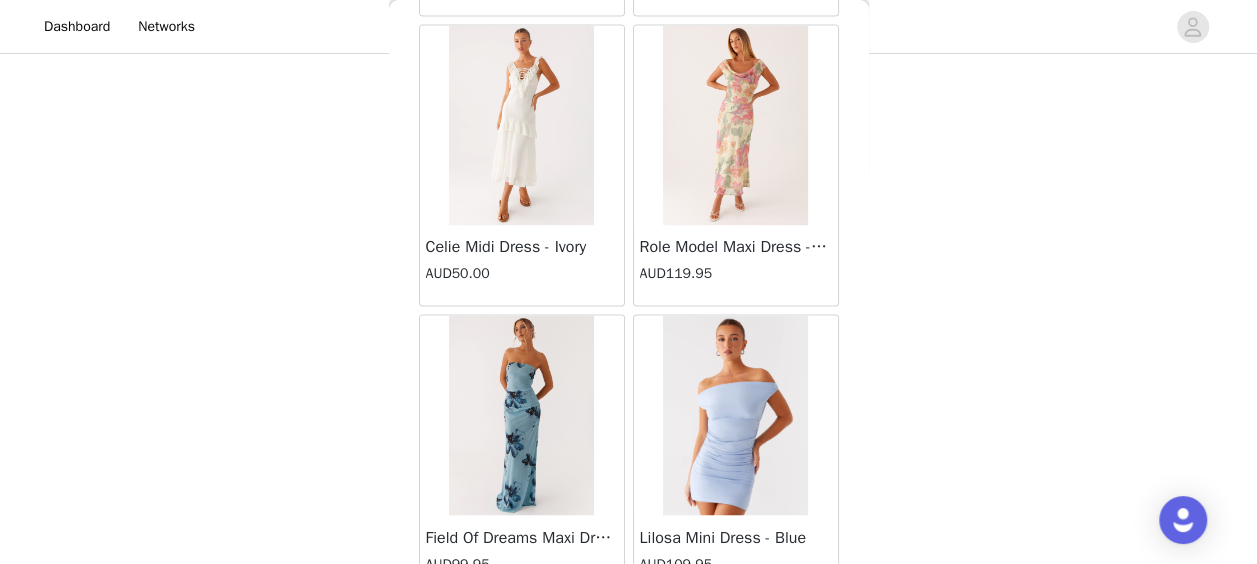 click on "Load More" at bounding box center [629, 630] 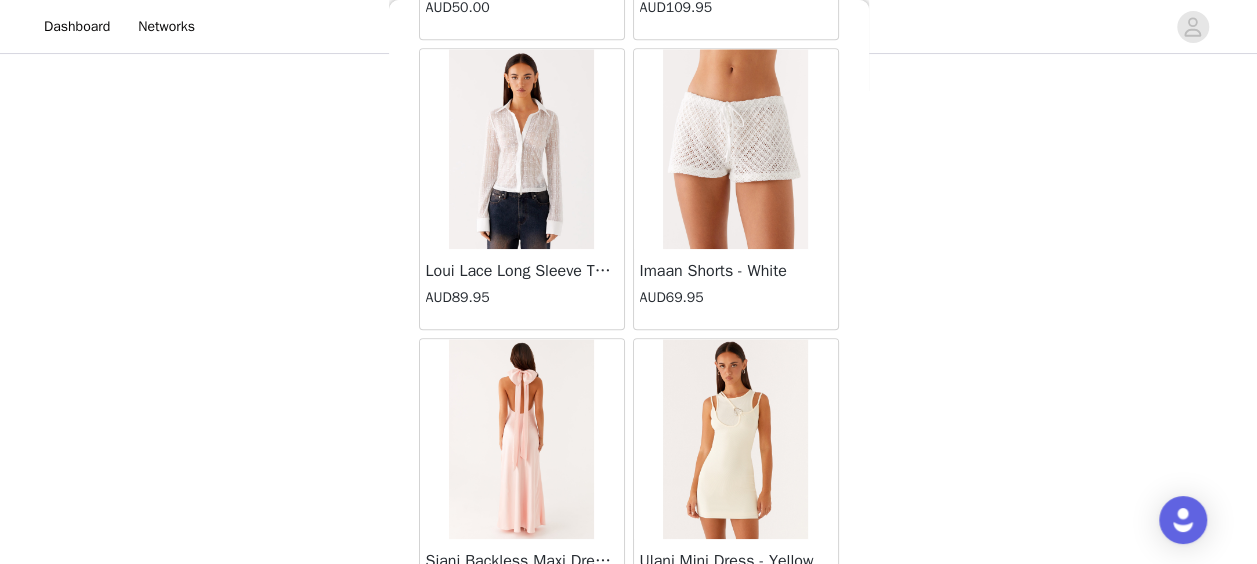 scroll, scrollTop: 45889, scrollLeft: 0, axis: vertical 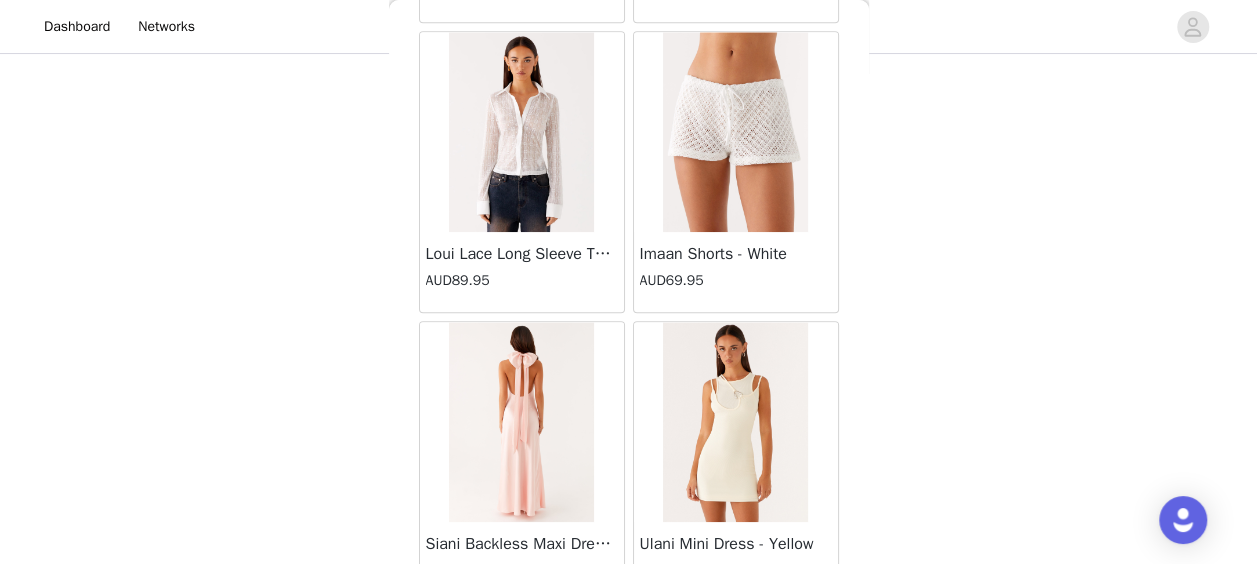 click on "Load More" at bounding box center [629, 637] 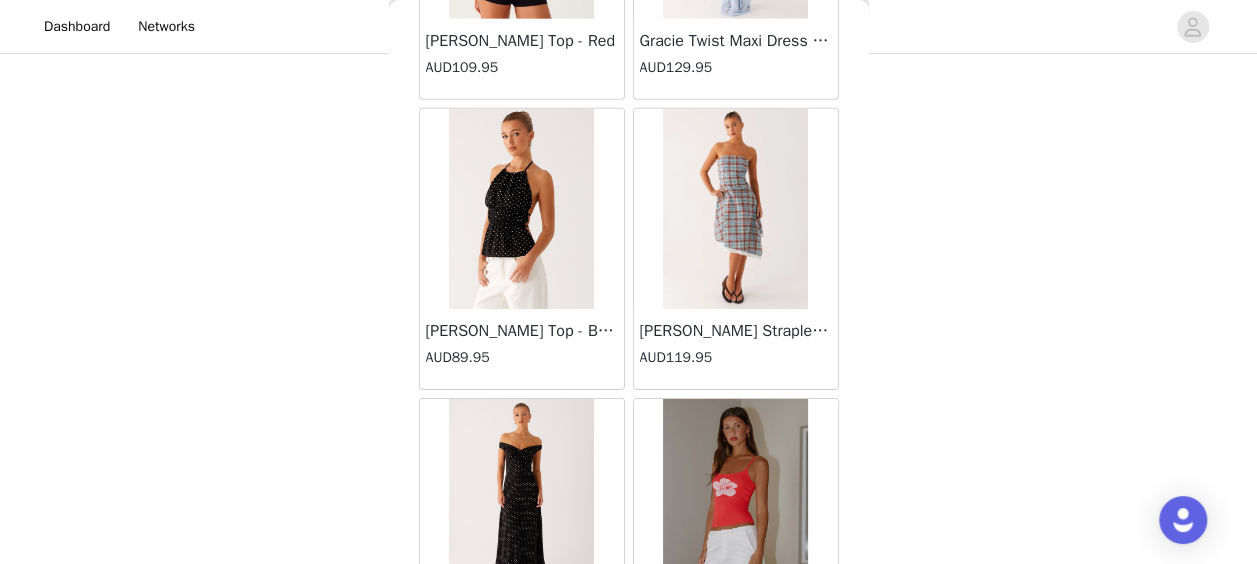scroll, scrollTop: 48782, scrollLeft: 0, axis: vertical 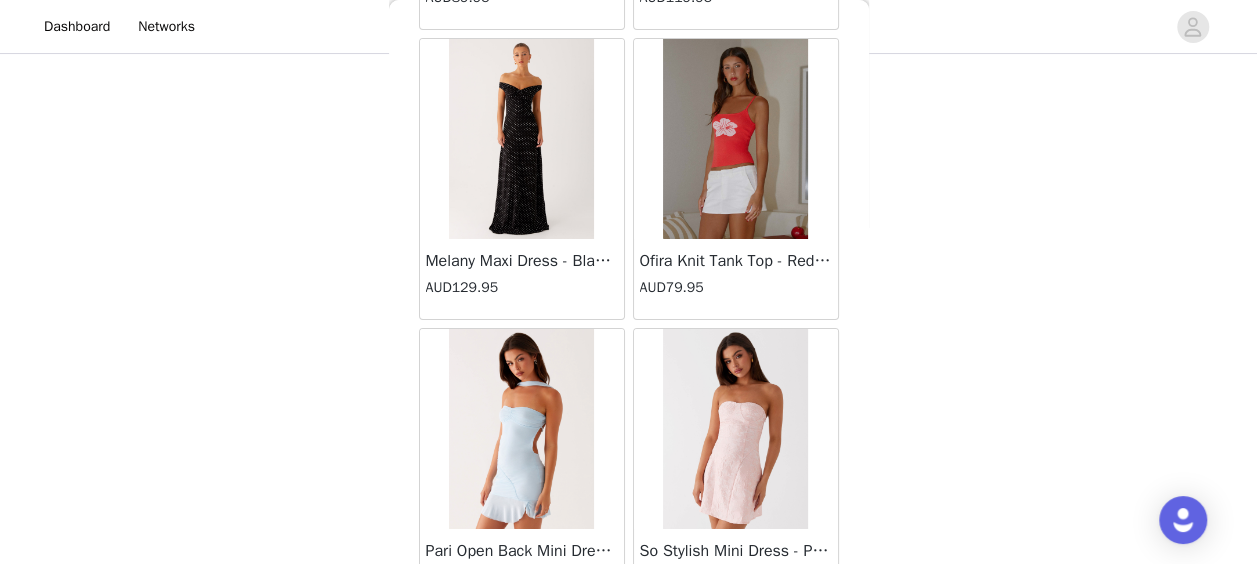 click on "Load More" at bounding box center (629, 644) 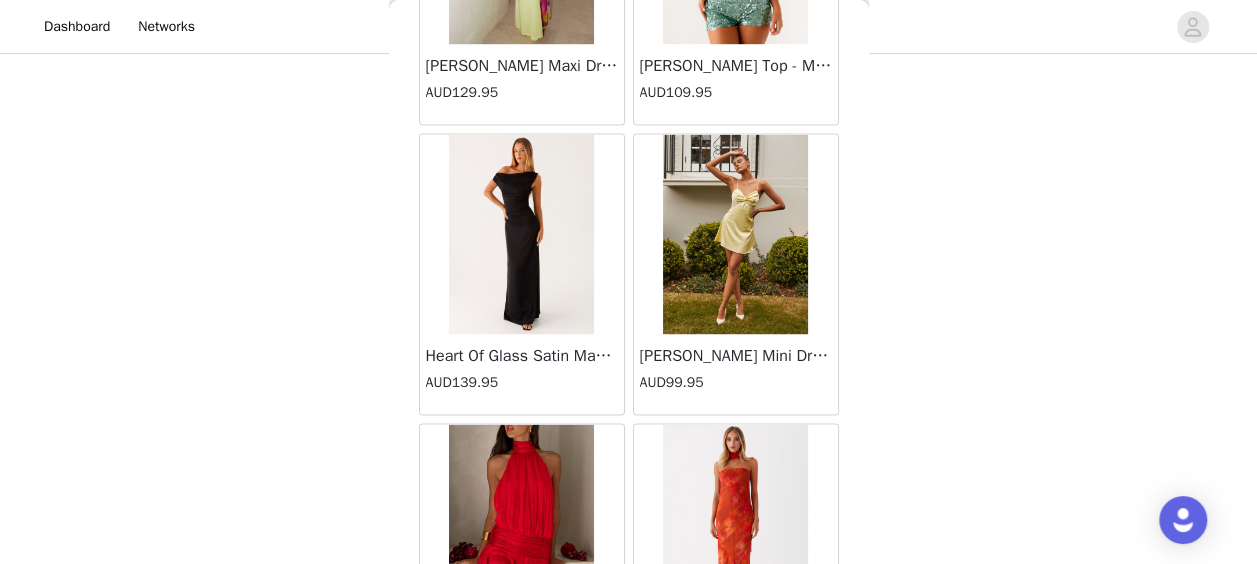scroll, scrollTop: 51676, scrollLeft: 0, axis: vertical 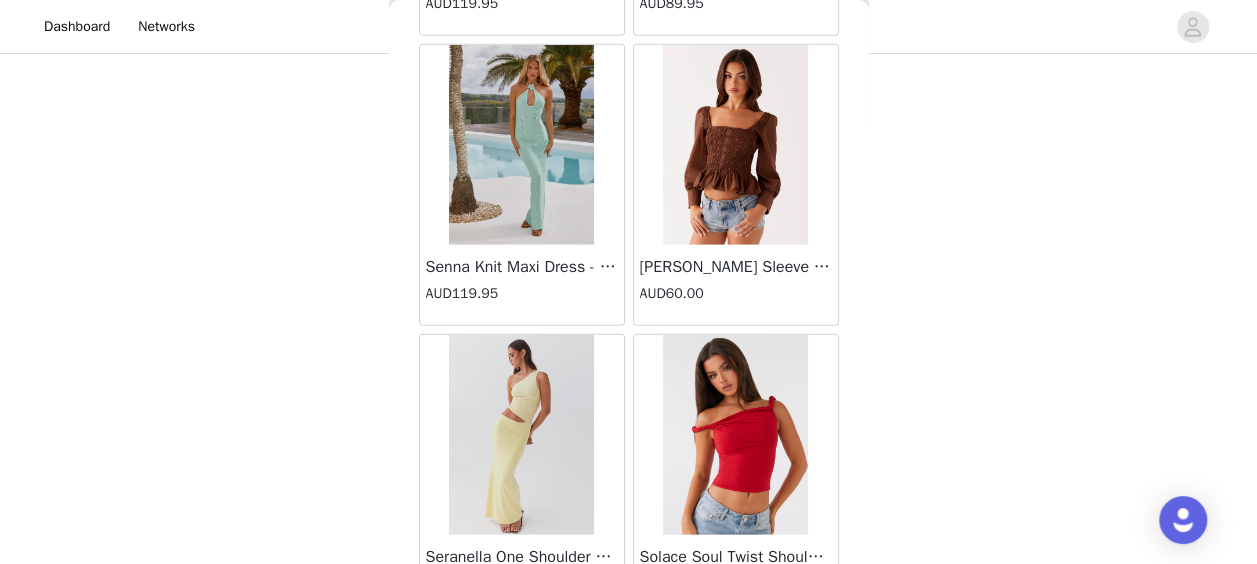 click on "Load More" at bounding box center [629, 650] 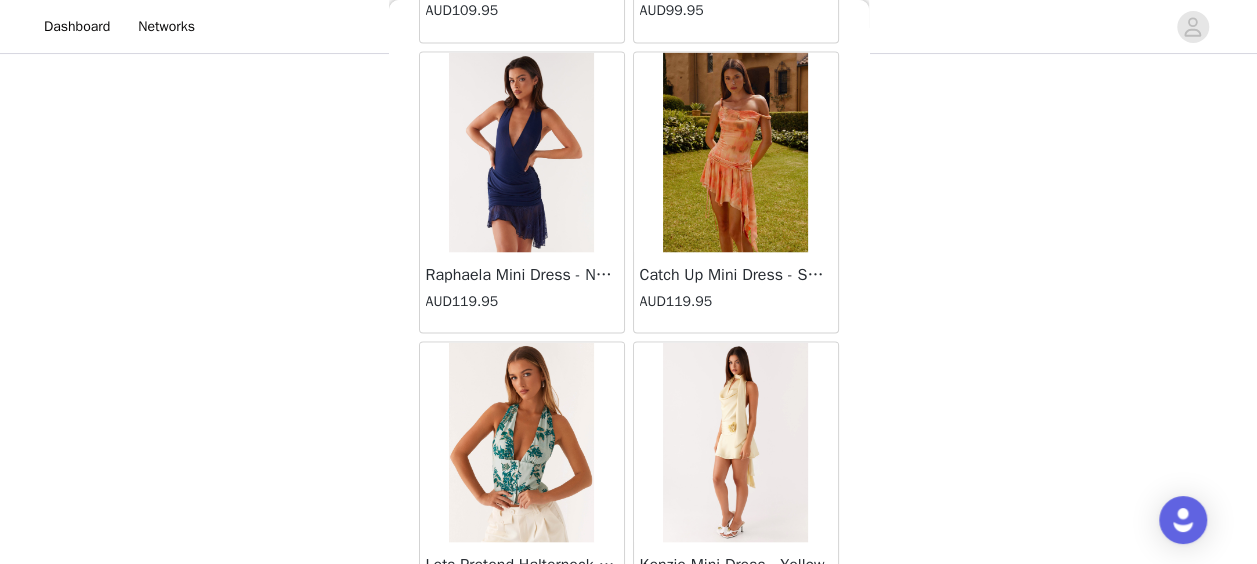 click on "Load More" at bounding box center (629, 657) 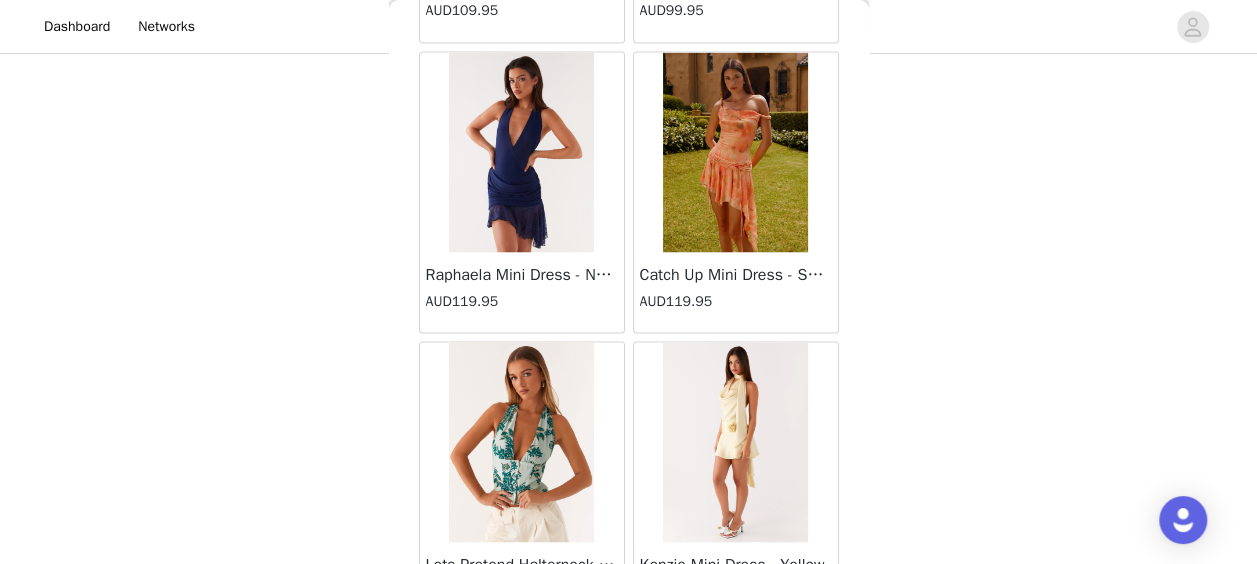 scroll, scrollTop: 54560, scrollLeft: 0, axis: vertical 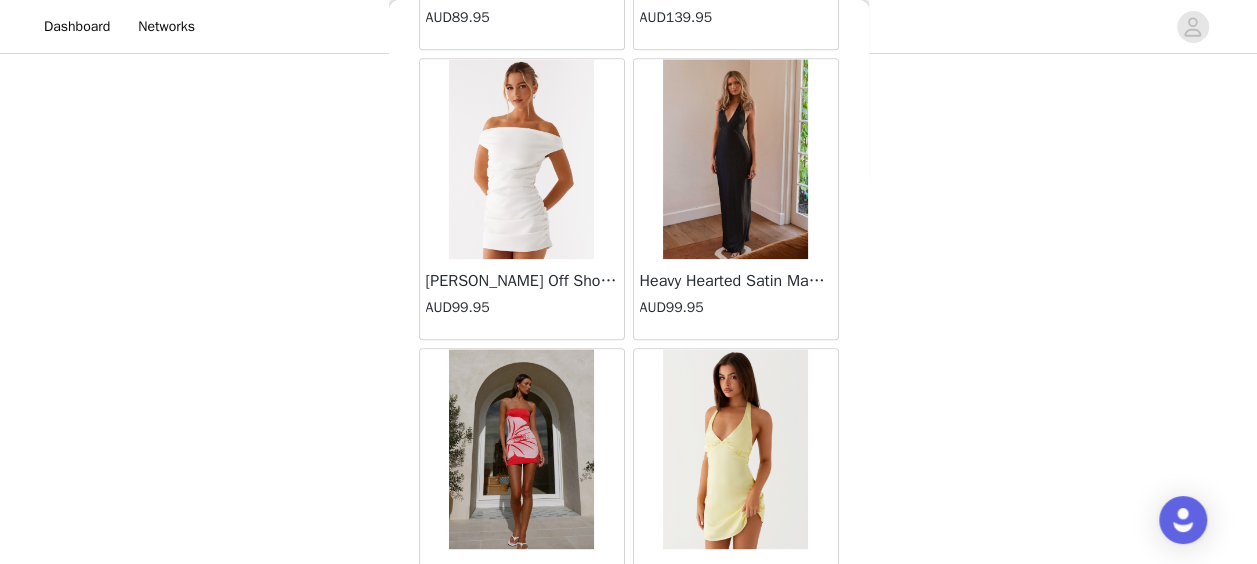 click on "Load More" at bounding box center [629, 664] 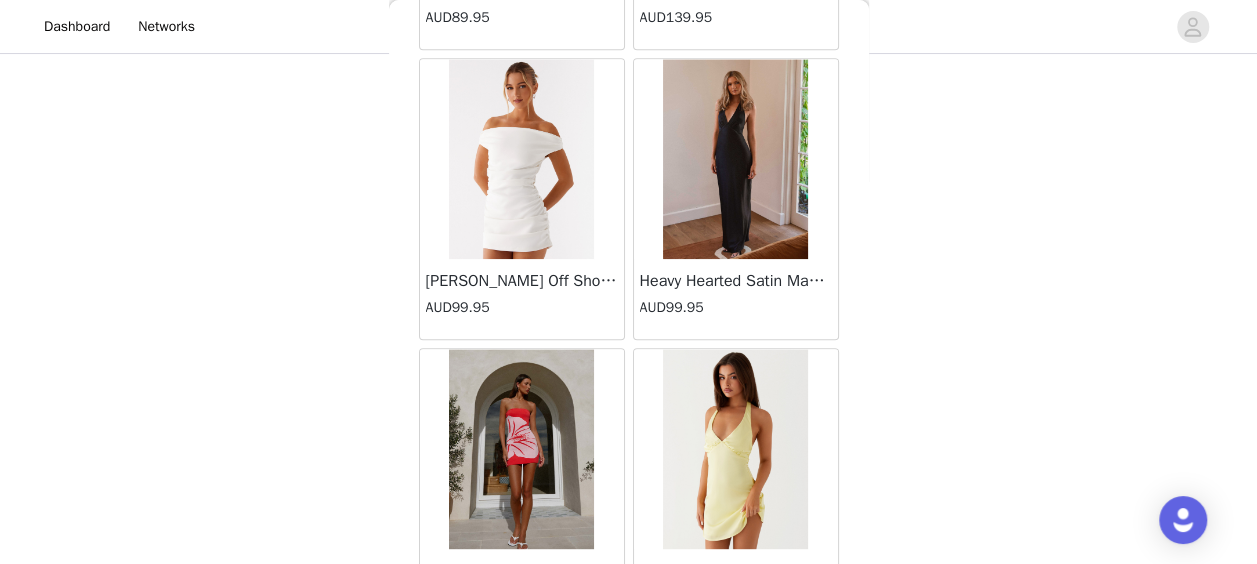 scroll, scrollTop: 57454, scrollLeft: 0, axis: vertical 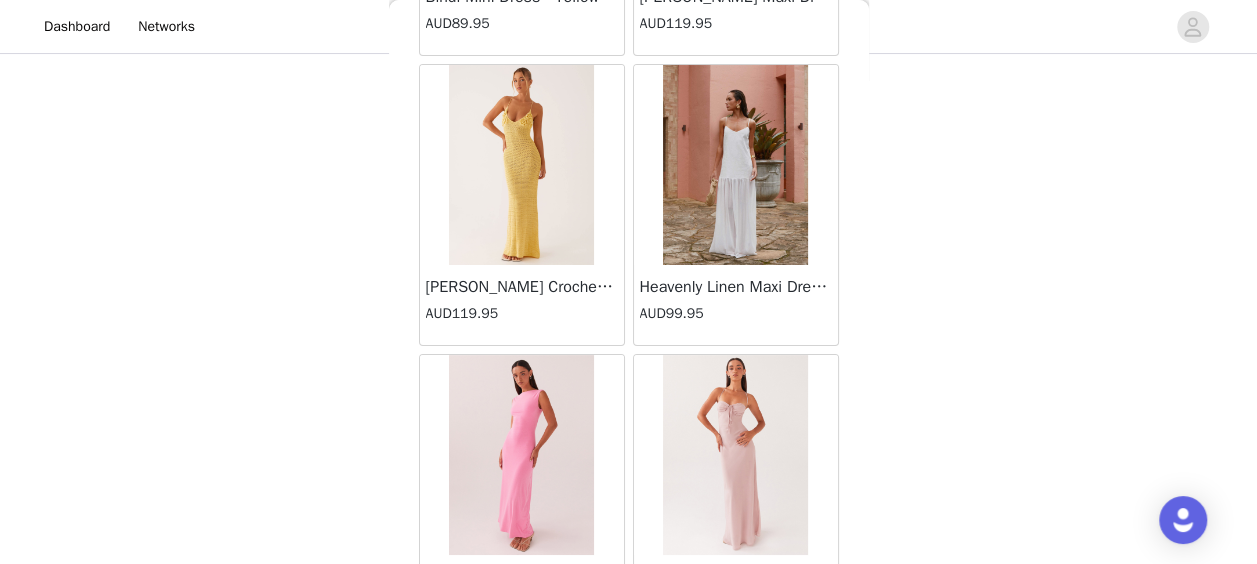 click on "Load More" at bounding box center [629, 670] 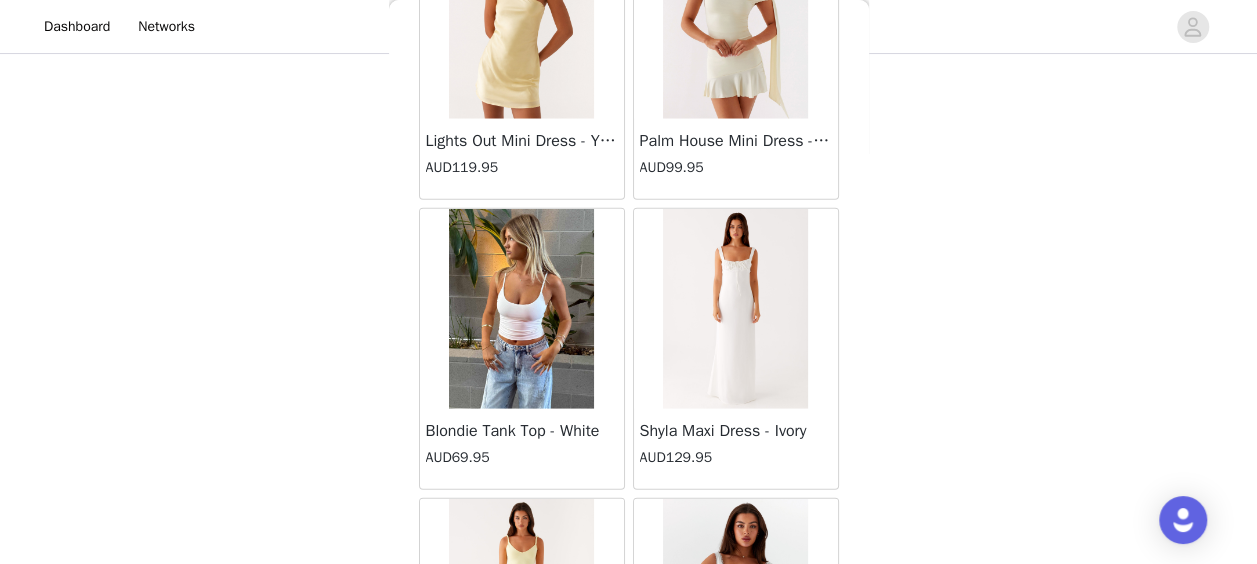 scroll, scrollTop: 63249, scrollLeft: 0, axis: vertical 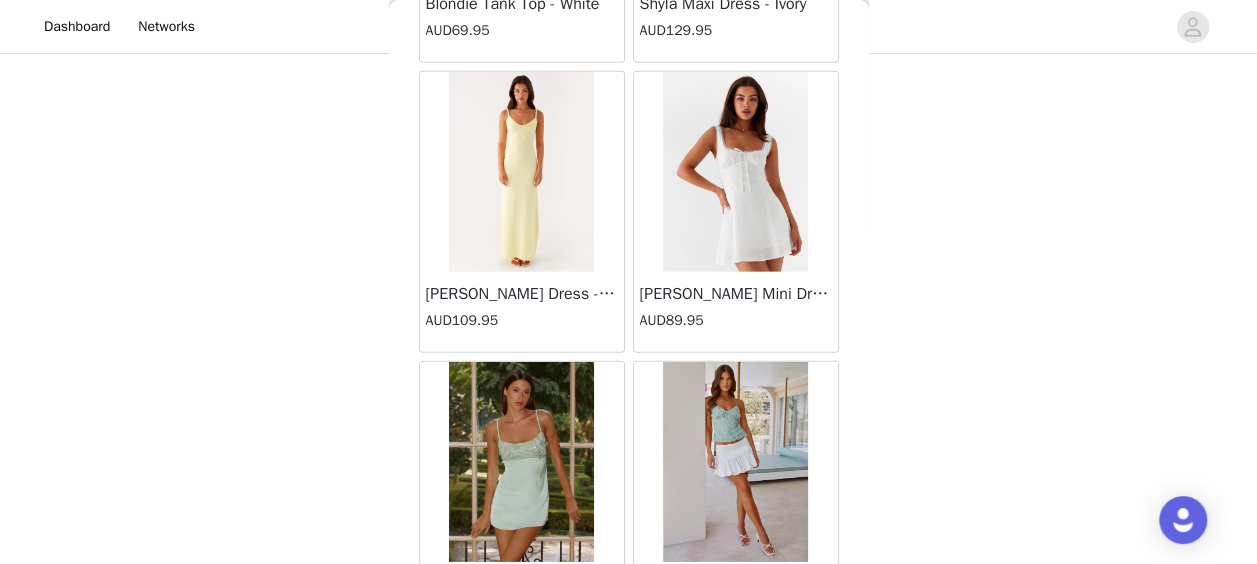 click on "Load More" at bounding box center (629, 677) 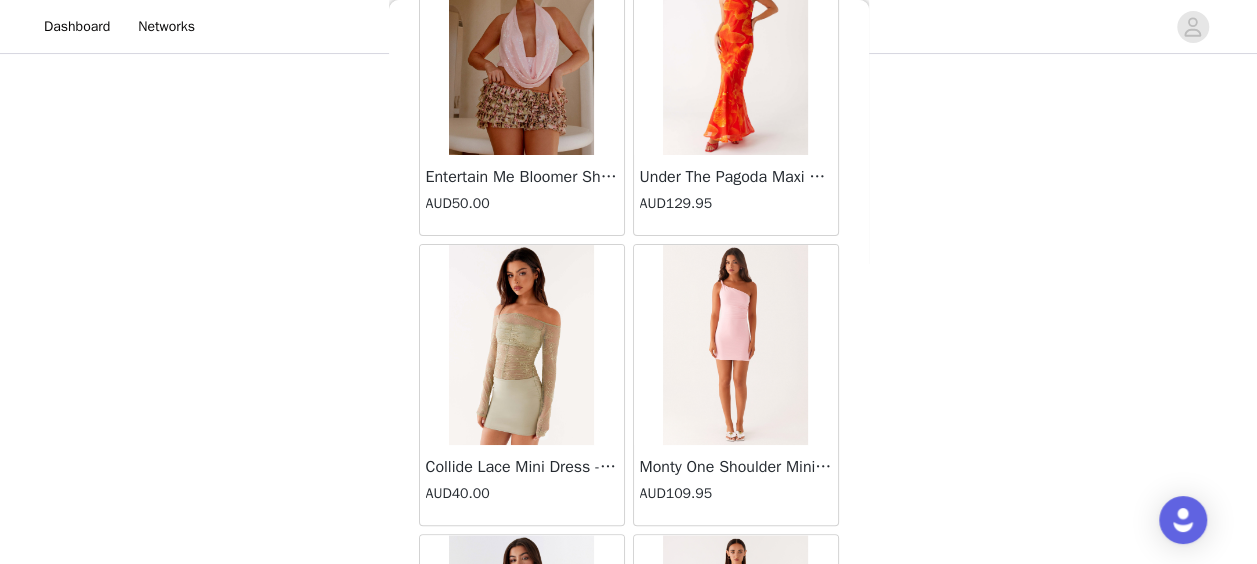 scroll, scrollTop: 66142, scrollLeft: 0, axis: vertical 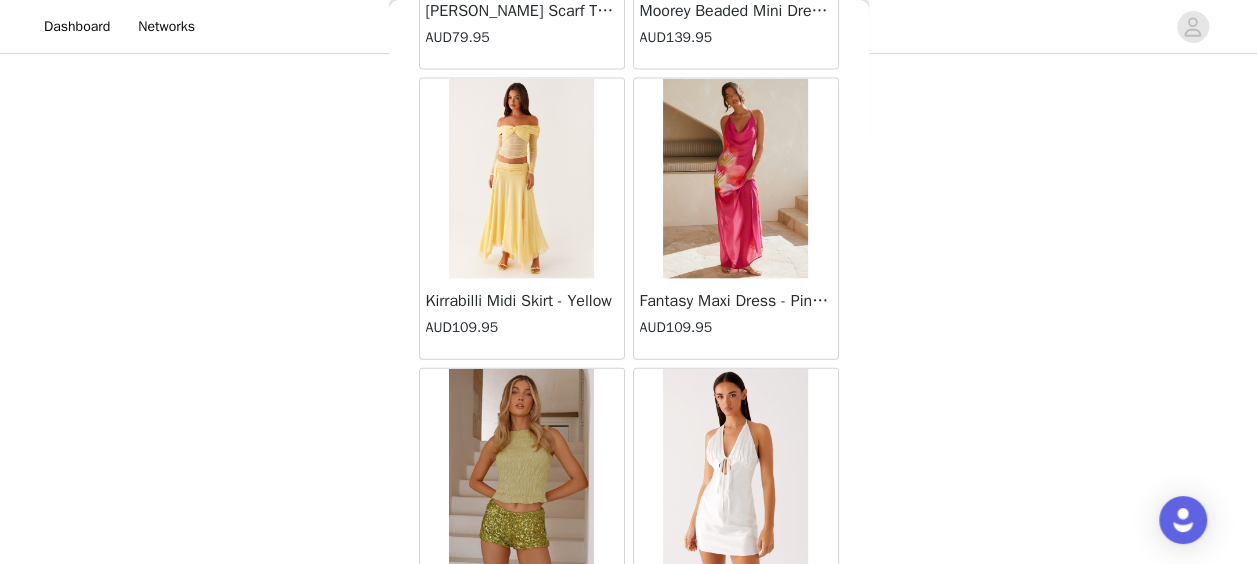 click on "Load More" at bounding box center [629, 684] 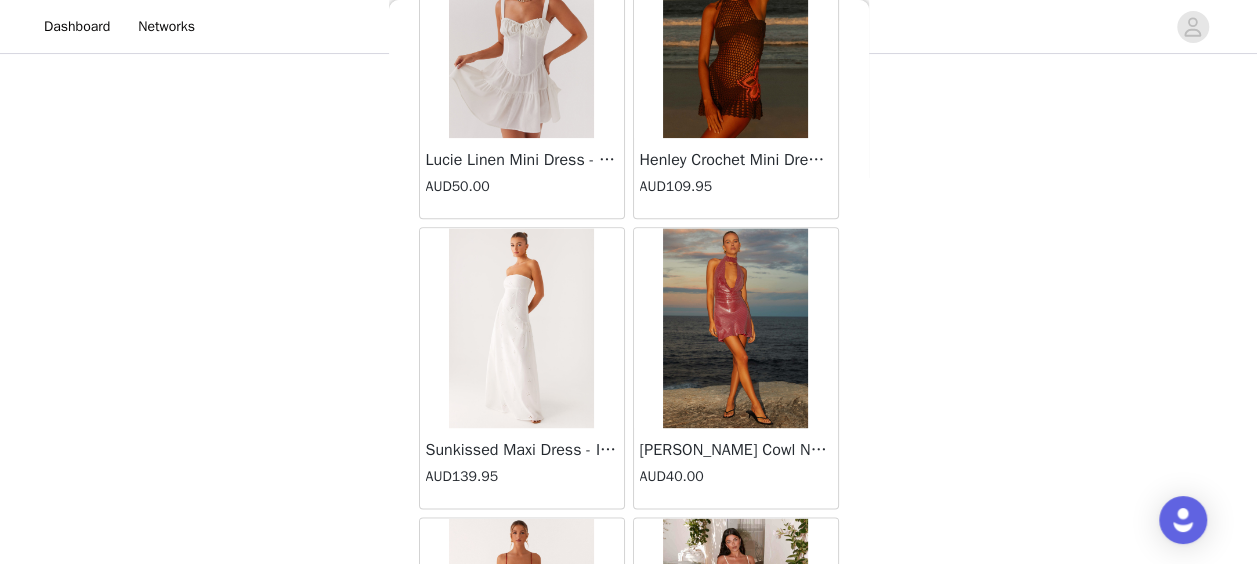 scroll, scrollTop: 69036, scrollLeft: 0, axis: vertical 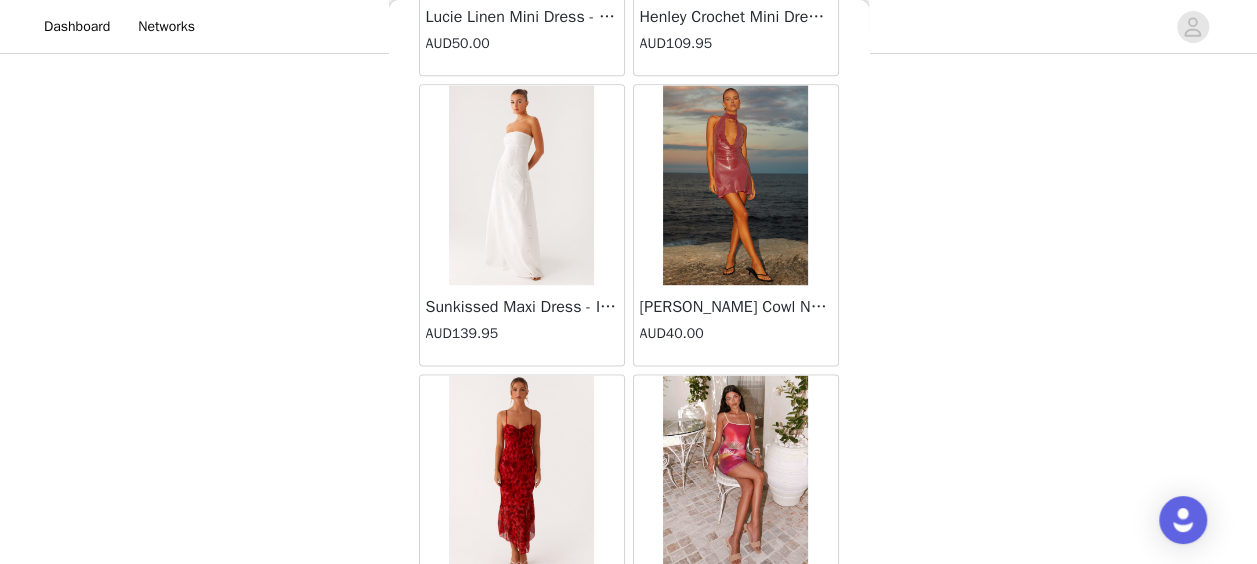 click on "Load More" at bounding box center [629, 690] 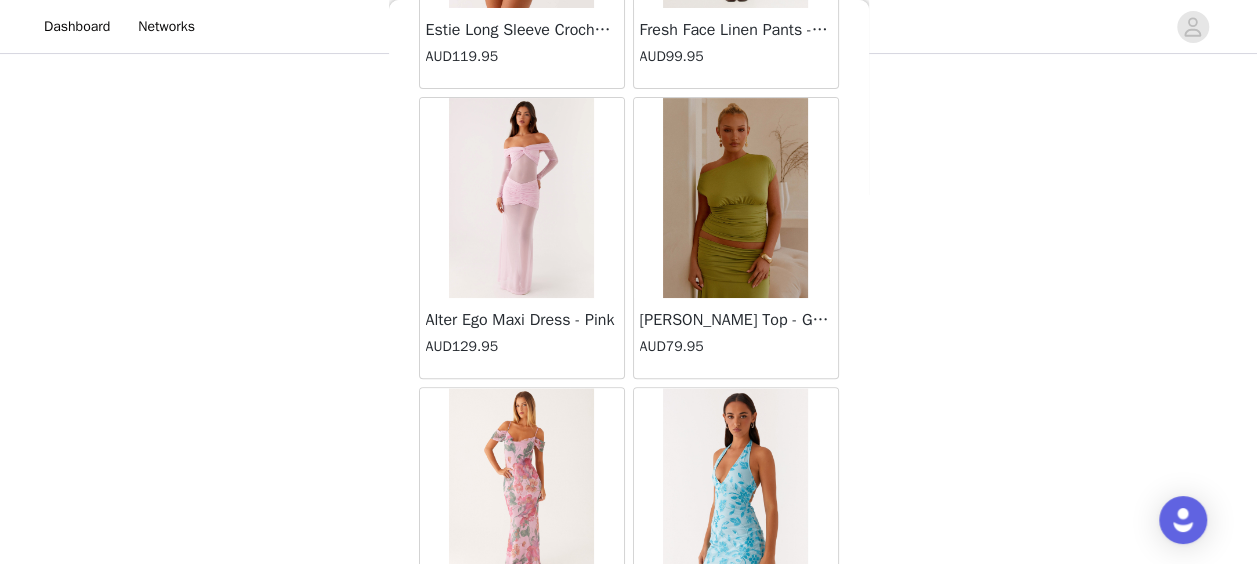 scroll, scrollTop: 71929, scrollLeft: 0, axis: vertical 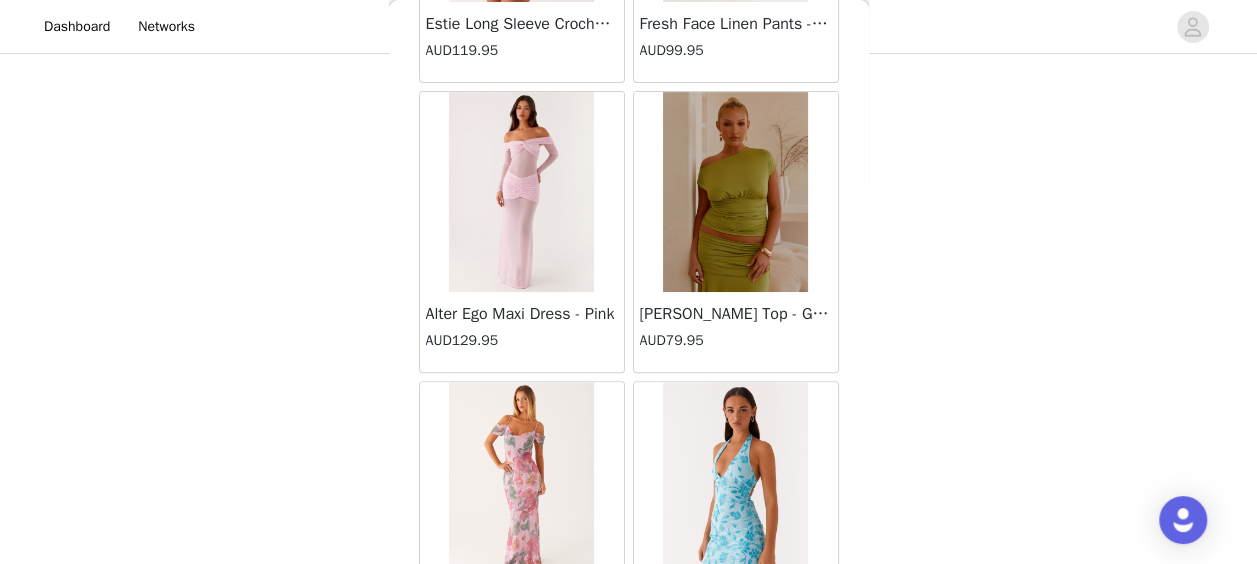 click on "Load More" at bounding box center [629, 697] 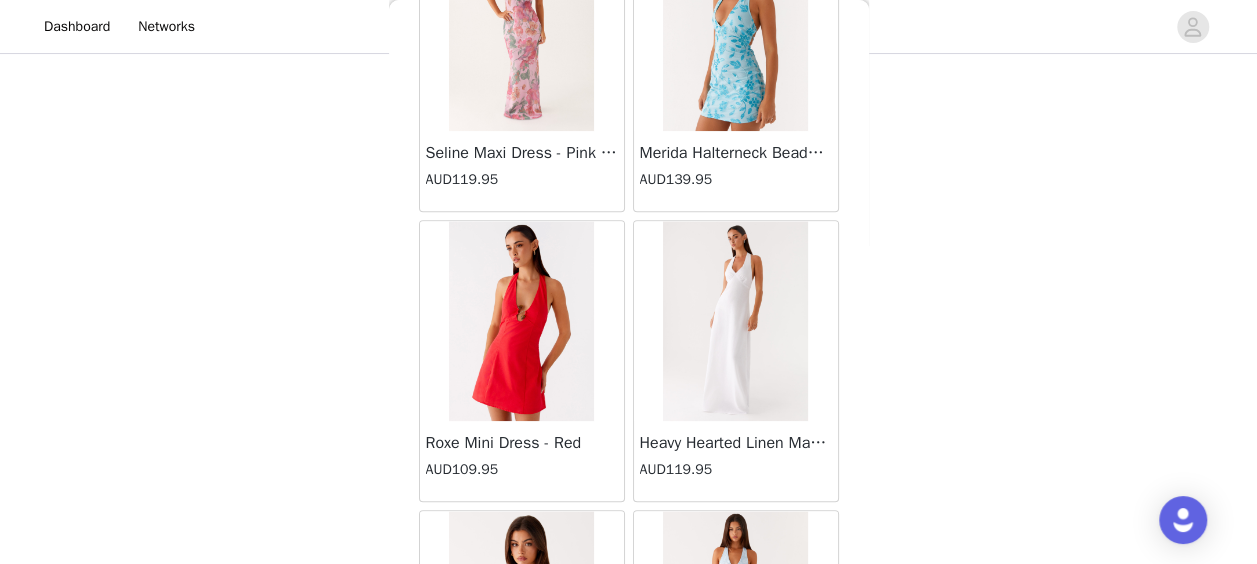 scroll, scrollTop: 72491, scrollLeft: 0, axis: vertical 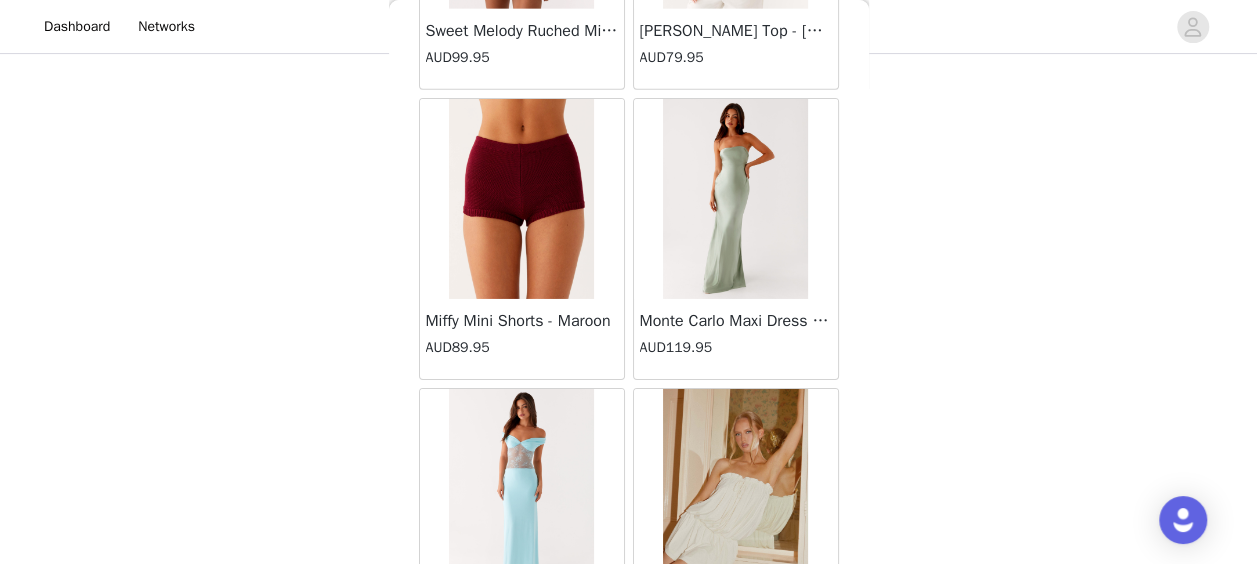 click on "Load More" at bounding box center (629, 704) 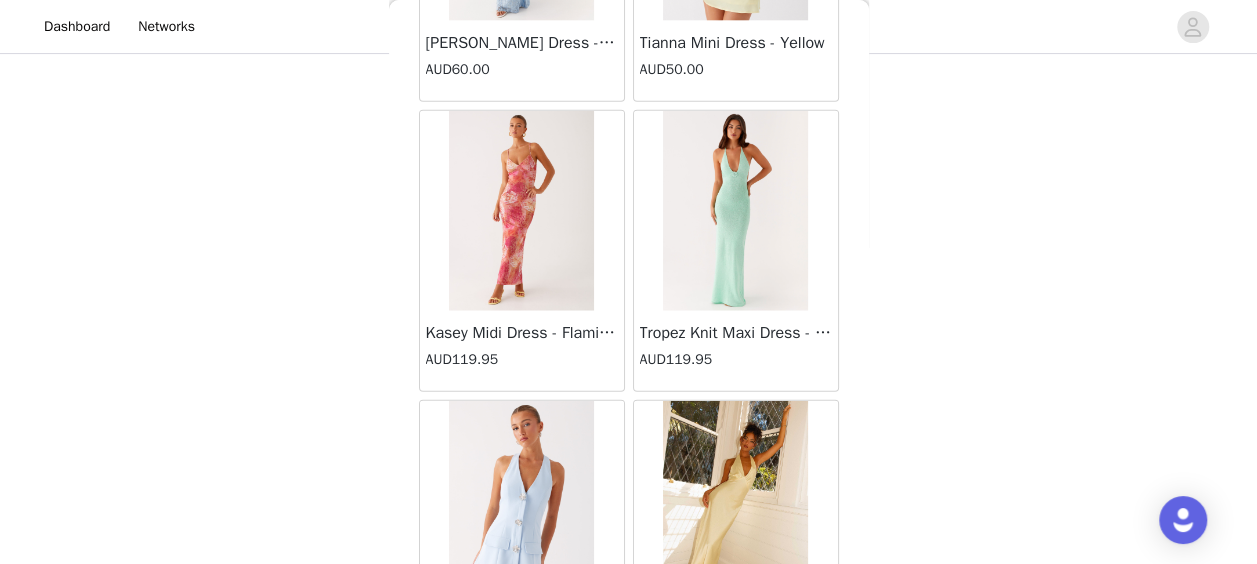 scroll, scrollTop: 77716, scrollLeft: 0, axis: vertical 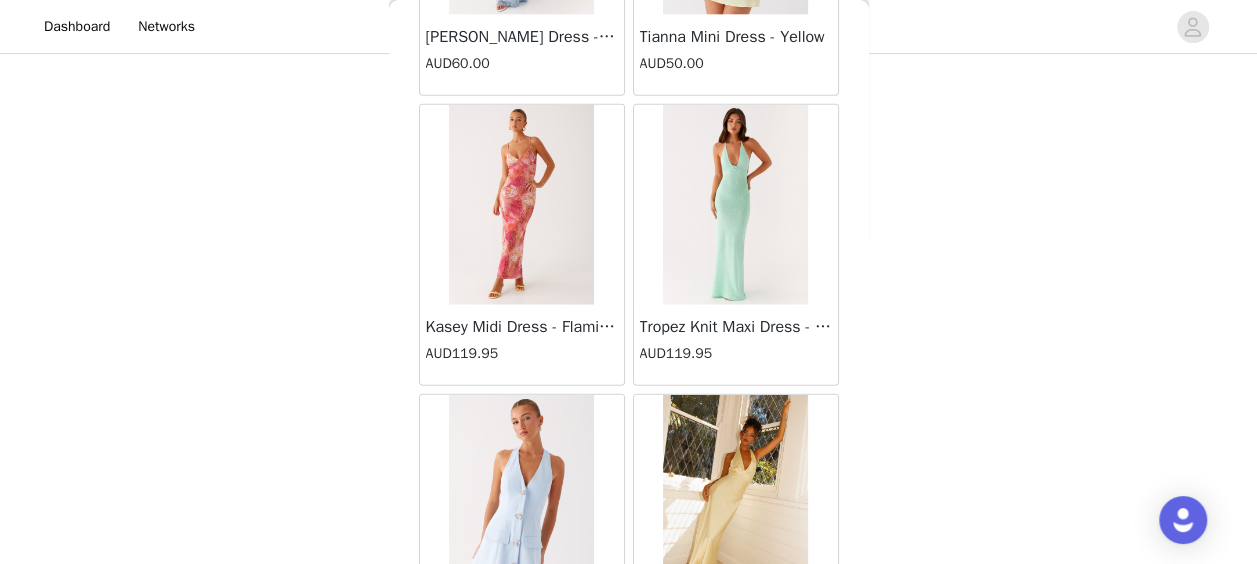 click on "Load More" at bounding box center [629, 710] 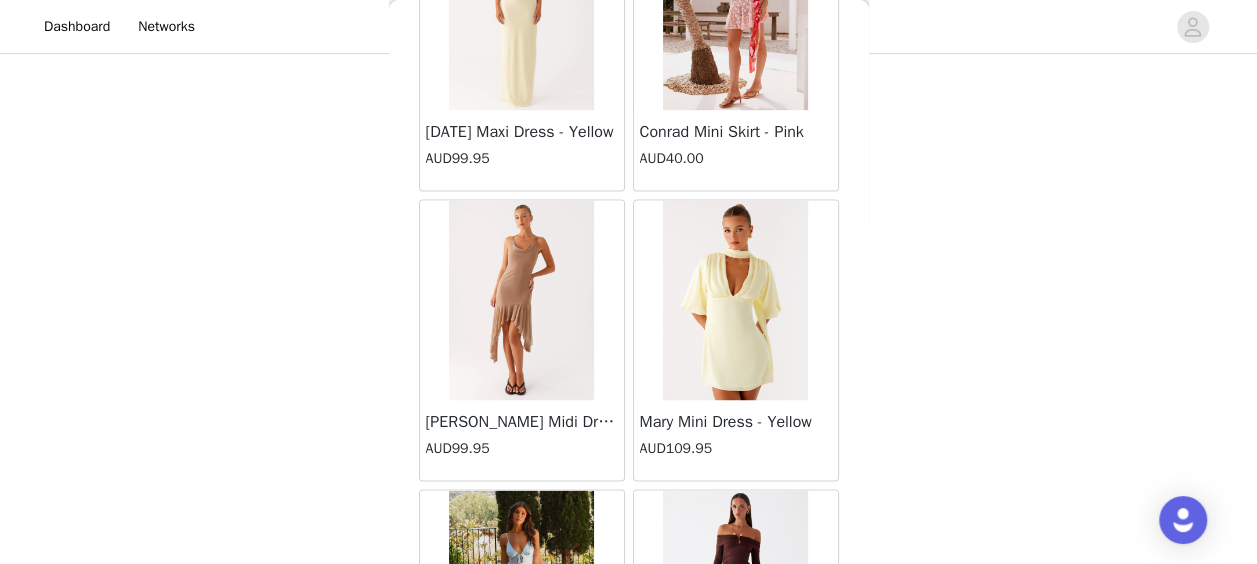 scroll, scrollTop: 80609, scrollLeft: 0, axis: vertical 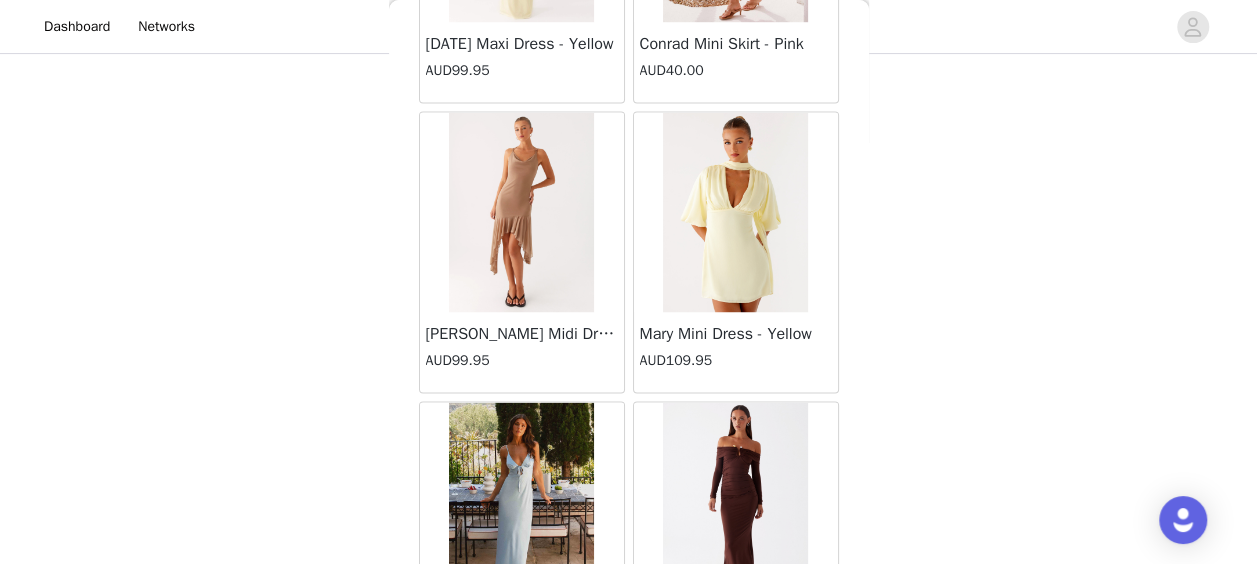 click on "Load More" at bounding box center [629, 717] 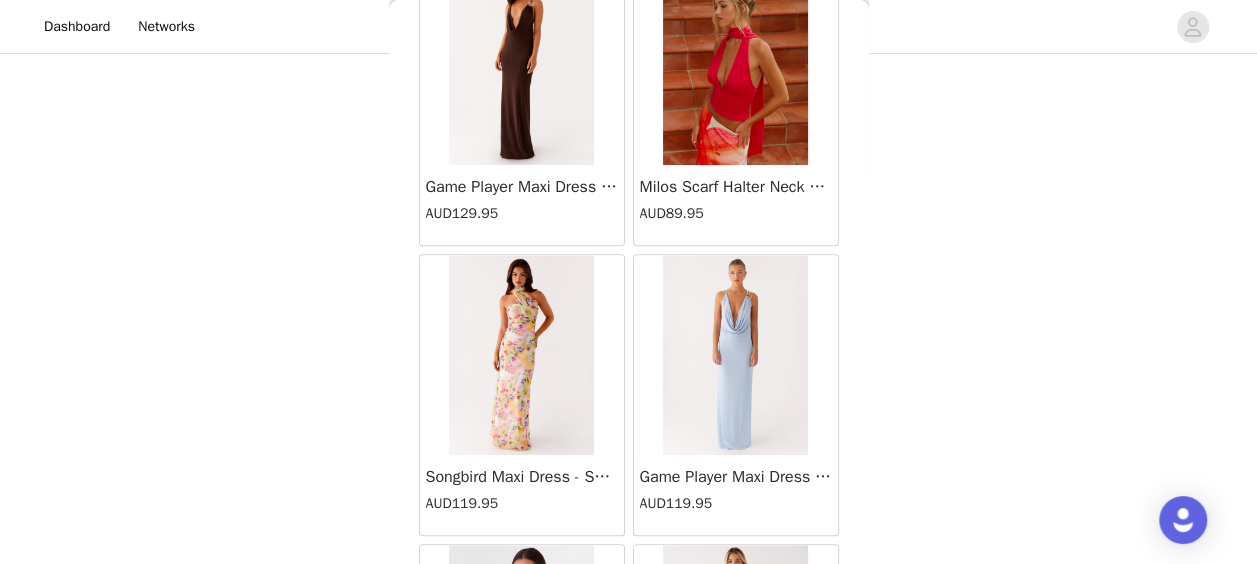 scroll, scrollTop: 83502, scrollLeft: 0, axis: vertical 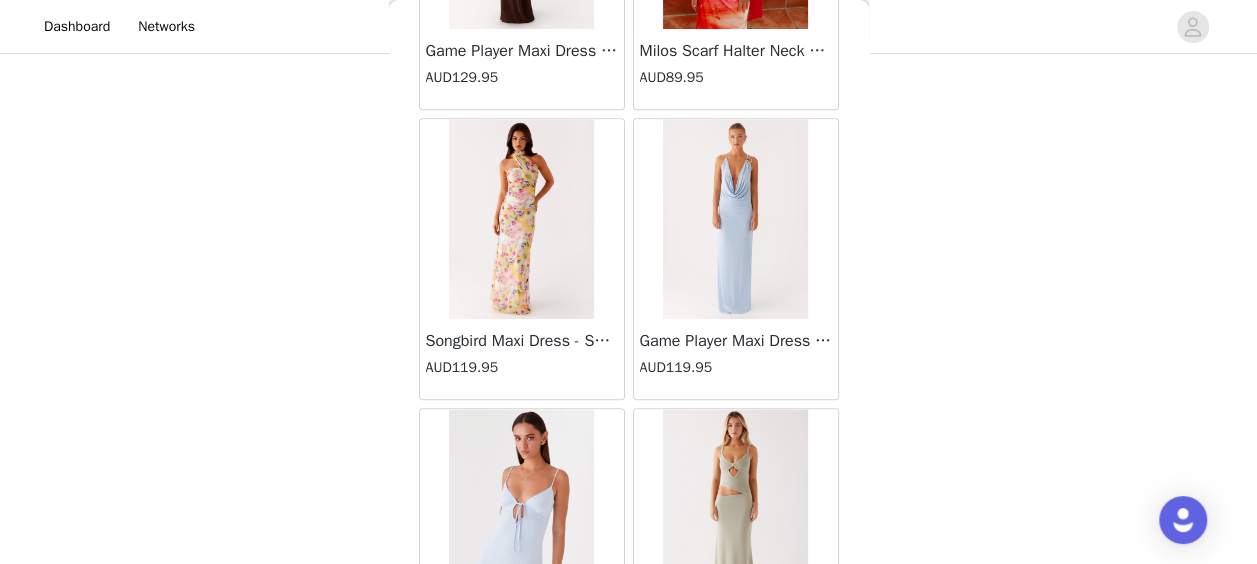 click on "Load More" at bounding box center [629, 724] 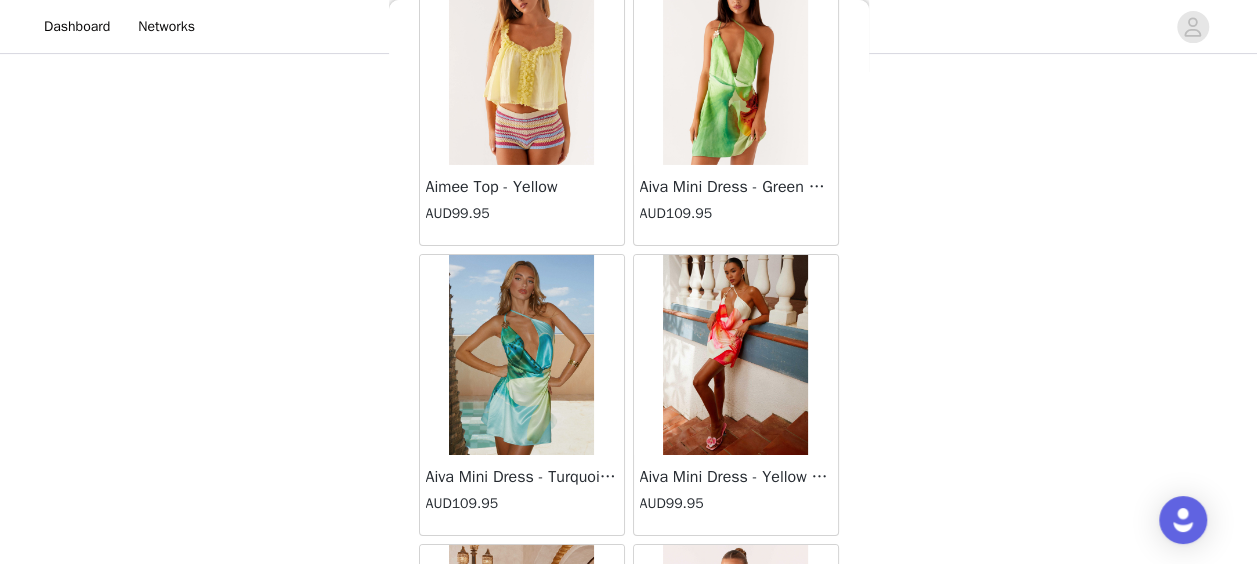 scroll, scrollTop: 86396, scrollLeft: 0, axis: vertical 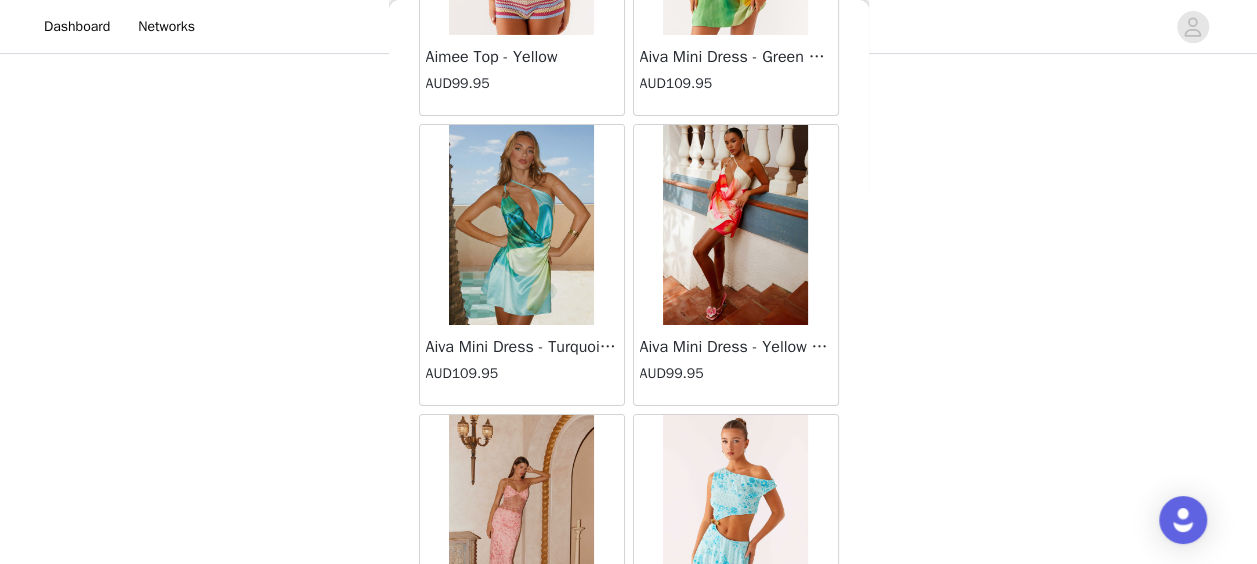 click on "Load More" at bounding box center [629, 730] 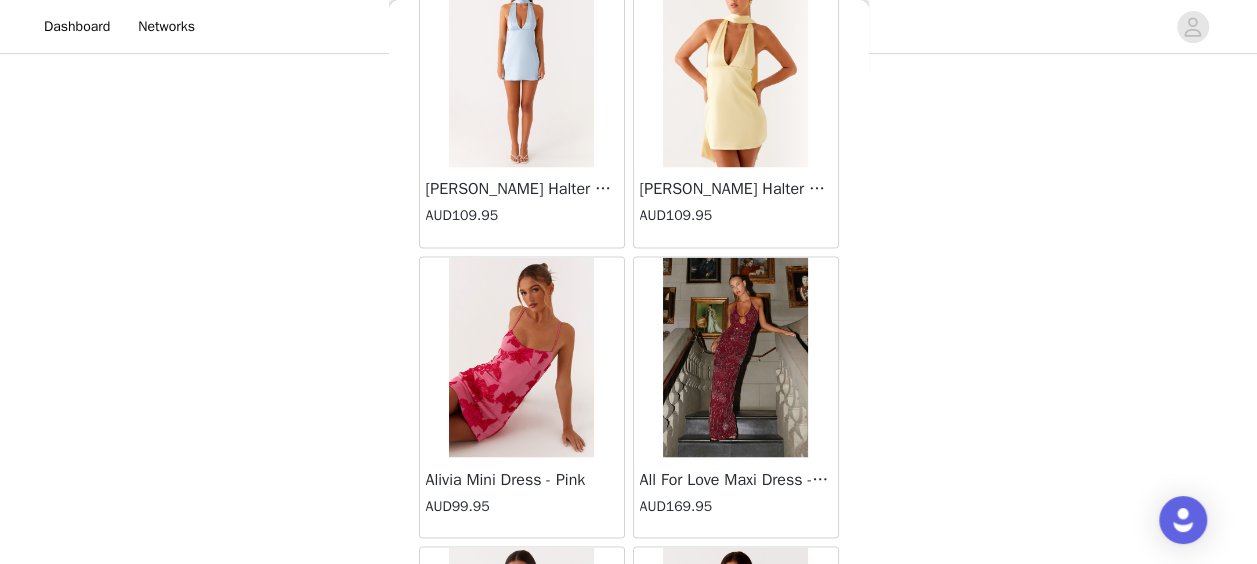 scroll, scrollTop: 88295, scrollLeft: 0, axis: vertical 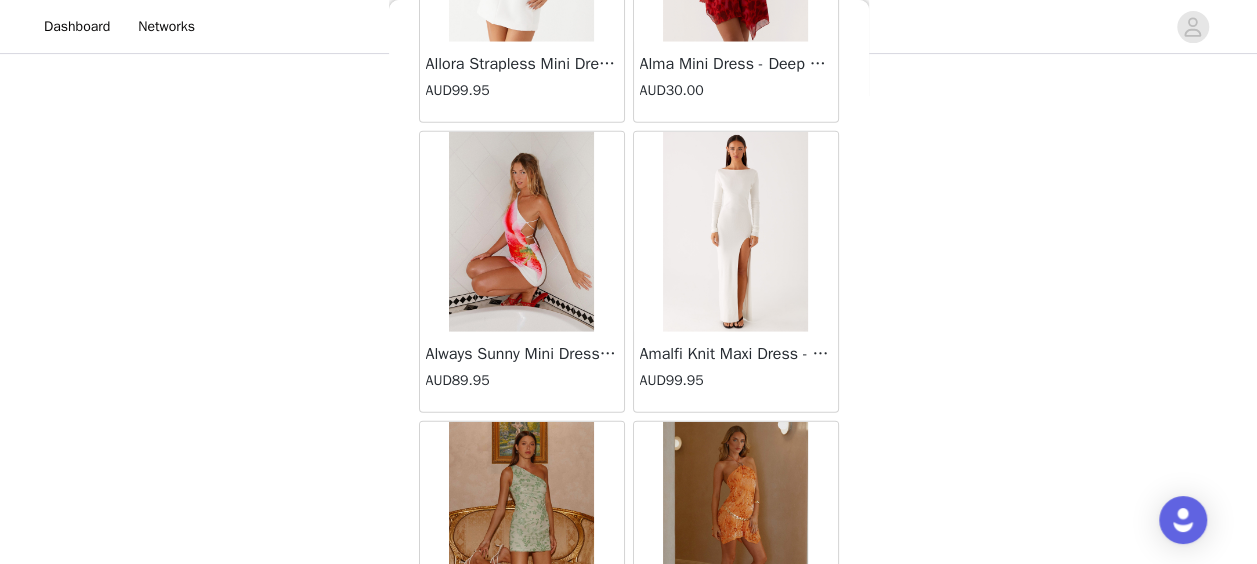 click on "Load More" at bounding box center [629, 737] 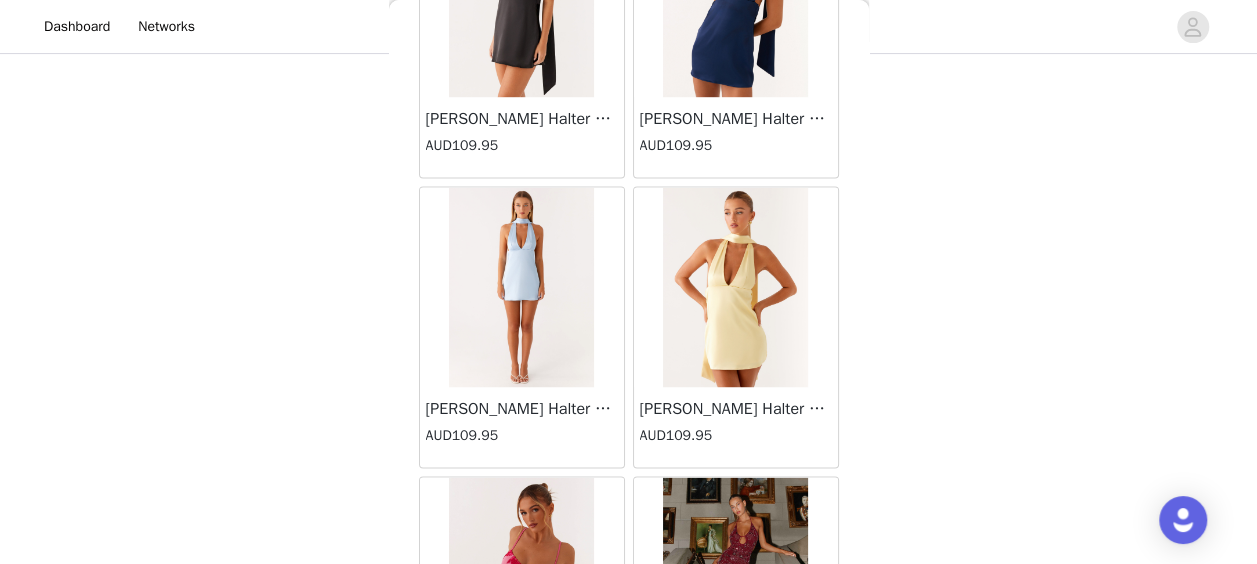 scroll, scrollTop: 88172, scrollLeft: 0, axis: vertical 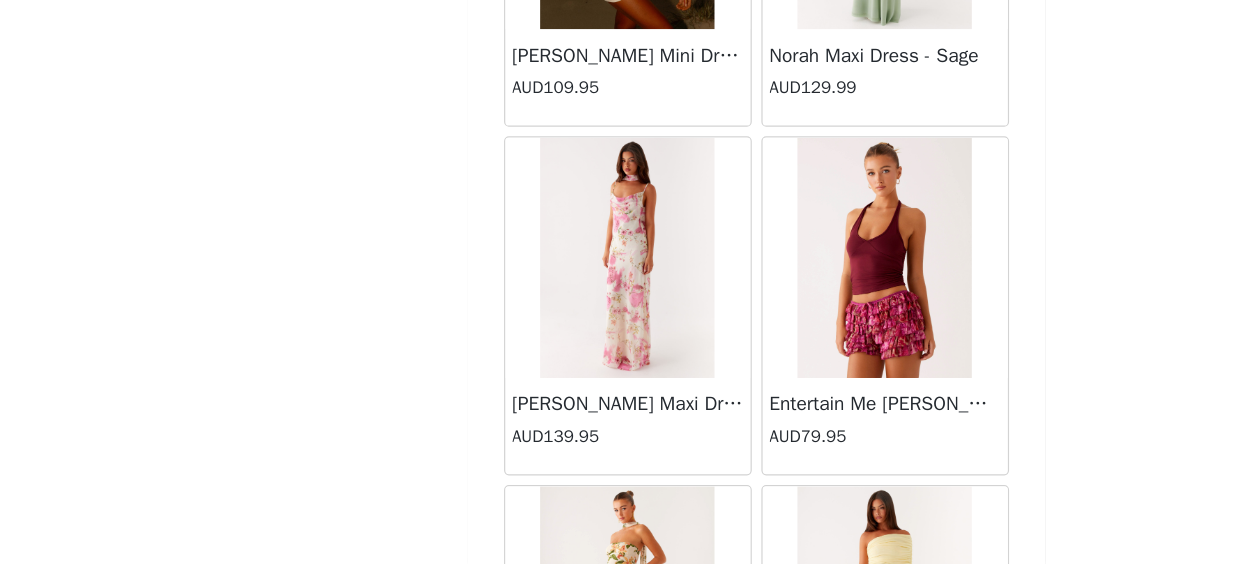 click at bounding box center (521, 308) 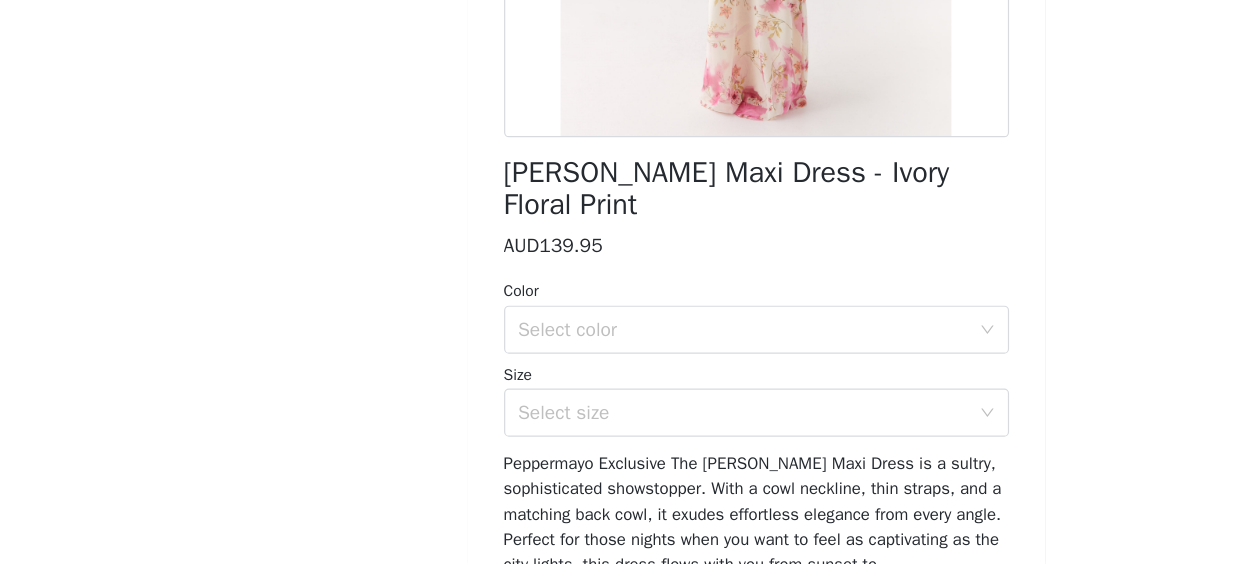 scroll, scrollTop: 0, scrollLeft: 0, axis: both 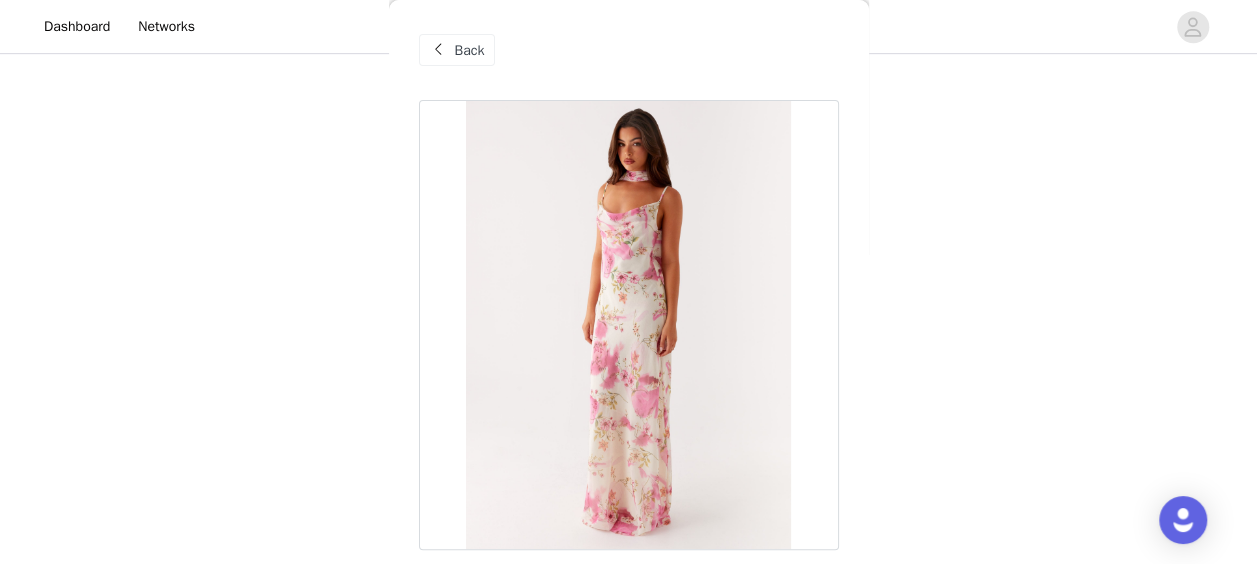 click on "Back" at bounding box center (470, 50) 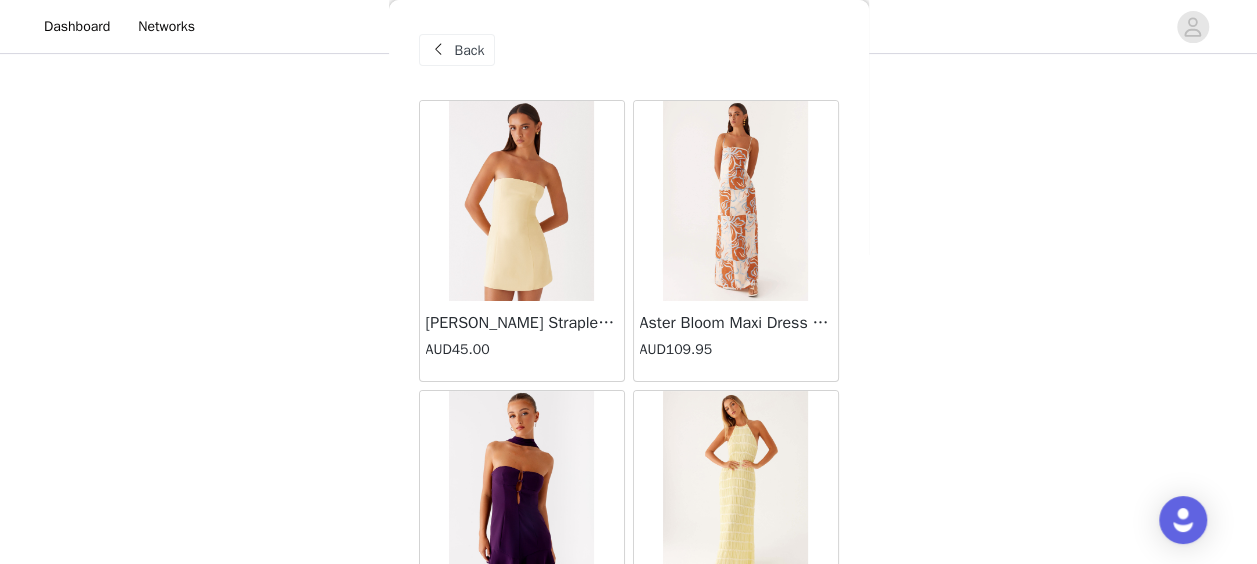 scroll, scrollTop: 220, scrollLeft: 0, axis: vertical 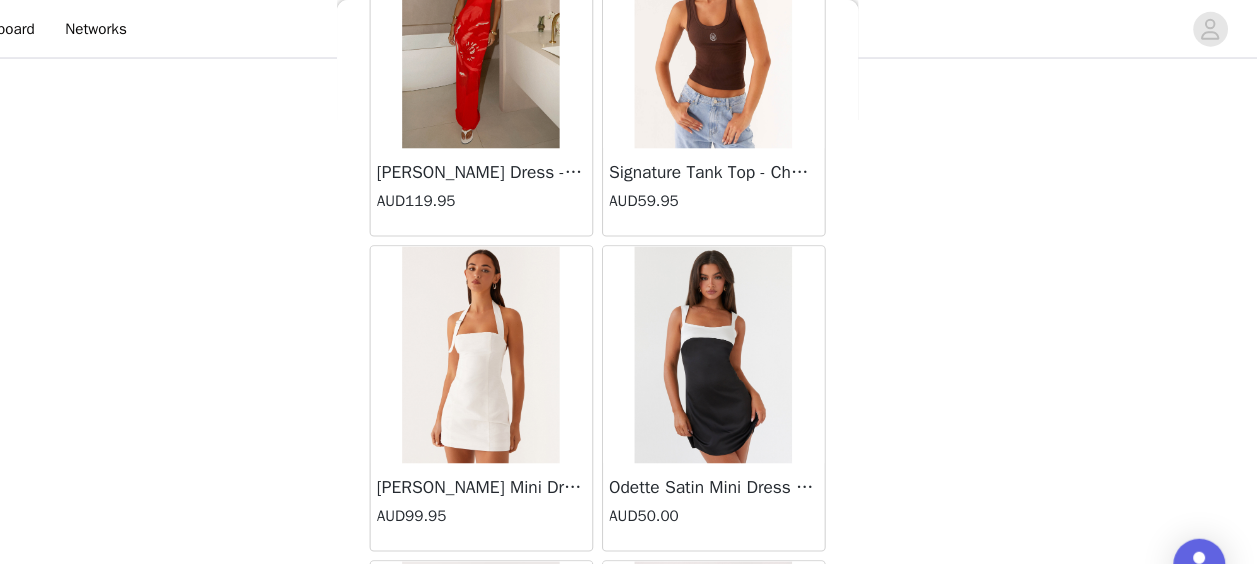 click at bounding box center (521, 327) 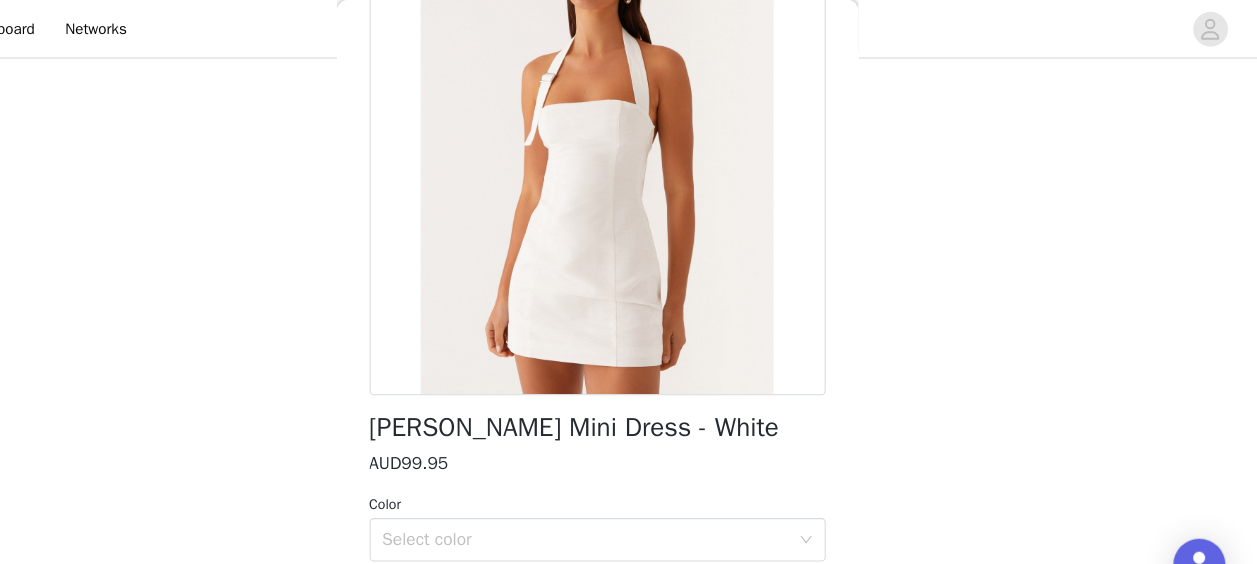 scroll, scrollTop: 175, scrollLeft: 0, axis: vertical 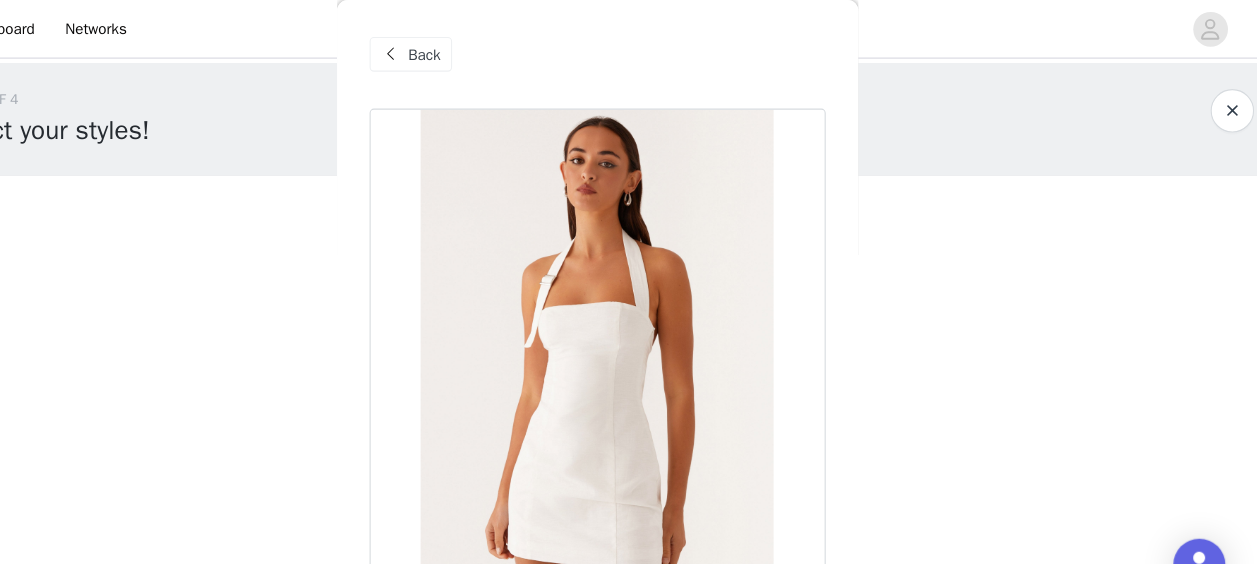 click on "Back" at bounding box center [470, 50] 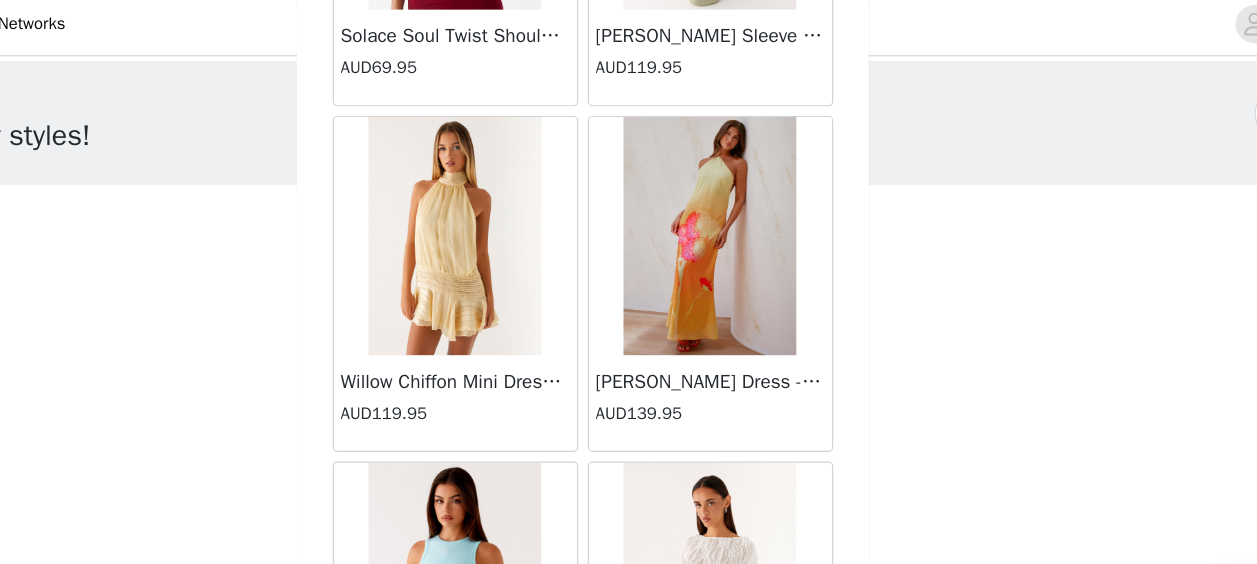 scroll, scrollTop: 75688, scrollLeft: 0, axis: vertical 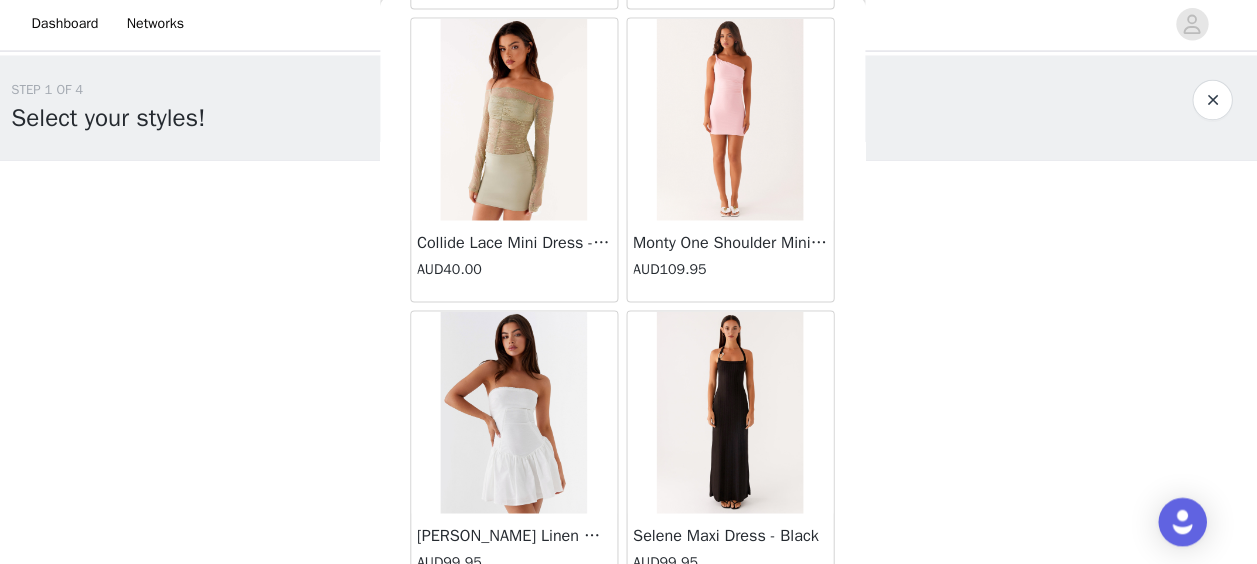 click at bounding box center (735, 412) 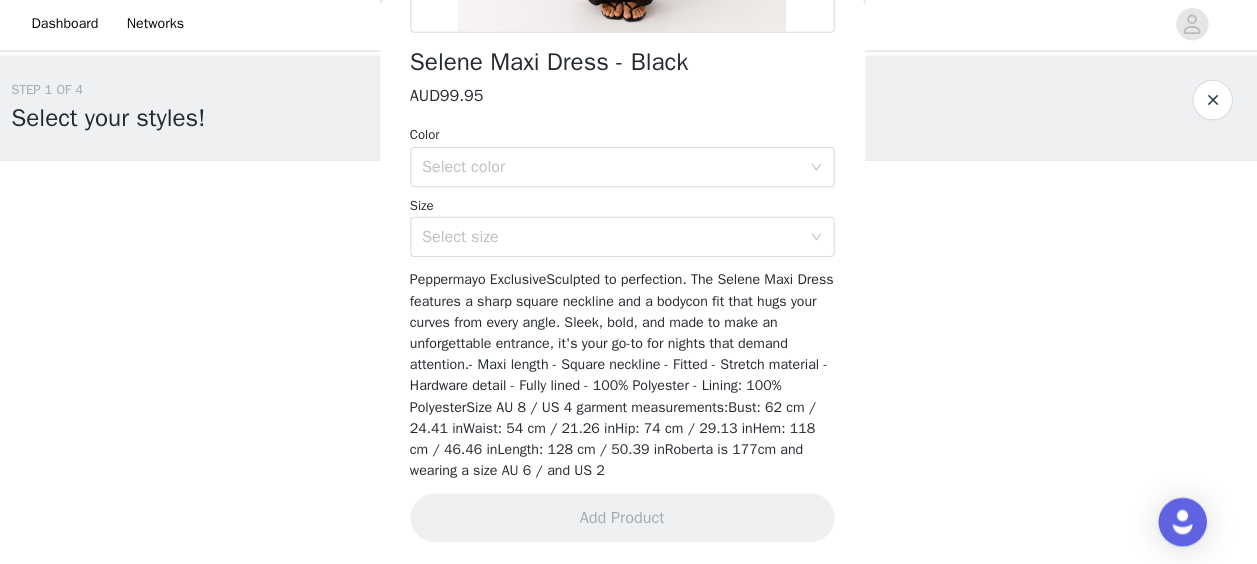 scroll, scrollTop: 0, scrollLeft: 0, axis: both 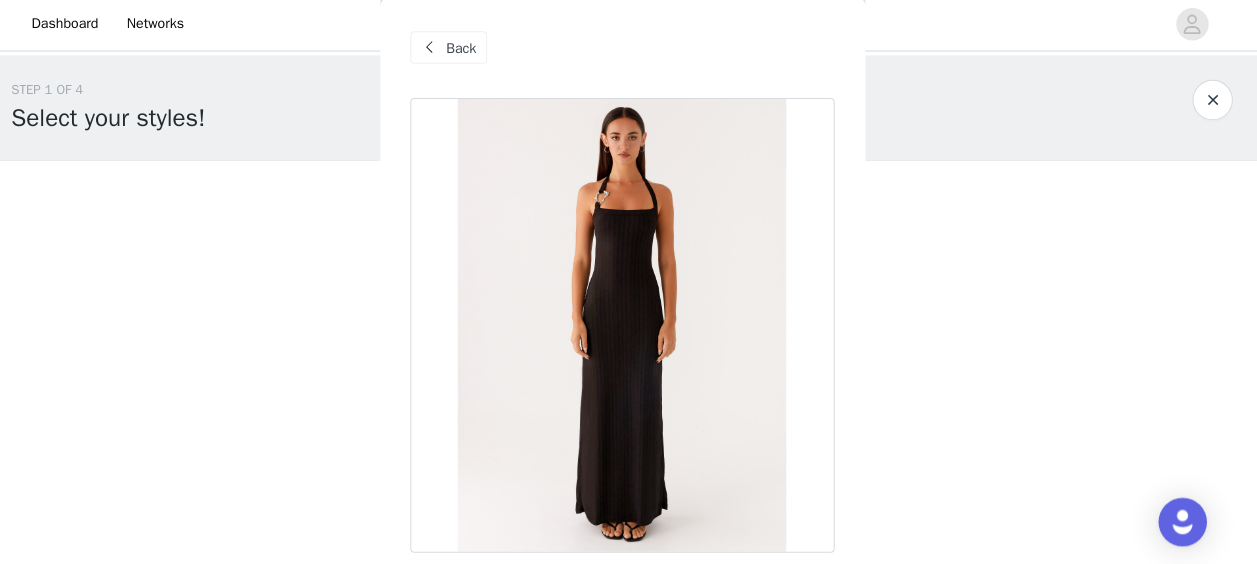 click at bounding box center [439, 50] 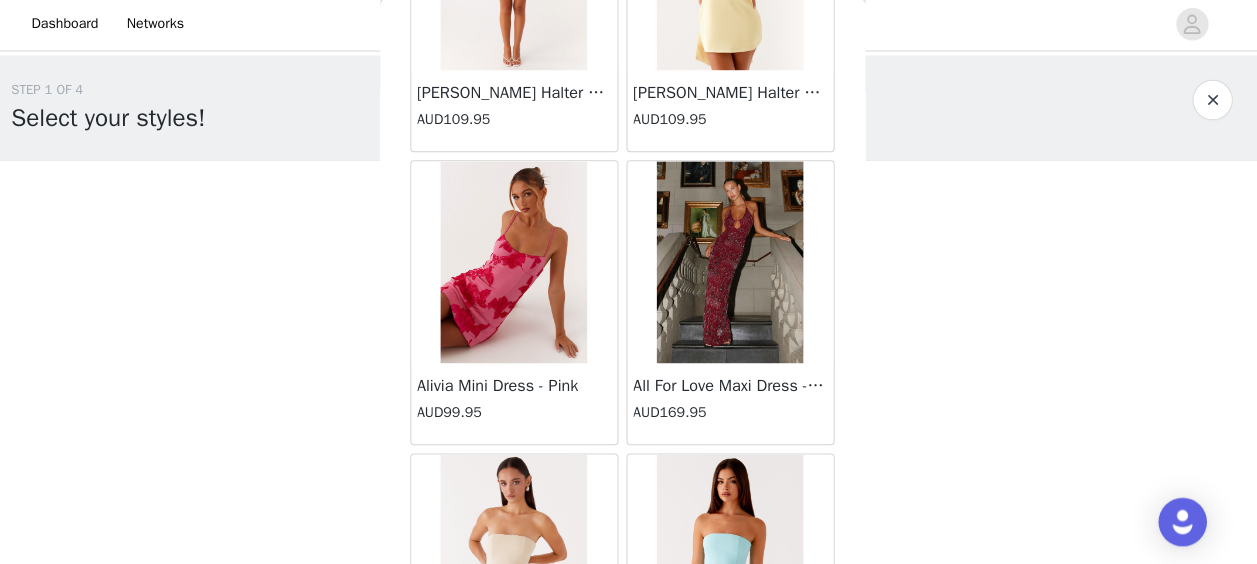 scroll, scrollTop: 88395, scrollLeft: 0, axis: vertical 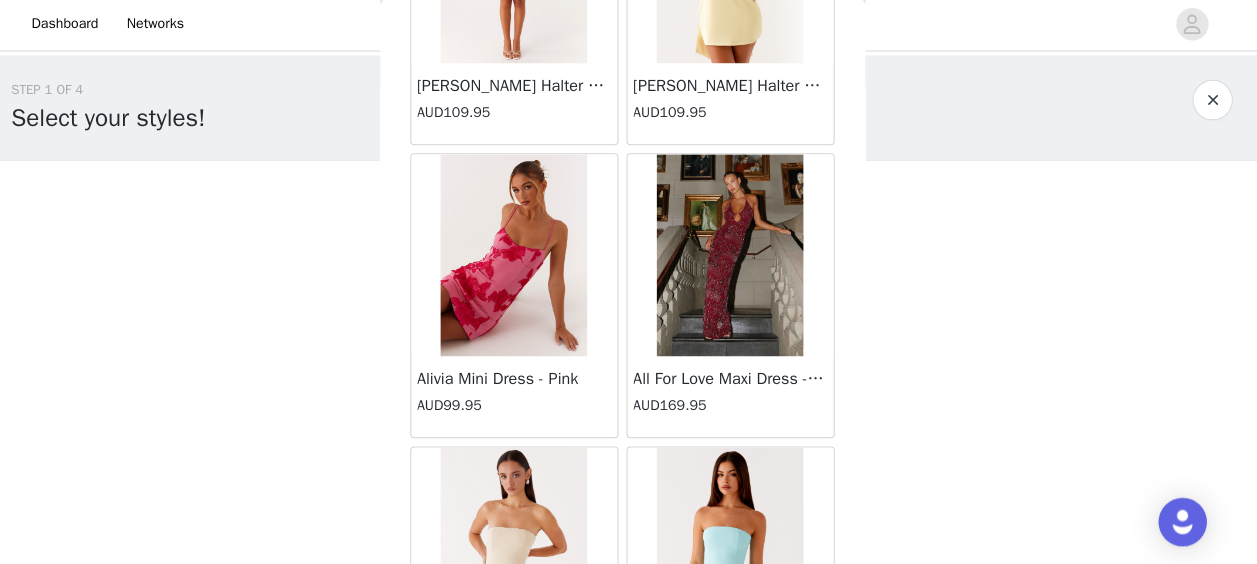 click on "Allora Strapless Mini Dress - Turquoise" at bounding box center (736, 668) 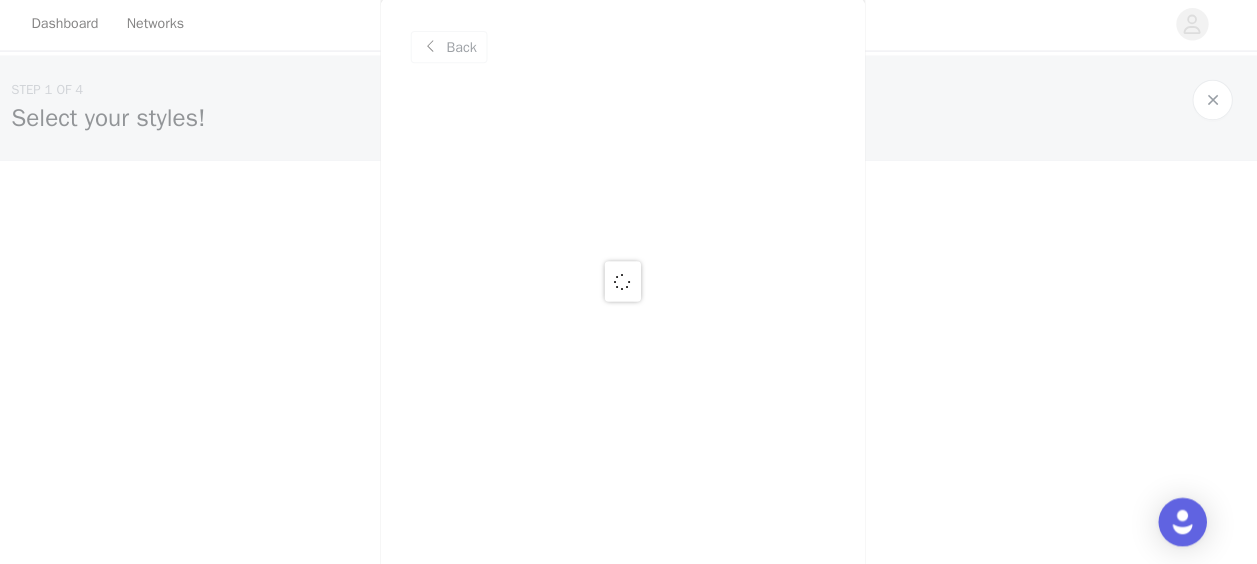 scroll, scrollTop: 0, scrollLeft: 0, axis: both 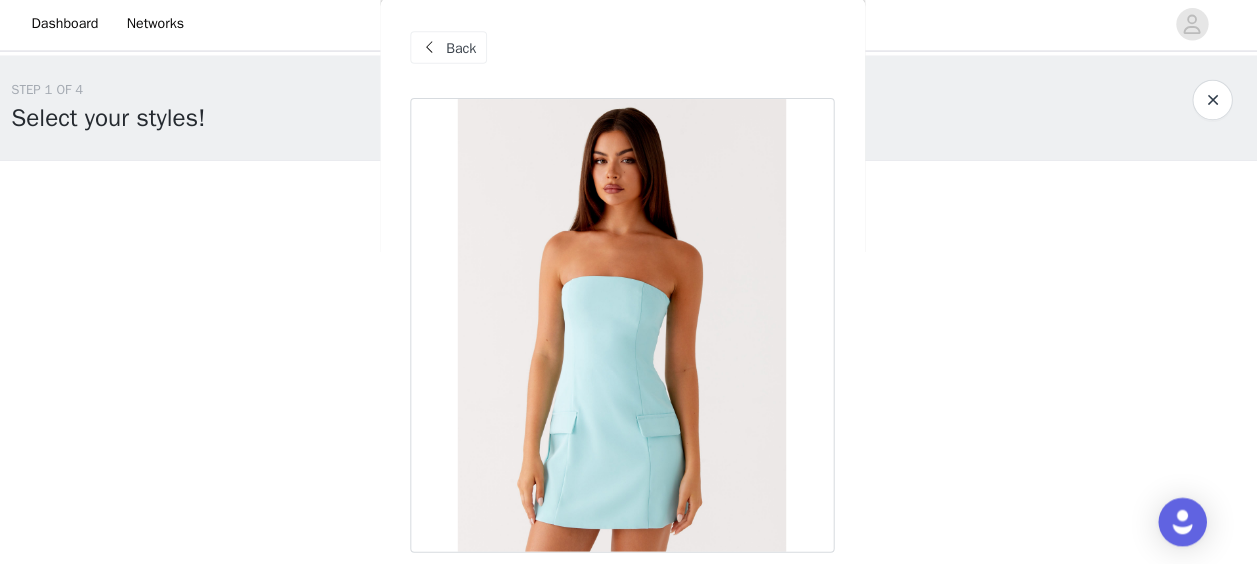 click on "Back" at bounding box center (470, 50) 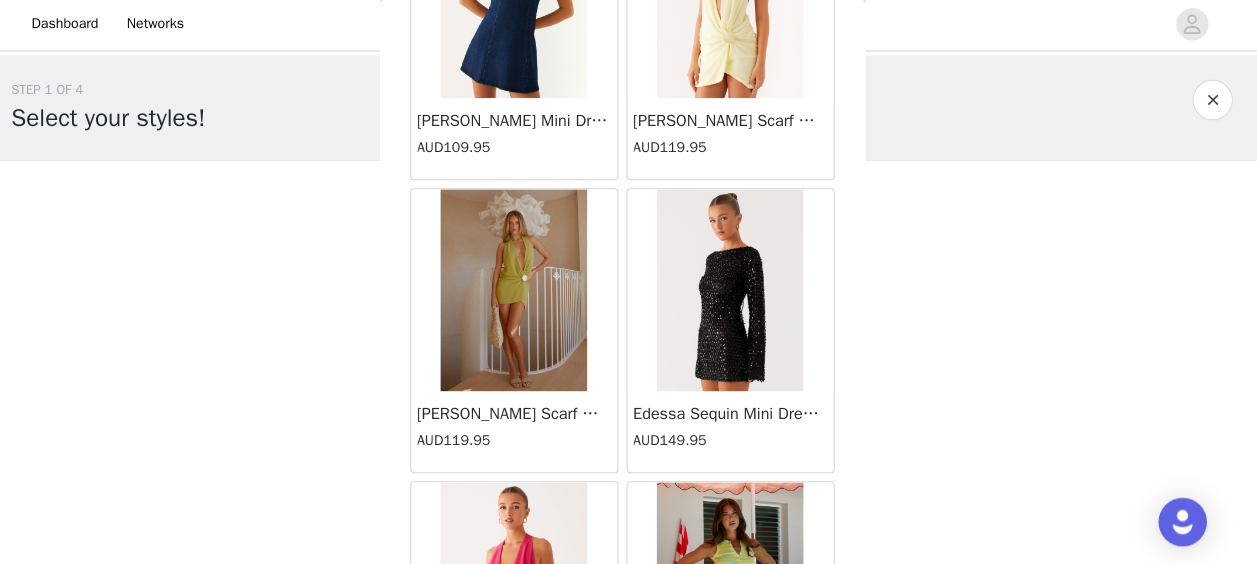 scroll, scrollTop: 19042, scrollLeft: 0, axis: vertical 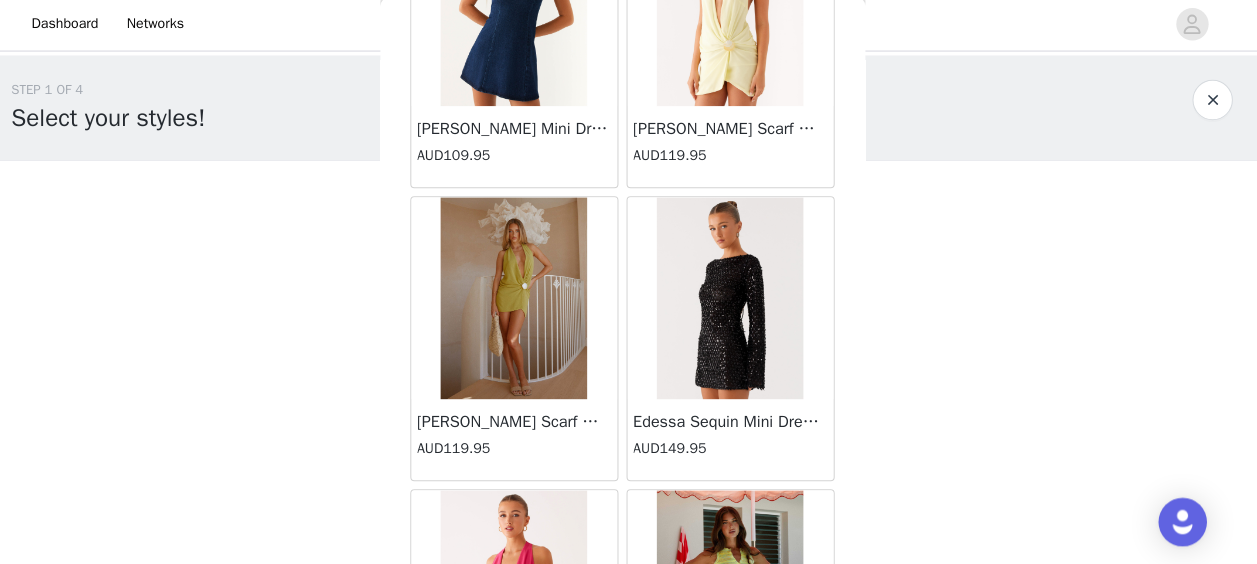 click at bounding box center (735, 299) 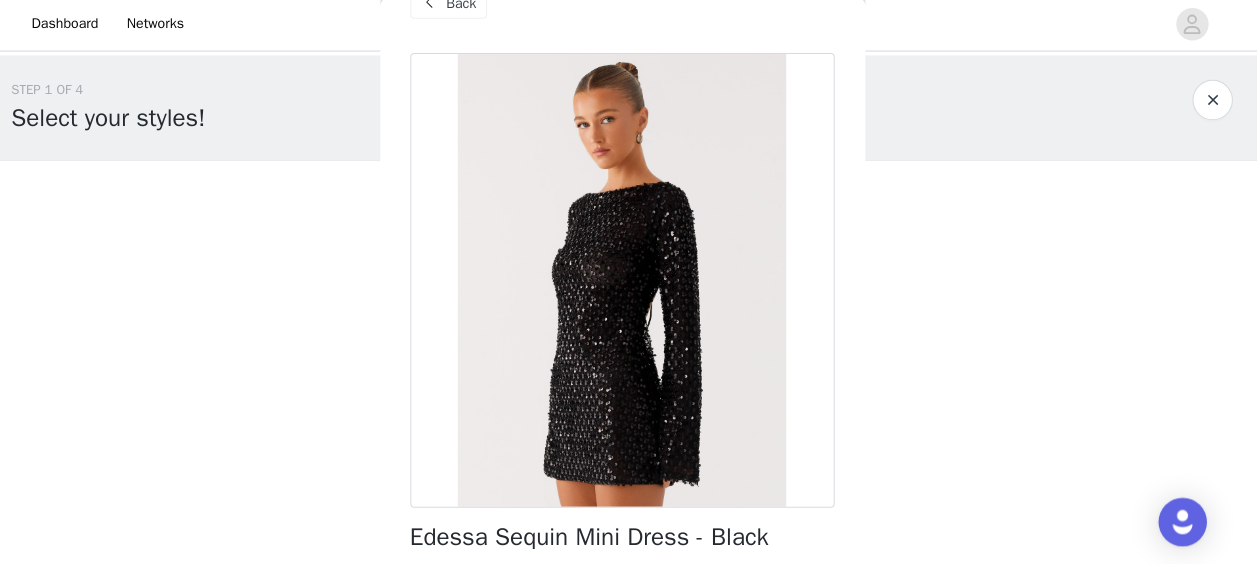 scroll, scrollTop: 0, scrollLeft: 0, axis: both 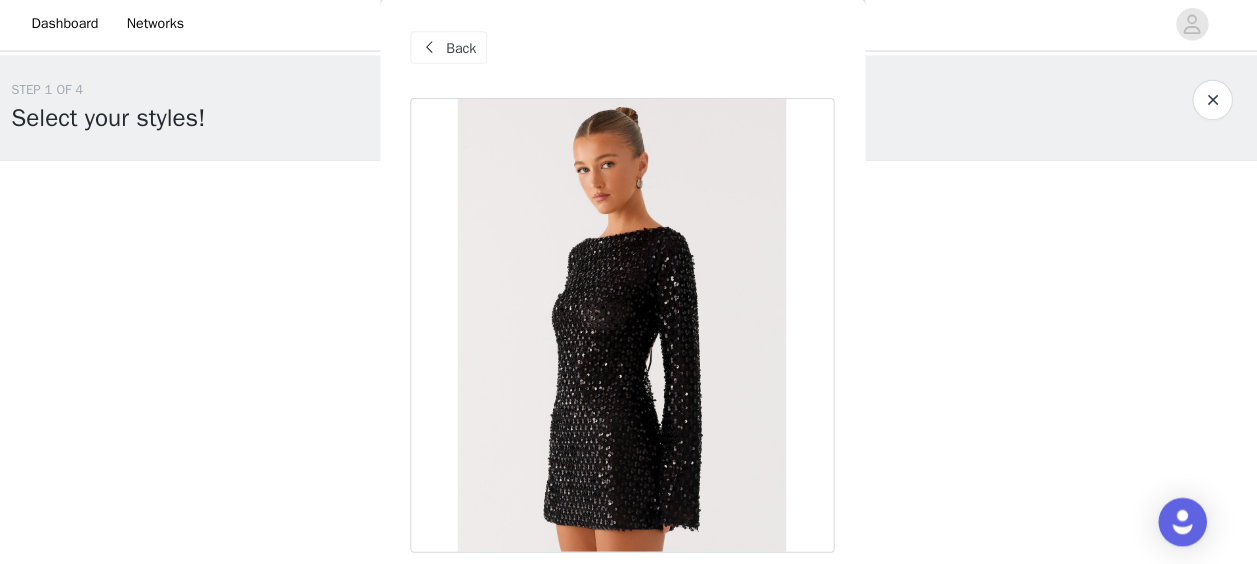 click on "Back" at bounding box center [470, 50] 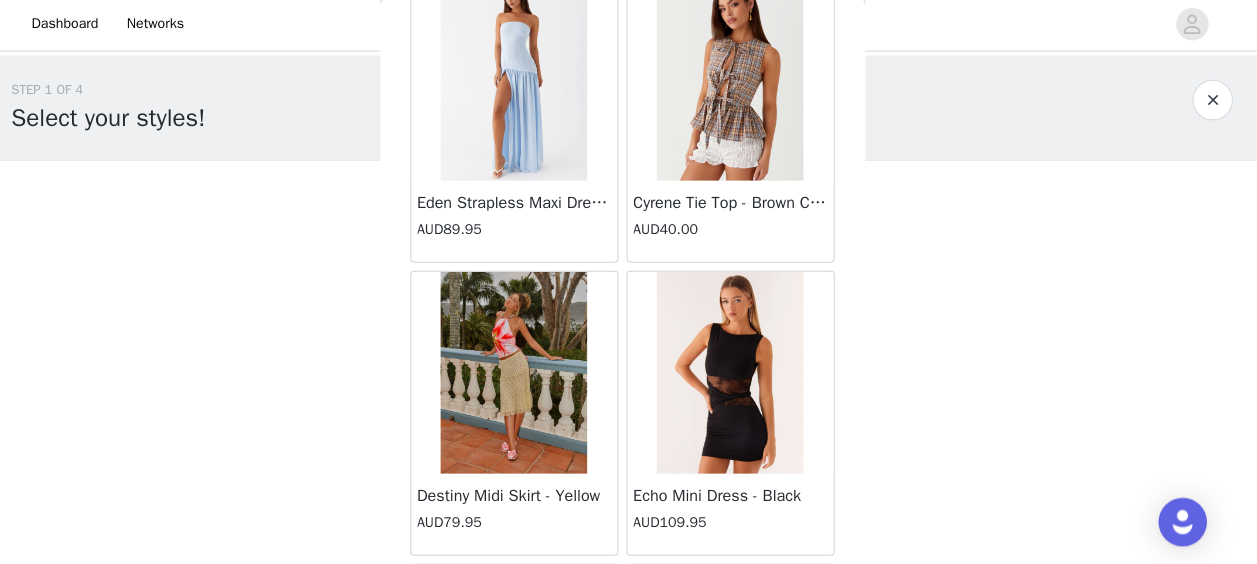 scroll, scrollTop: 14328, scrollLeft: 0, axis: vertical 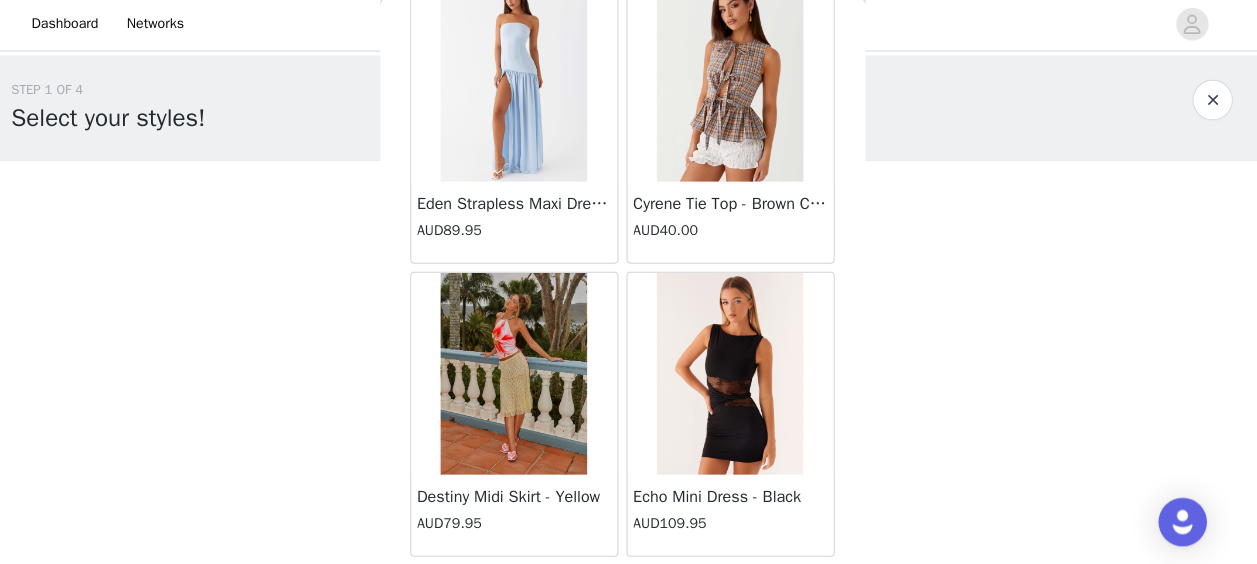 click at bounding box center [521, 373] 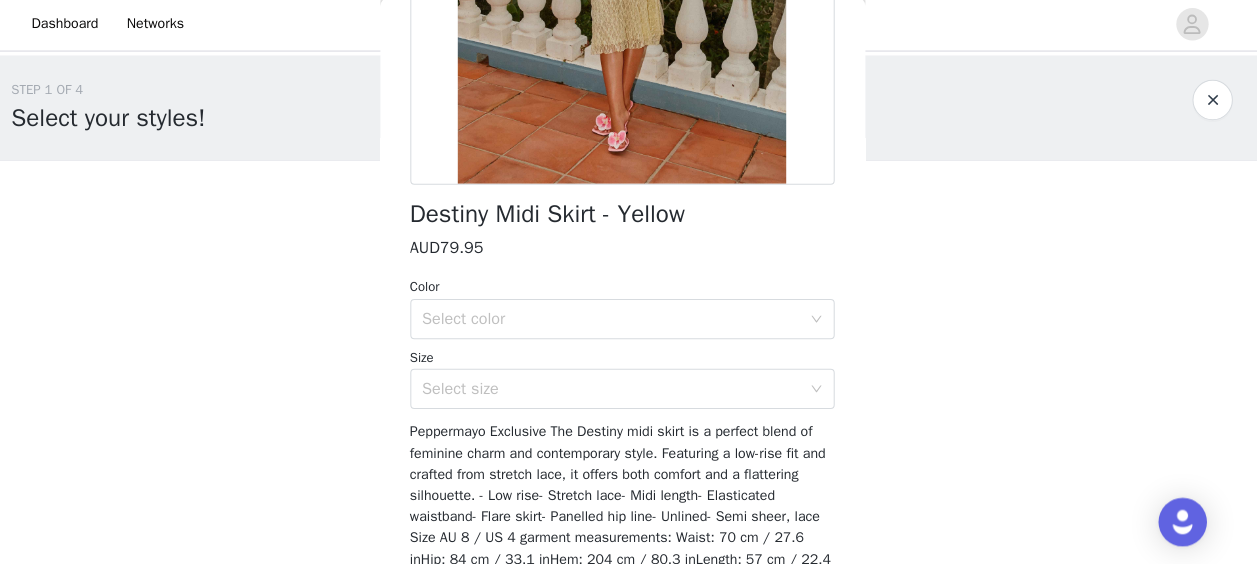 scroll, scrollTop: 412, scrollLeft: 0, axis: vertical 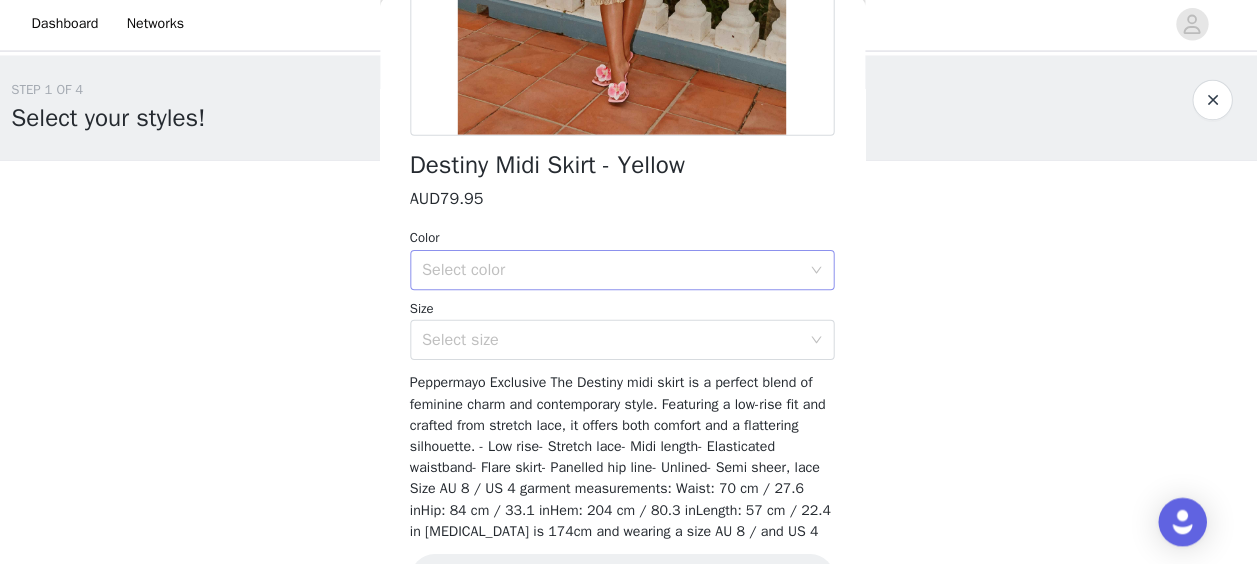 click on "Select color" at bounding box center [618, 271] 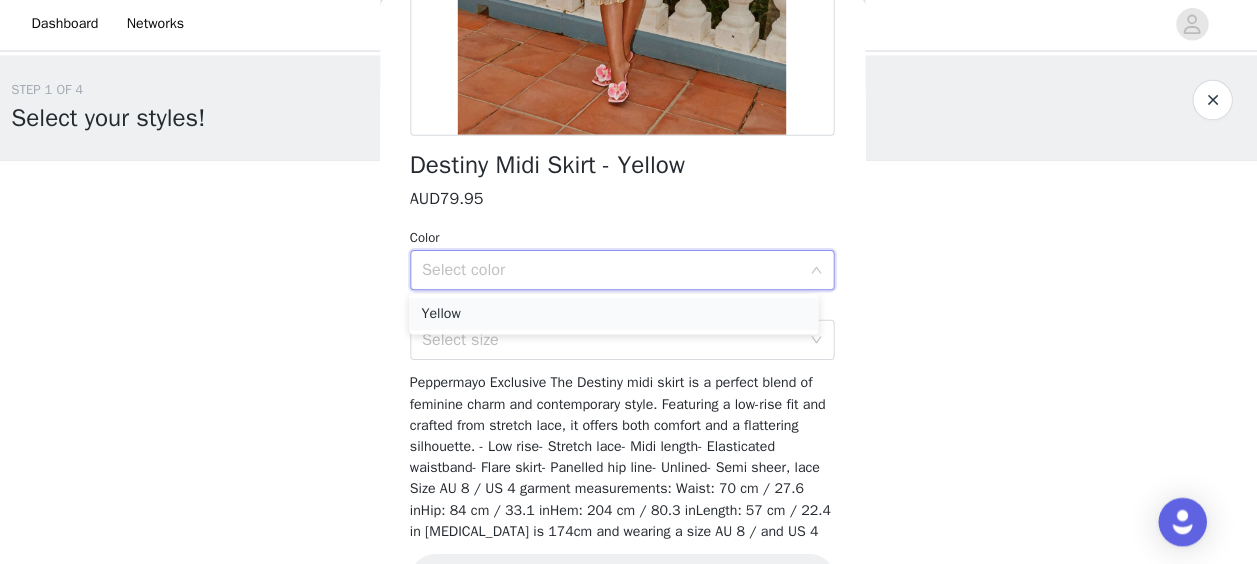 click on "Yellow" at bounding box center (620, 314) 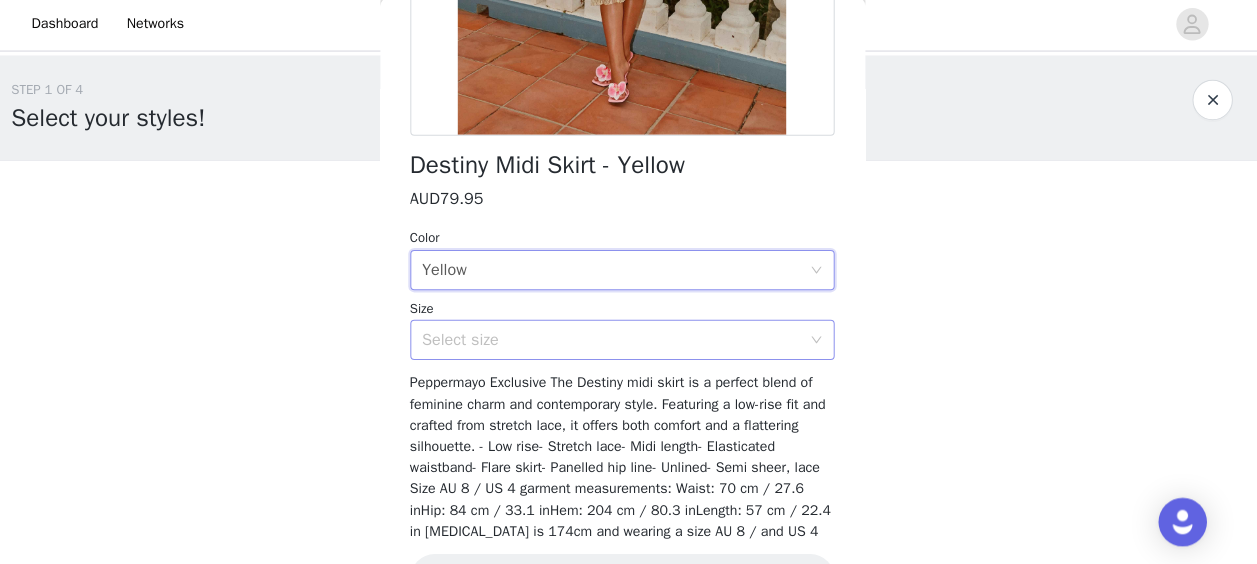 click on "Select size" at bounding box center (618, 340) 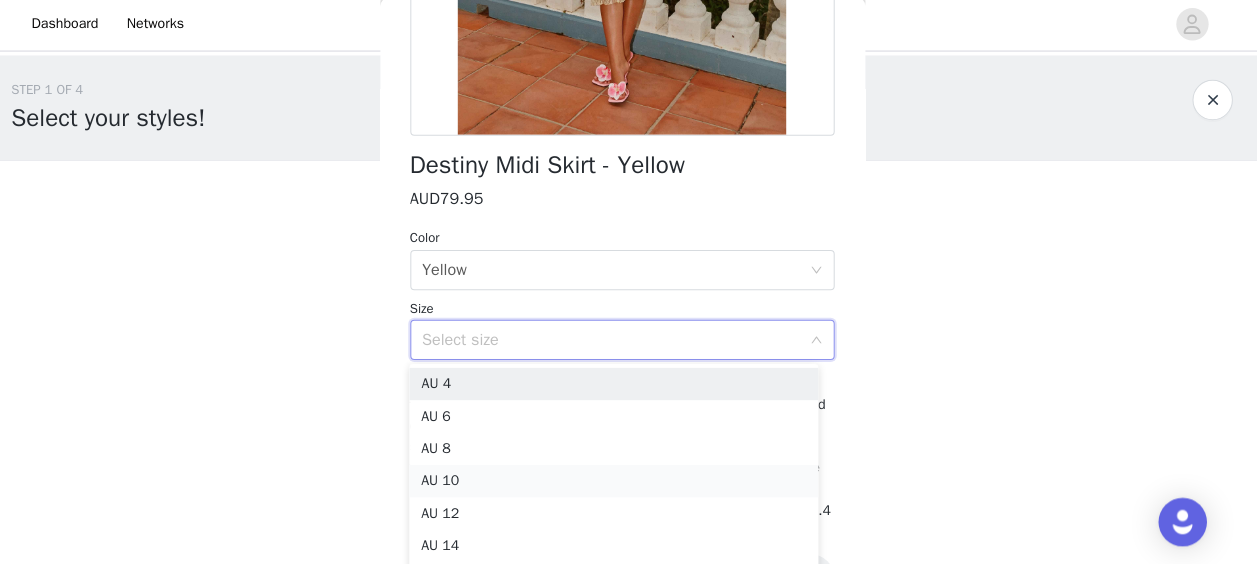 click on "AU 10" at bounding box center (620, 479) 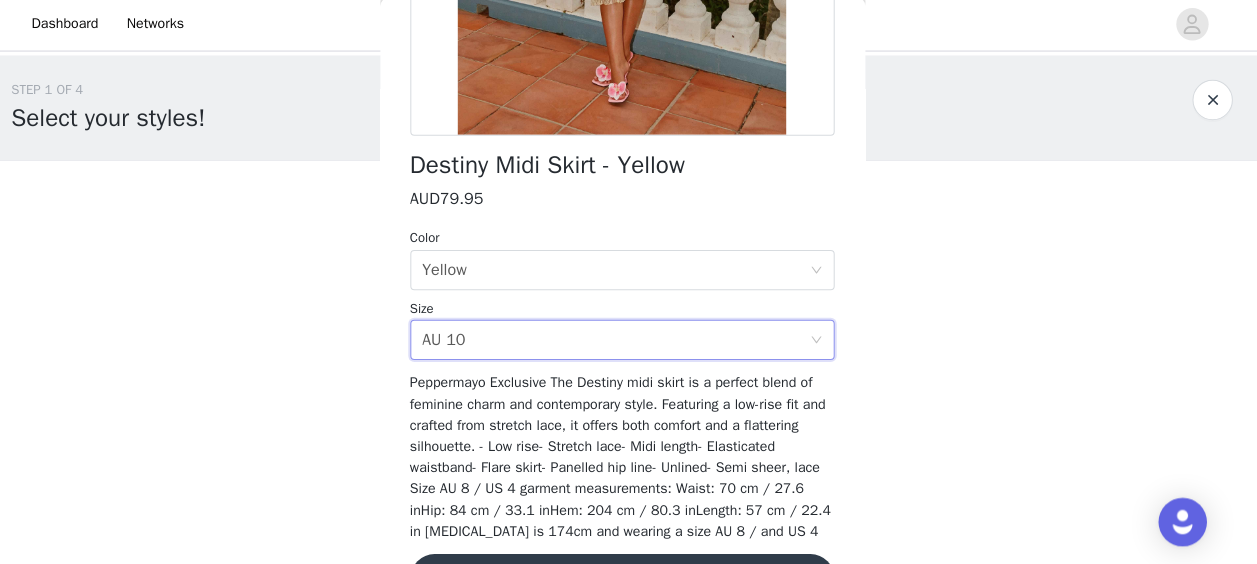 scroll, scrollTop: 493, scrollLeft: 0, axis: vertical 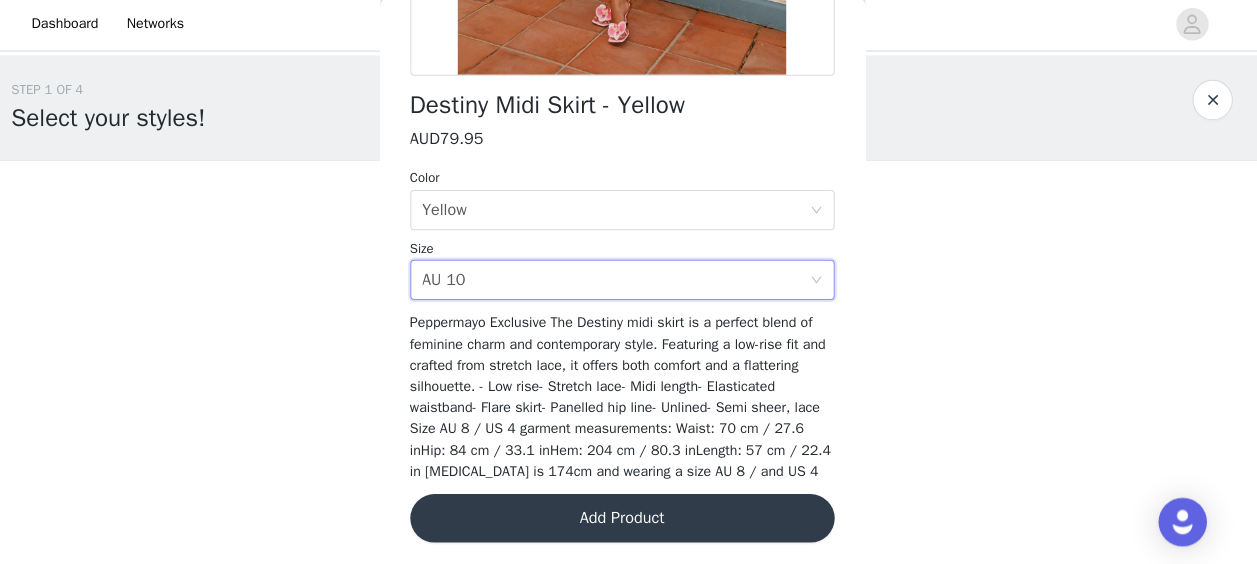 click on "Add Product" at bounding box center (629, 516) 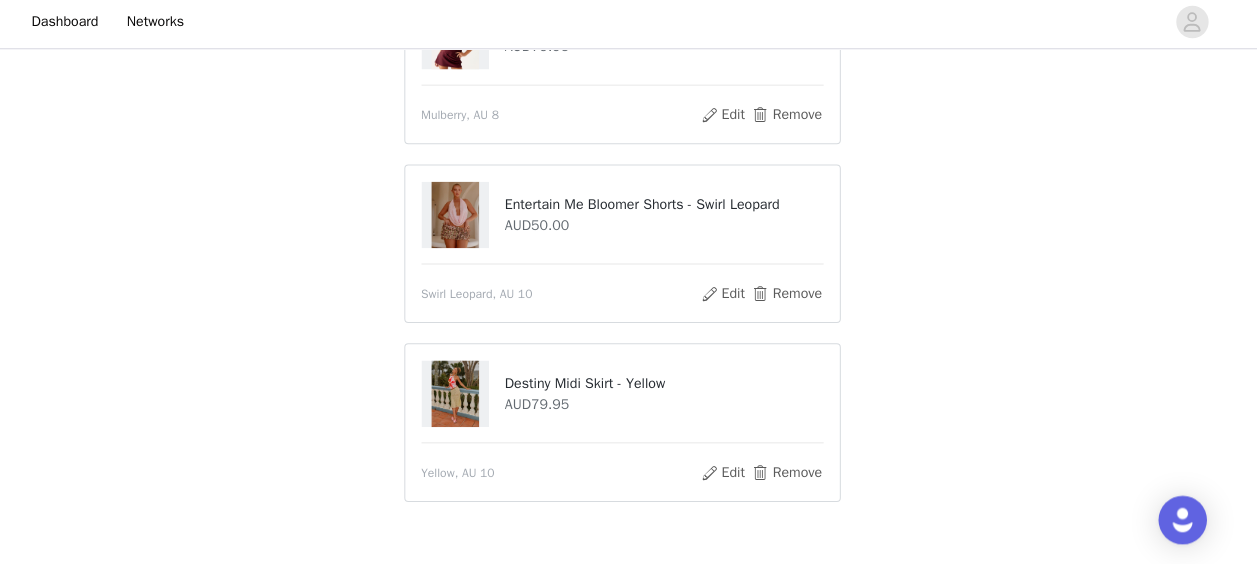 scroll, scrollTop: 572, scrollLeft: 0, axis: vertical 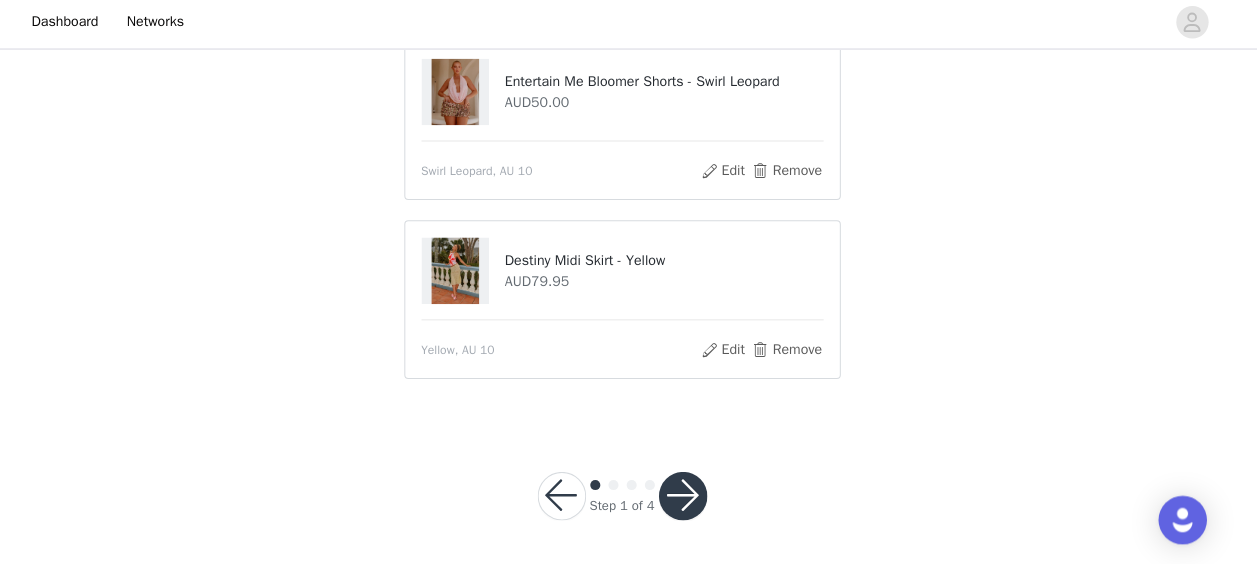 click at bounding box center [689, 496] 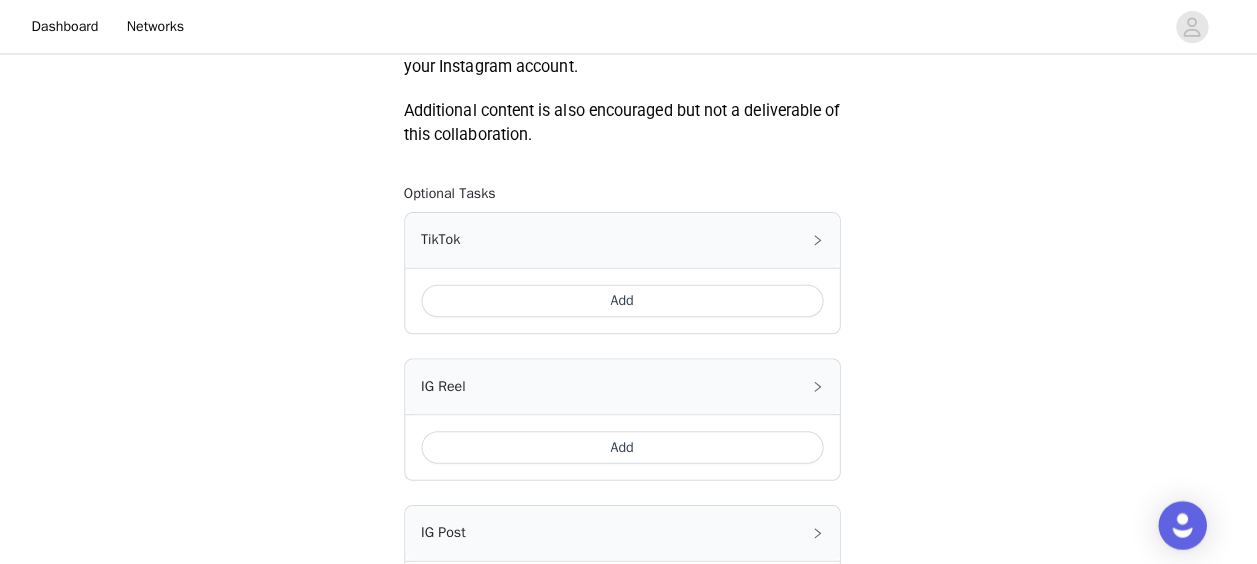scroll, scrollTop: 1128, scrollLeft: 0, axis: vertical 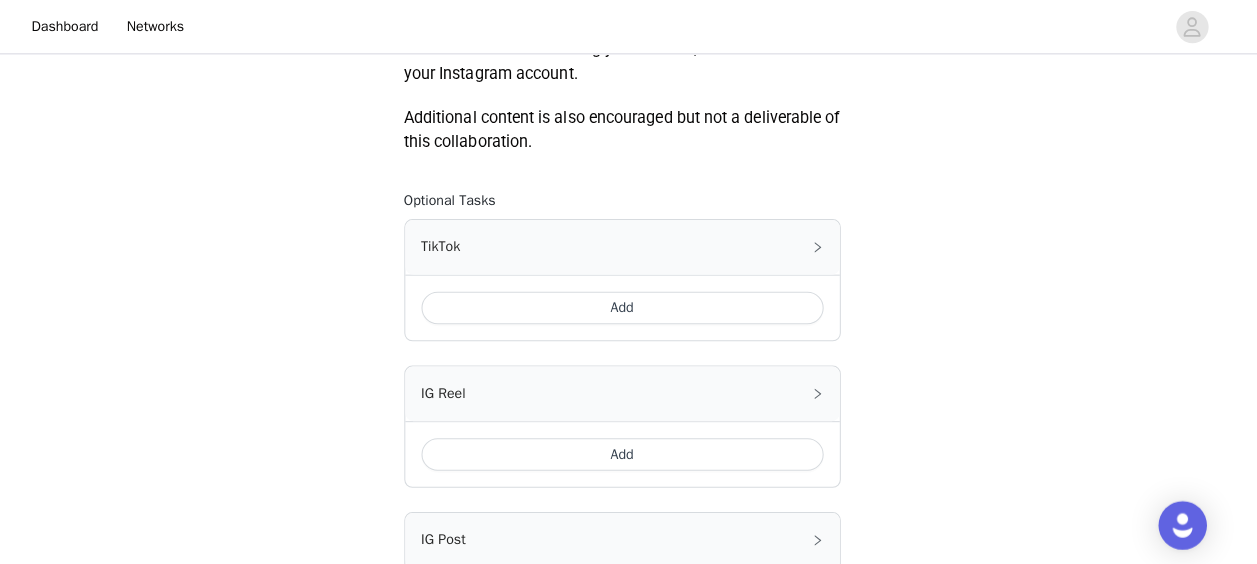 click on "Add" at bounding box center (629, 305) 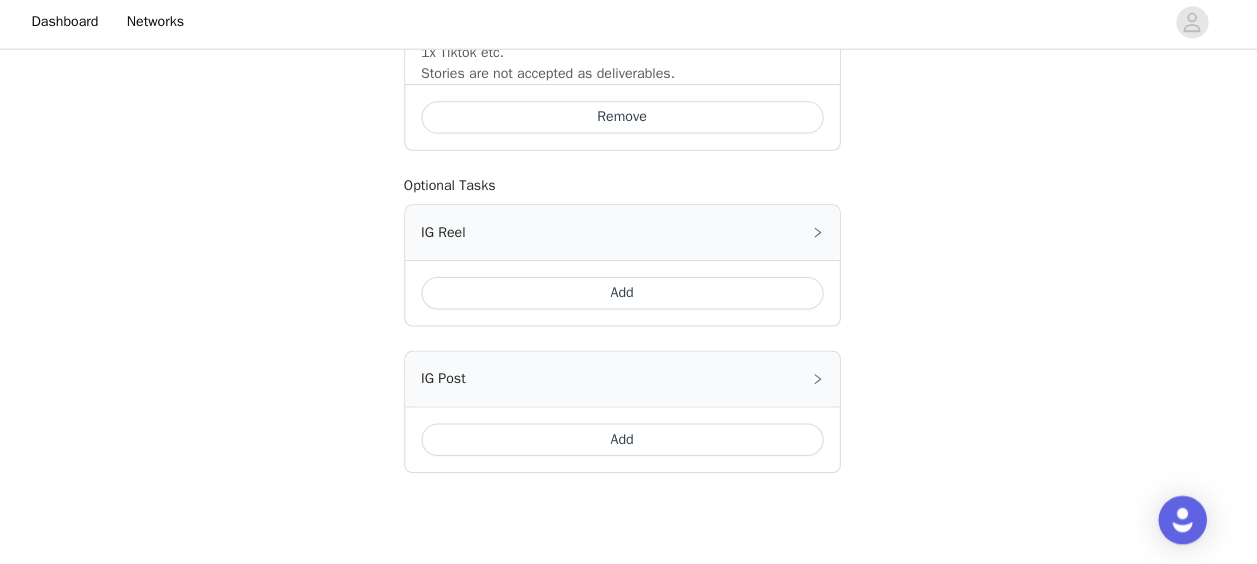 scroll, scrollTop: 1734, scrollLeft: 0, axis: vertical 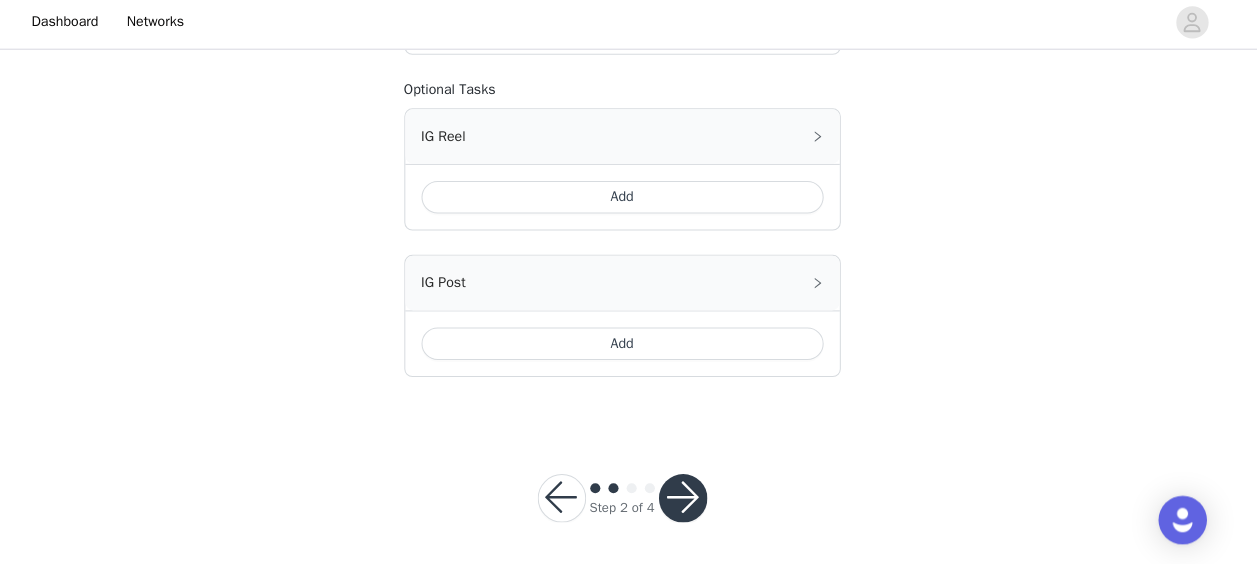 click at bounding box center (689, 498) 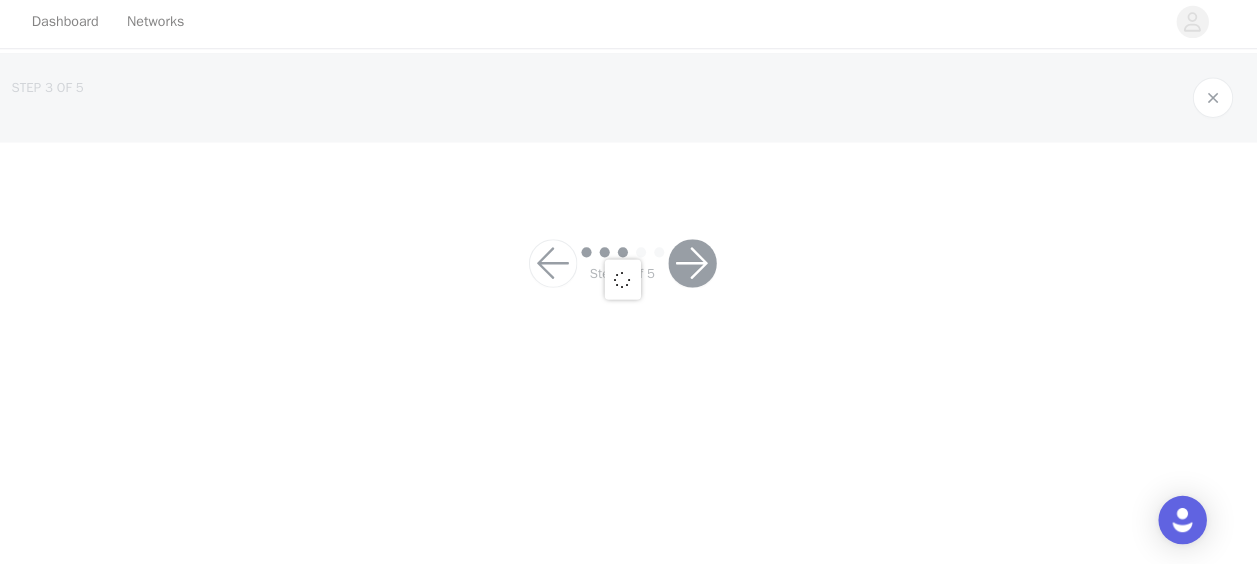 scroll, scrollTop: 0, scrollLeft: 0, axis: both 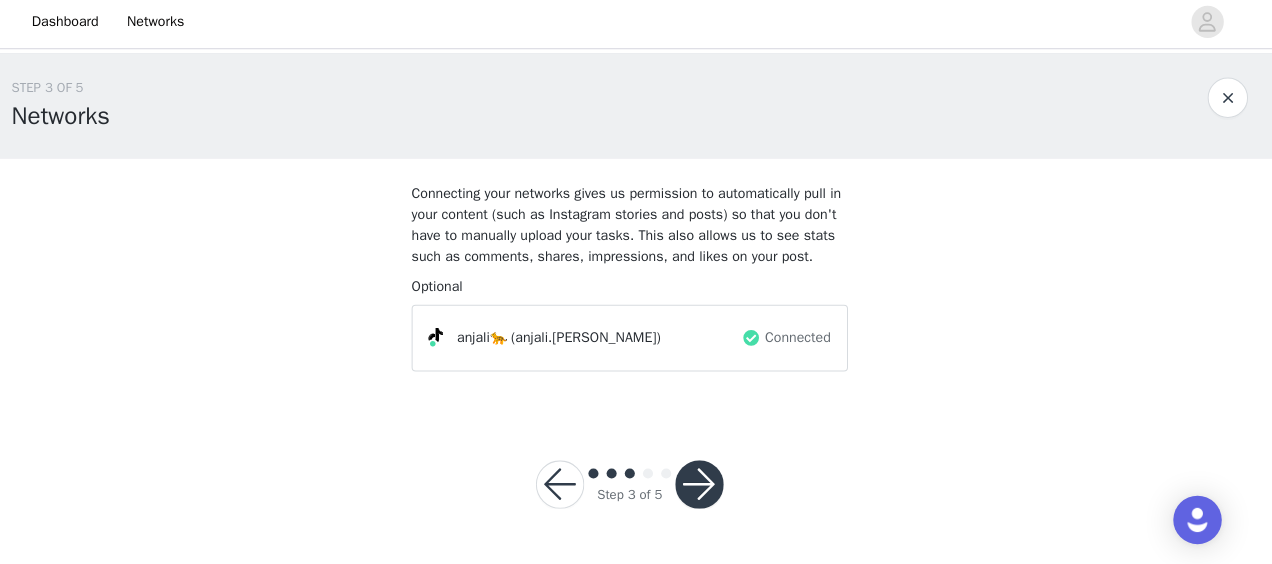 click at bounding box center (705, 485) 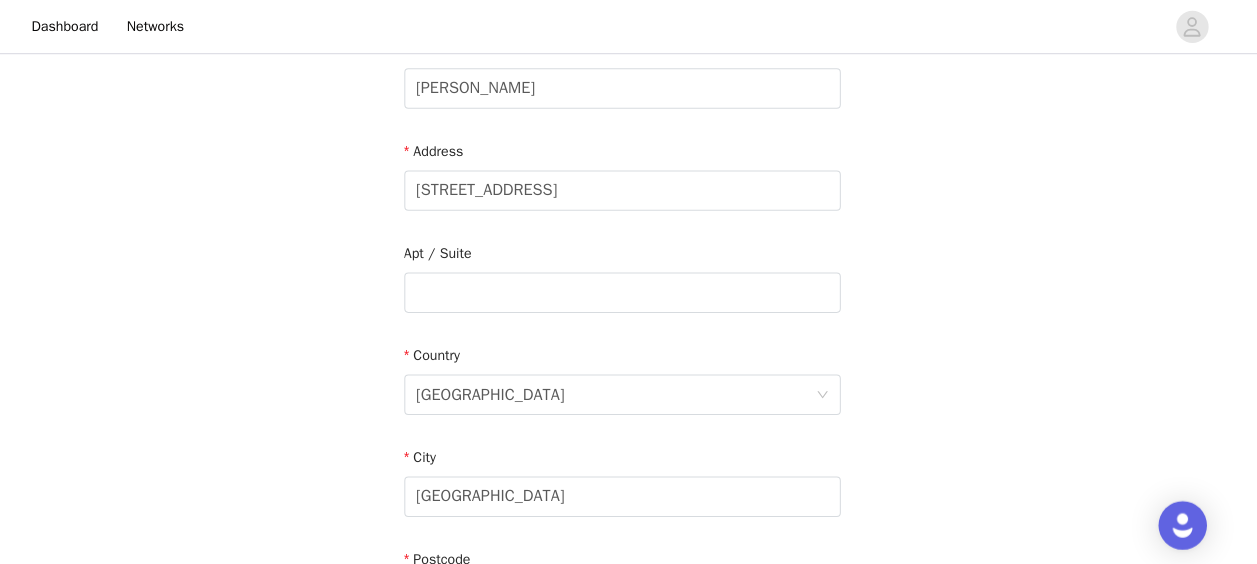 scroll, scrollTop: 348, scrollLeft: 0, axis: vertical 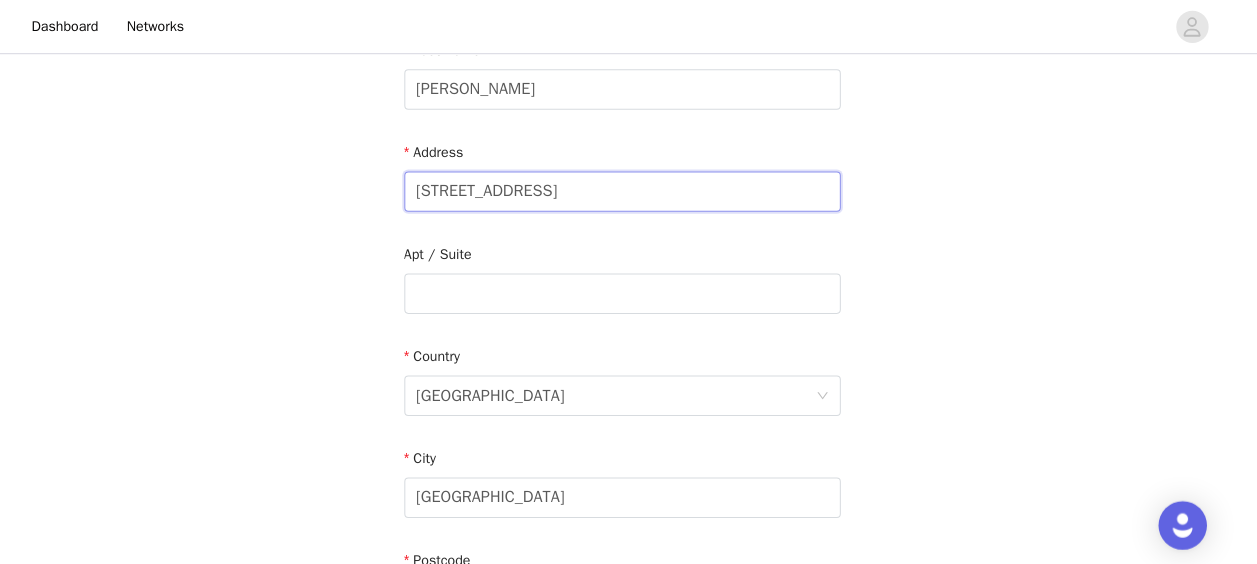 click on "[STREET_ADDRESS]" at bounding box center [629, 190] 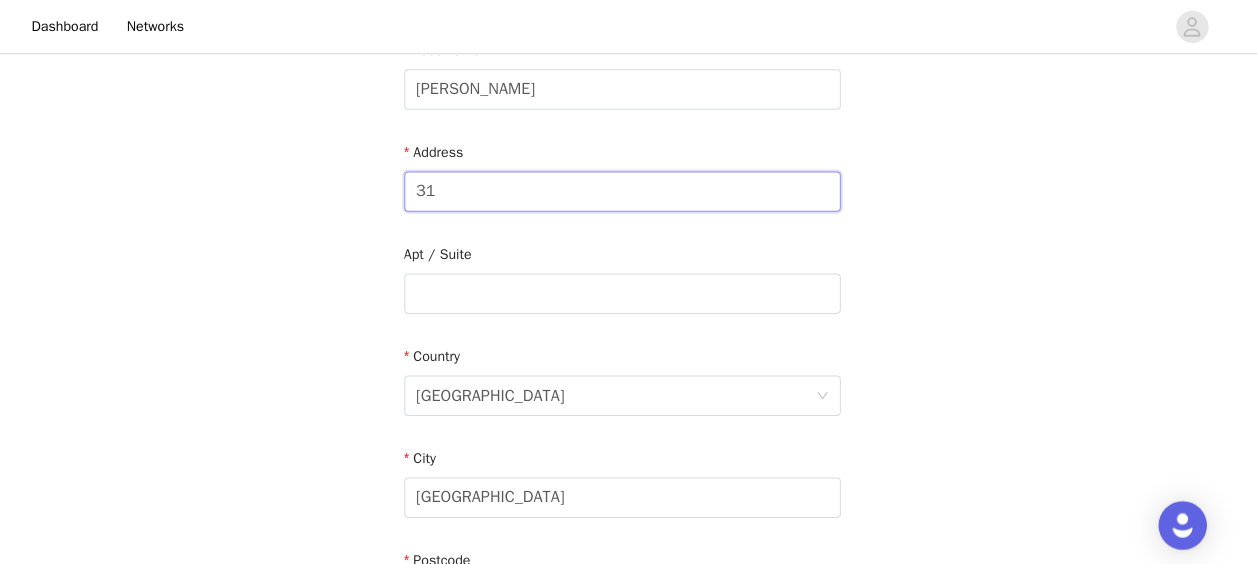 type on "3" 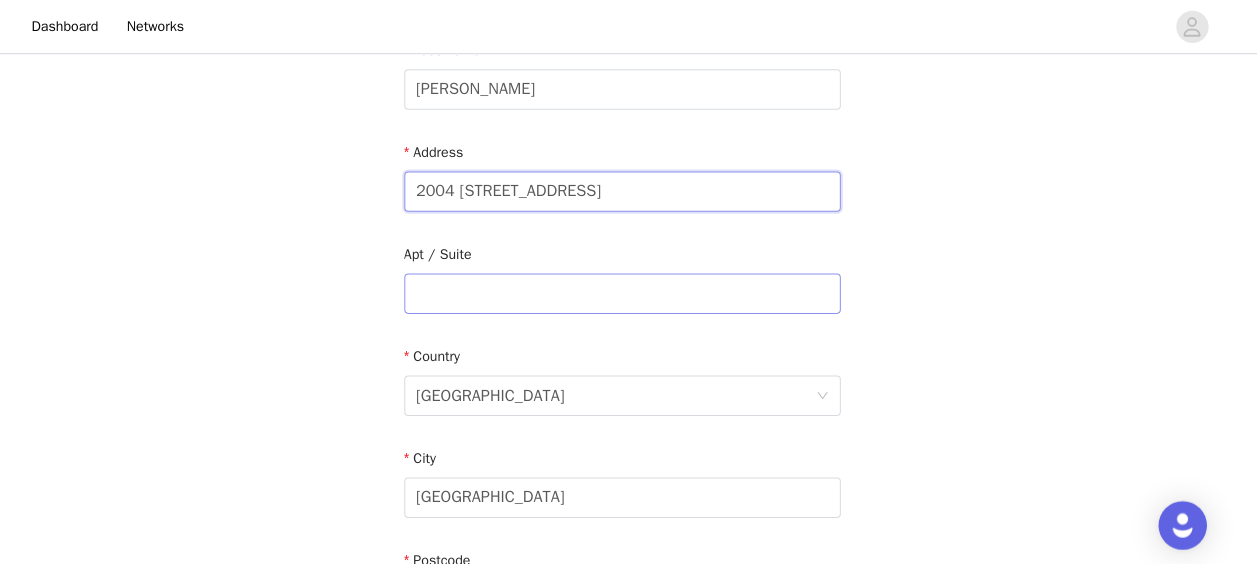 type on "2004 [STREET_ADDRESS]" 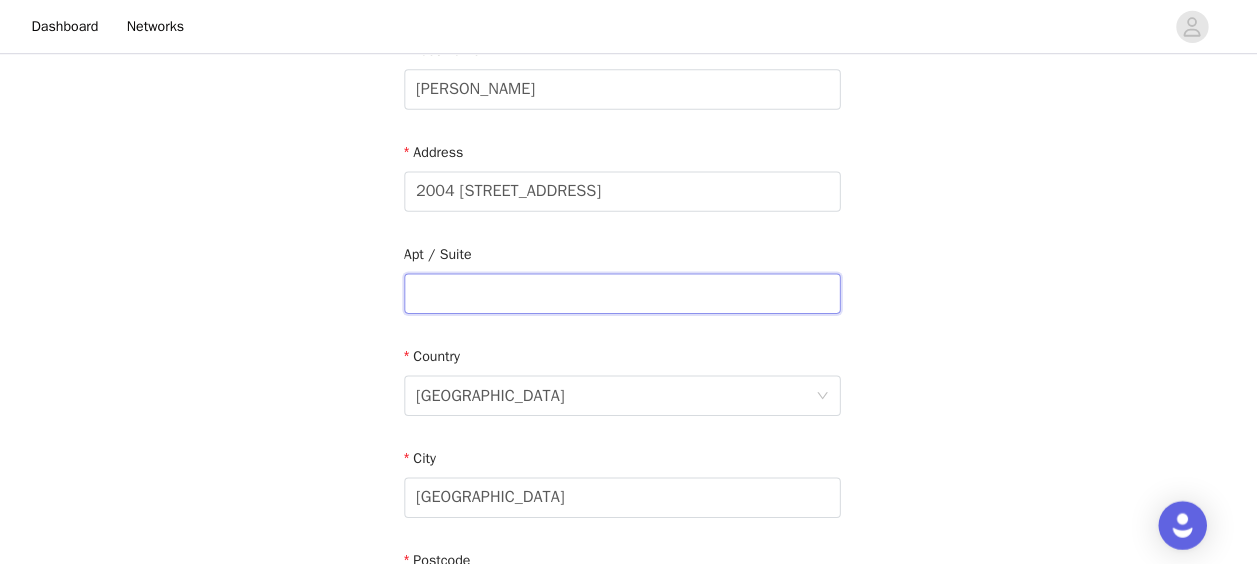 click at bounding box center (629, 291) 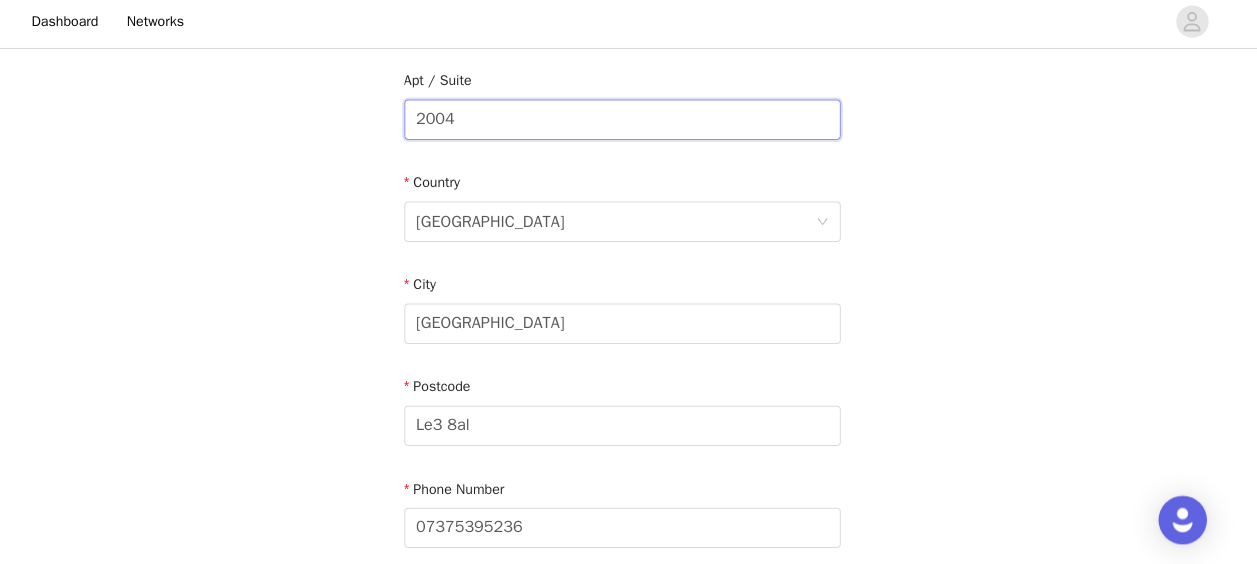 scroll, scrollTop: 520, scrollLeft: 0, axis: vertical 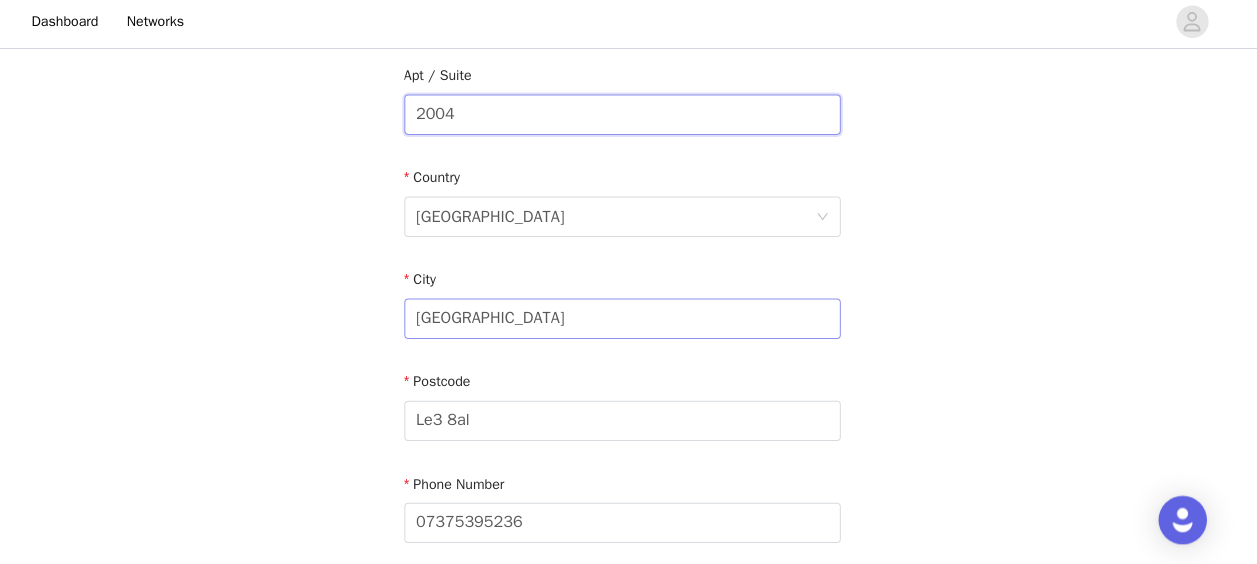 type on "2004" 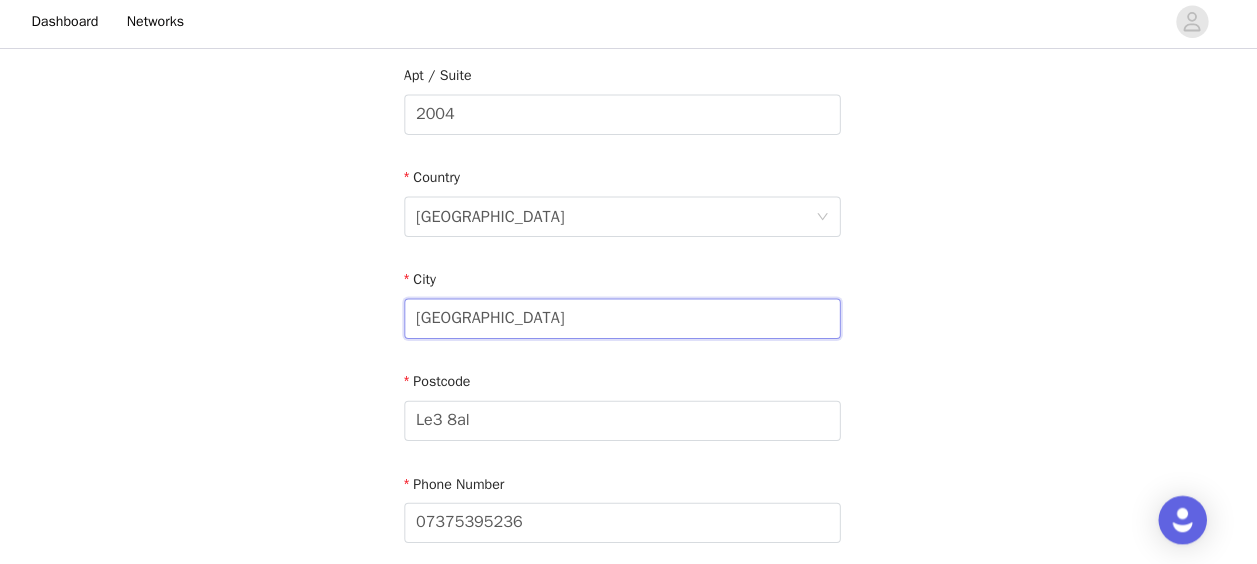 drag, startPoint x: 524, startPoint y: 315, endPoint x: 372, endPoint y: 320, distance: 152.08221 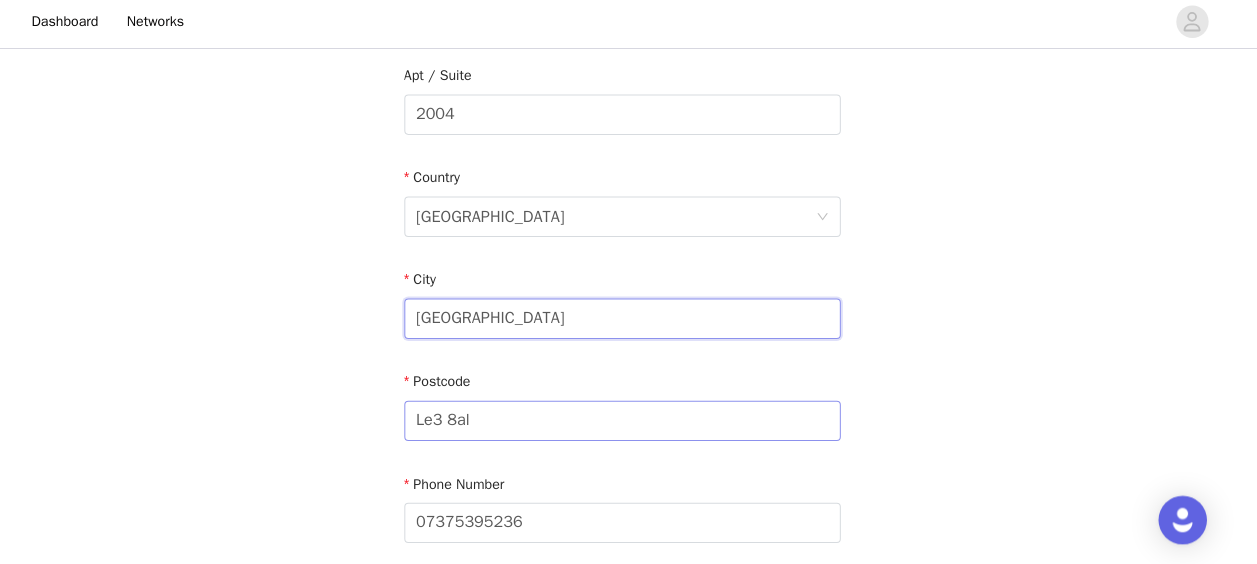 type on "[GEOGRAPHIC_DATA]" 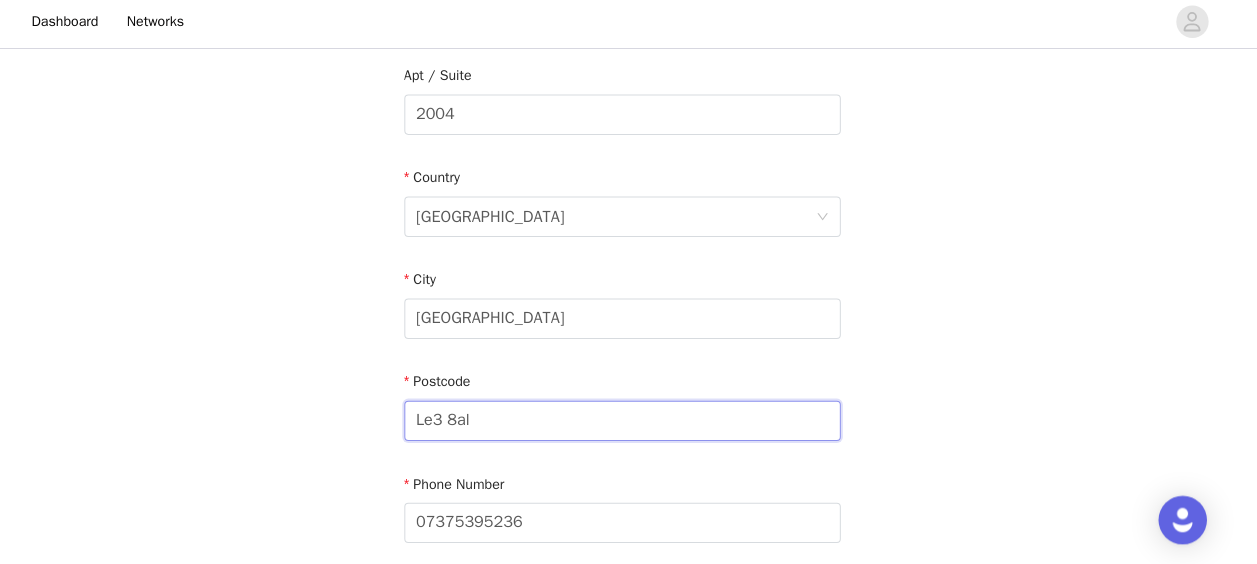 drag, startPoint x: 523, startPoint y: 419, endPoint x: 316, endPoint y: 402, distance: 207.6969 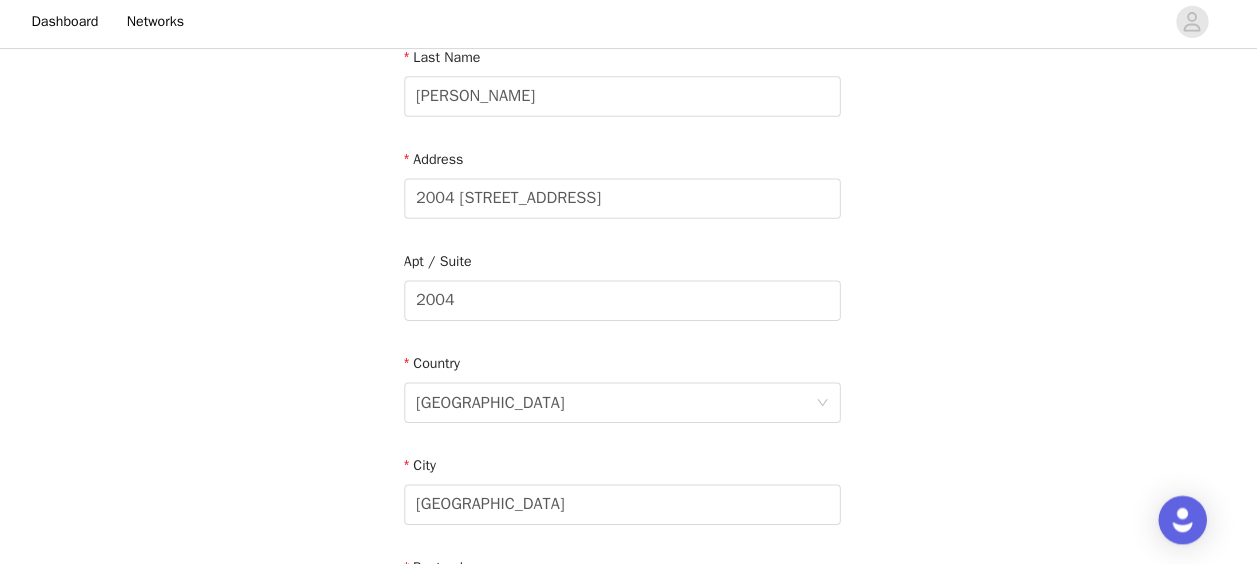 scroll, scrollTop: 349, scrollLeft: 0, axis: vertical 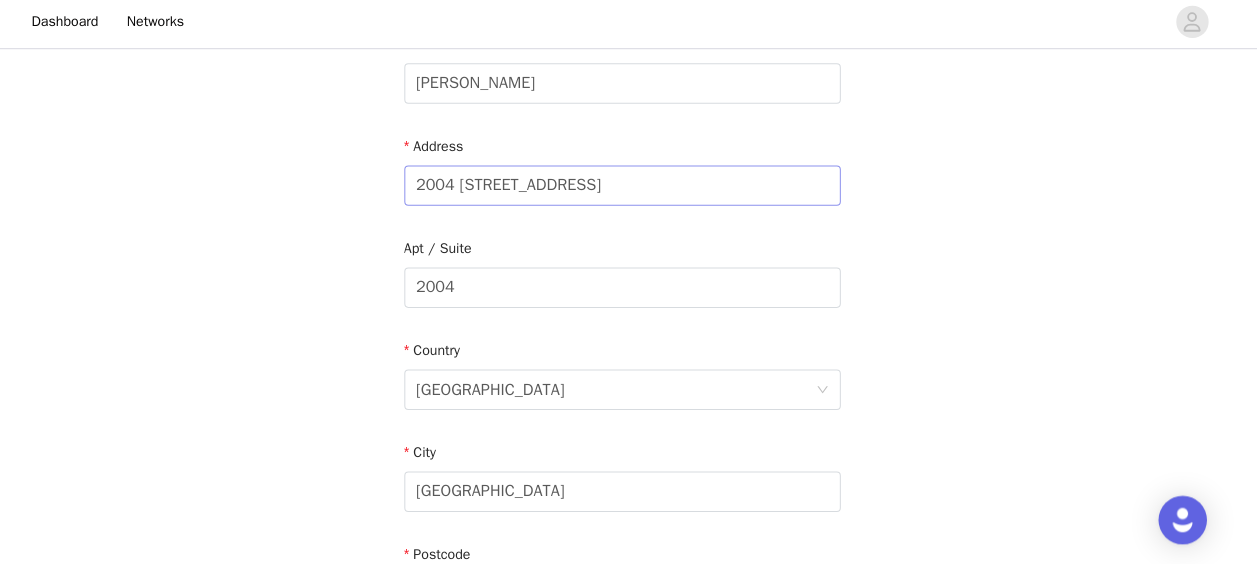 type on "m3 7yh" 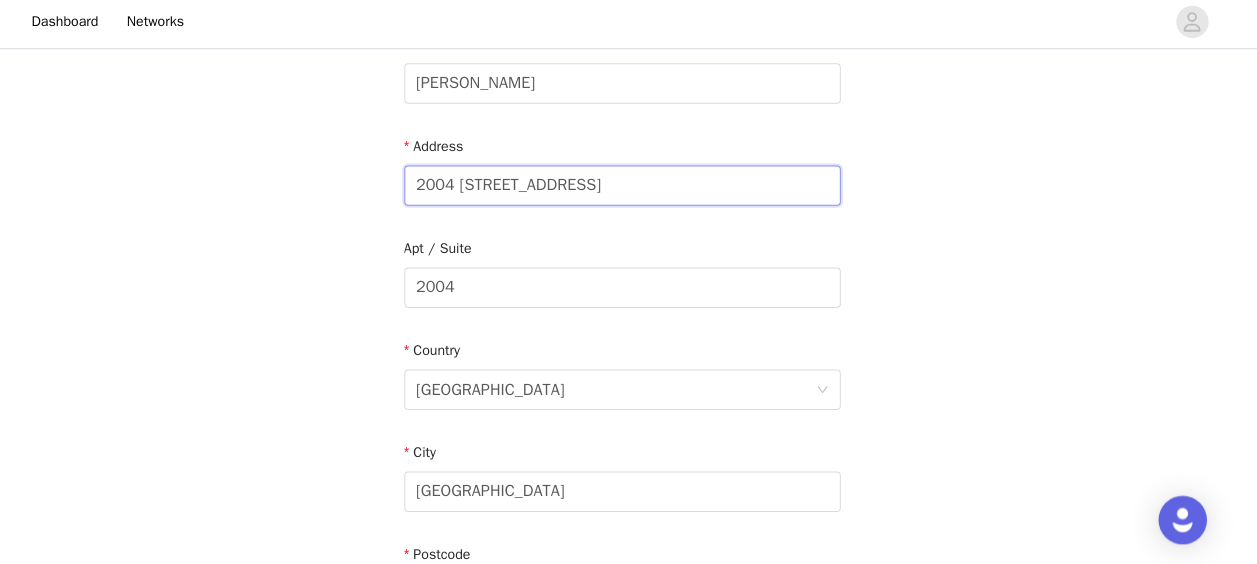 click on "2004 [STREET_ADDRESS]" at bounding box center [629, 189] 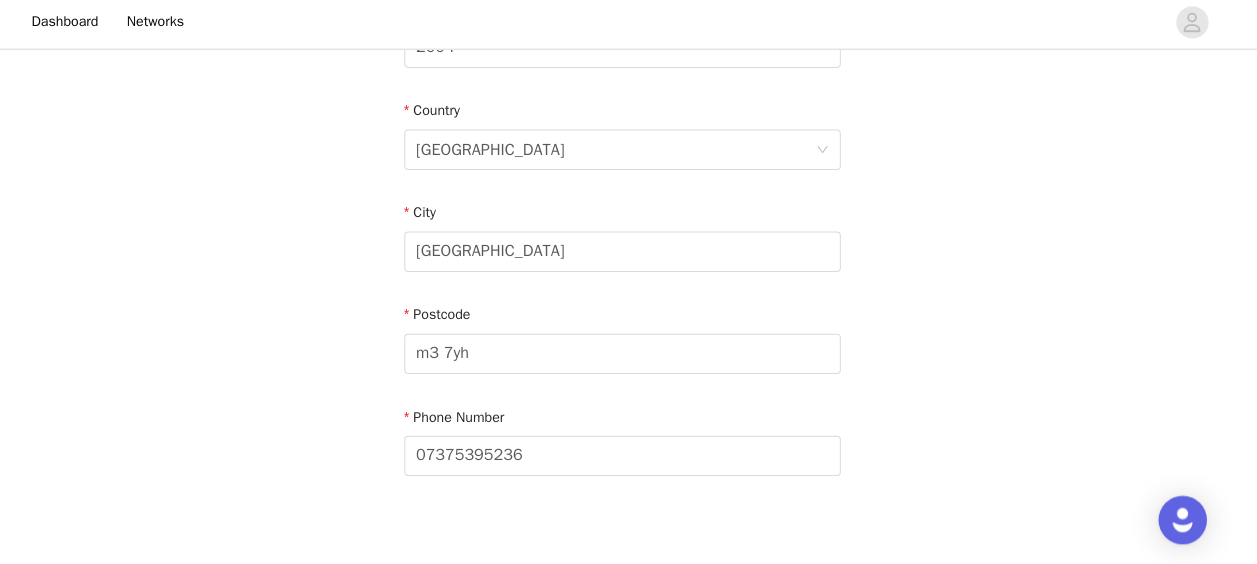 scroll, scrollTop: 694, scrollLeft: 0, axis: vertical 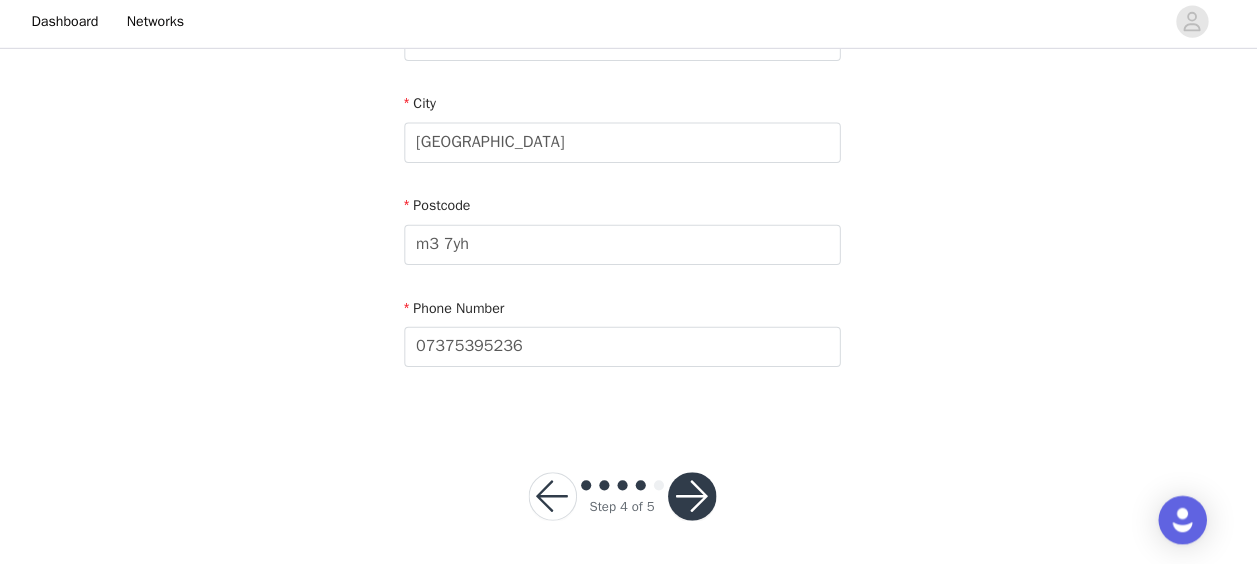 type on "2004 12 bankside blvd salford" 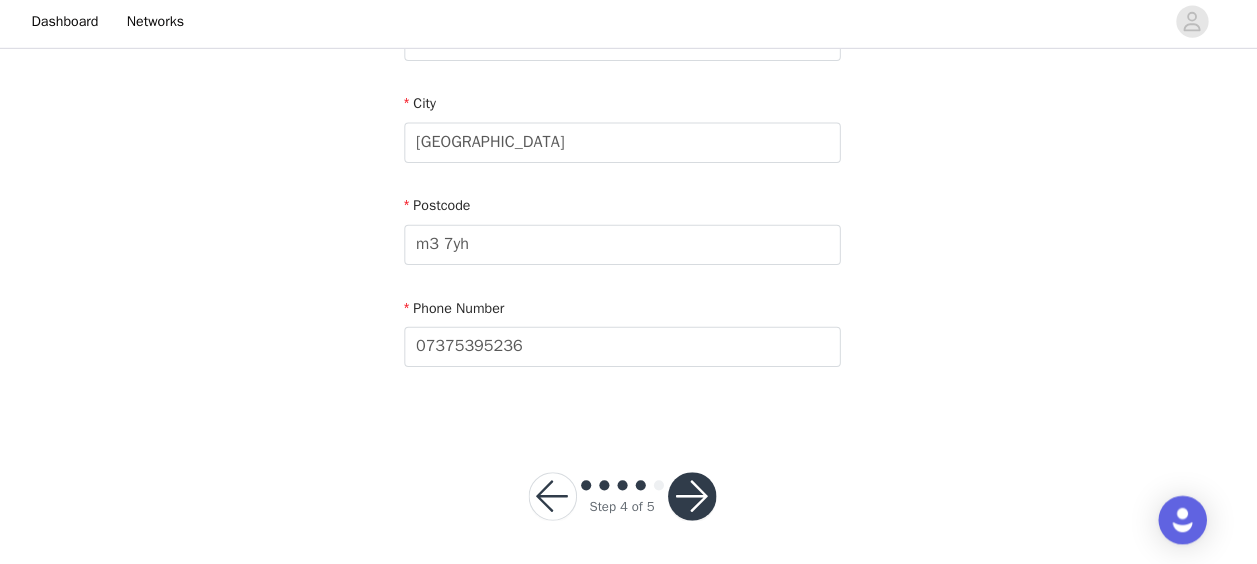 click at bounding box center [698, 497] 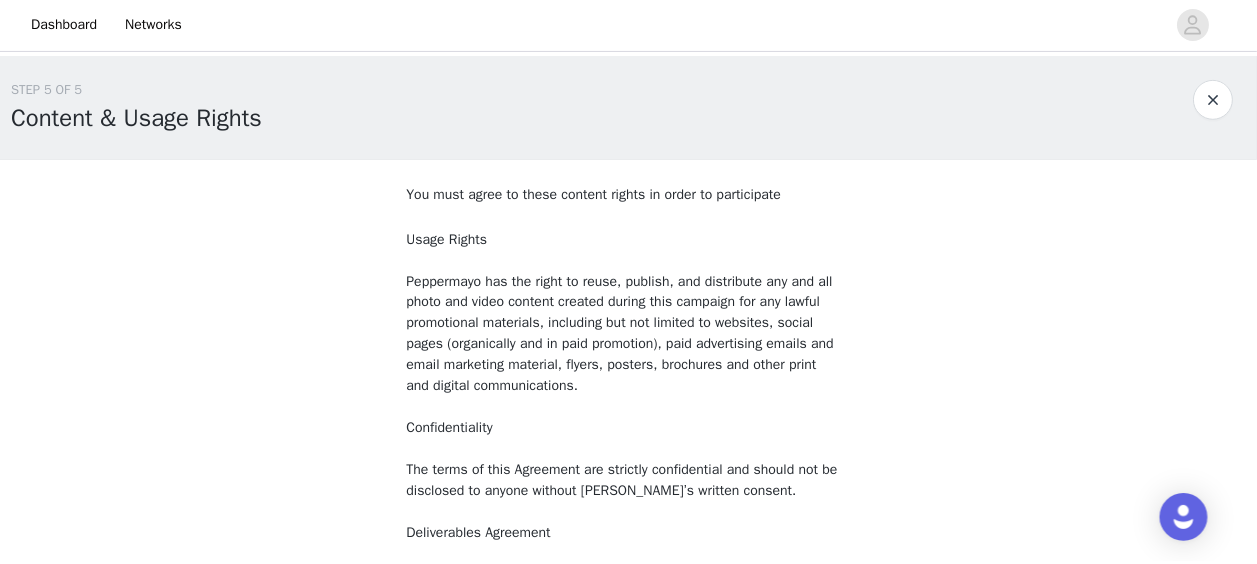 scroll, scrollTop: 360, scrollLeft: 0, axis: vertical 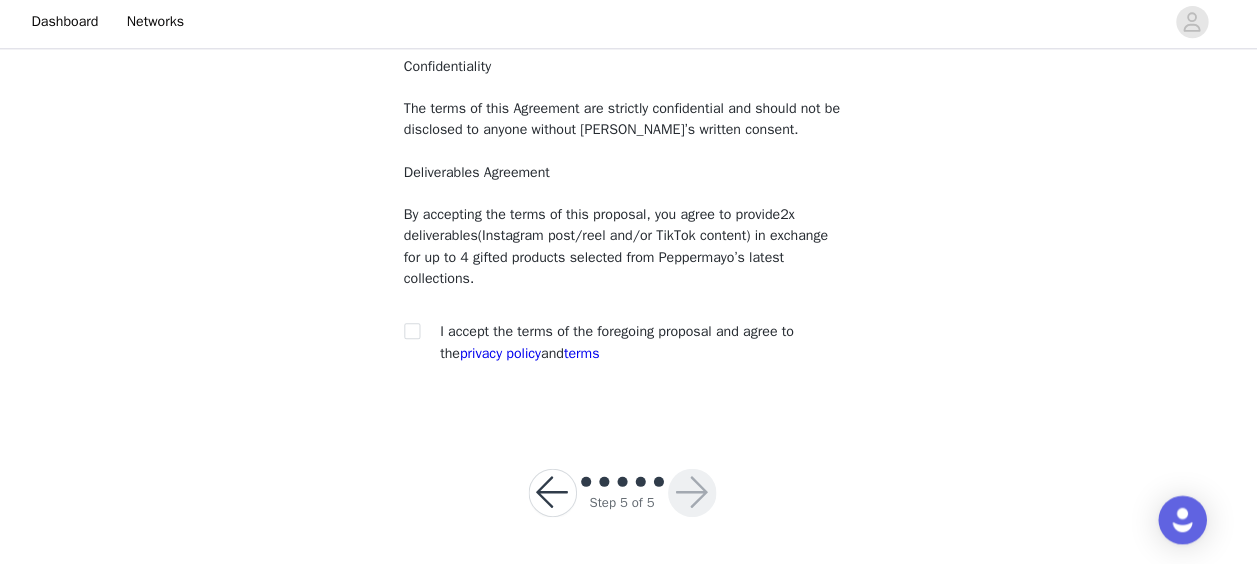 click on "You must agree to these content rights in order to participate       Usage Rights   Peppermayo has the right to reuse, publish, and distribute any and all photo and video content created during this campaign for any lawful promotional materials, including but not limited to websites, social pages (organically and in paid promotion), paid advertising emails and email marketing material, flyers, posters, brochures and other print and digital communications.   Confidentiality   The terms of this Agreement are strictly confidential and should not be disclosed to anyone without Peppermayo’s written consent.
Deliverables Agreement
By accepting the terms of this proposal, you agree to provide  2x deliverables  (Instagram post/reel and/or TikTok content) in exchange for up to 4 gifted products selected from Peppermayo’s latest collections.
I accept the terms of the foregoing proposal and agree to the
terms" at bounding box center (629, 99) 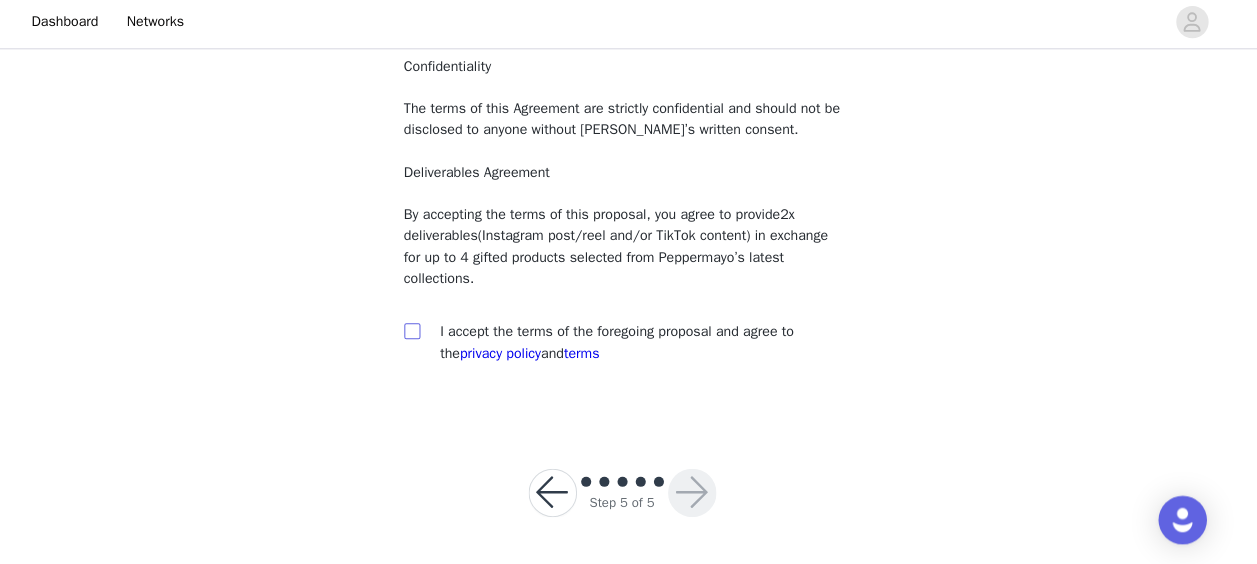 click at bounding box center [420, 332] 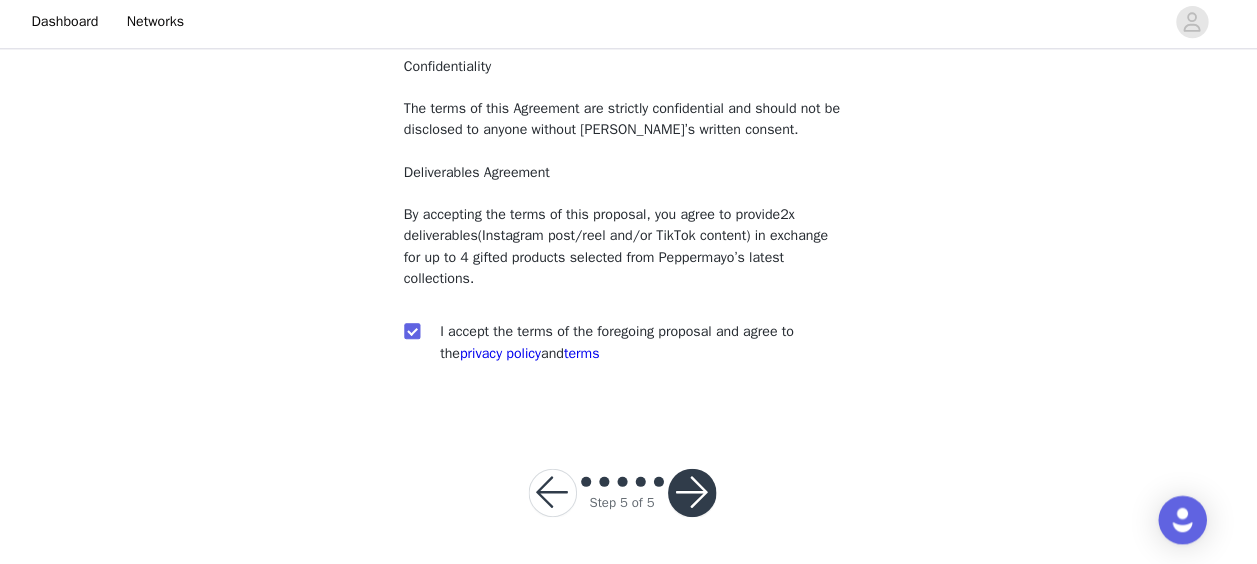 click at bounding box center (698, 493) 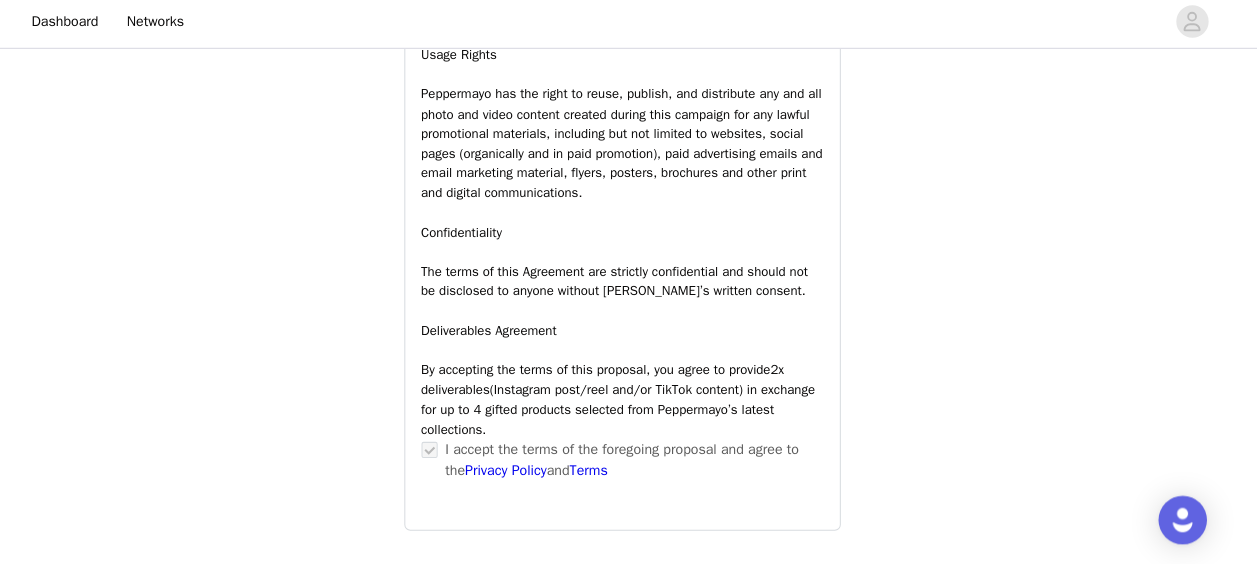 scroll, scrollTop: 1780, scrollLeft: 0, axis: vertical 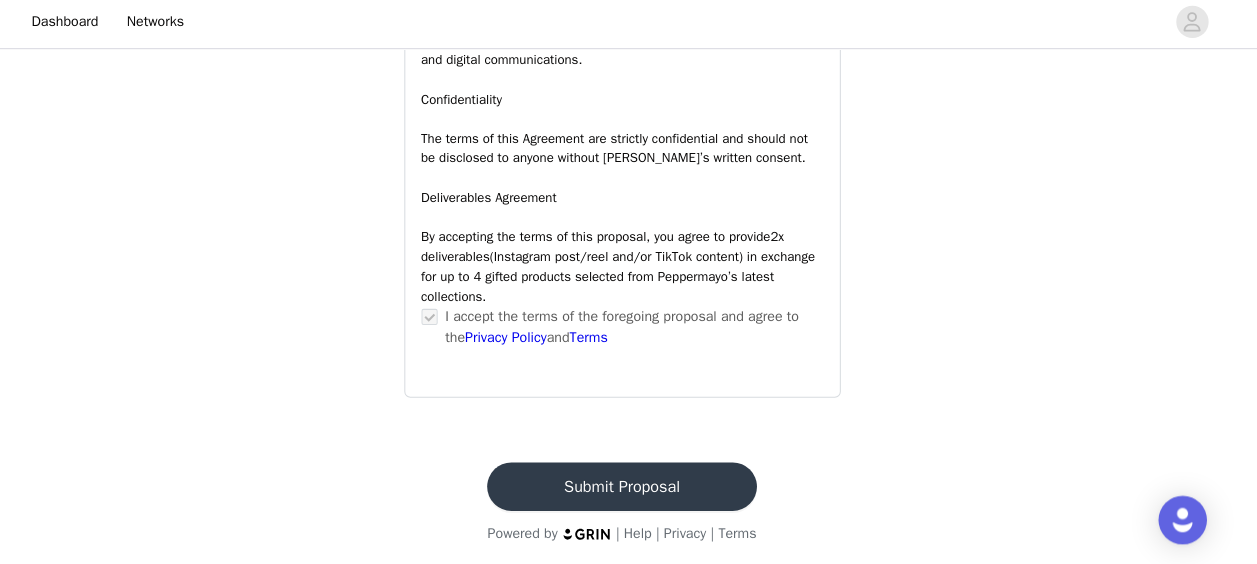 click on "Submit Proposal" at bounding box center [628, 487] 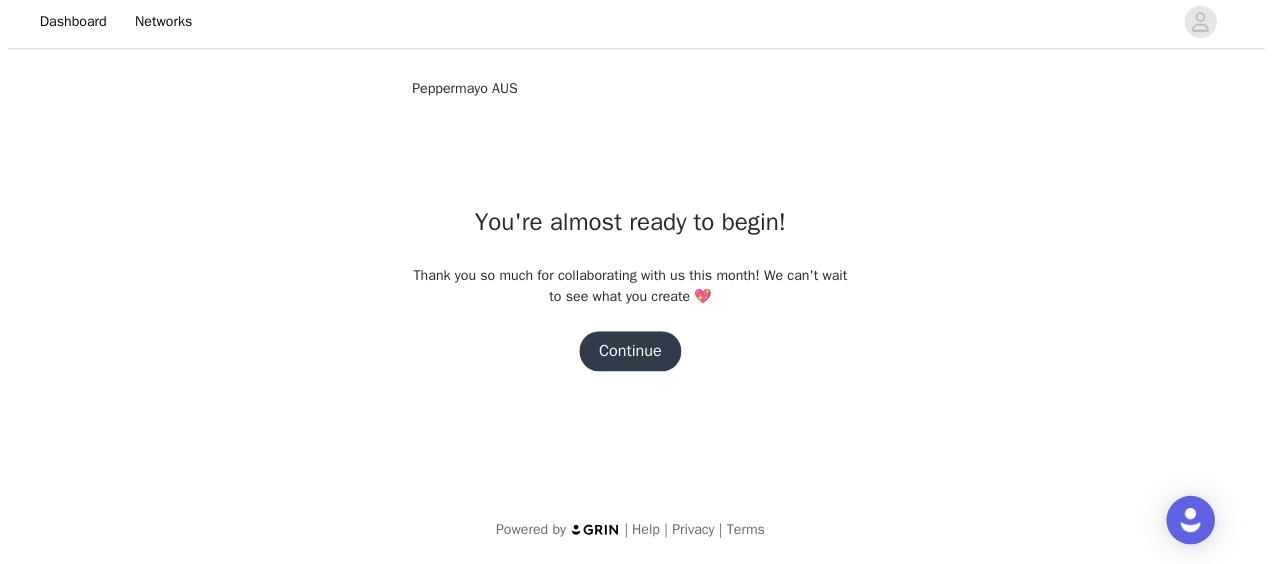 scroll, scrollTop: 0, scrollLeft: 0, axis: both 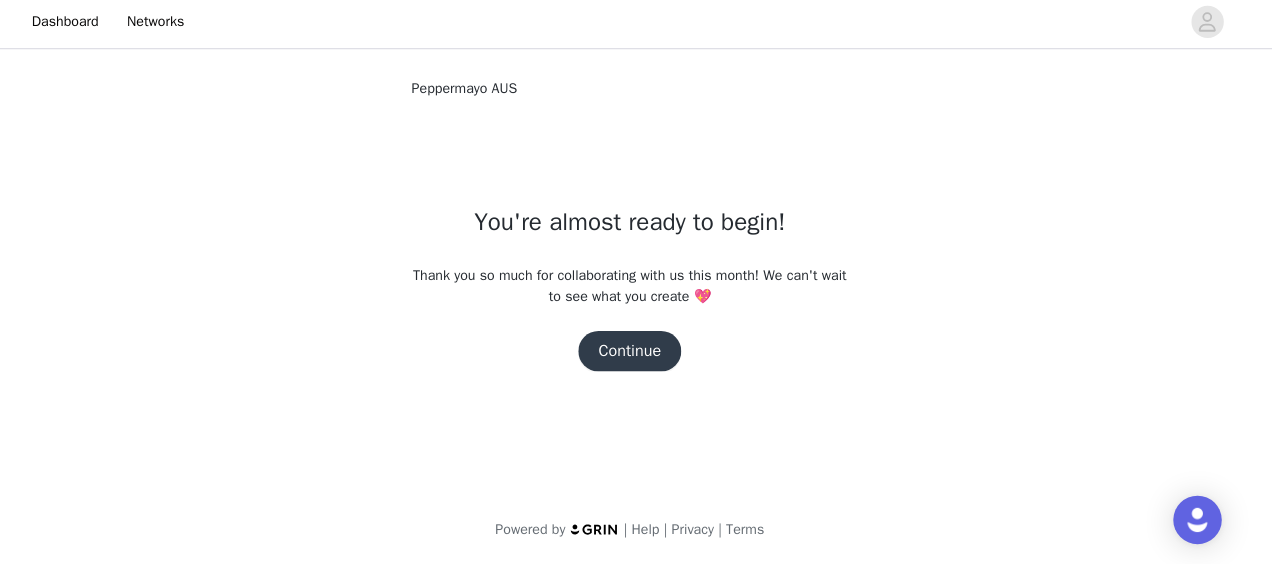 click on "Continue" at bounding box center (636, 353) 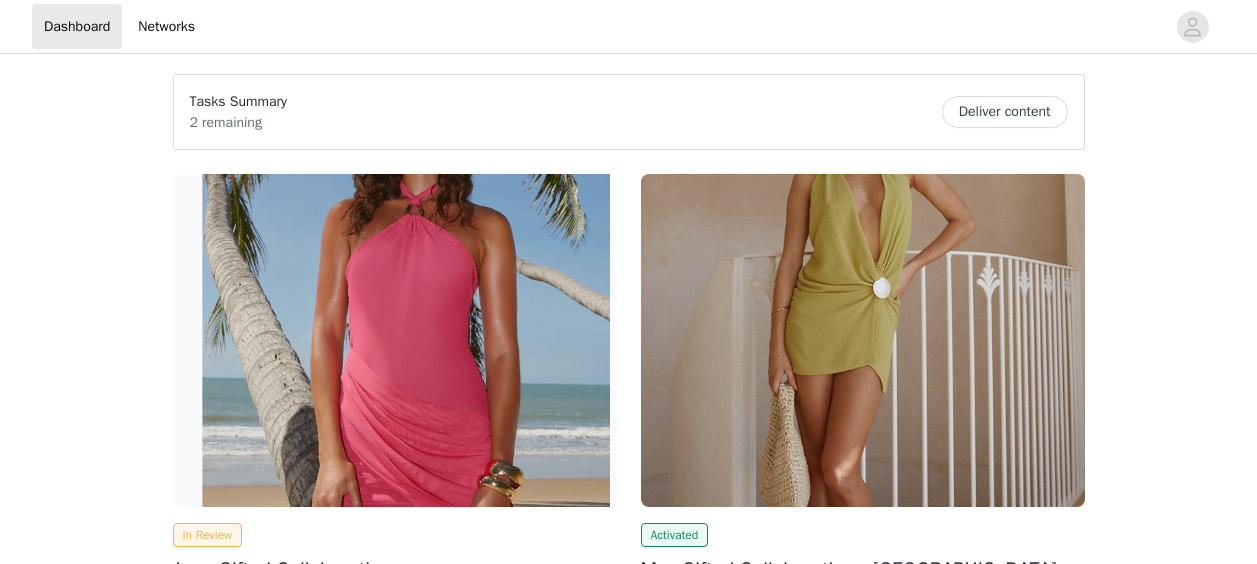 scroll, scrollTop: 0, scrollLeft: 0, axis: both 